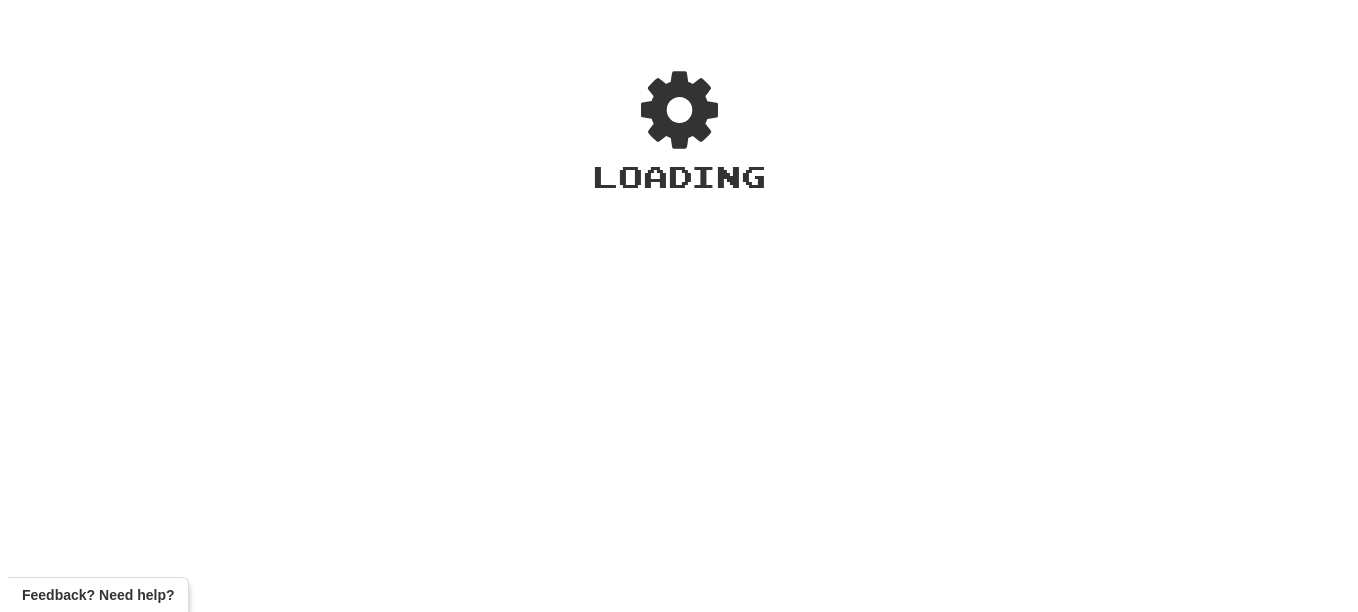 scroll, scrollTop: 0, scrollLeft: 0, axis: both 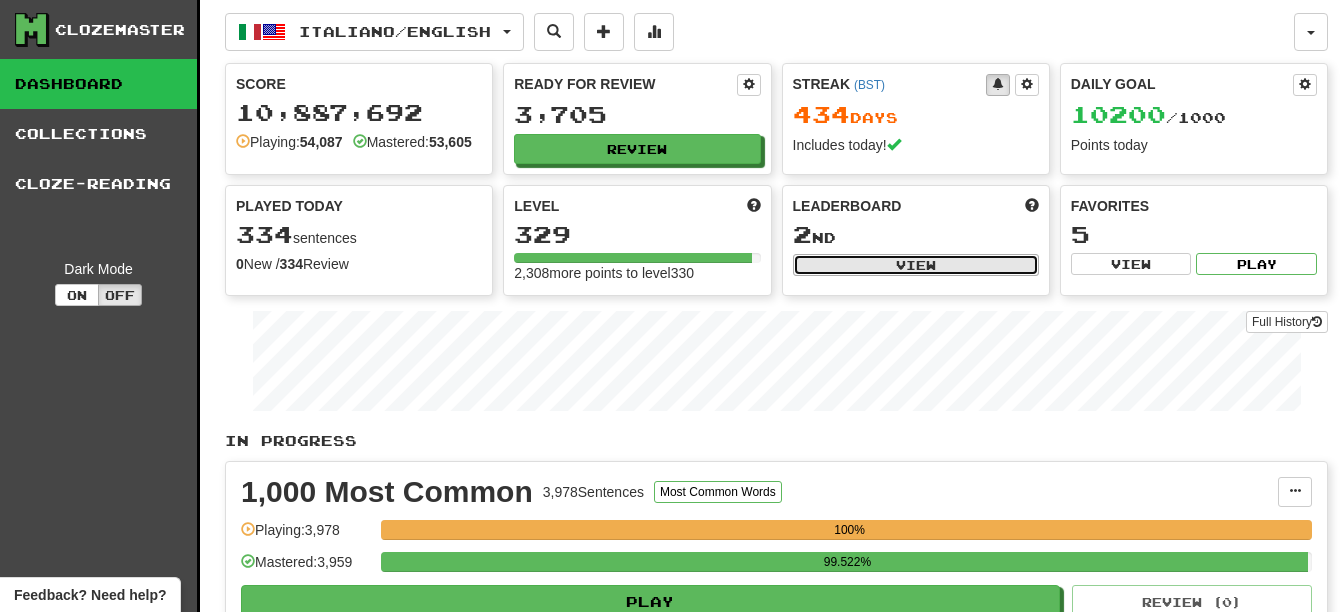 click on "View" at bounding box center (916, 265) 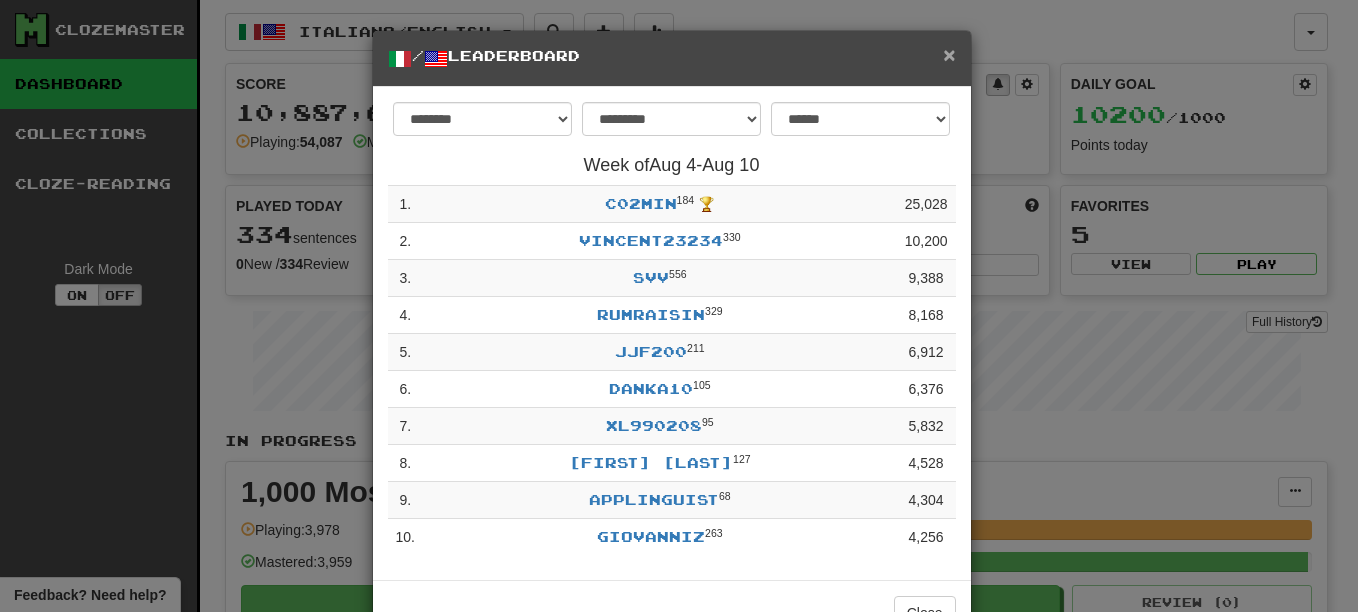 click on "×" at bounding box center [949, 54] 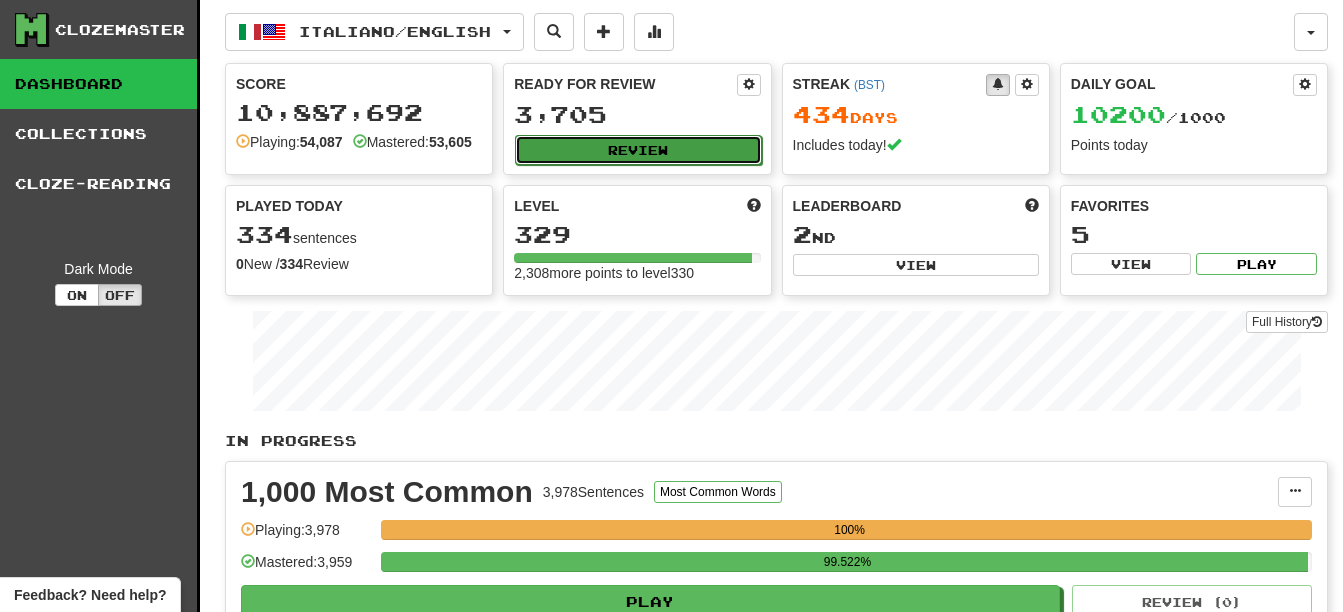 click on "Review" at bounding box center (638, 150) 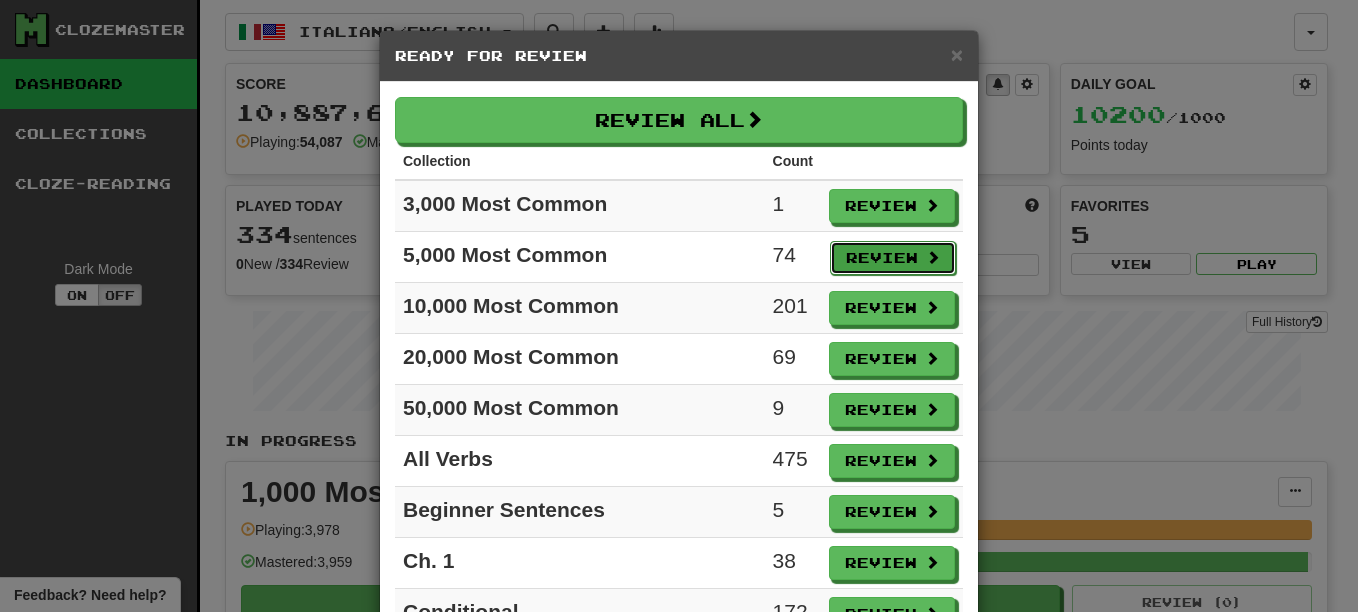 click on "Review" at bounding box center (893, 258) 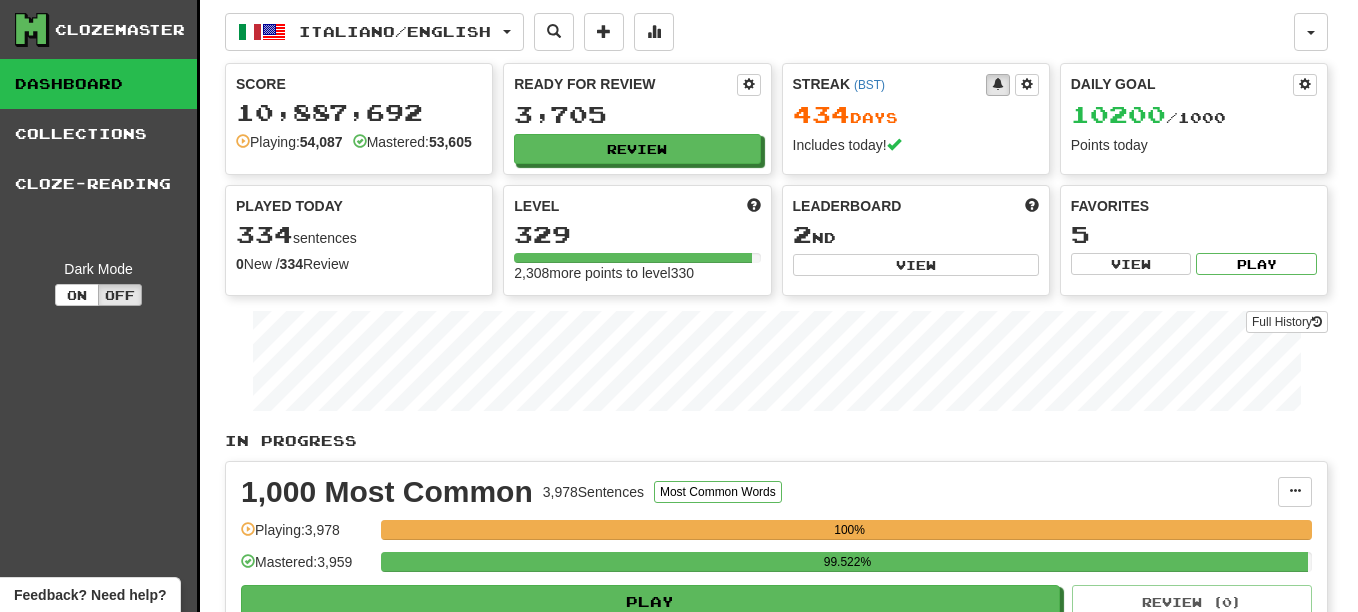 select on "**" 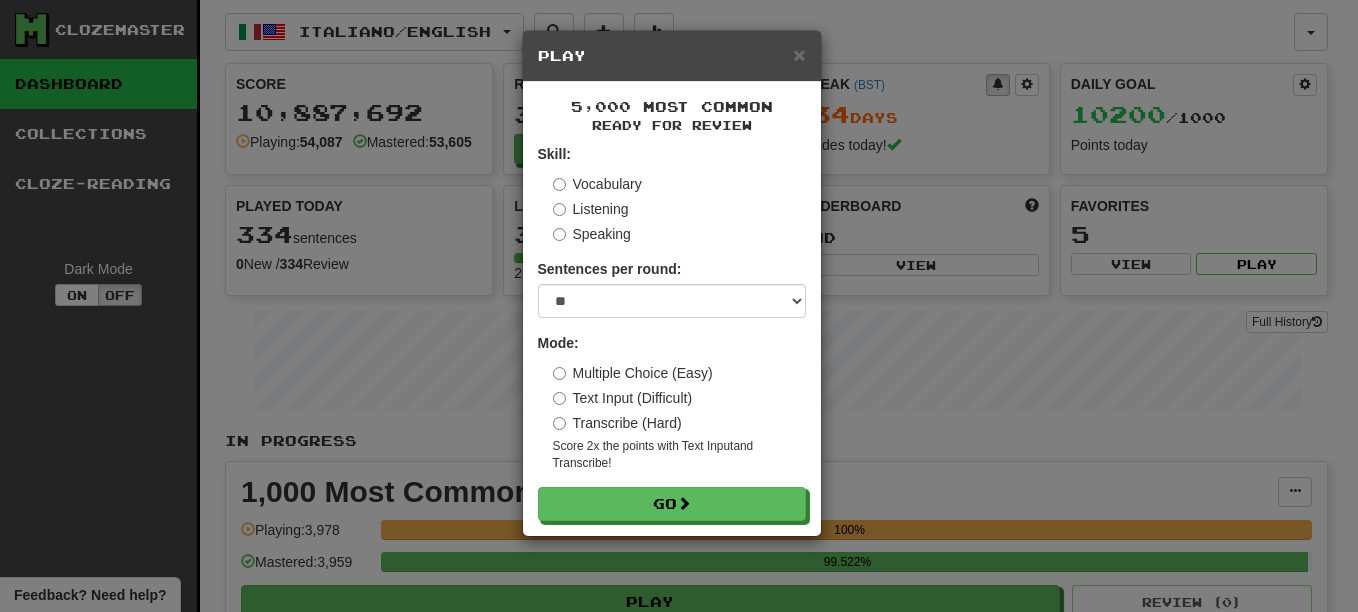 click on "Vocabulary" at bounding box center (597, 184) 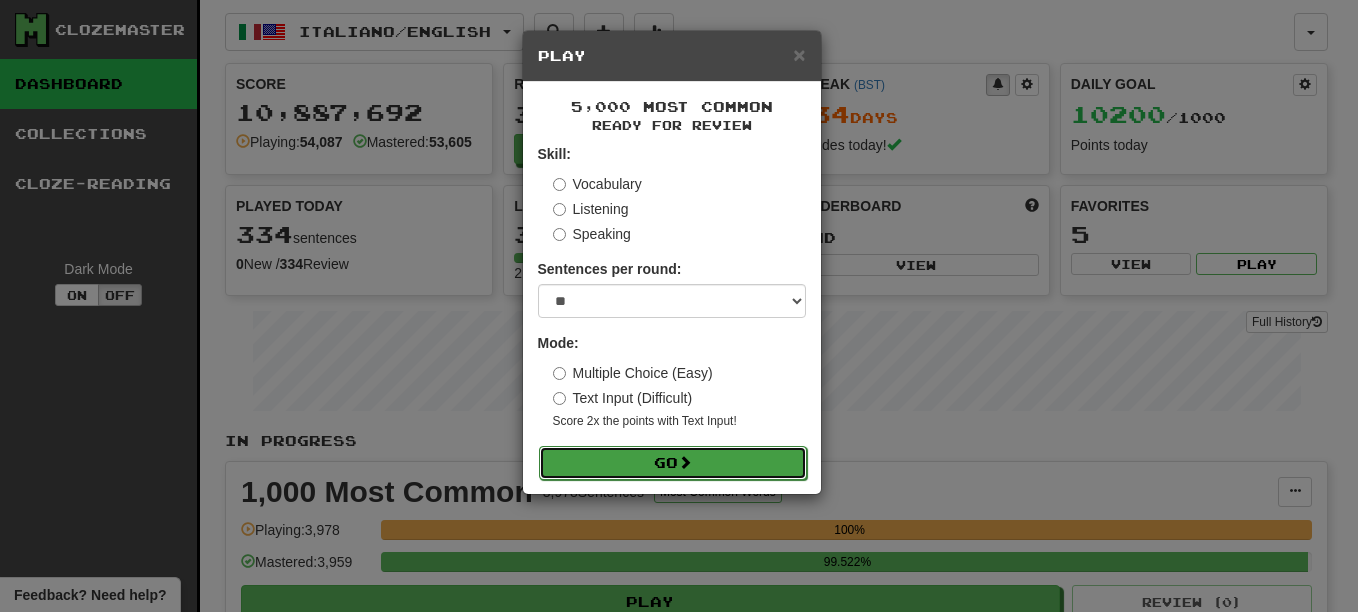 click on "Go" at bounding box center [673, 463] 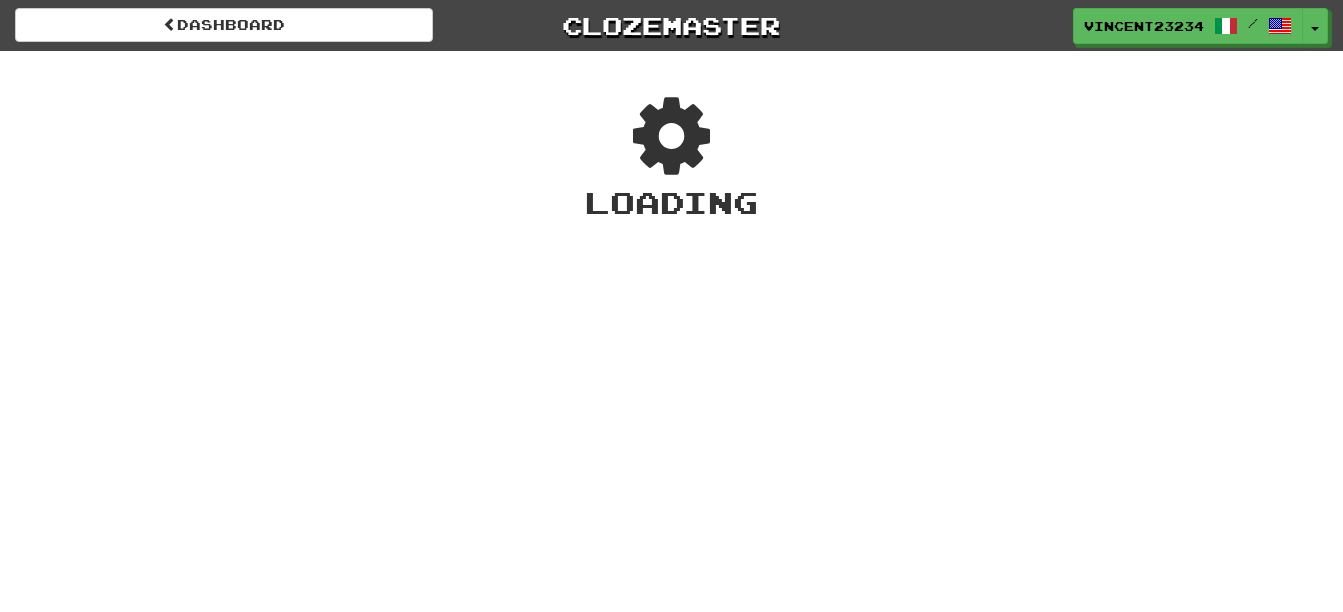 scroll, scrollTop: 0, scrollLeft: 0, axis: both 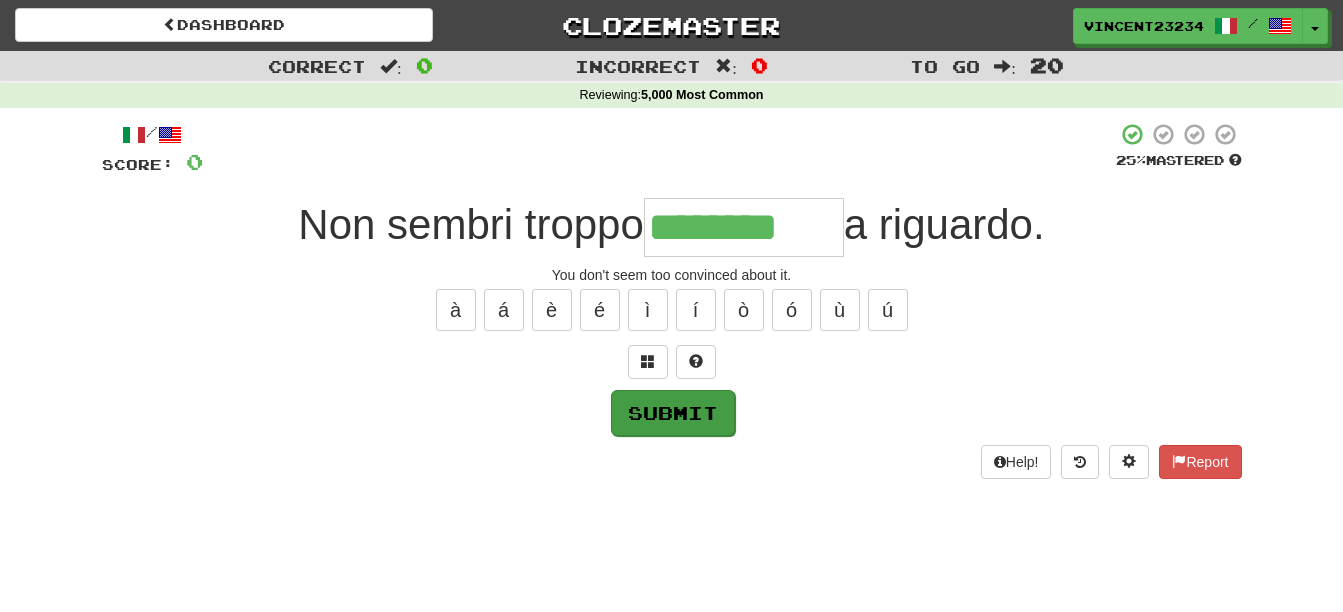 type on "********" 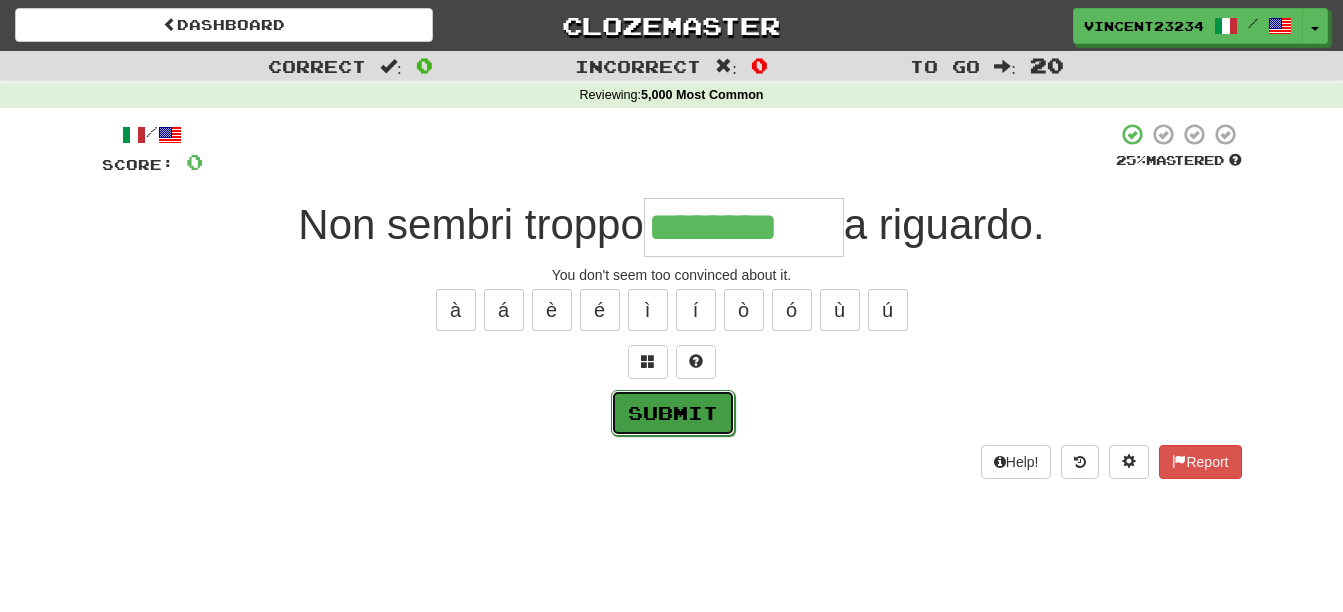 click on "Submit" at bounding box center [673, 413] 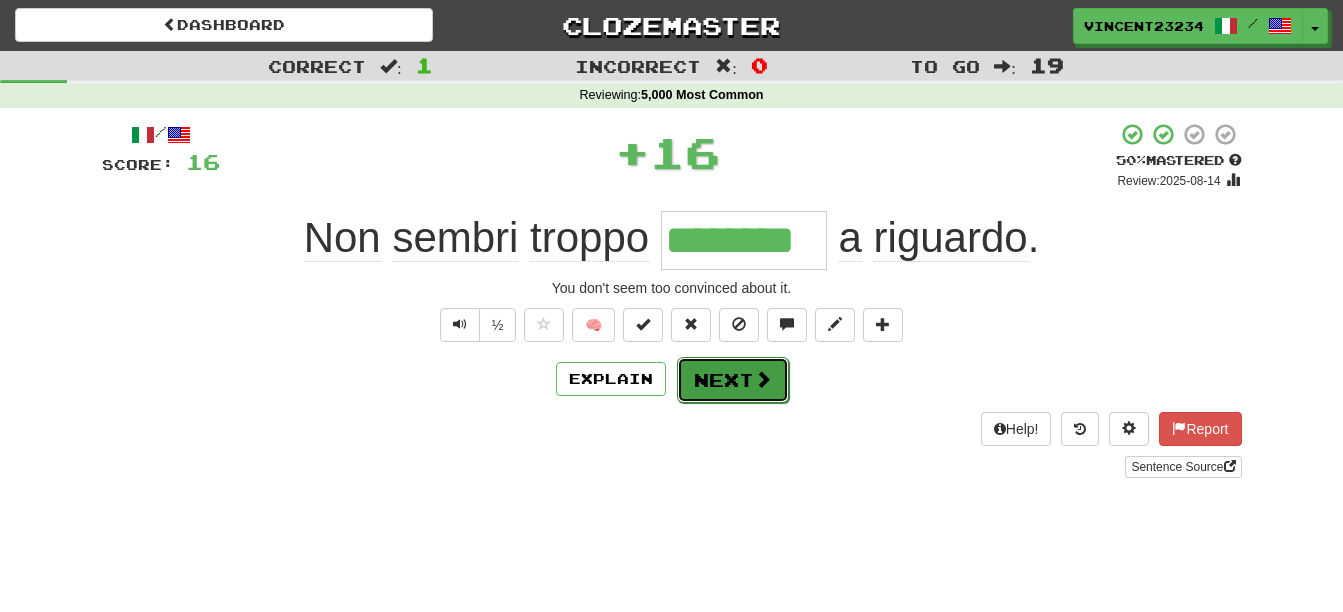 click on "Next" at bounding box center (733, 380) 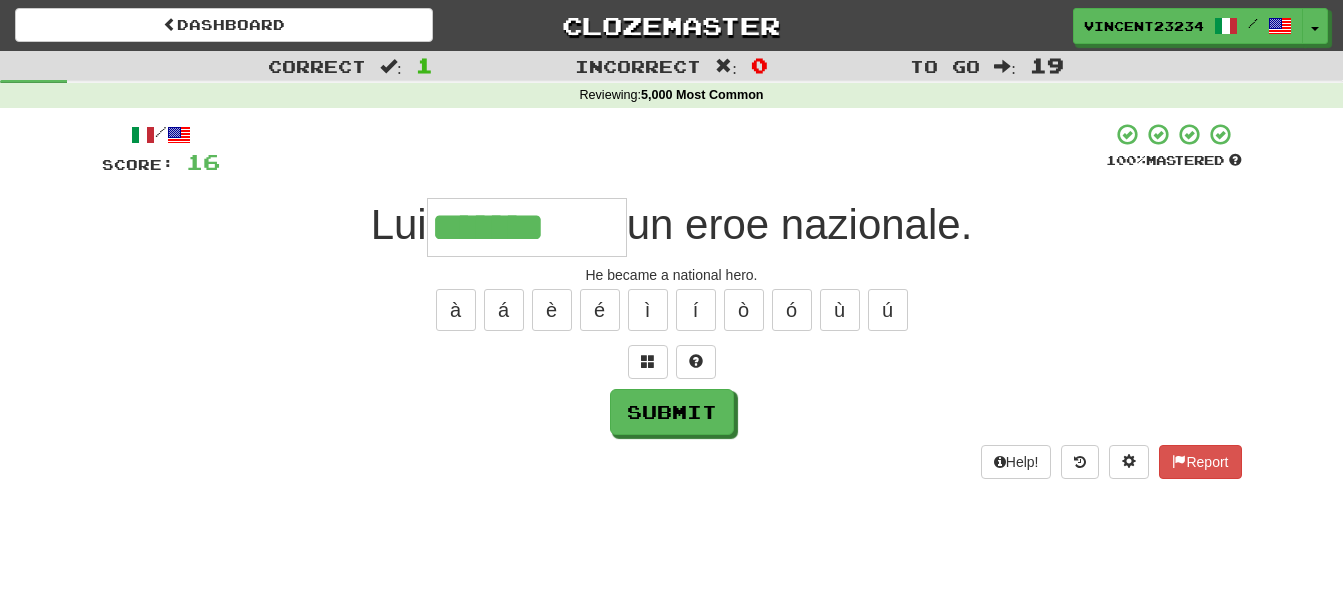 type on "*******" 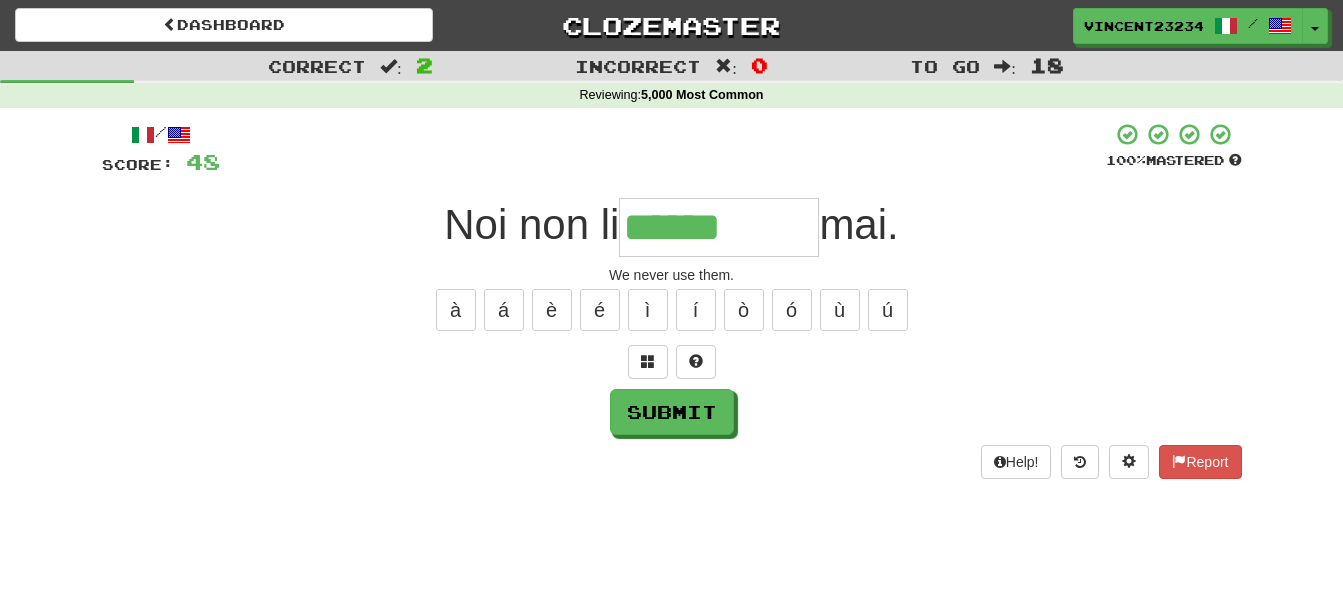 type on "******" 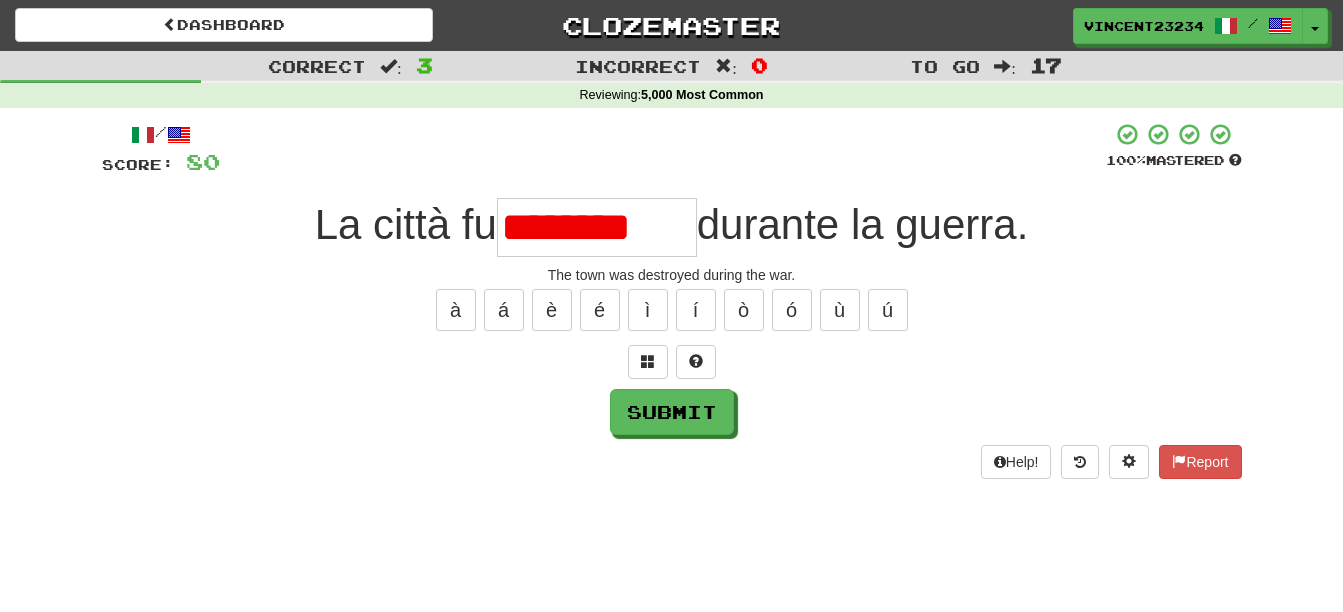 click on "********" at bounding box center [597, 227] 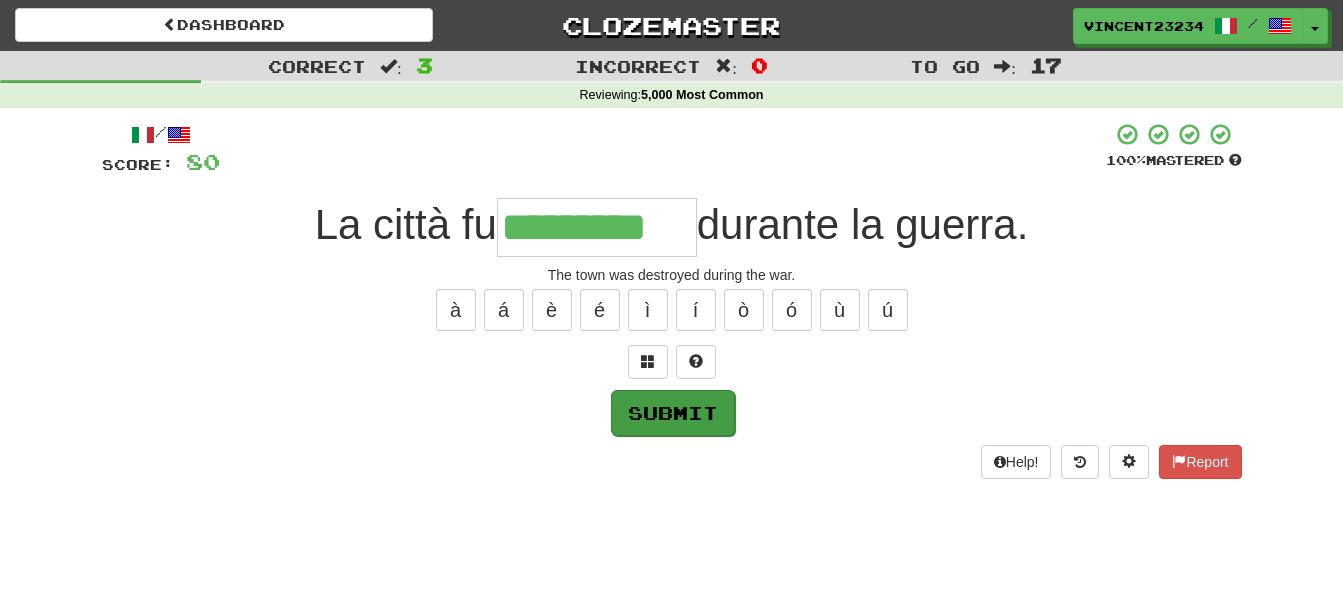 type on "*********" 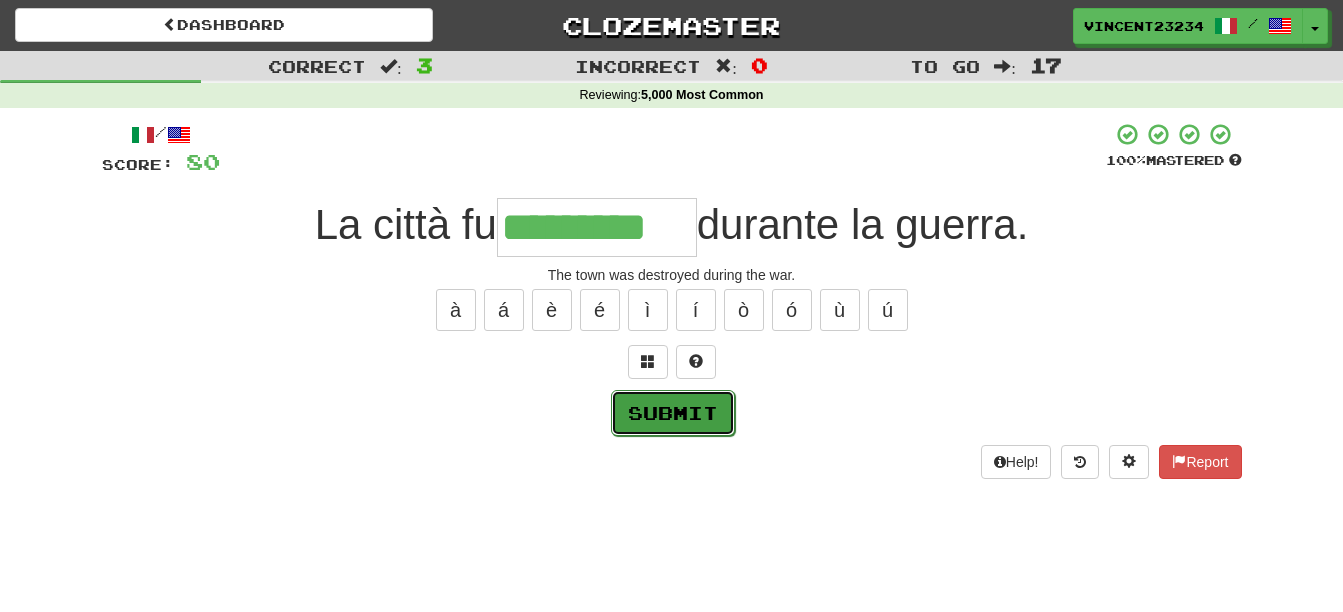 click on "Submit" at bounding box center (673, 413) 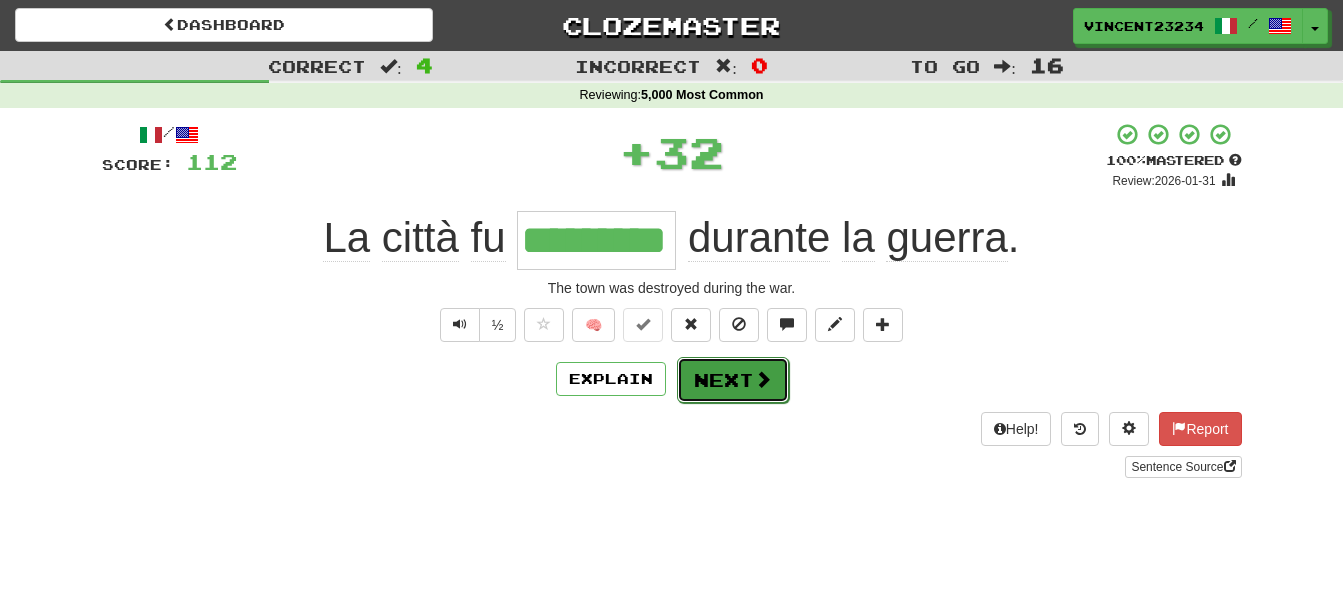 click on "Next" at bounding box center (733, 380) 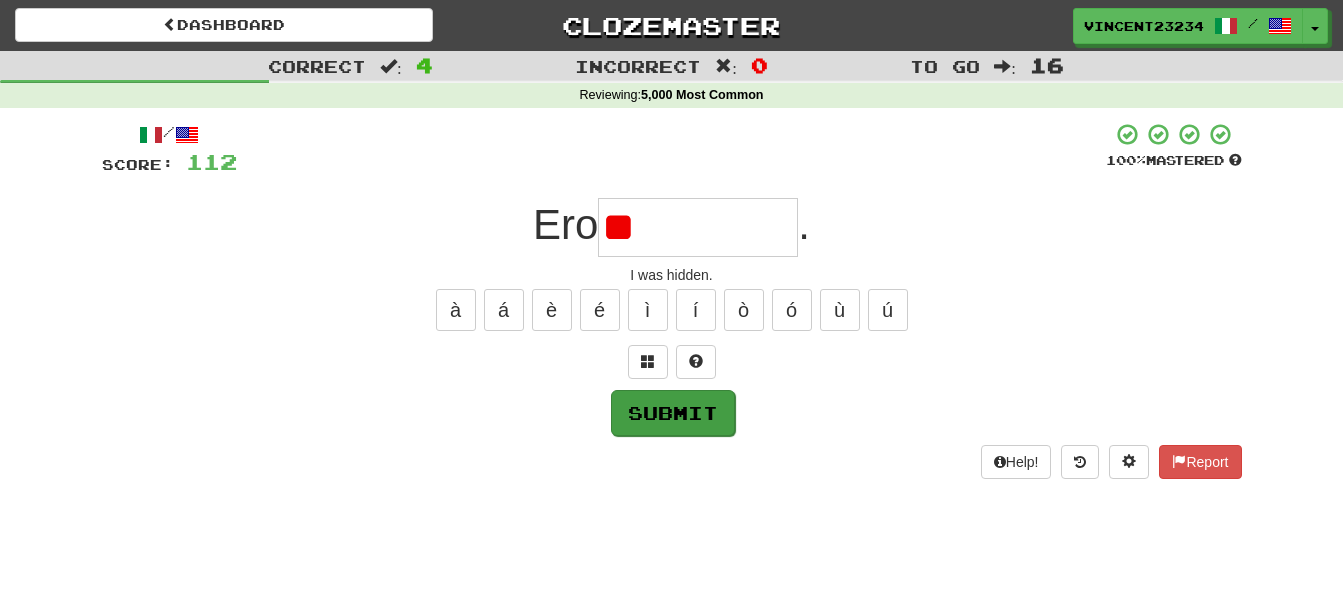 type on "*" 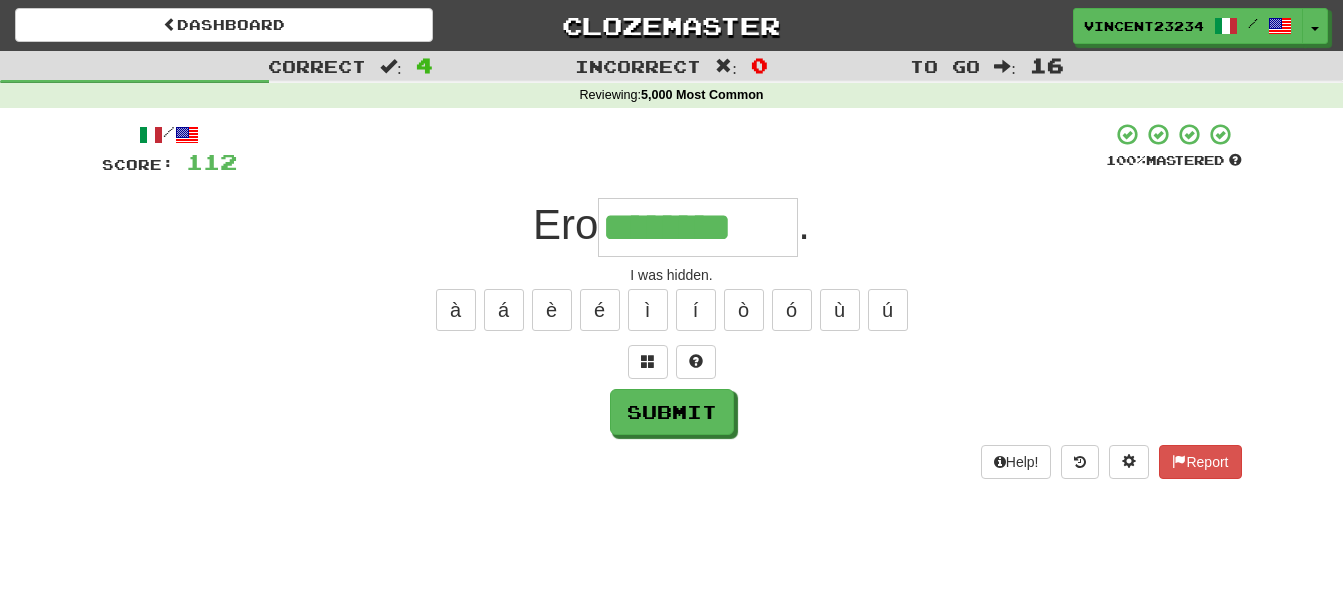 type on "********" 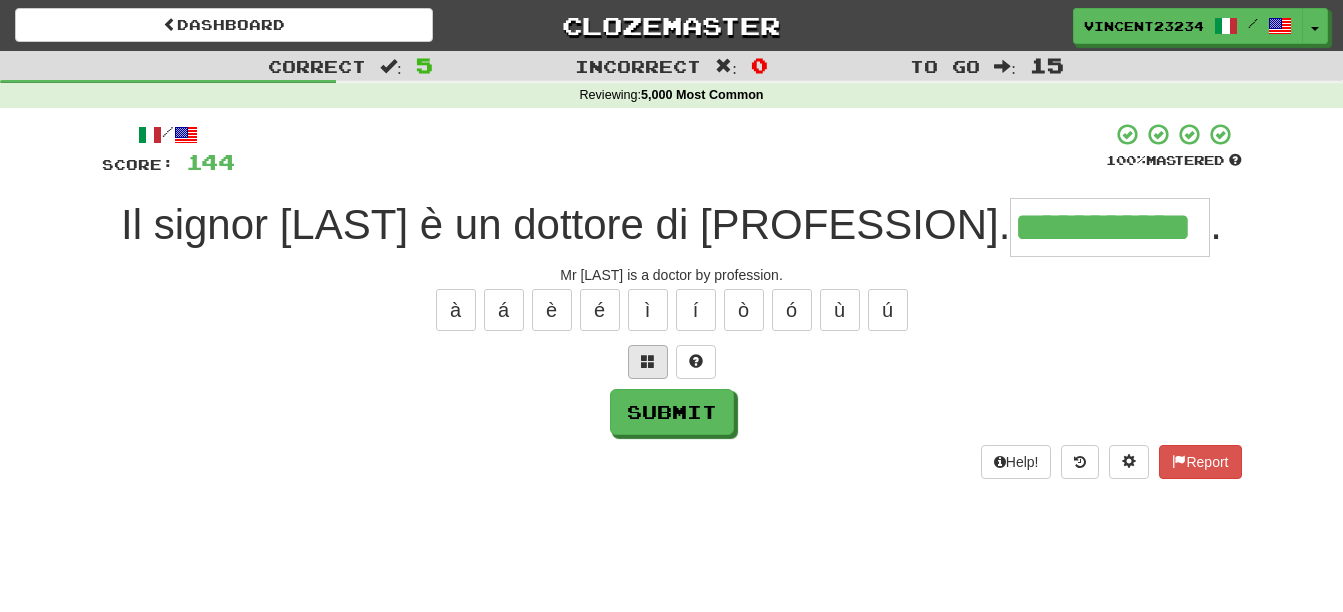 scroll, scrollTop: 0, scrollLeft: 25, axis: horizontal 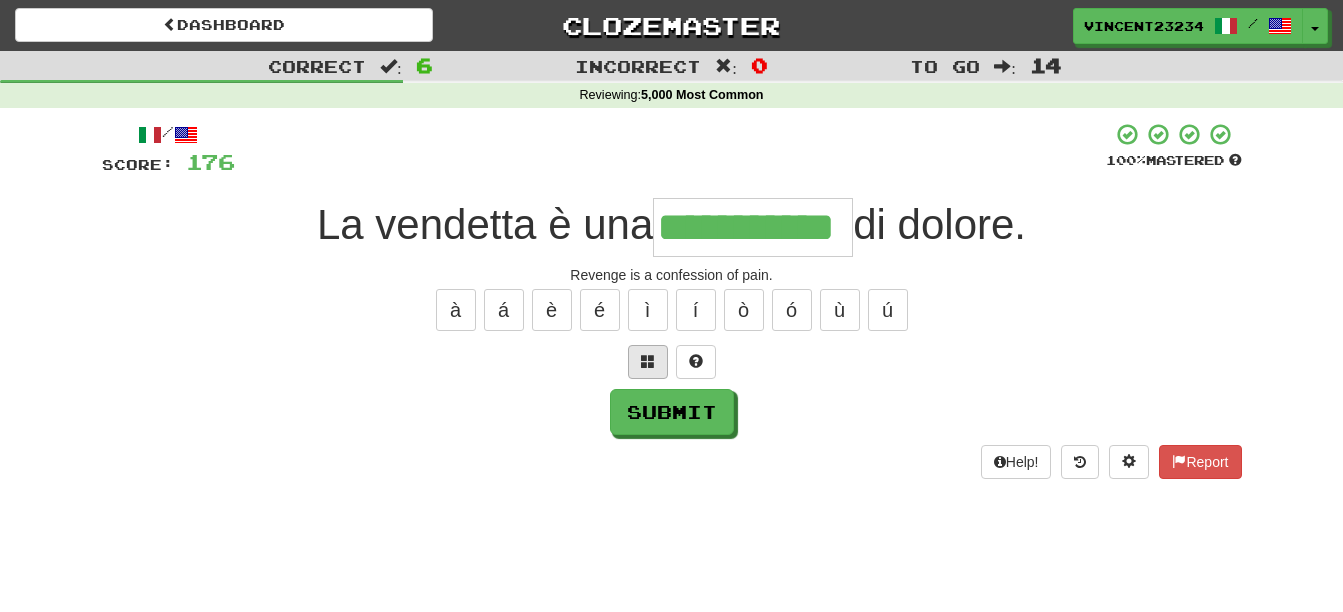 type on "**********" 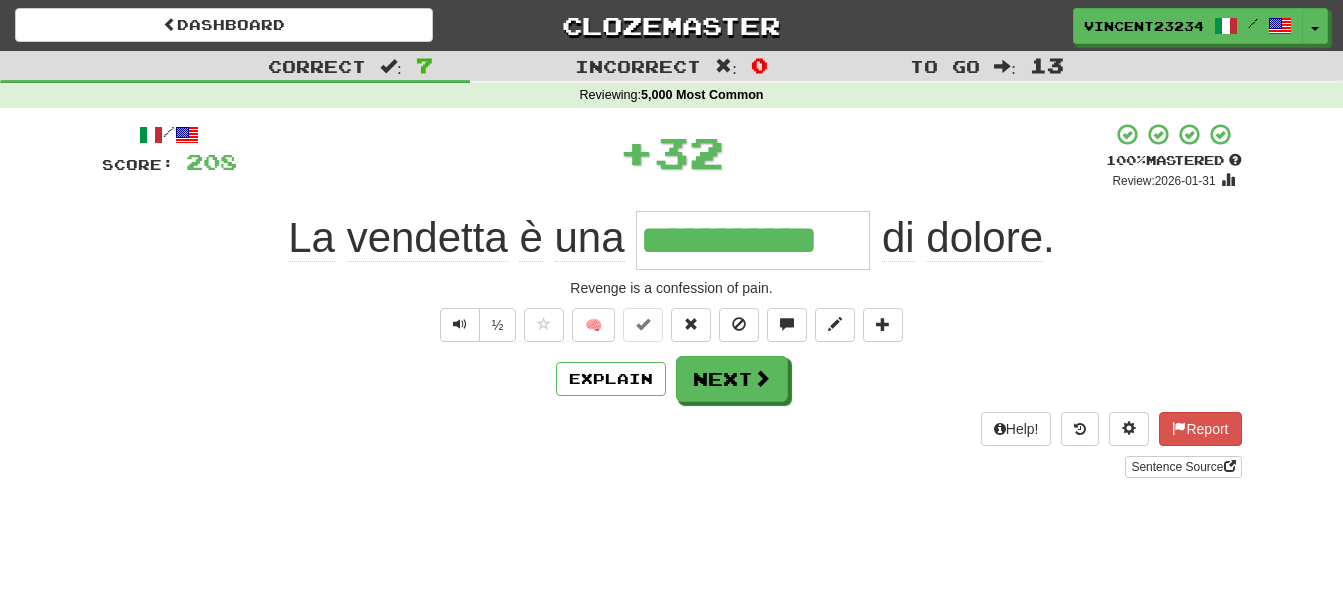 scroll, scrollTop: 0, scrollLeft: 0, axis: both 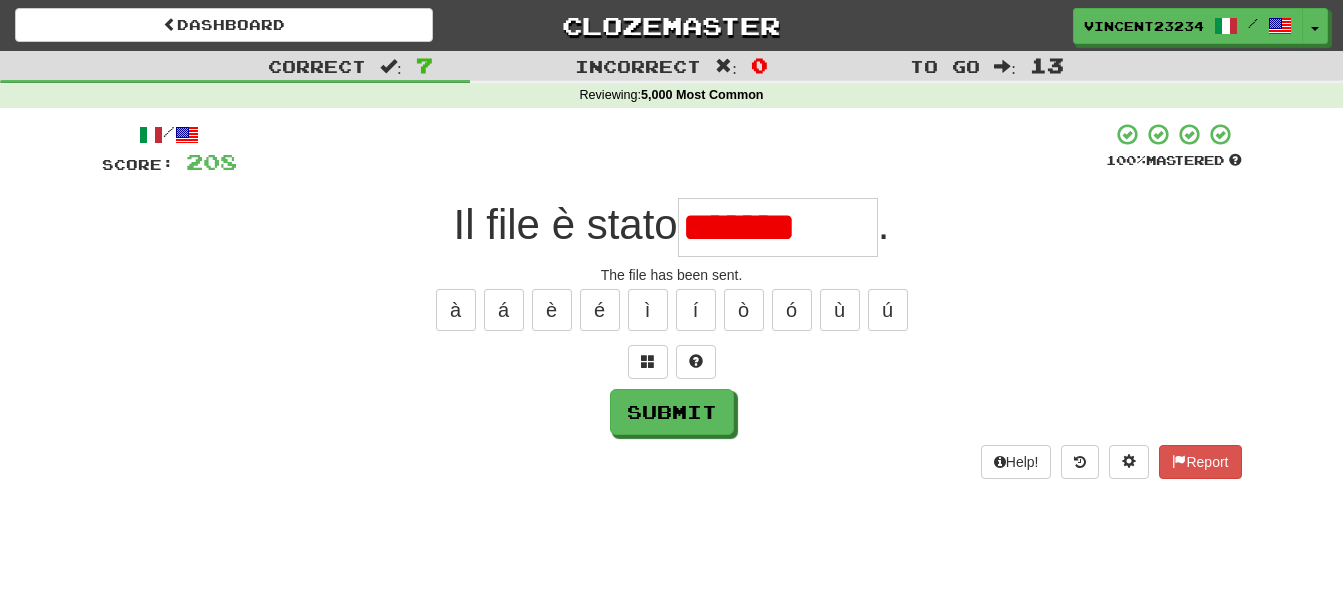 type on "*******" 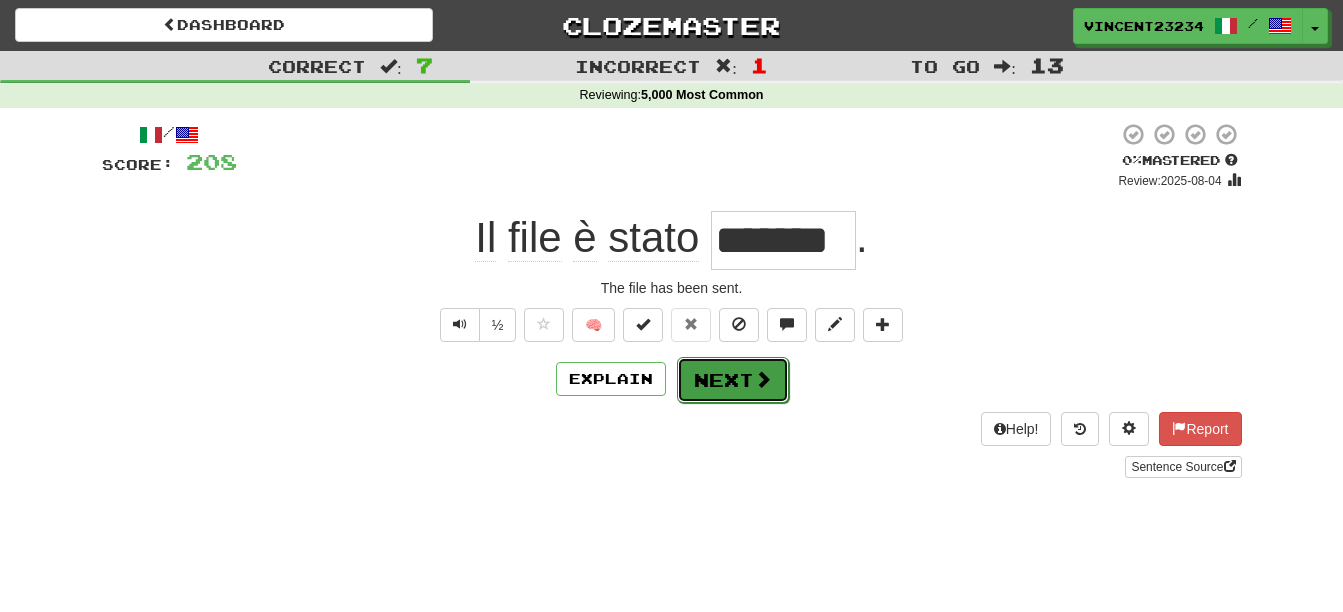 click on "Next" at bounding box center [733, 380] 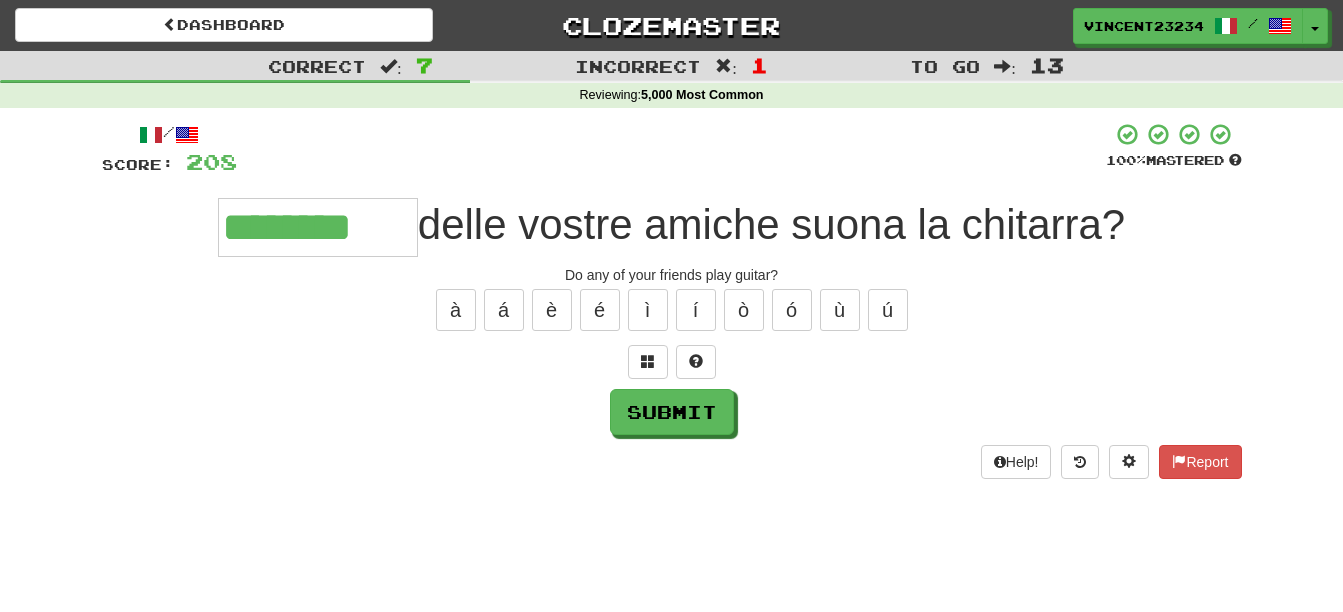 type on "********" 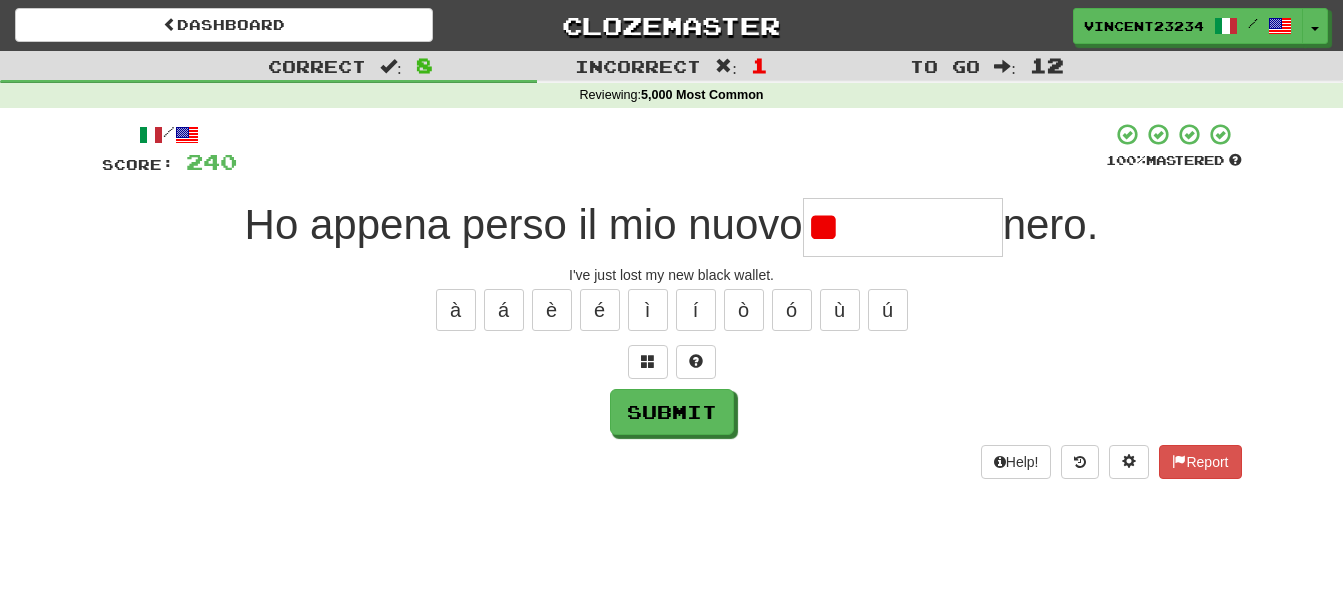 type on "*" 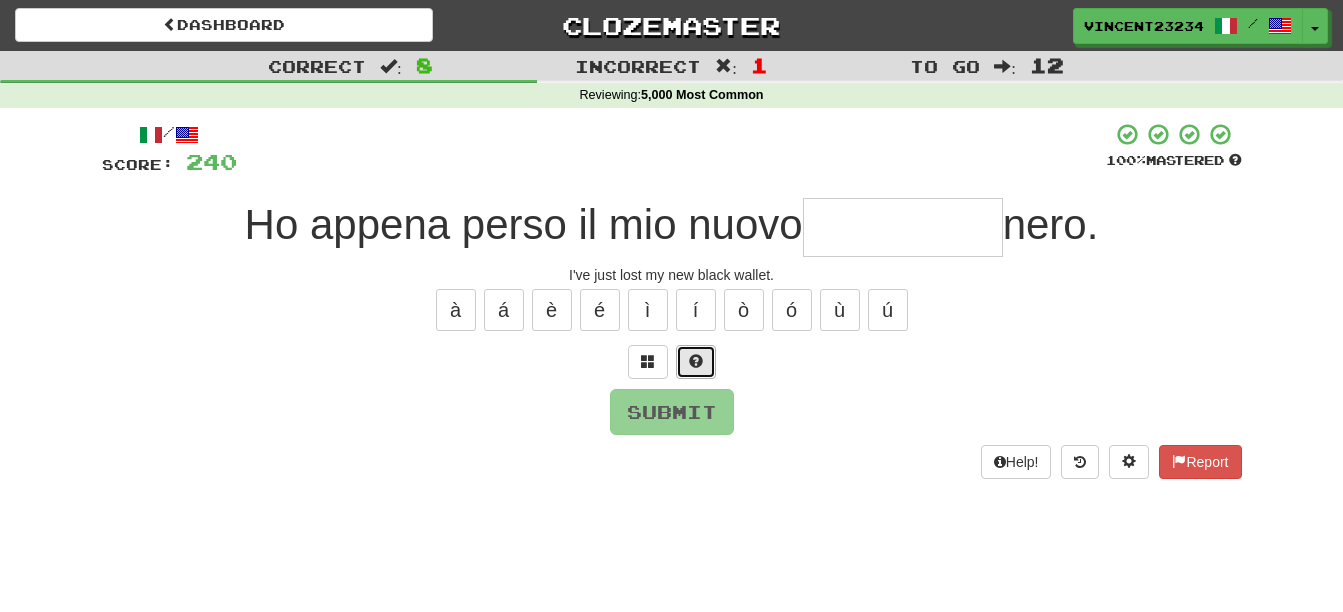 click at bounding box center (696, 361) 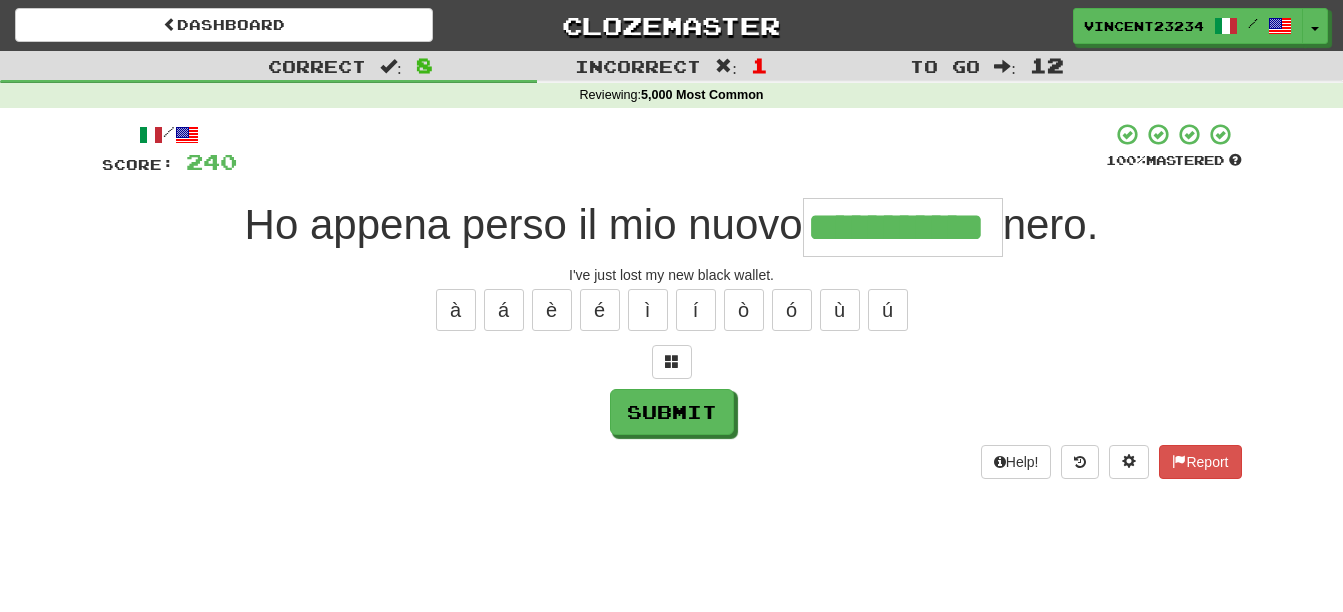 scroll, scrollTop: 0, scrollLeft: 4, axis: horizontal 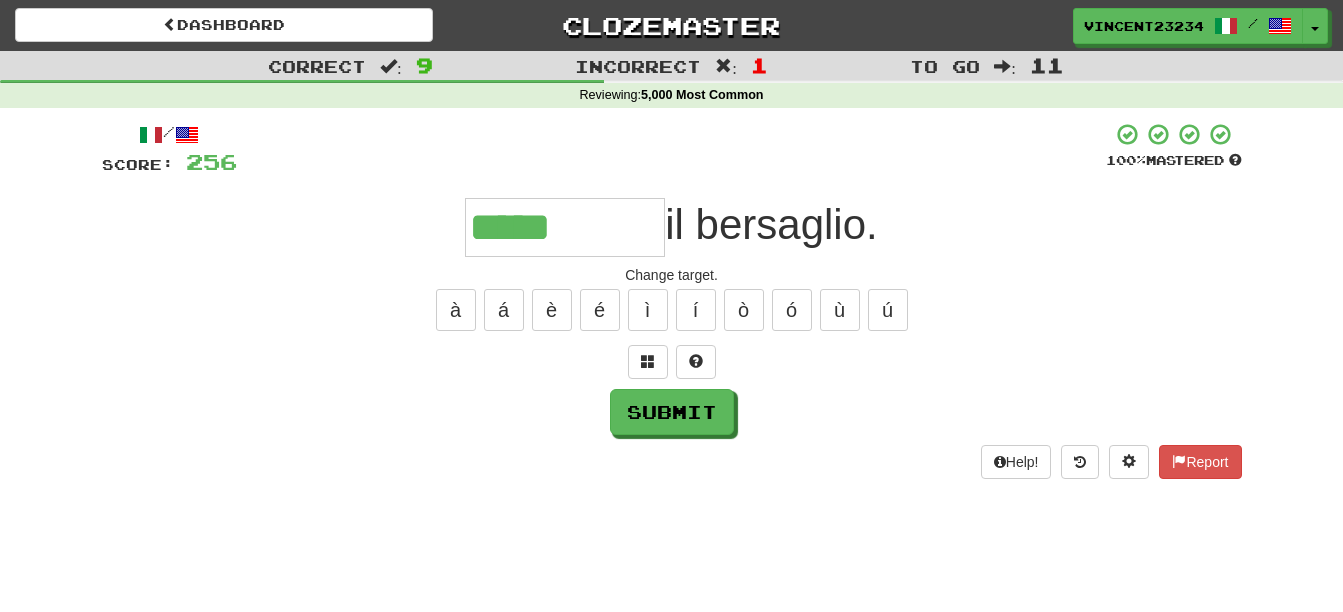 type on "*****" 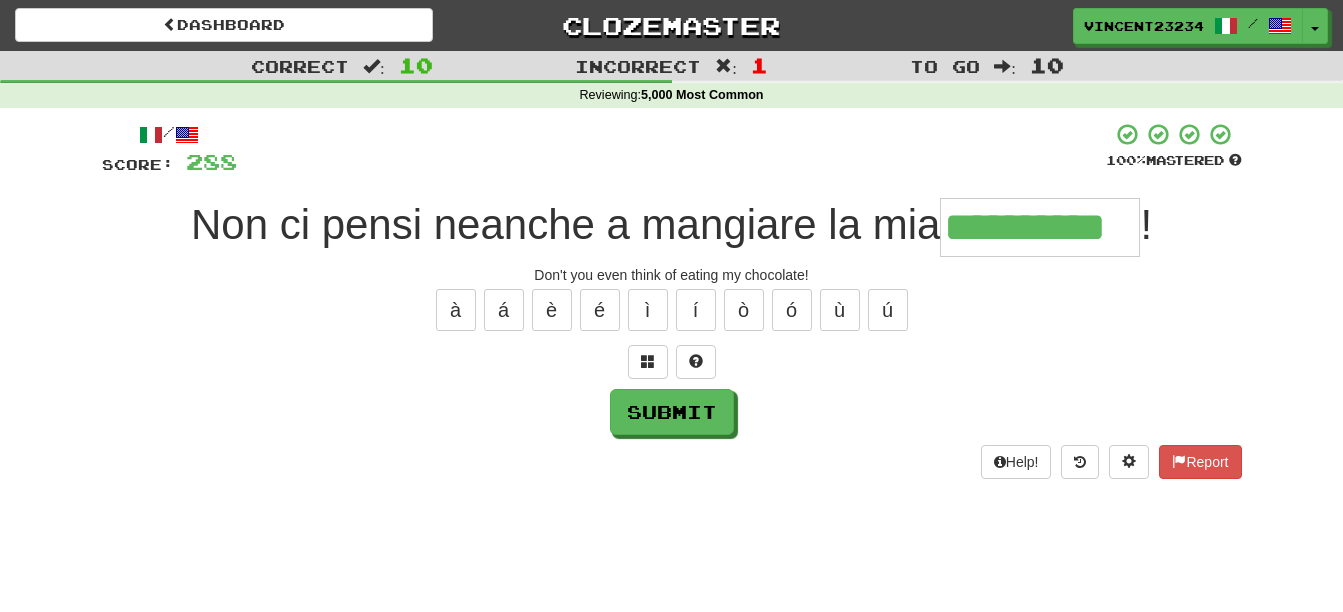 type on "**********" 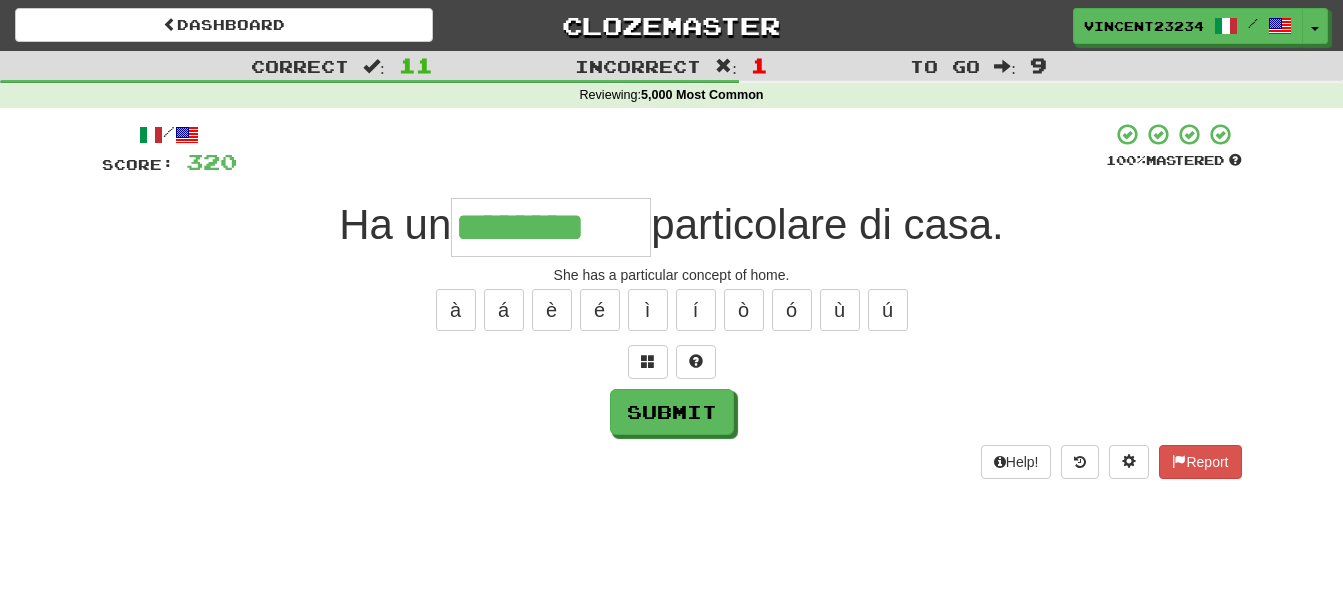 type on "********" 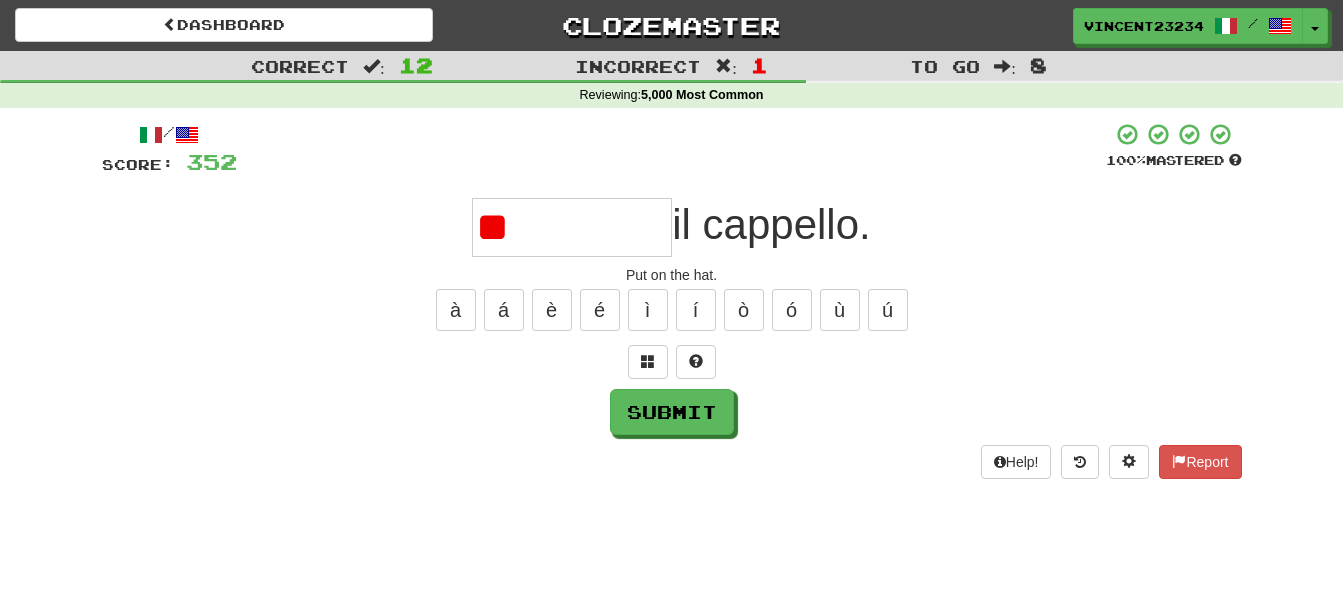type on "*" 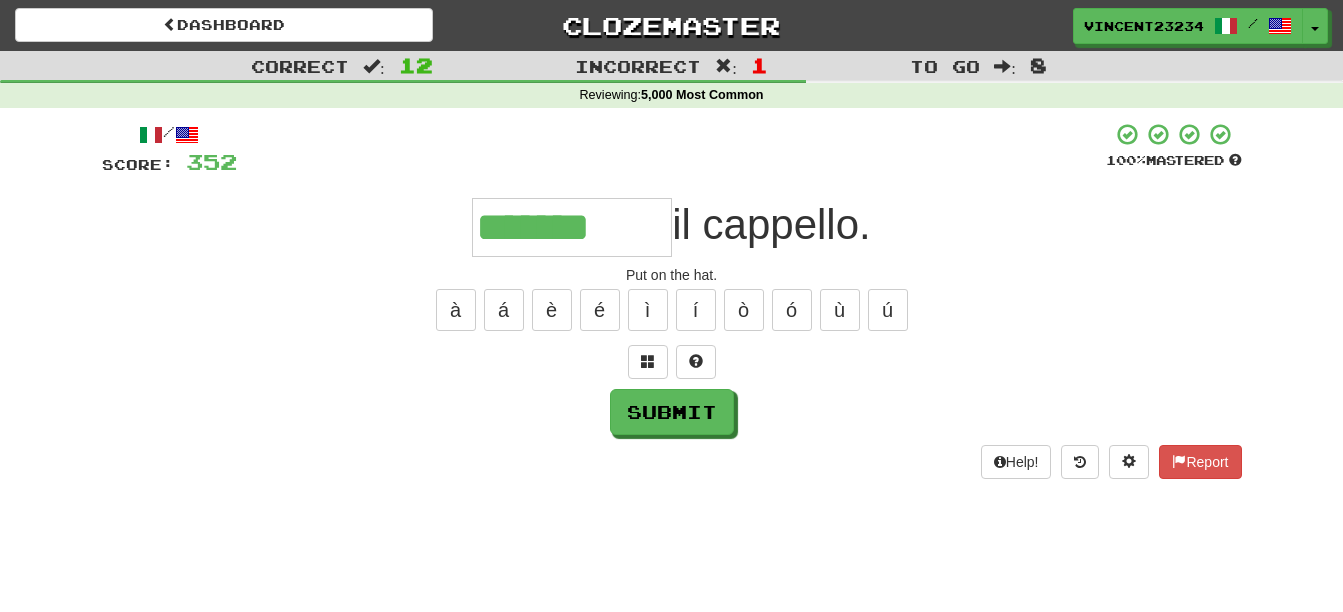 type on "*******" 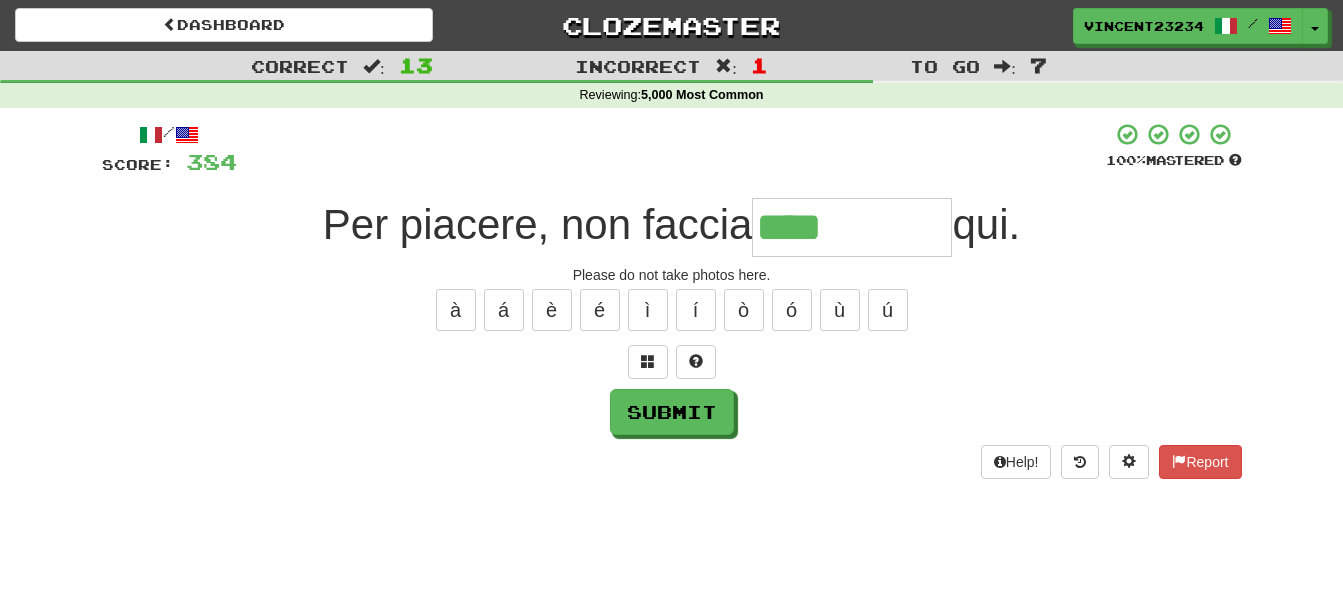 type on "**********" 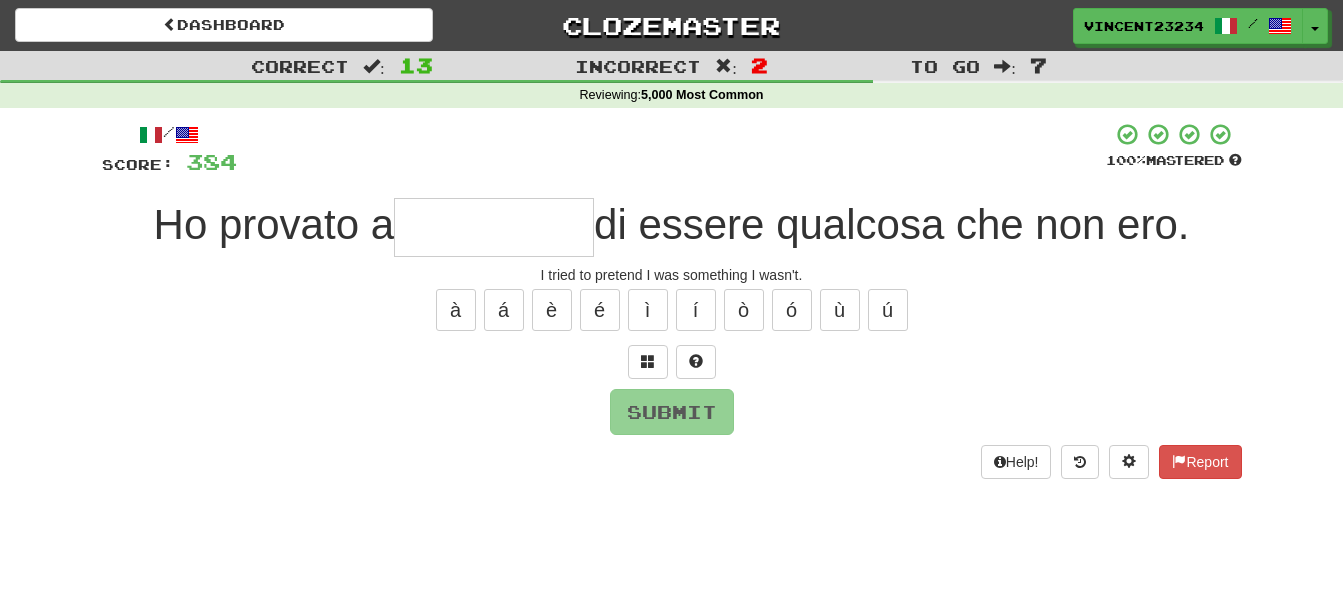 type on "*" 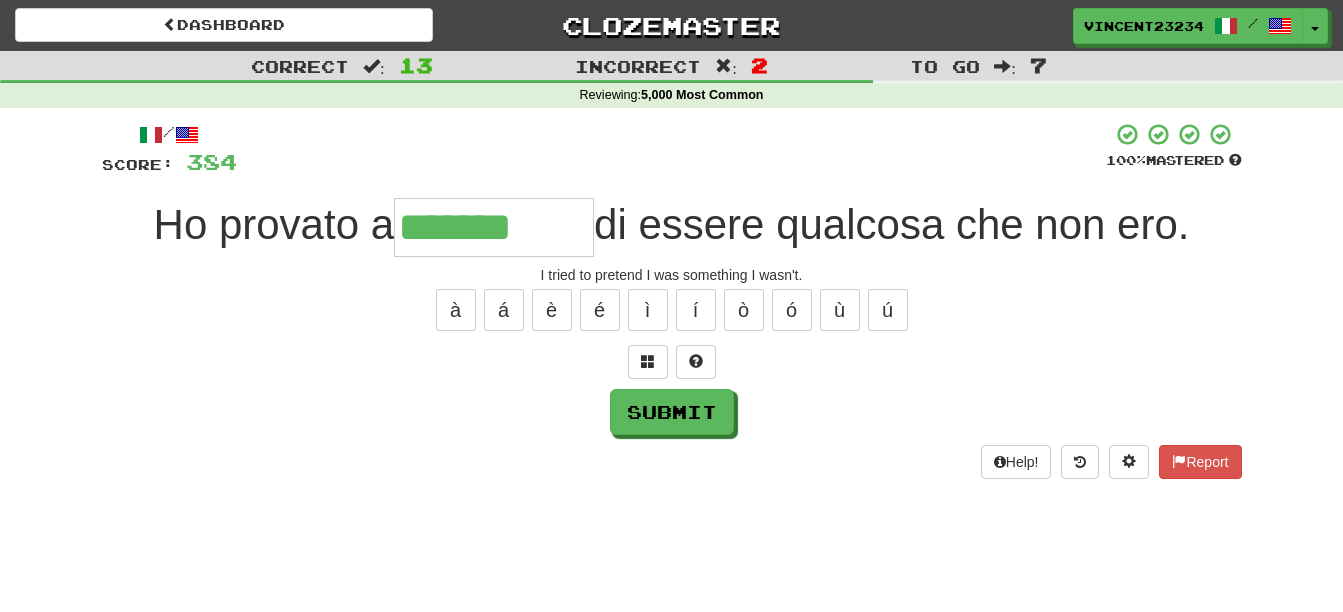 type on "*******" 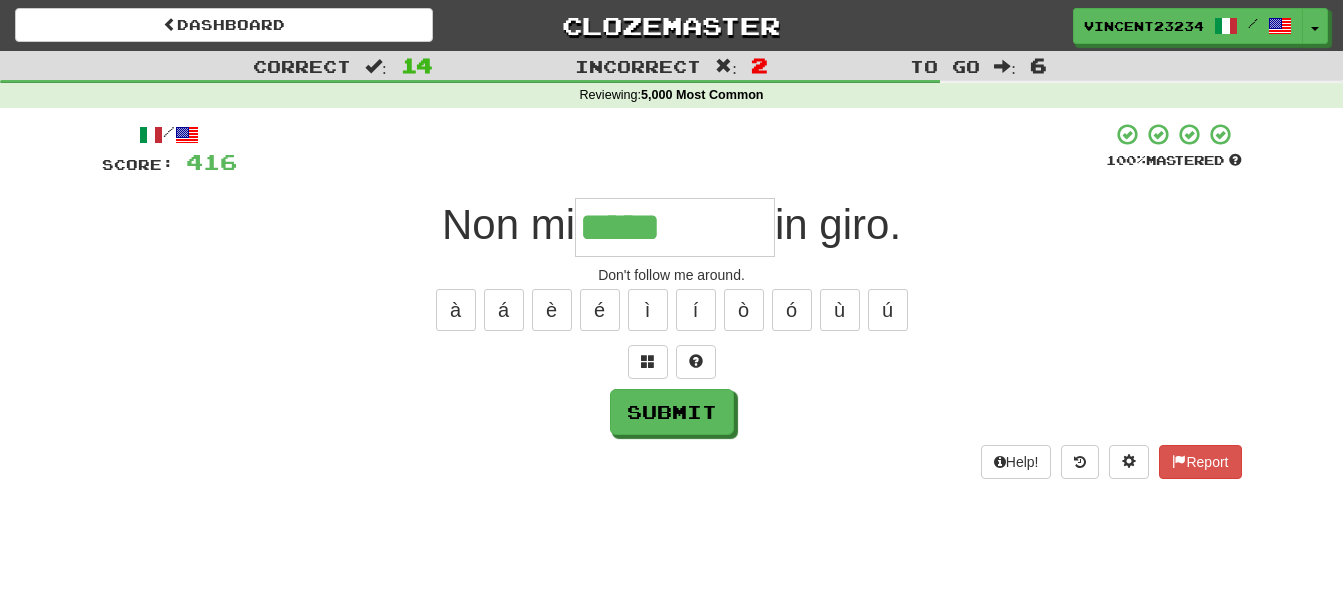 type on "*****" 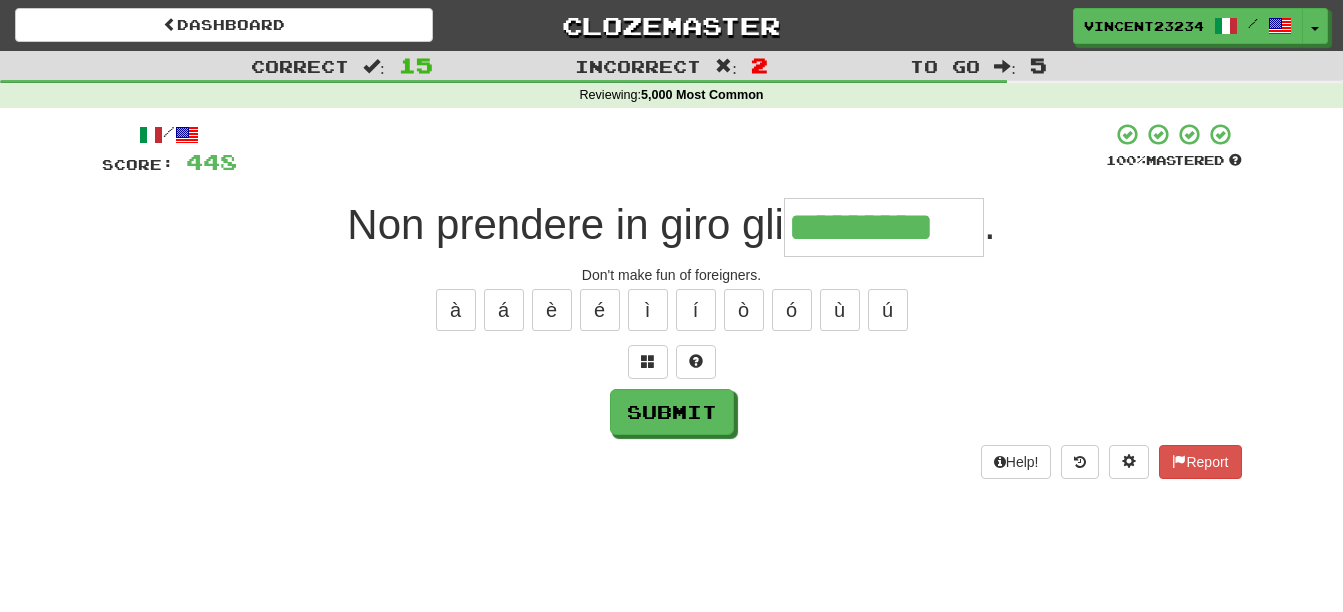 type on "*********" 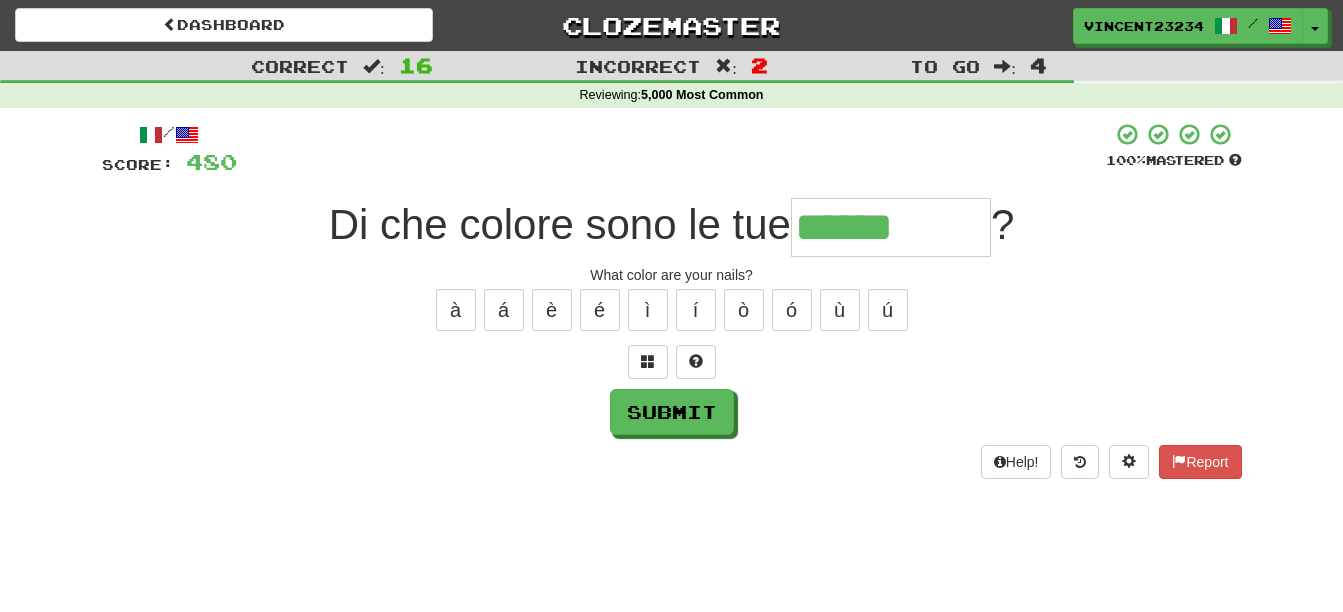 type on "******" 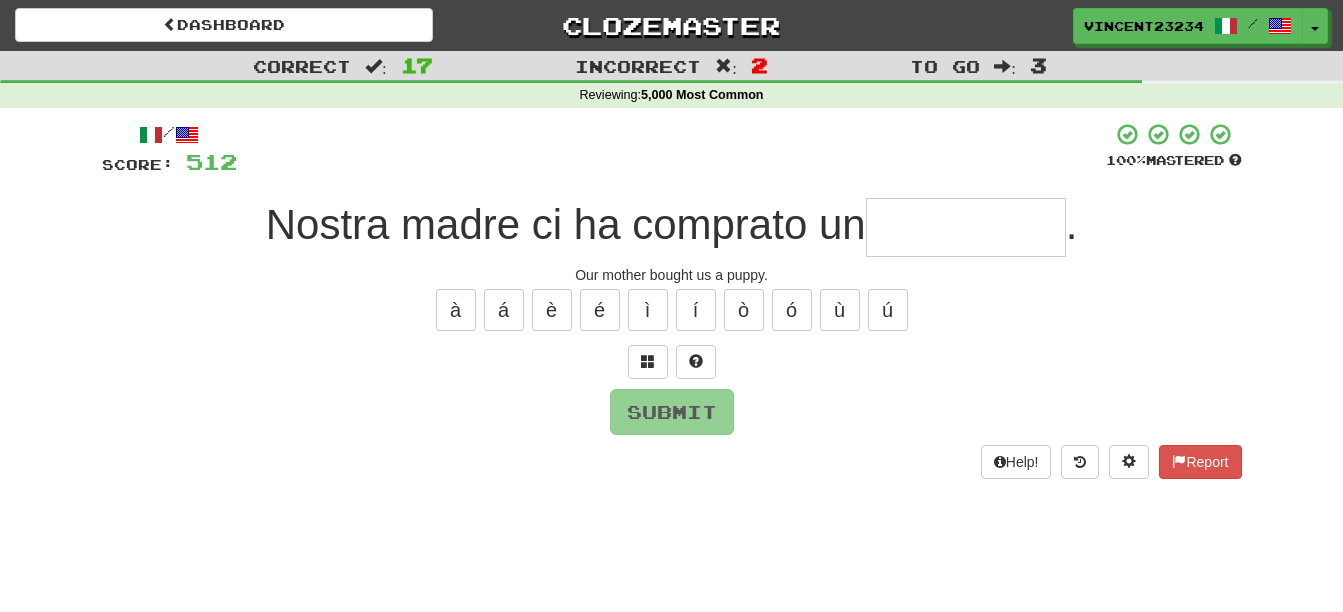 type on "*" 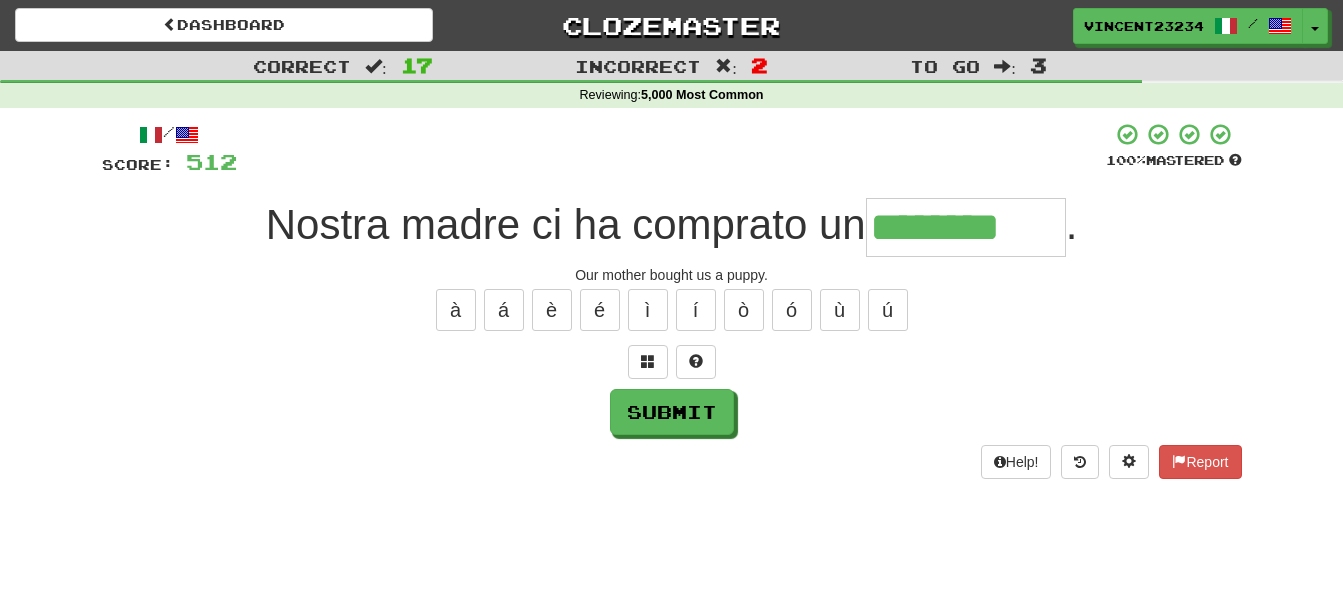 type on "********" 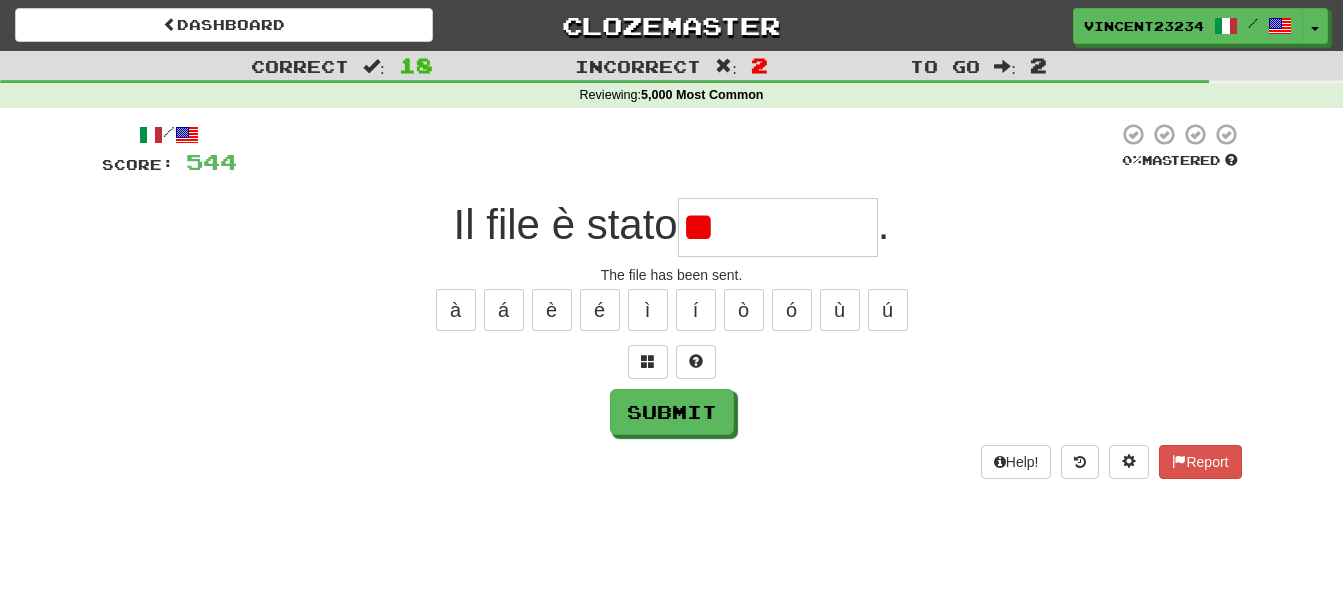 type on "*" 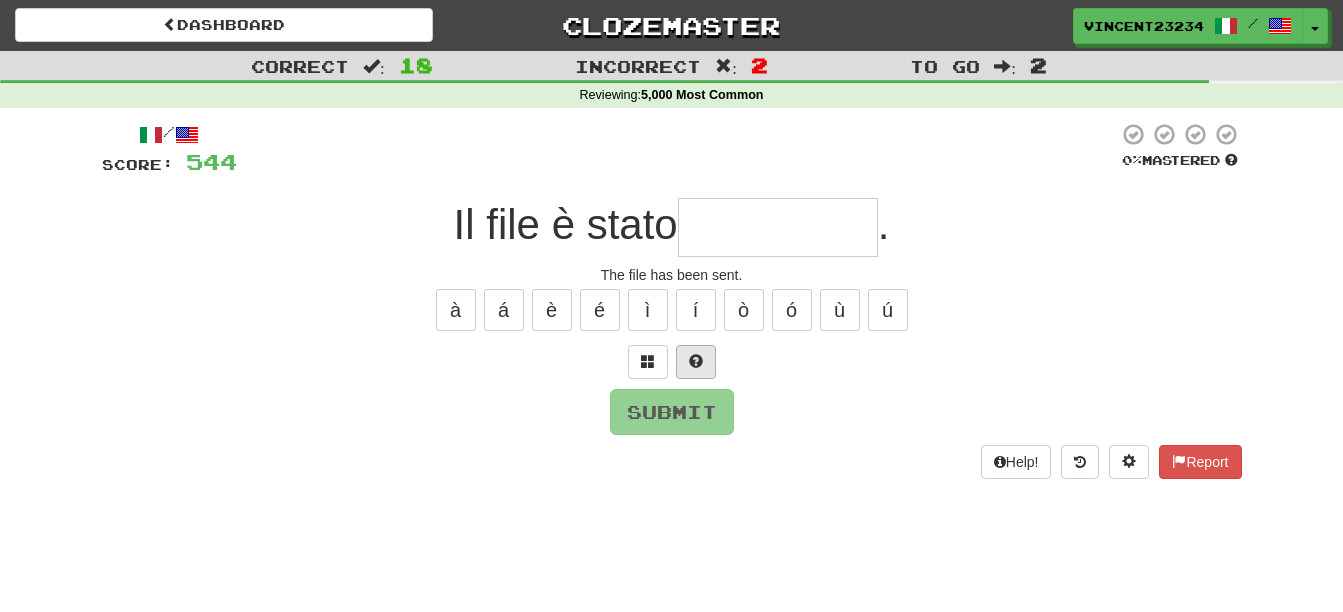 type on "*" 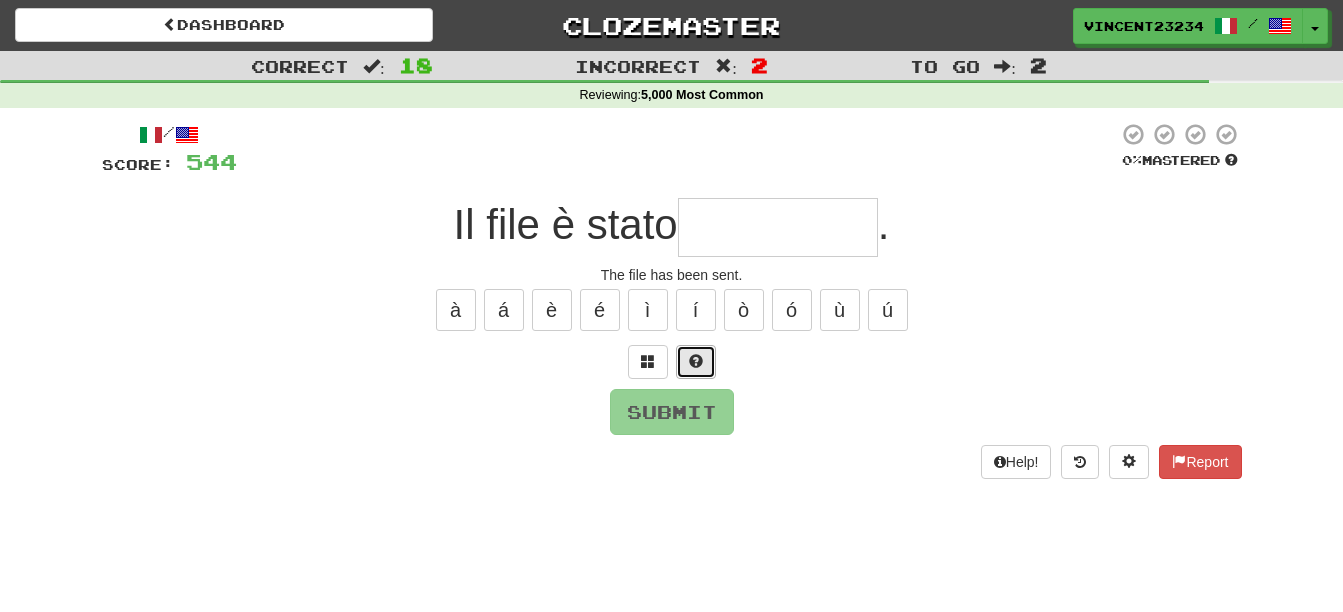 click at bounding box center (696, 361) 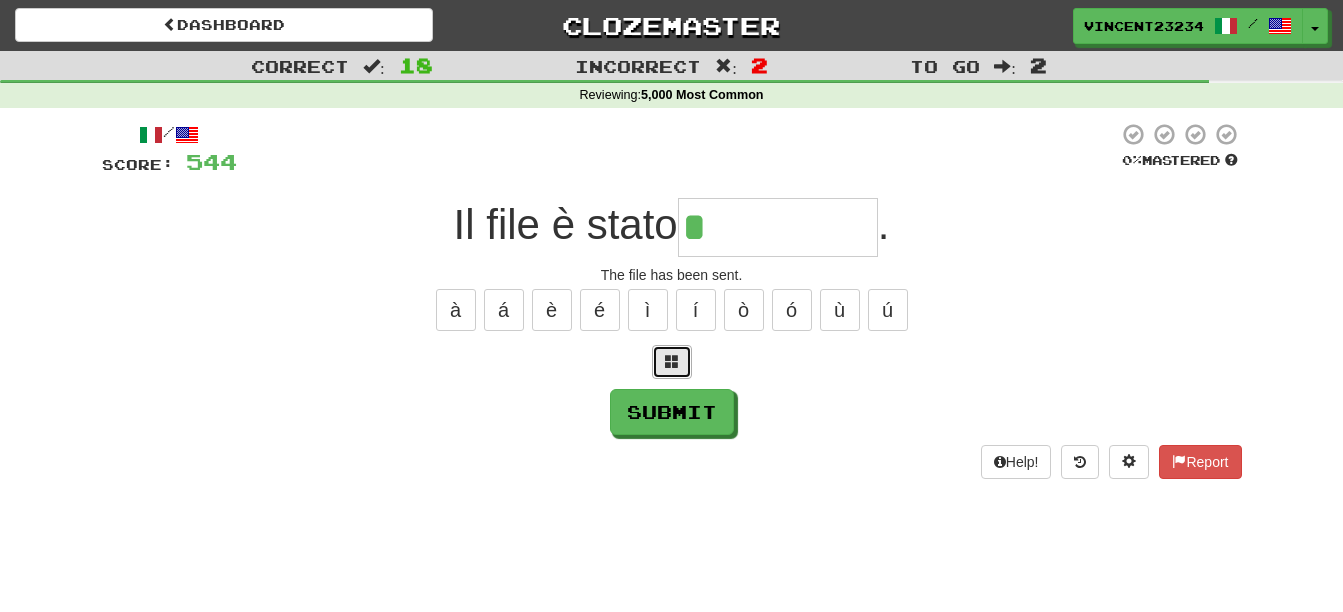 click at bounding box center (672, 362) 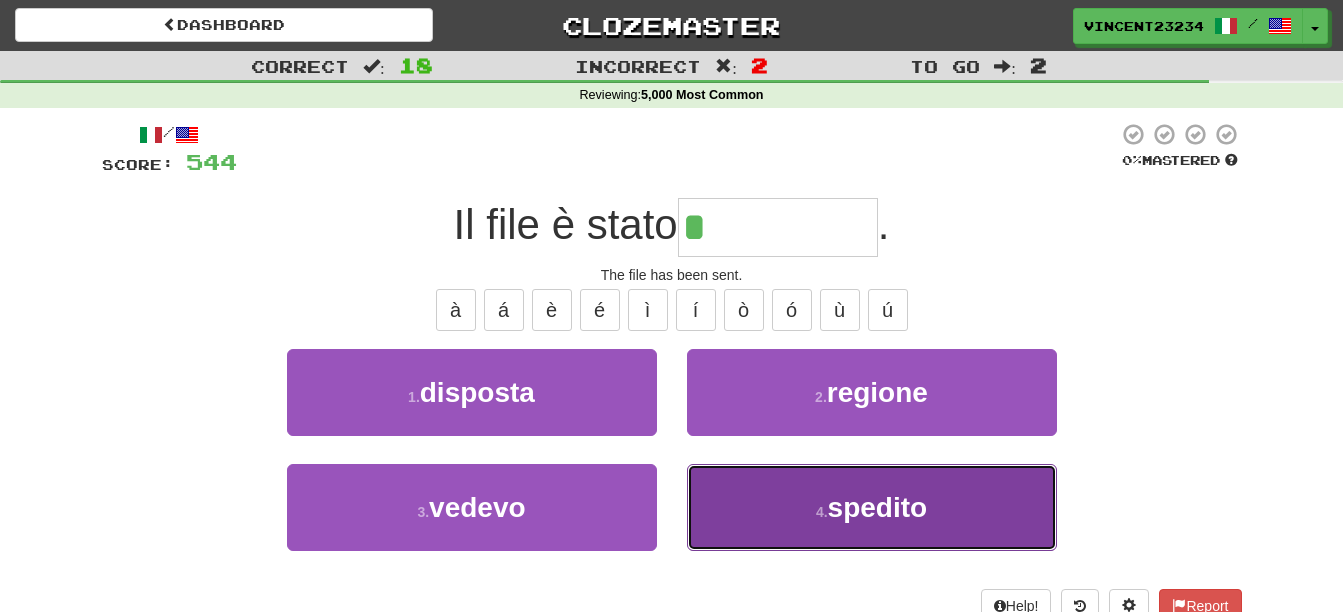 click on "spedito" at bounding box center (878, 507) 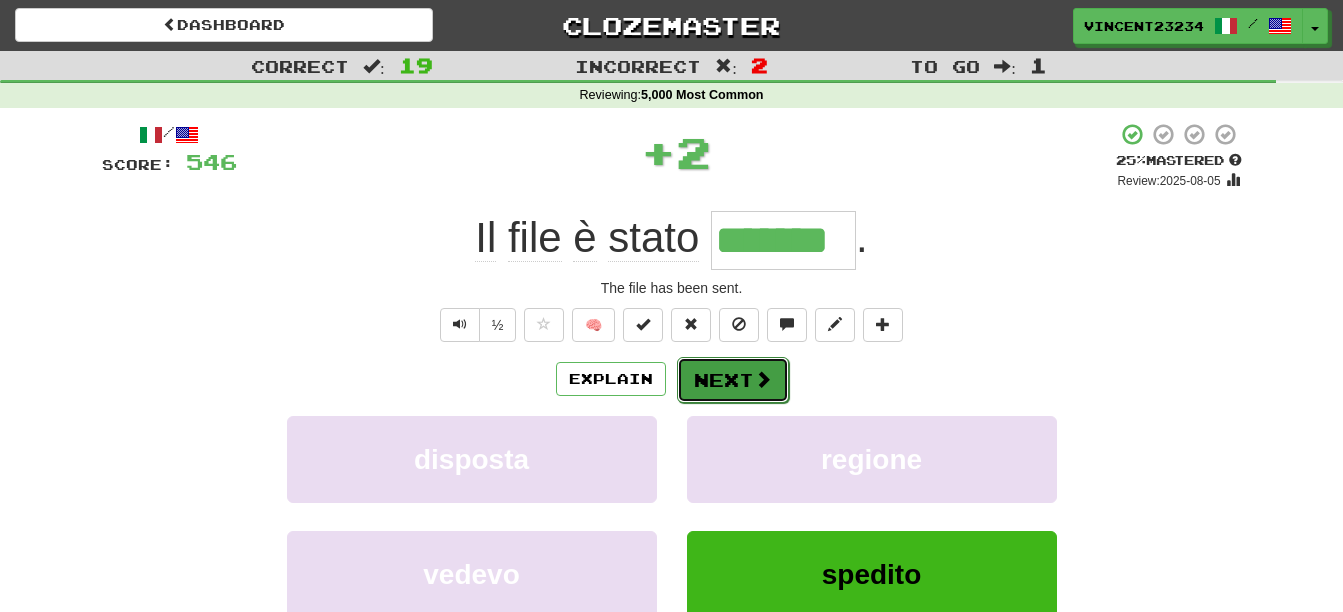 click on "Next" at bounding box center (733, 380) 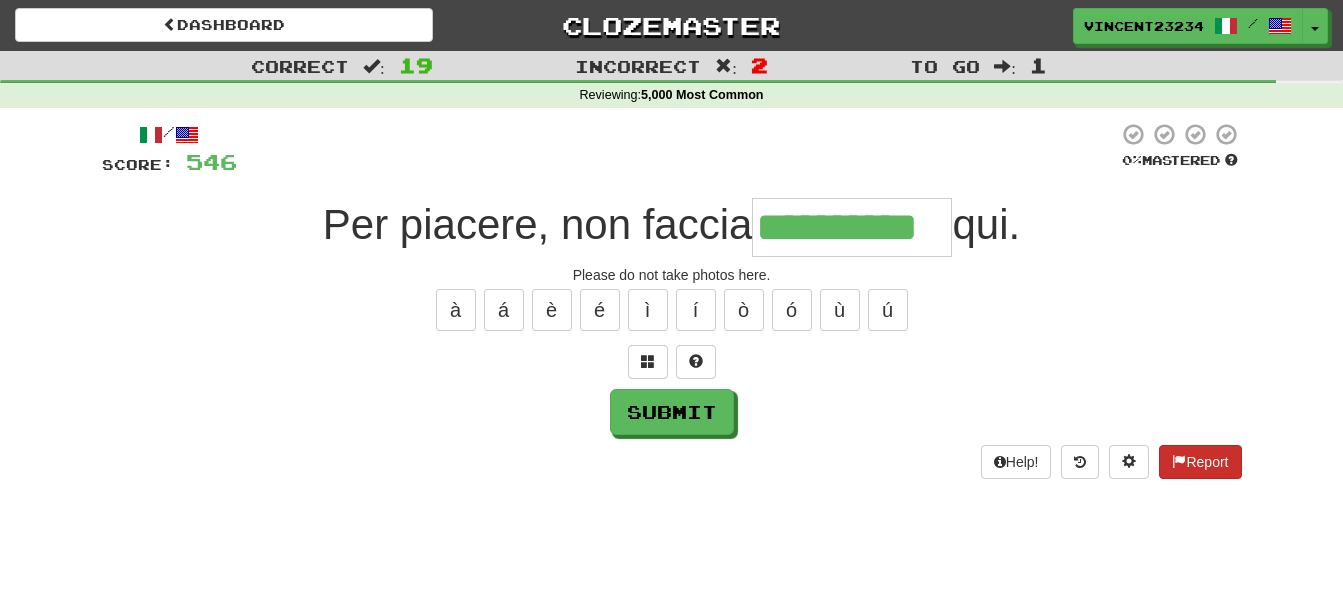 type on "**********" 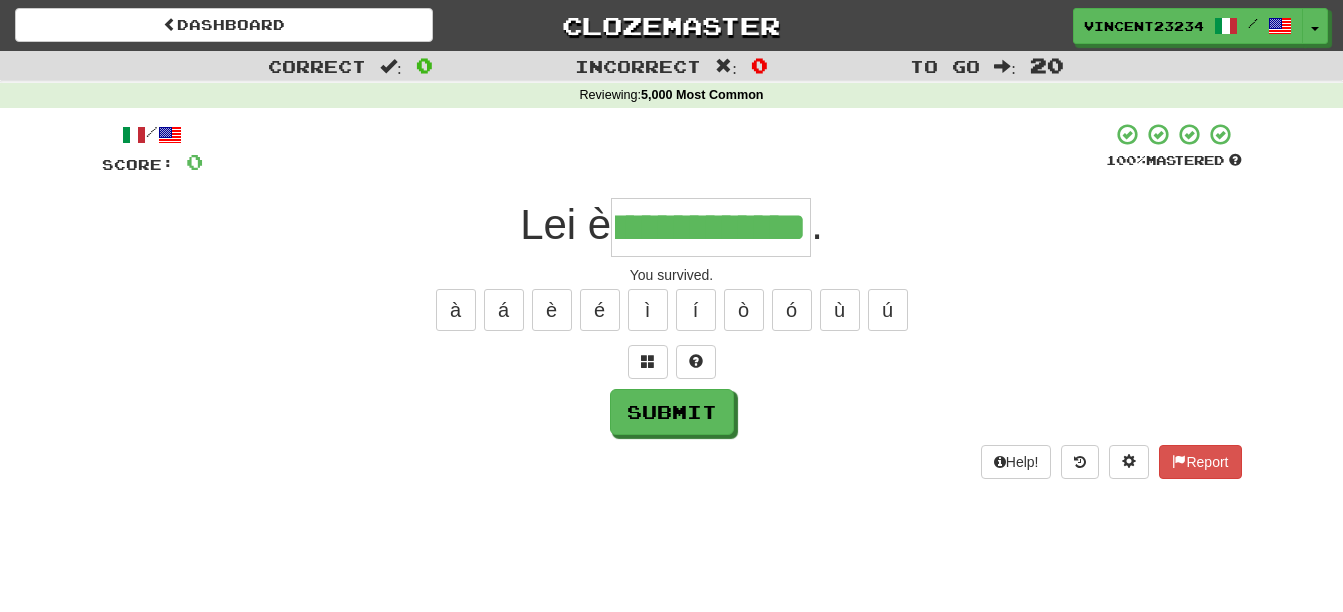 scroll, scrollTop: 0, scrollLeft: 65, axis: horizontal 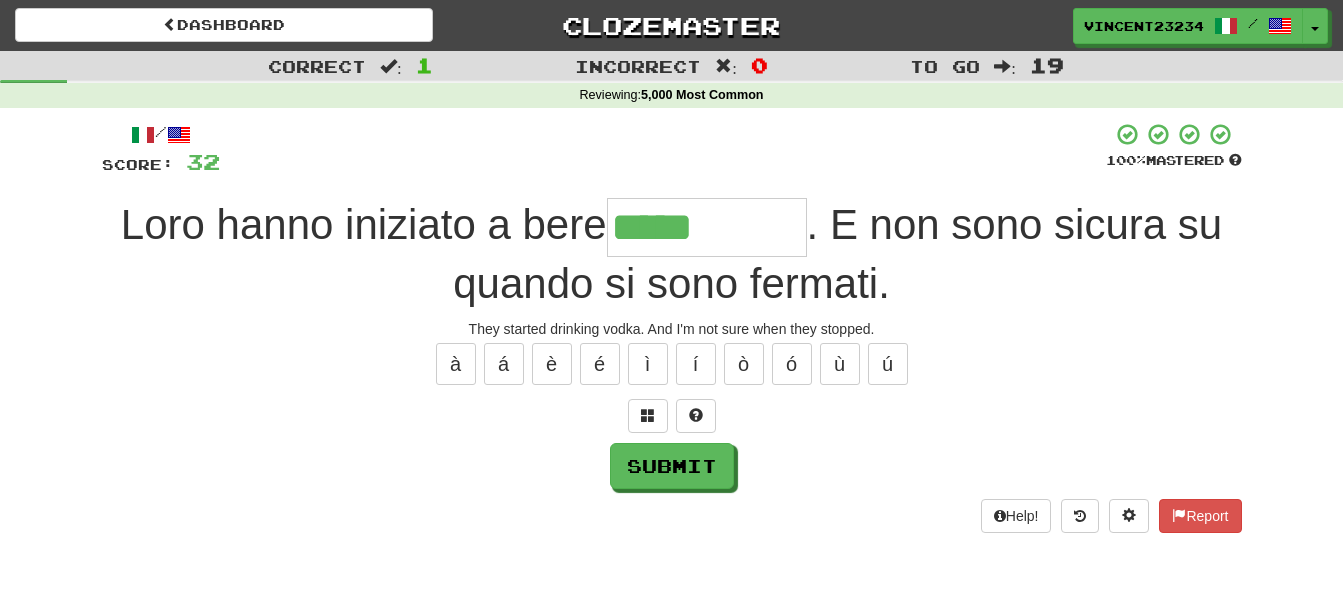 type on "*****" 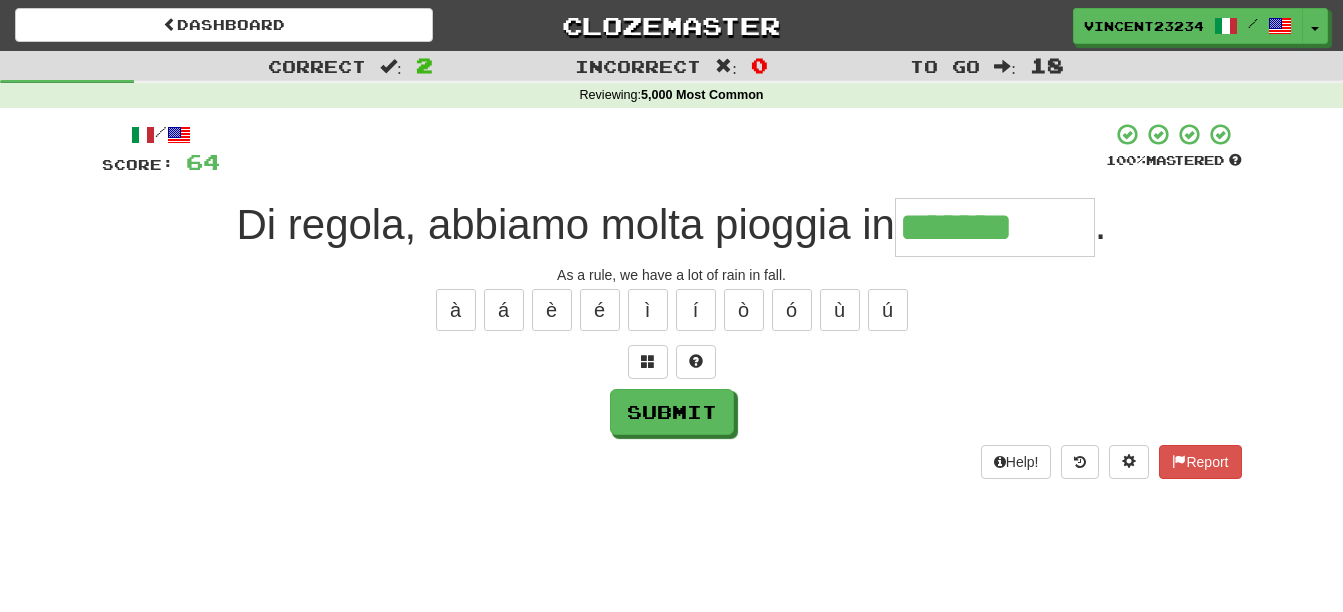 type on "*******" 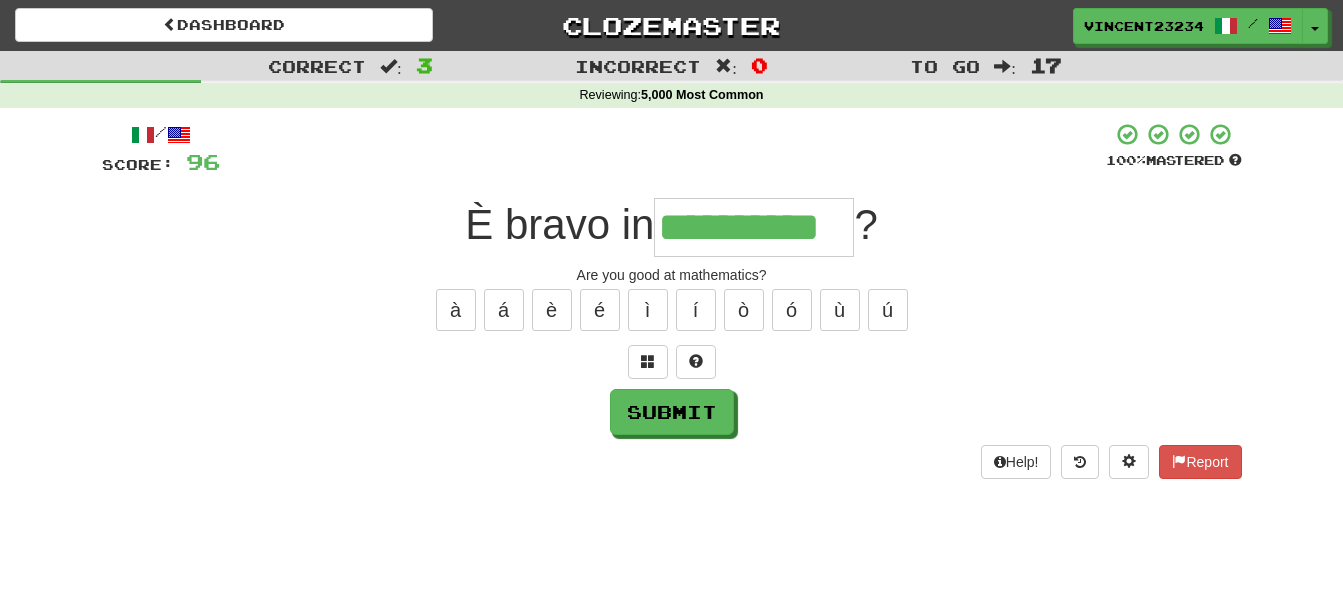 scroll, scrollTop: 0, scrollLeft: 25, axis: horizontal 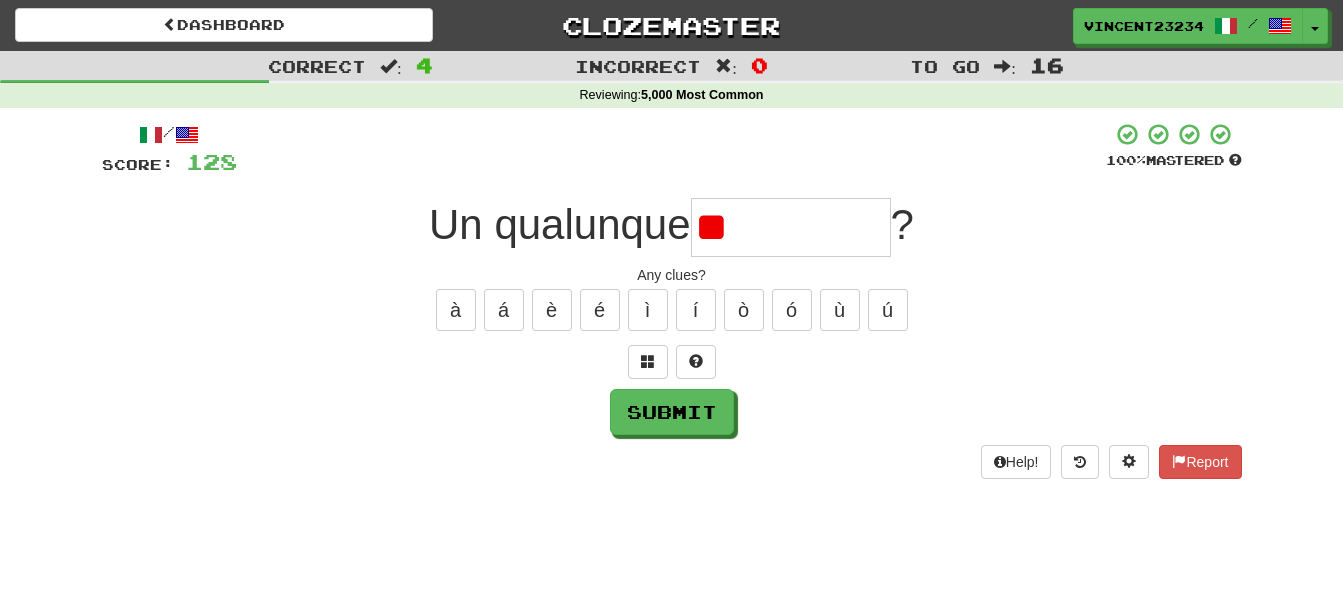 type on "*" 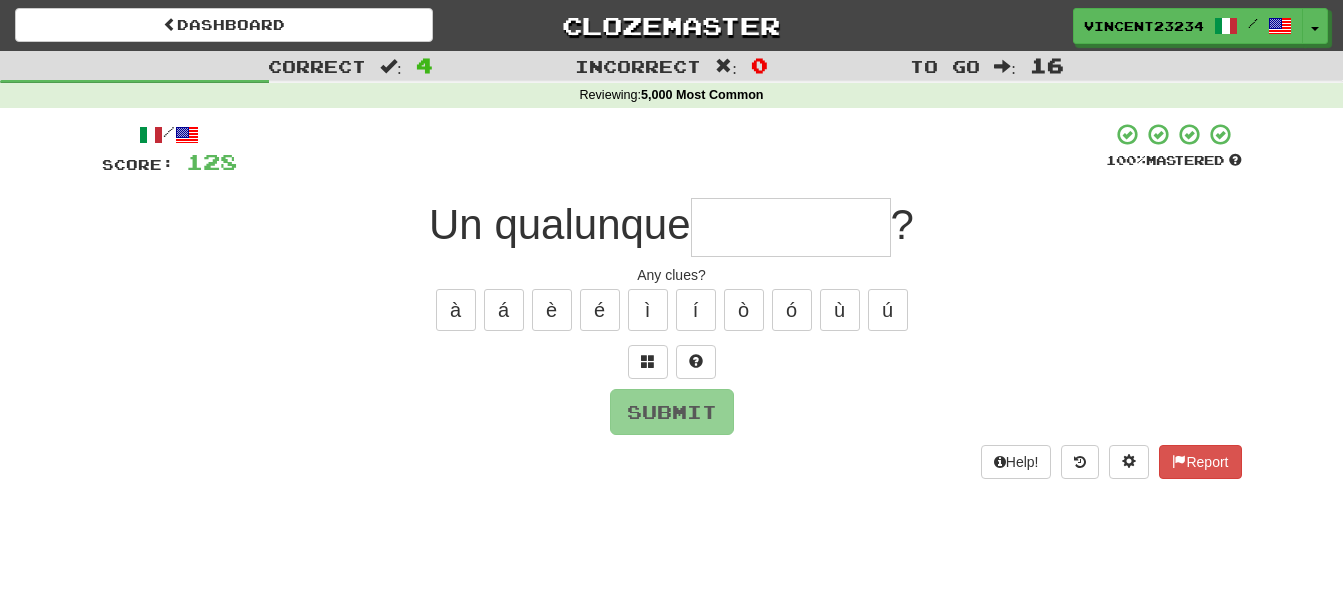 type on "*" 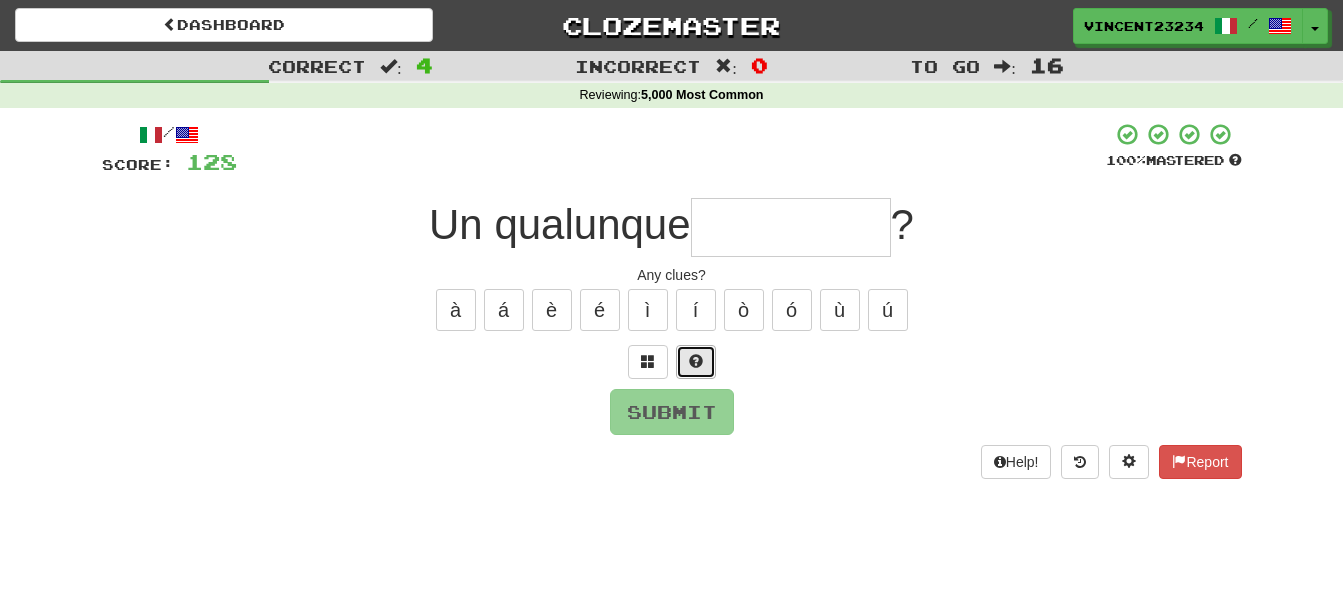 click at bounding box center (696, 362) 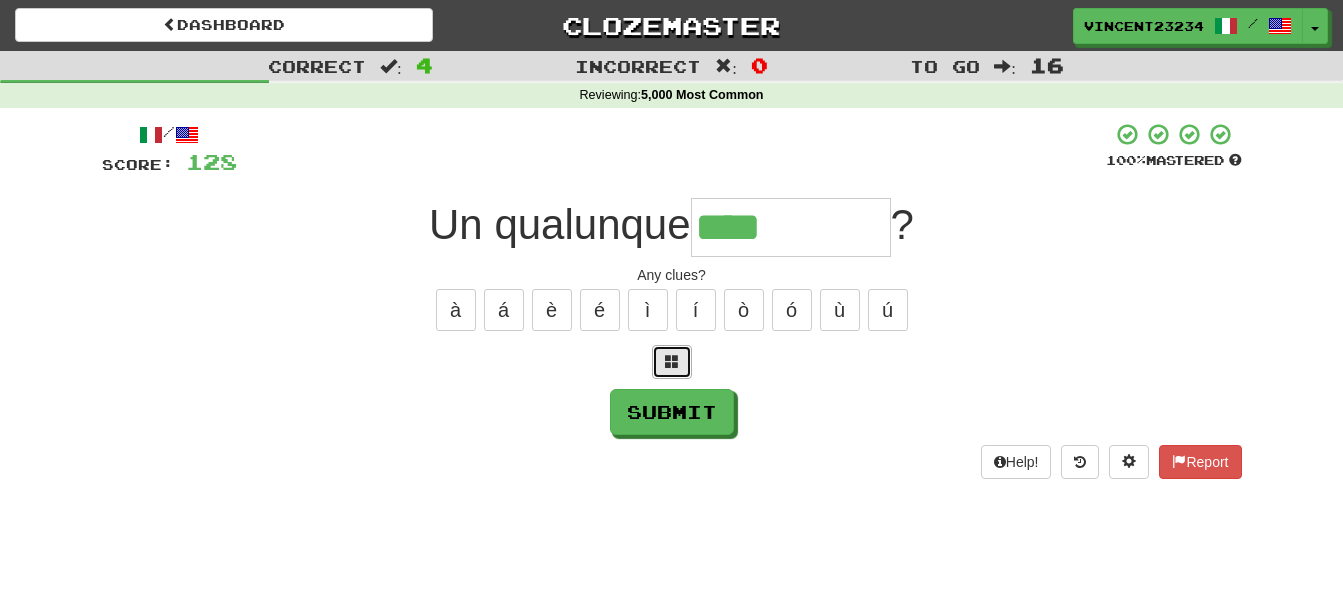 click at bounding box center [672, 362] 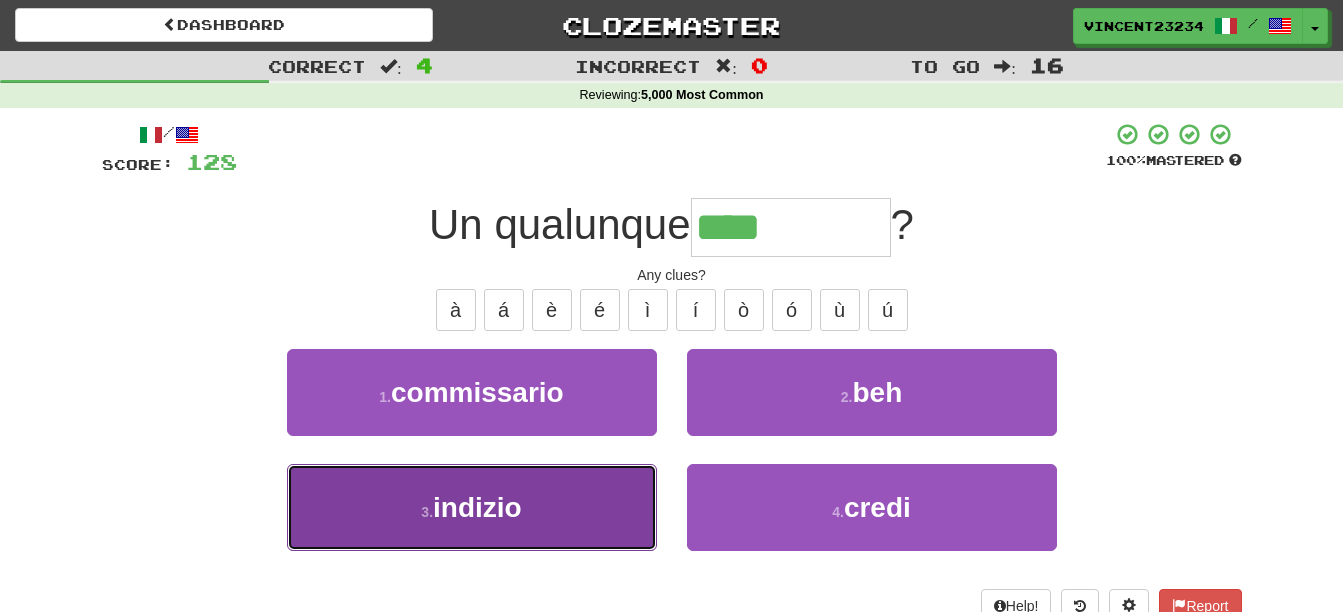 click on "3 .  indizio" at bounding box center (472, 507) 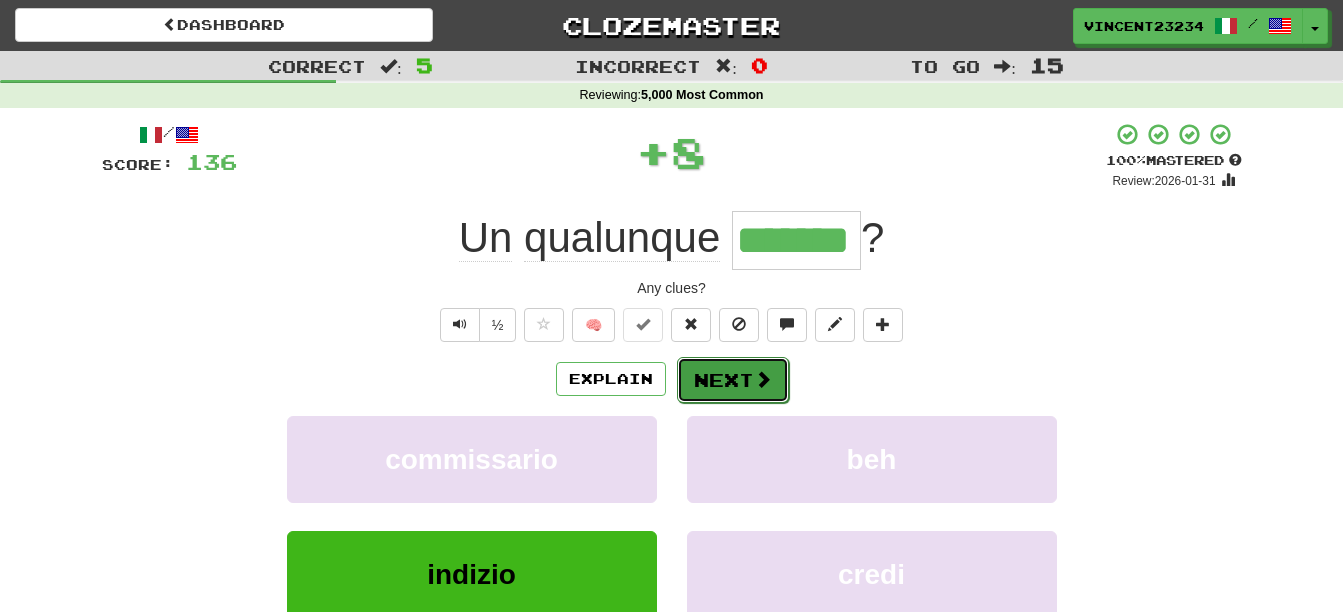 click at bounding box center [763, 379] 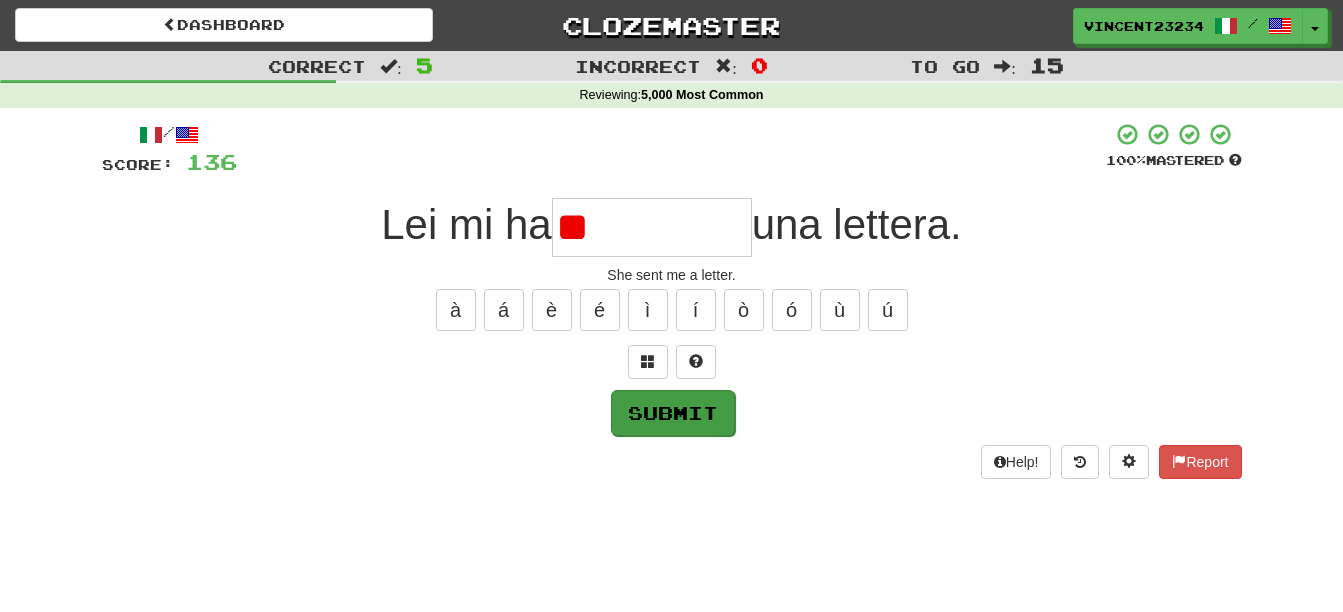 type on "*" 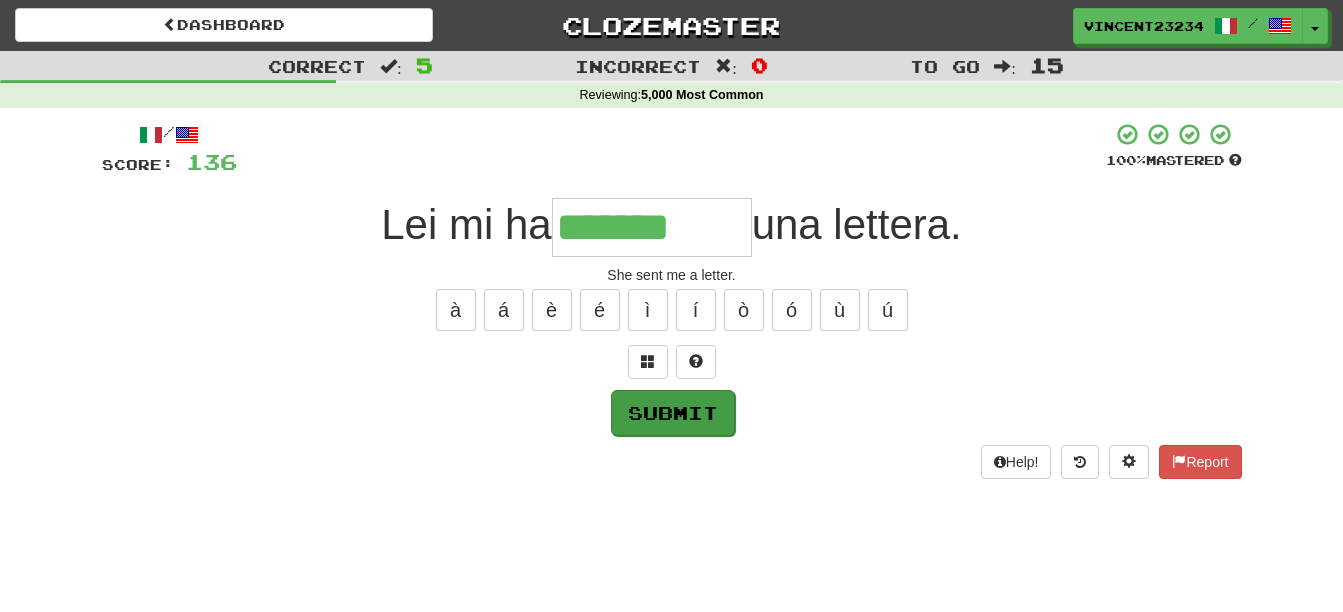 type on "*******" 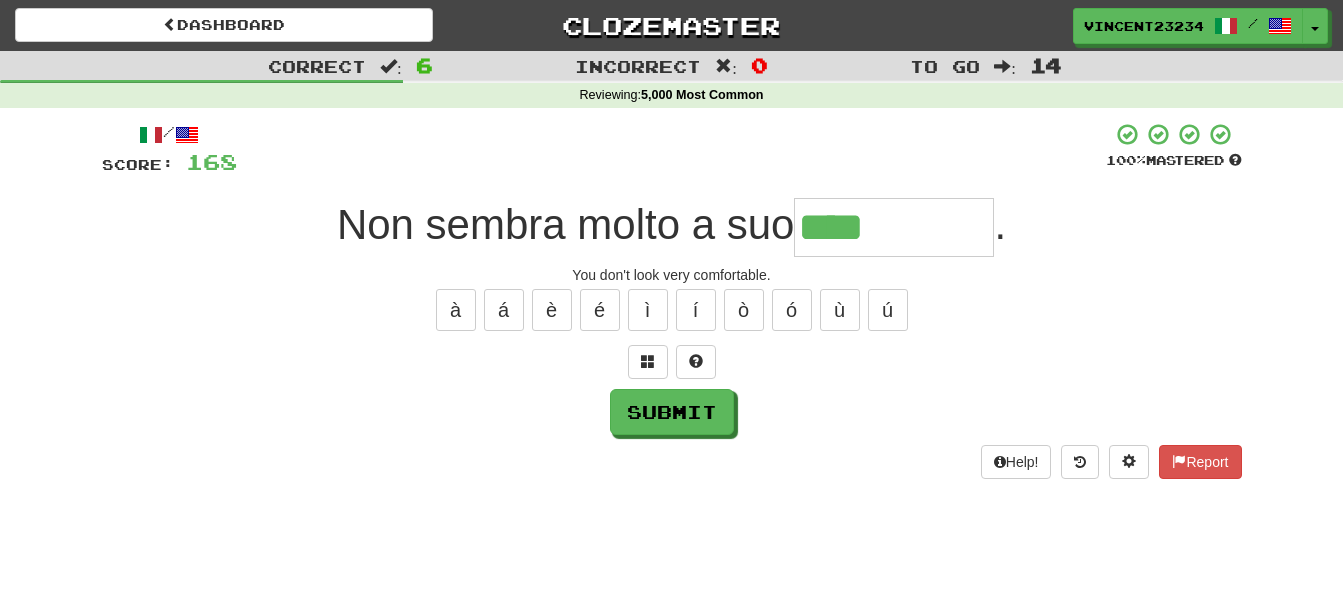 type on "****" 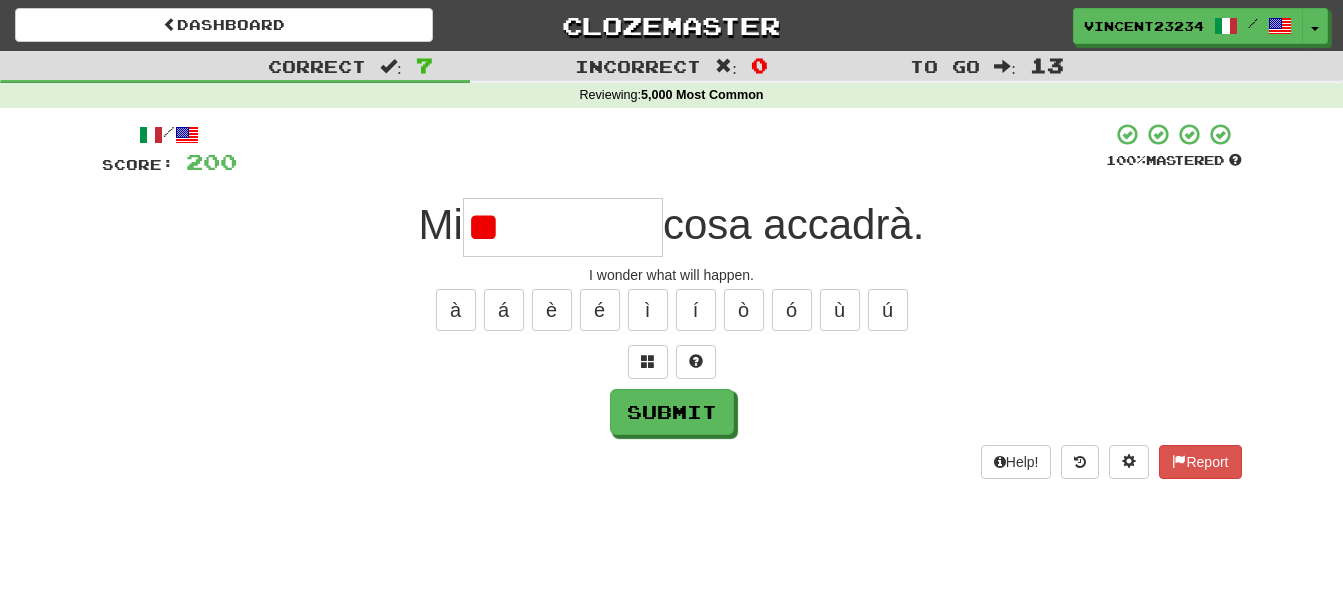 type on "*" 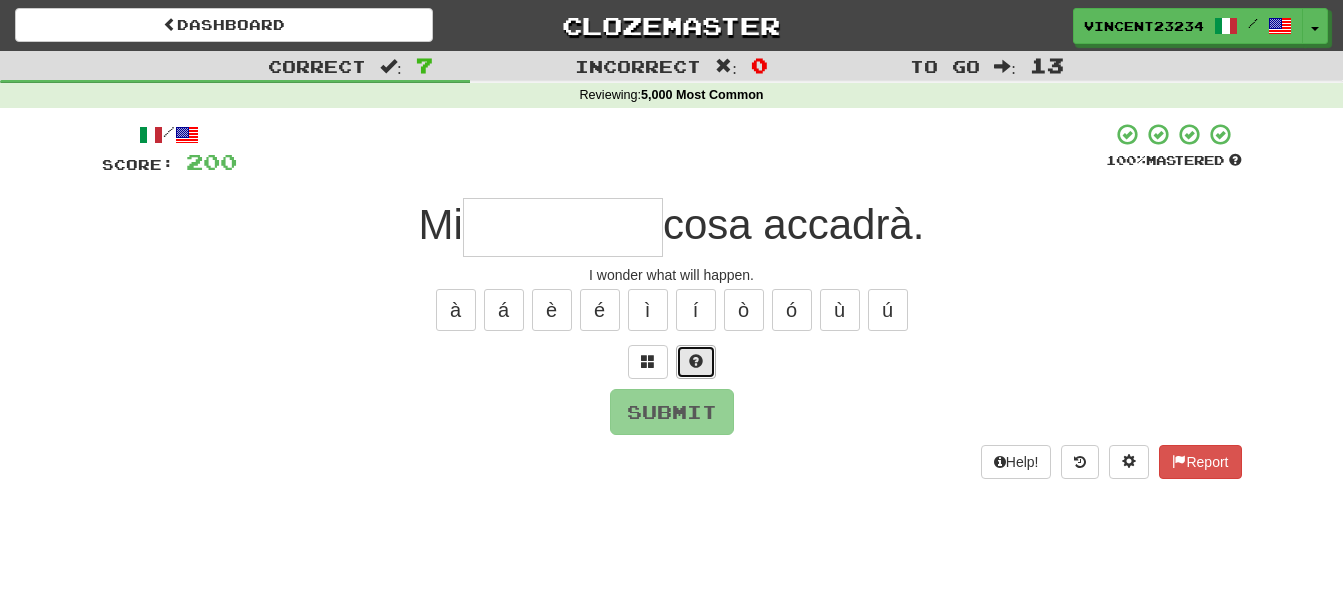 click at bounding box center (696, 362) 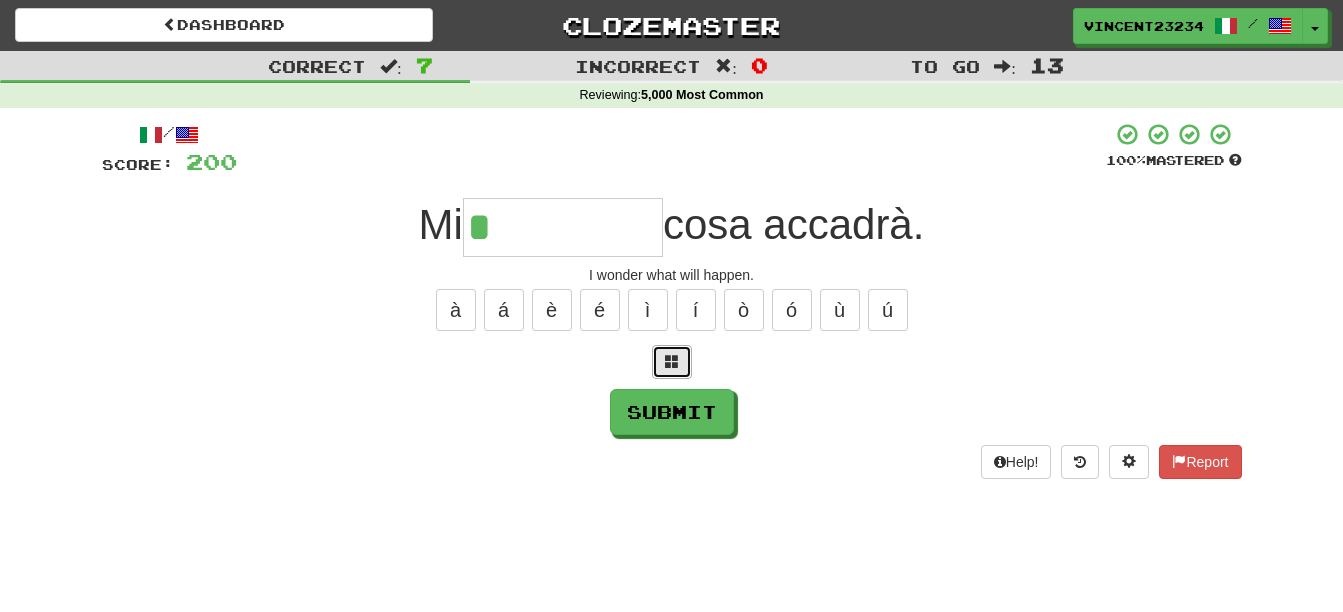 click at bounding box center [672, 361] 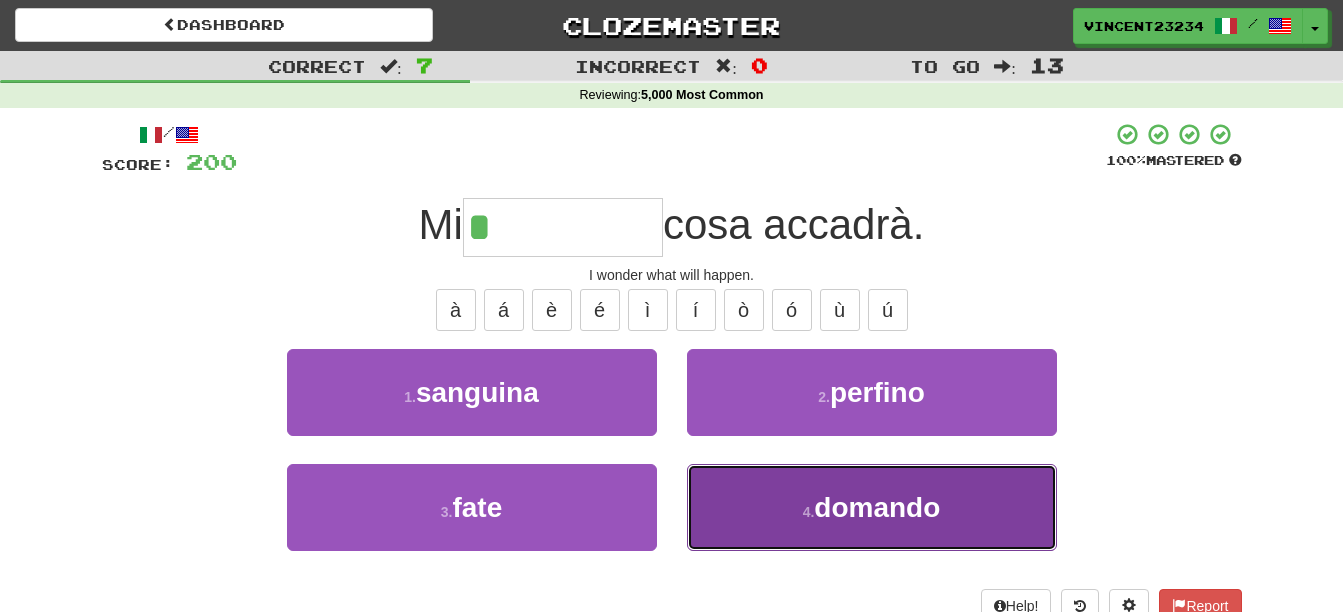 click on "4 ." at bounding box center [809, 512] 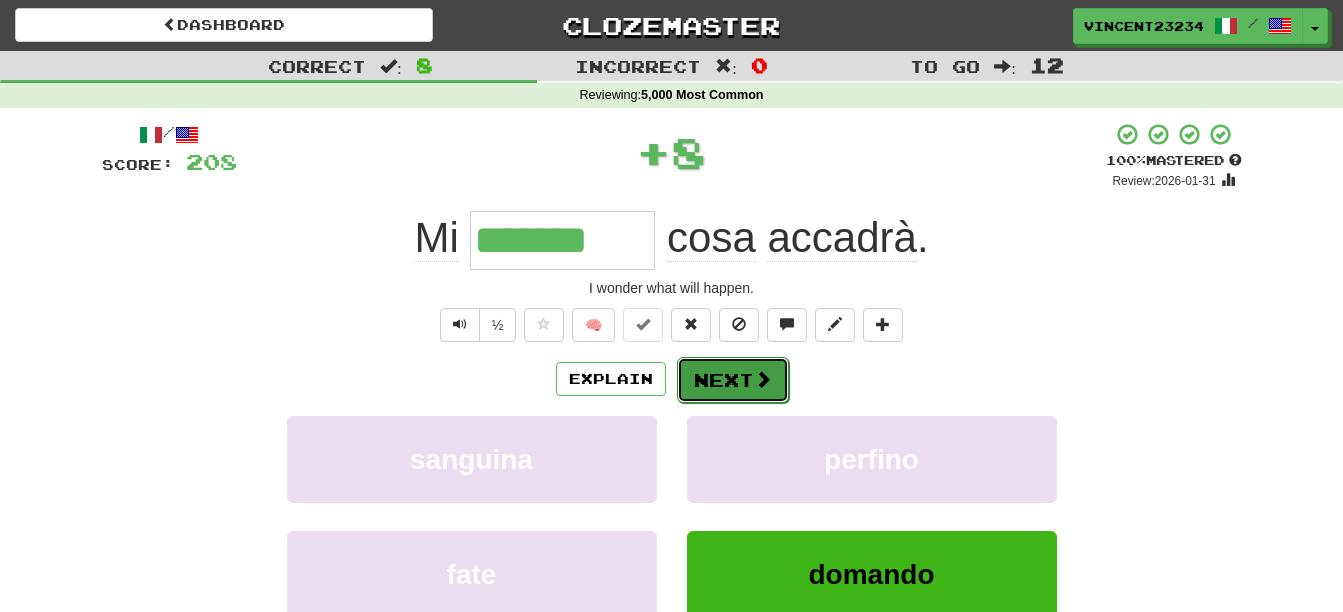 click on "Next" at bounding box center [733, 380] 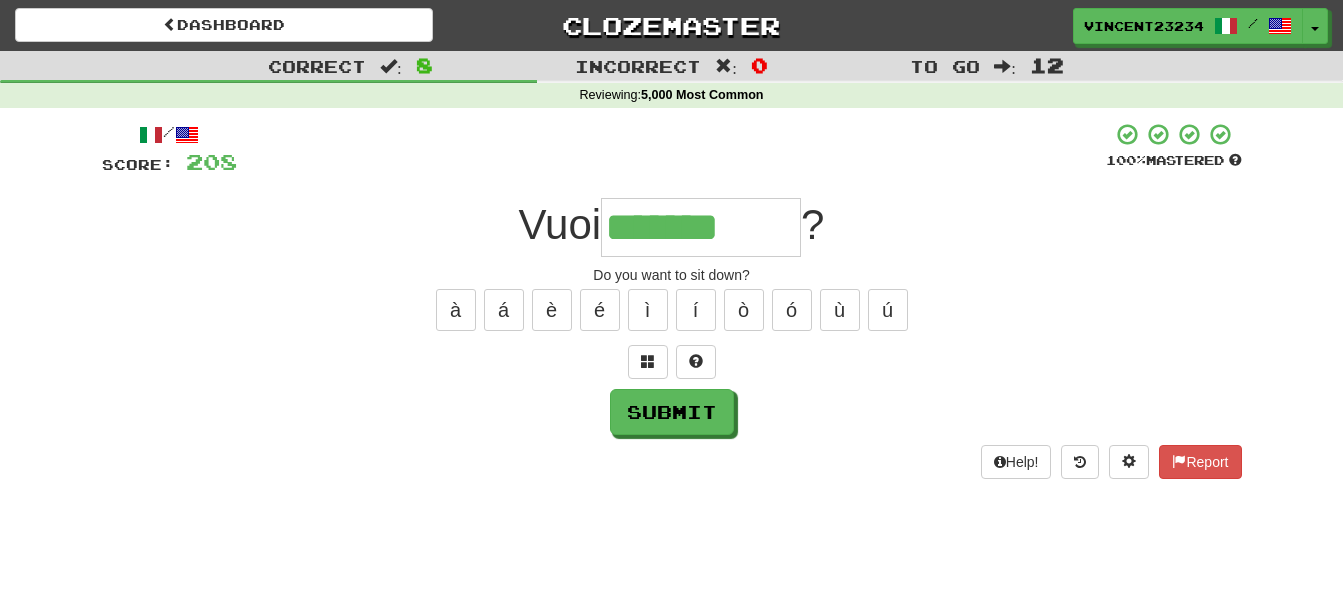type on "*******" 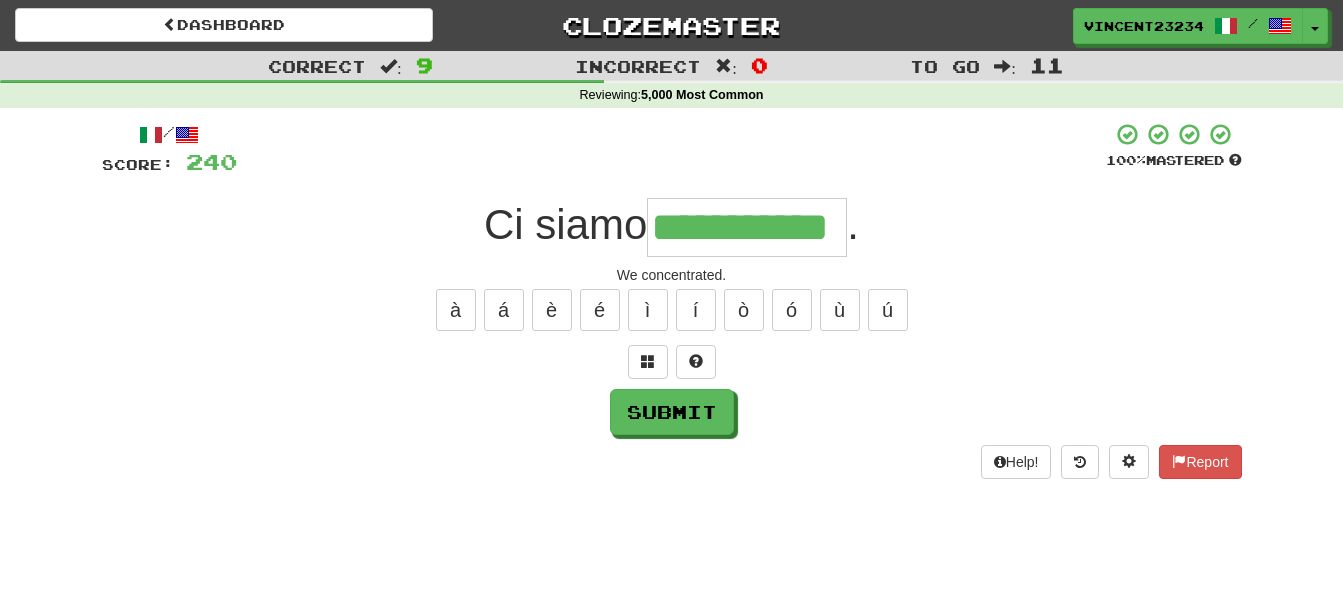 scroll, scrollTop: 0, scrollLeft: 13, axis: horizontal 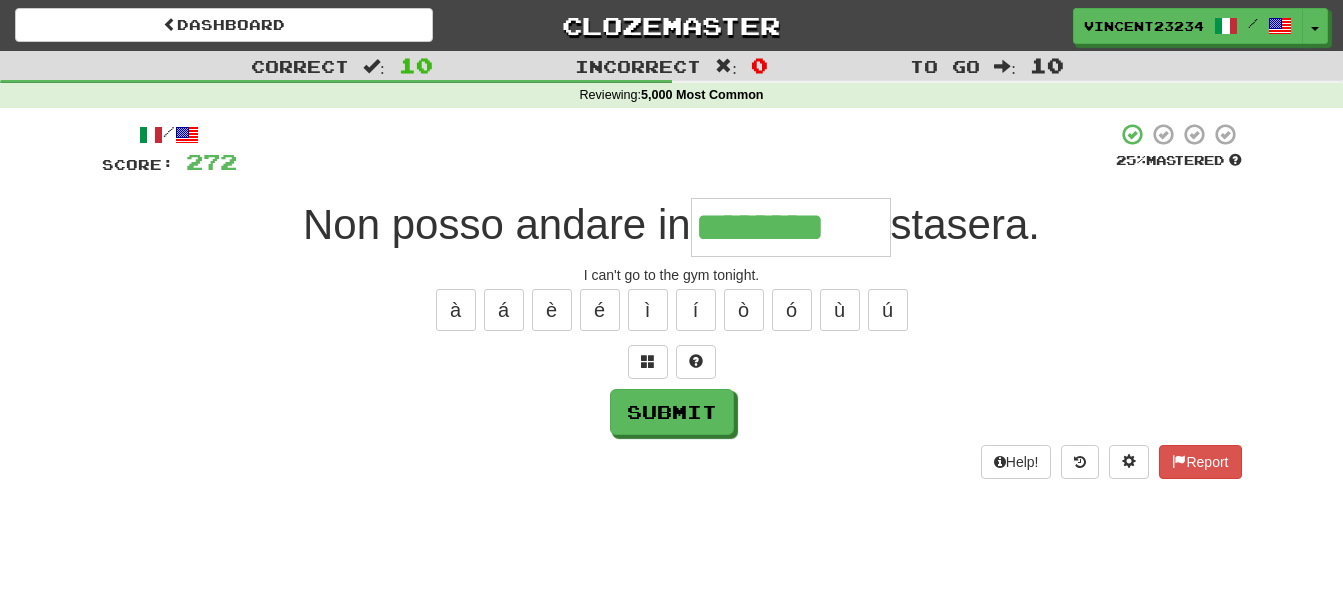 type on "********" 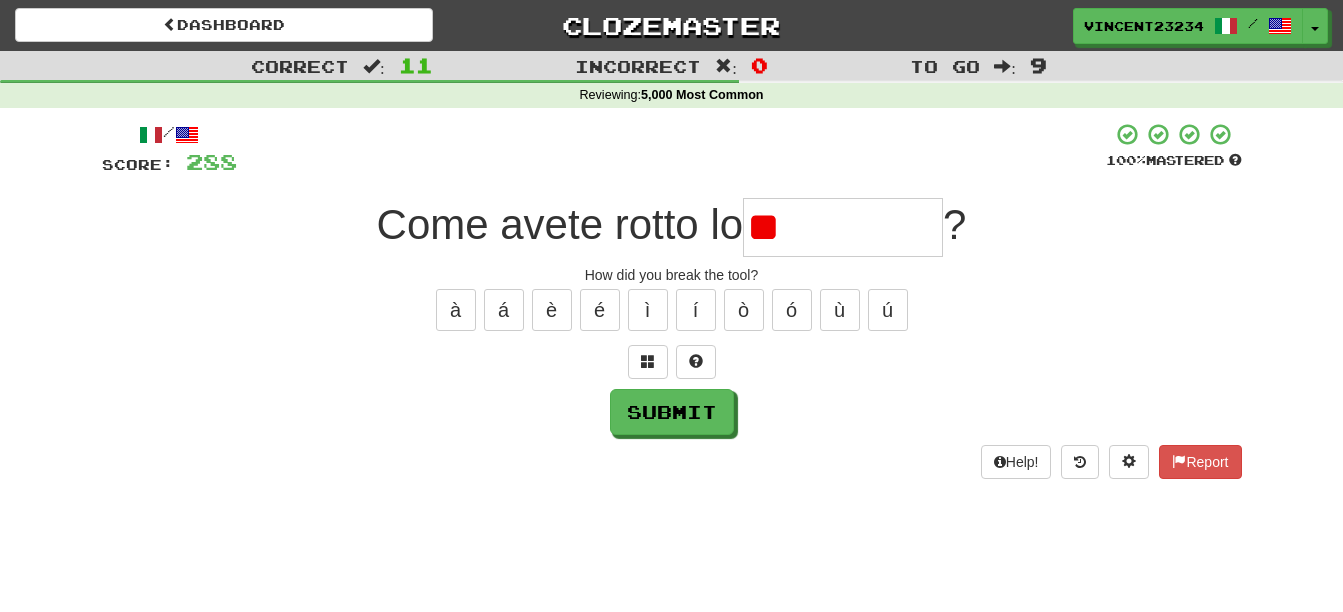 type on "*" 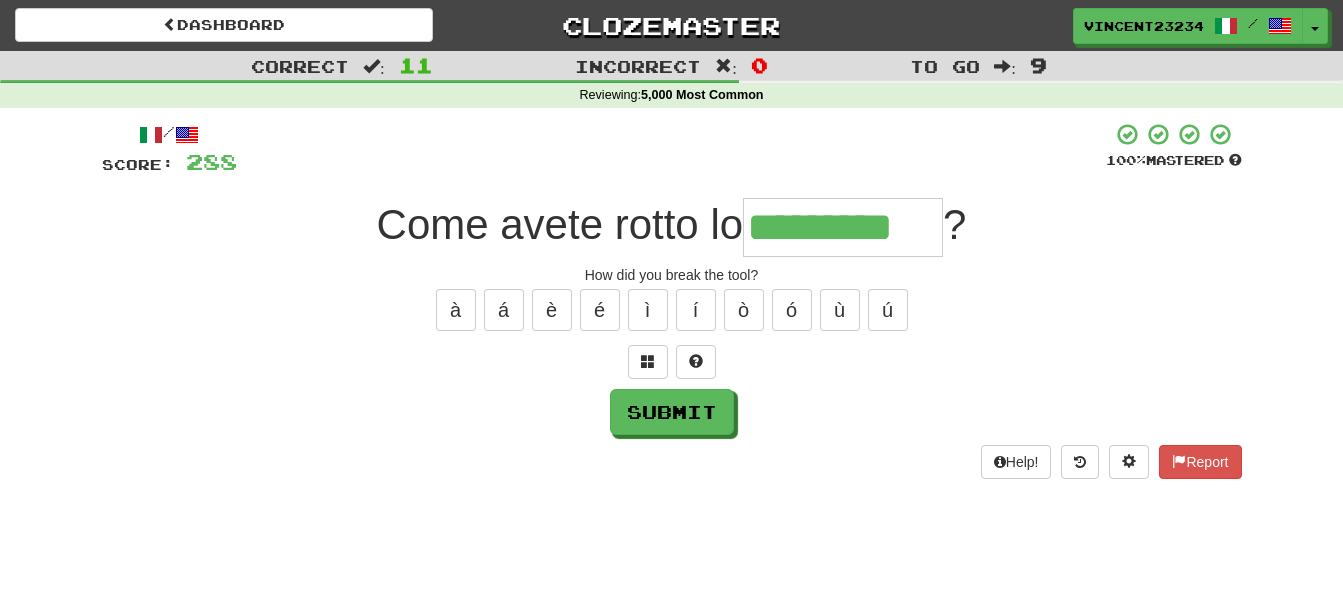 type on "*********" 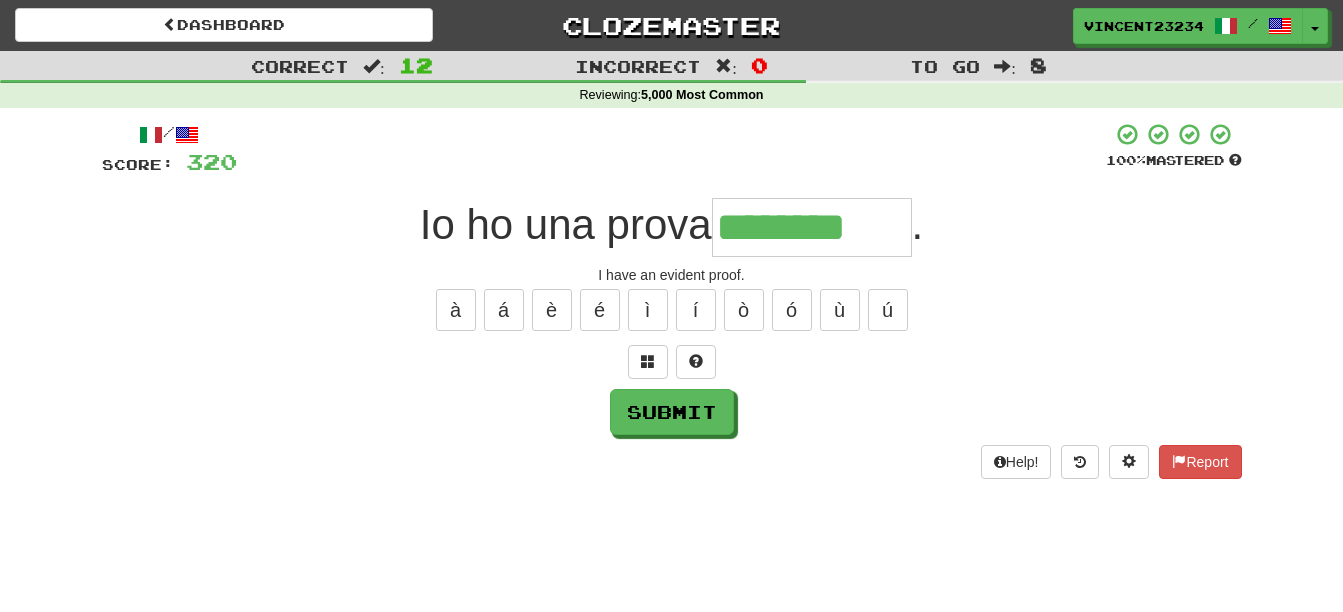 type on "********" 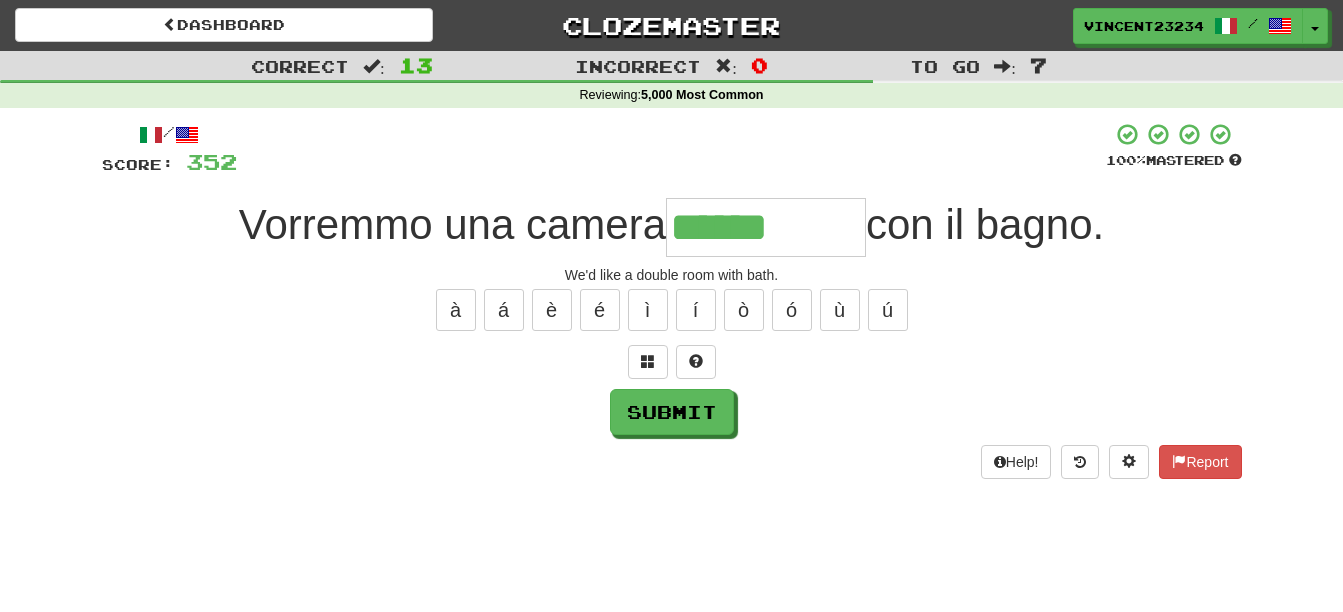 type on "******" 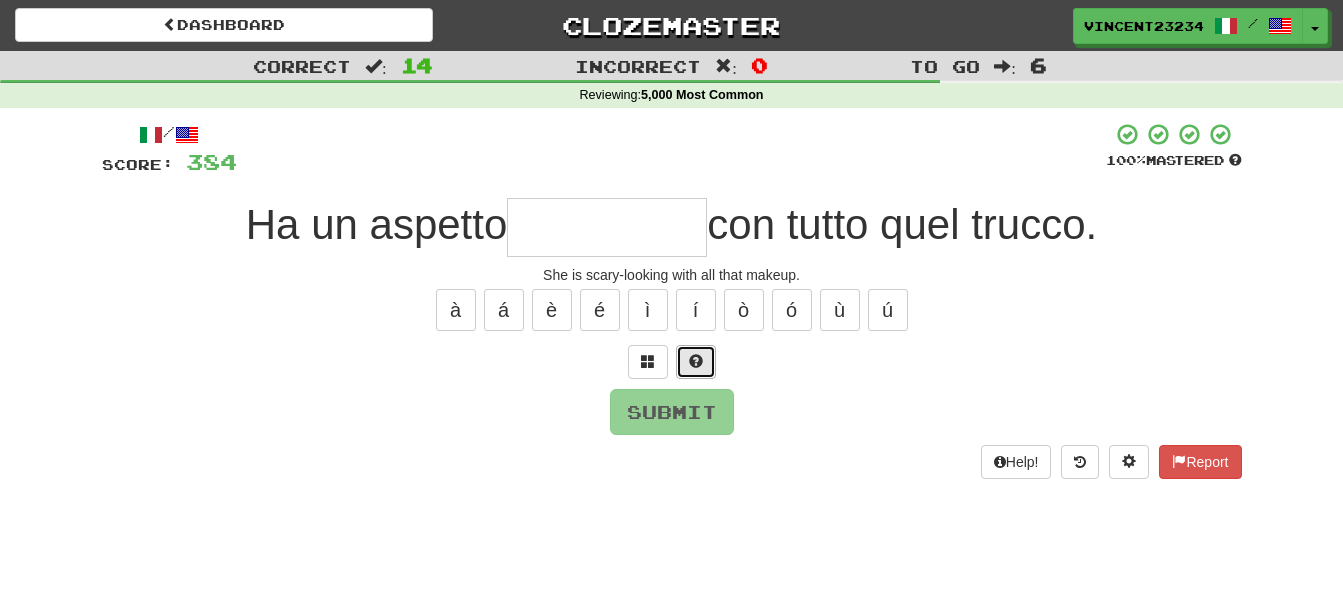 click at bounding box center [696, 361] 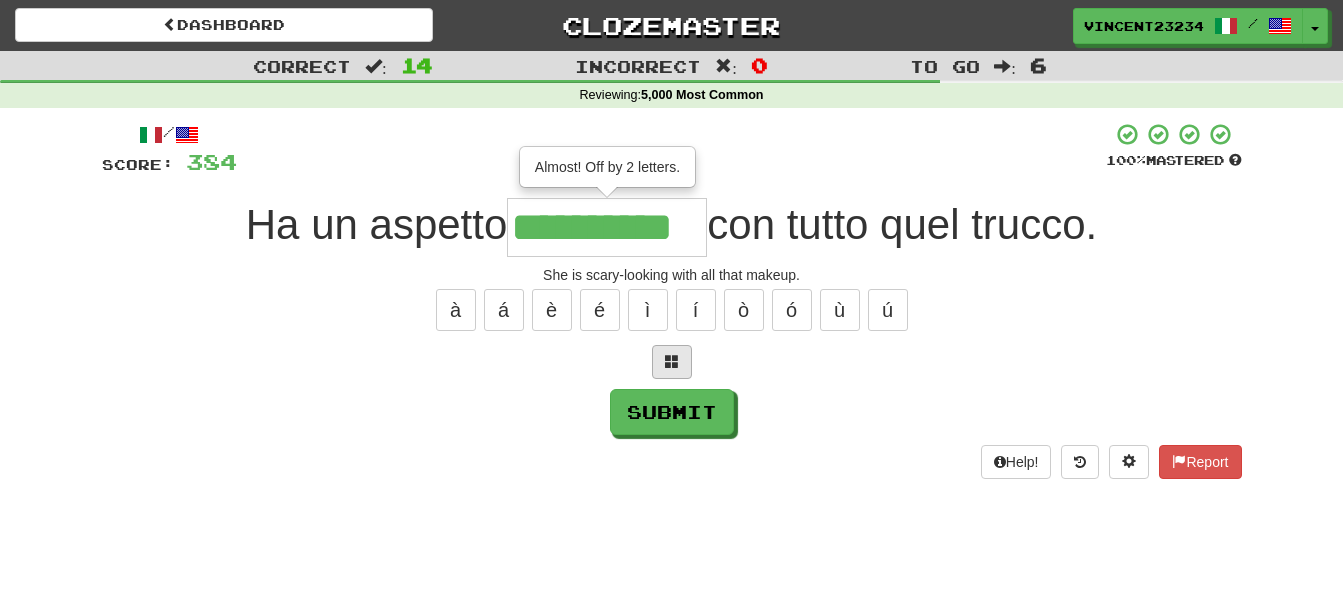 scroll, scrollTop: 0, scrollLeft: 23, axis: horizontal 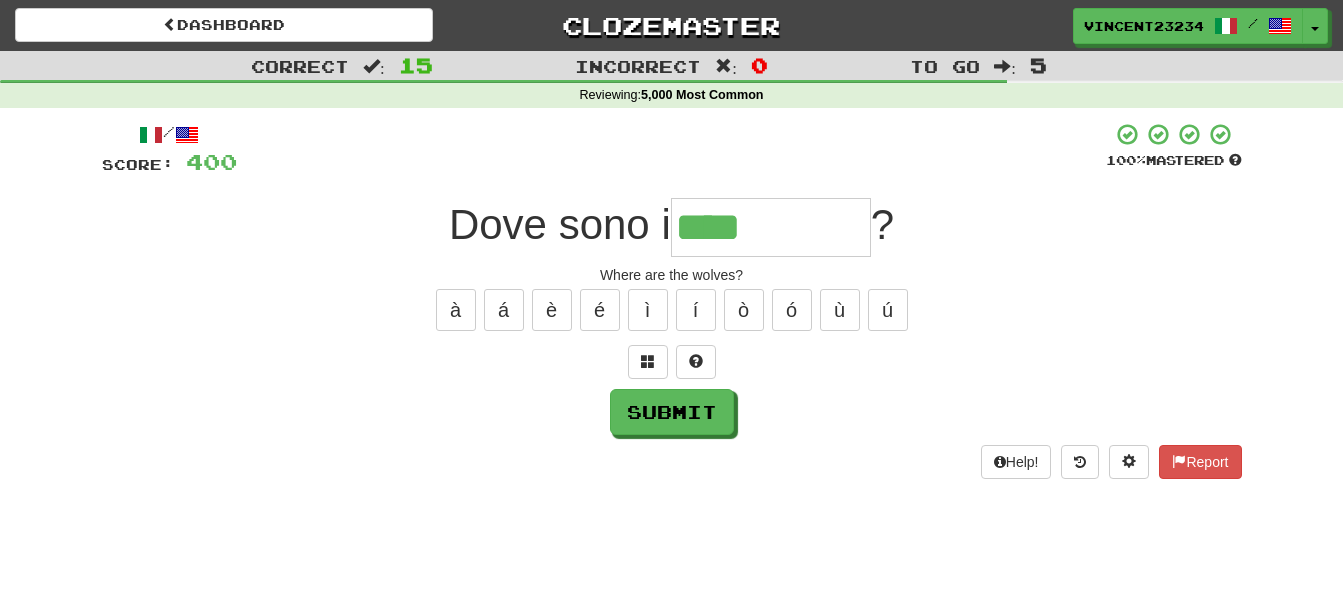 type on "****" 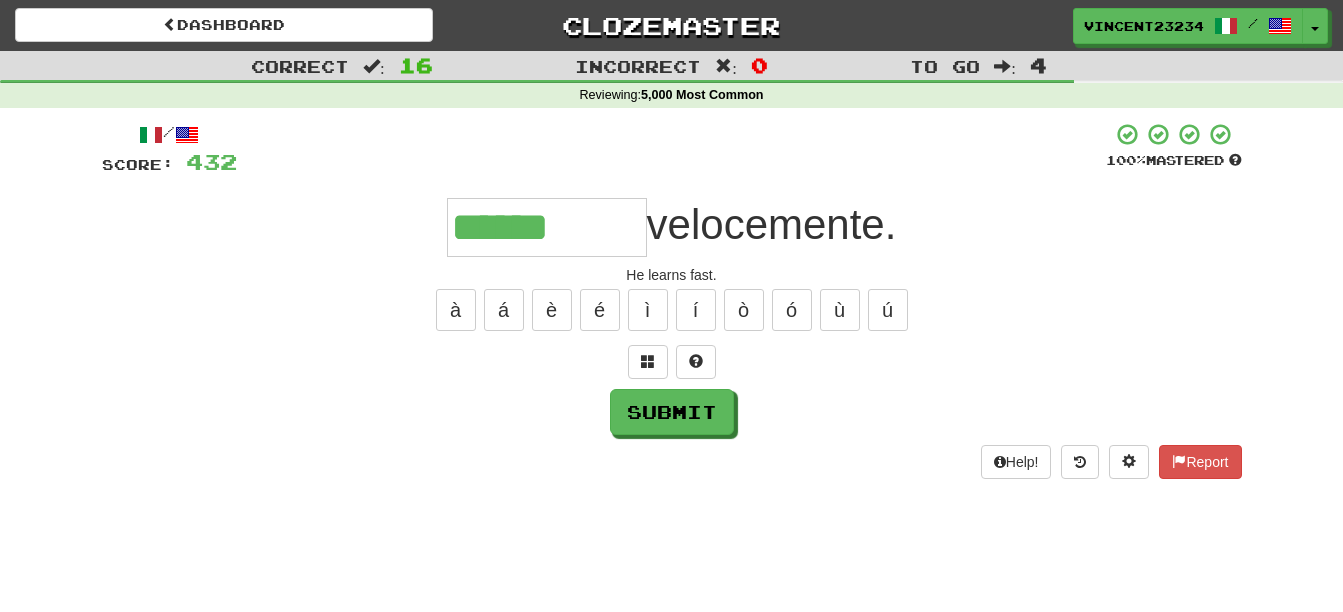 type on "******" 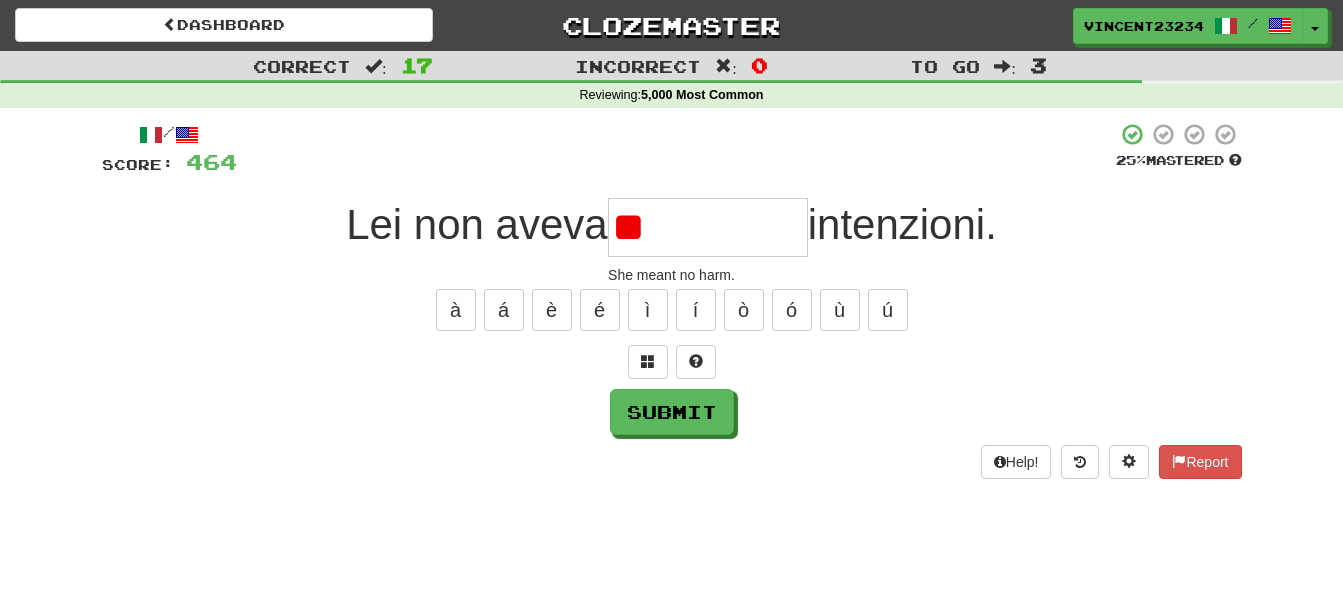 type on "*" 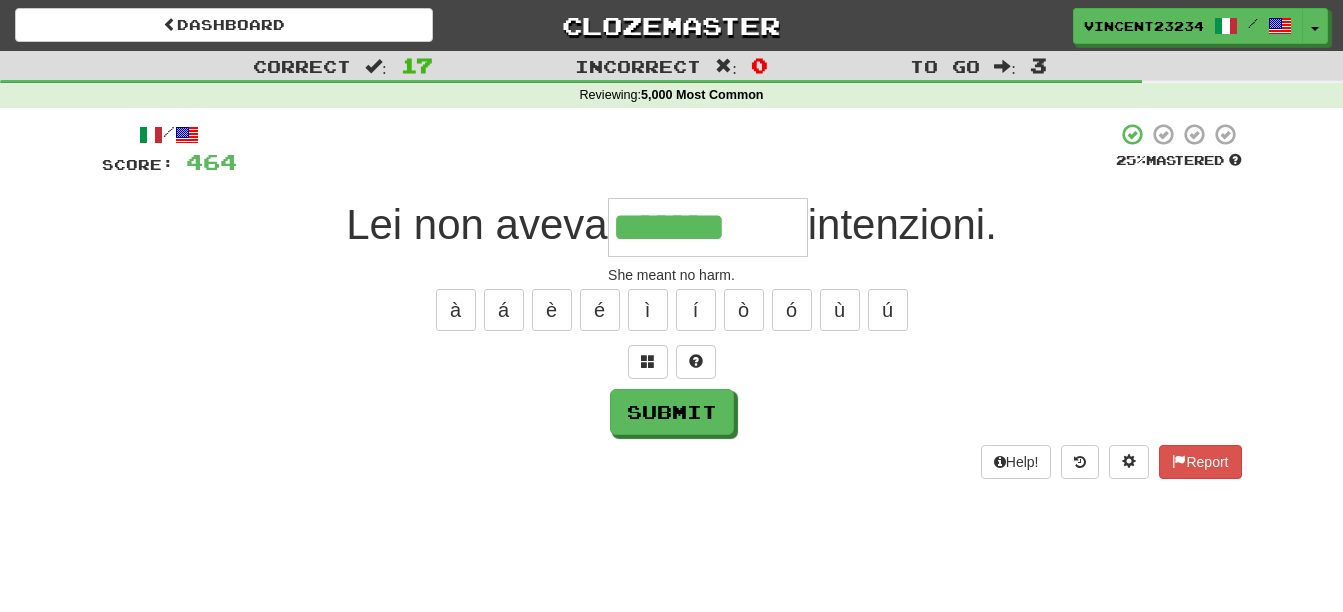 type on "*******" 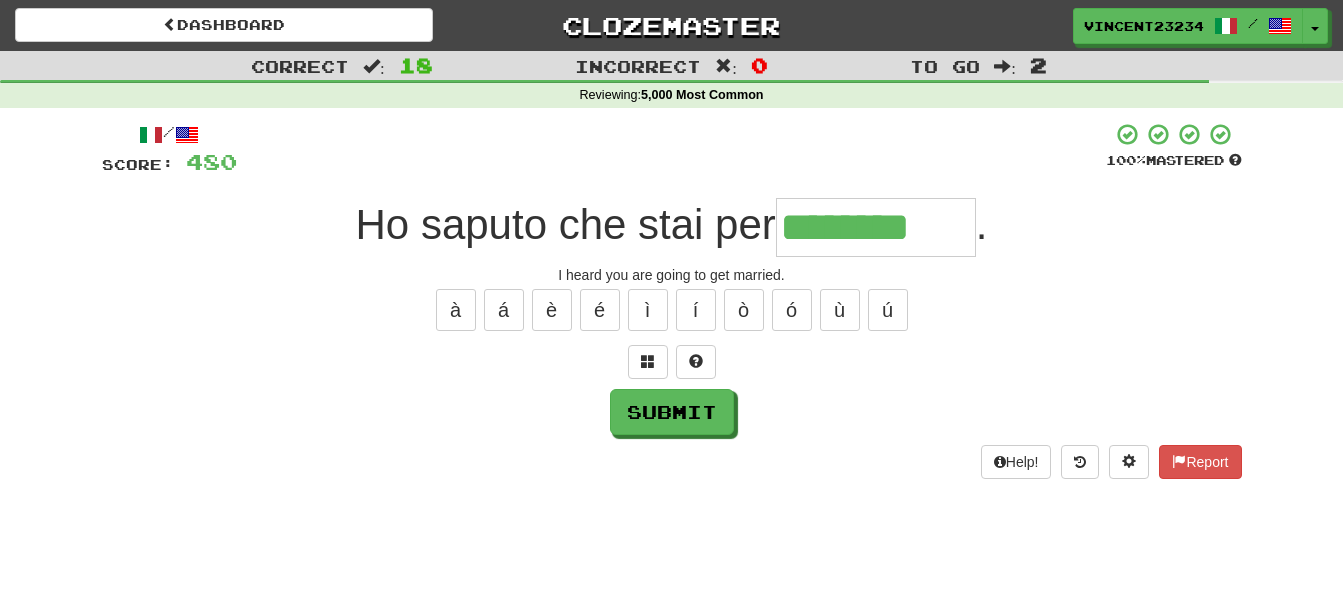 type on "********" 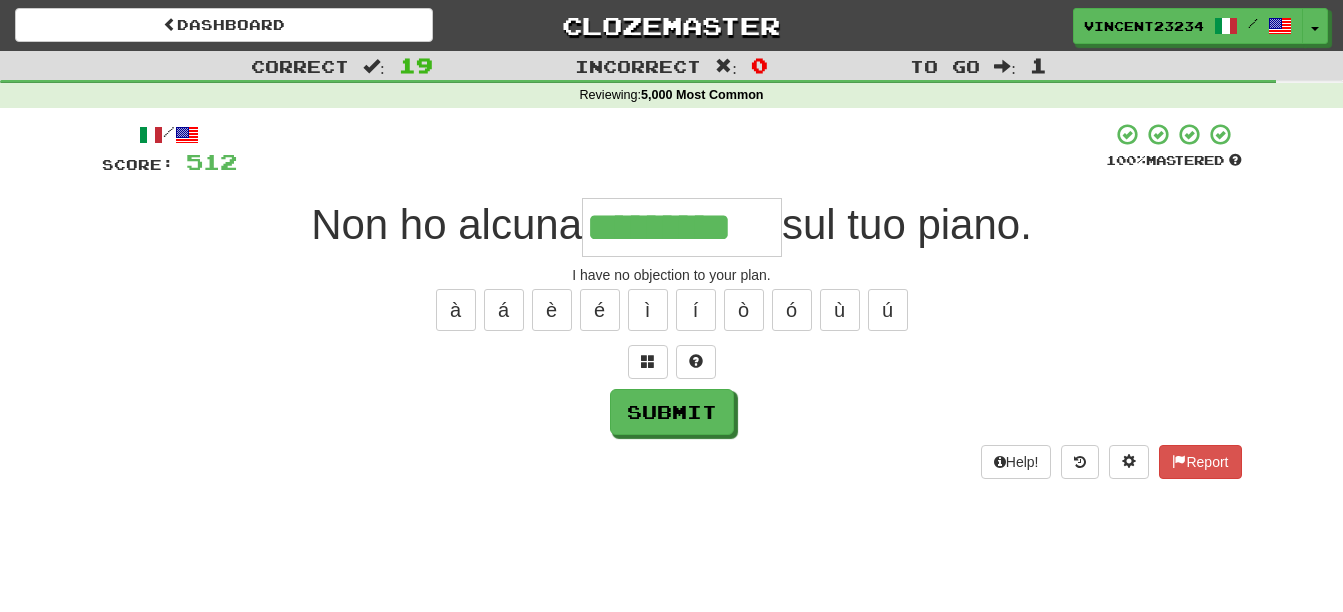 type on "*********" 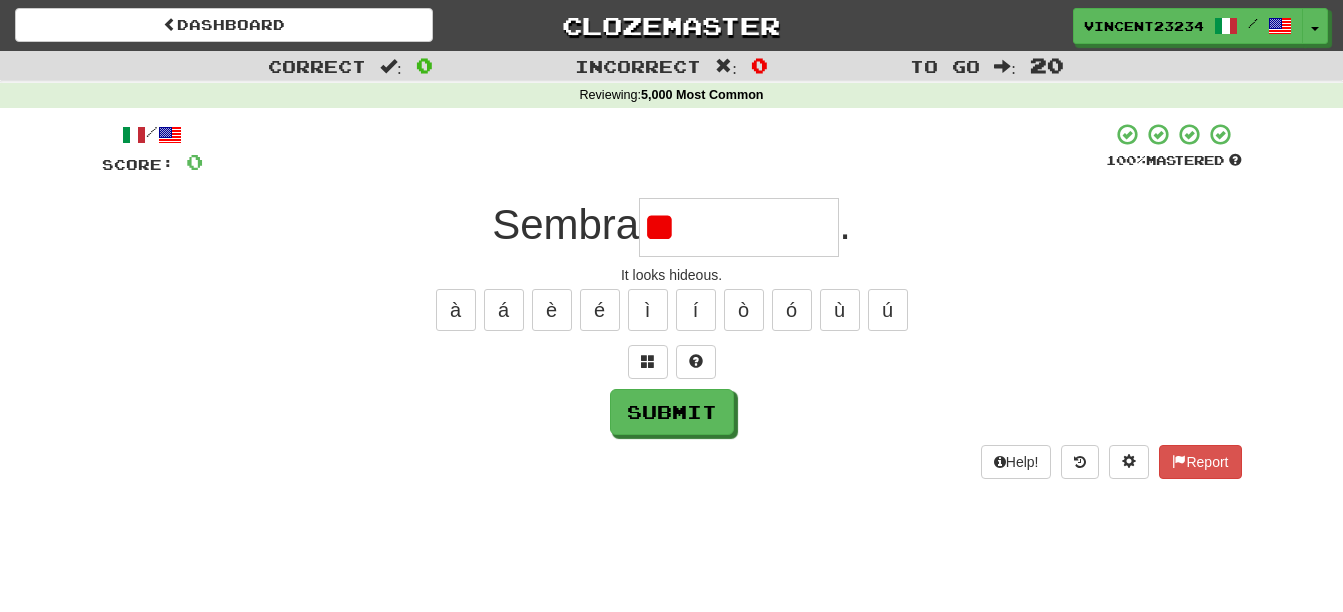 type on "*" 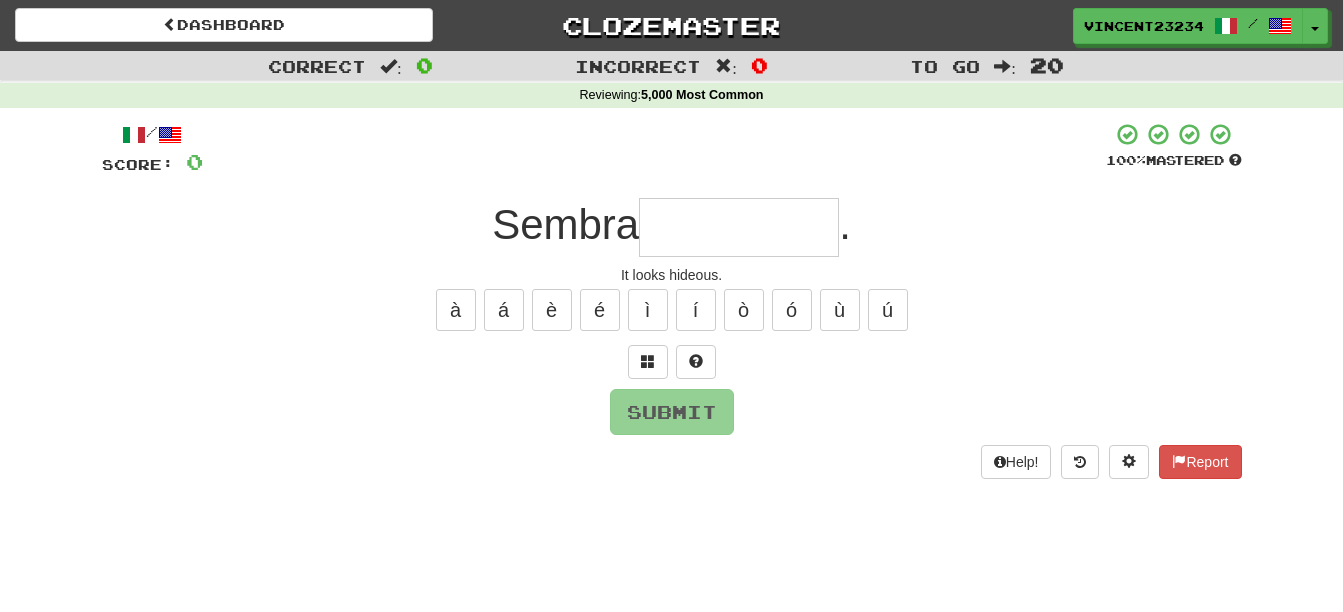 type on "*" 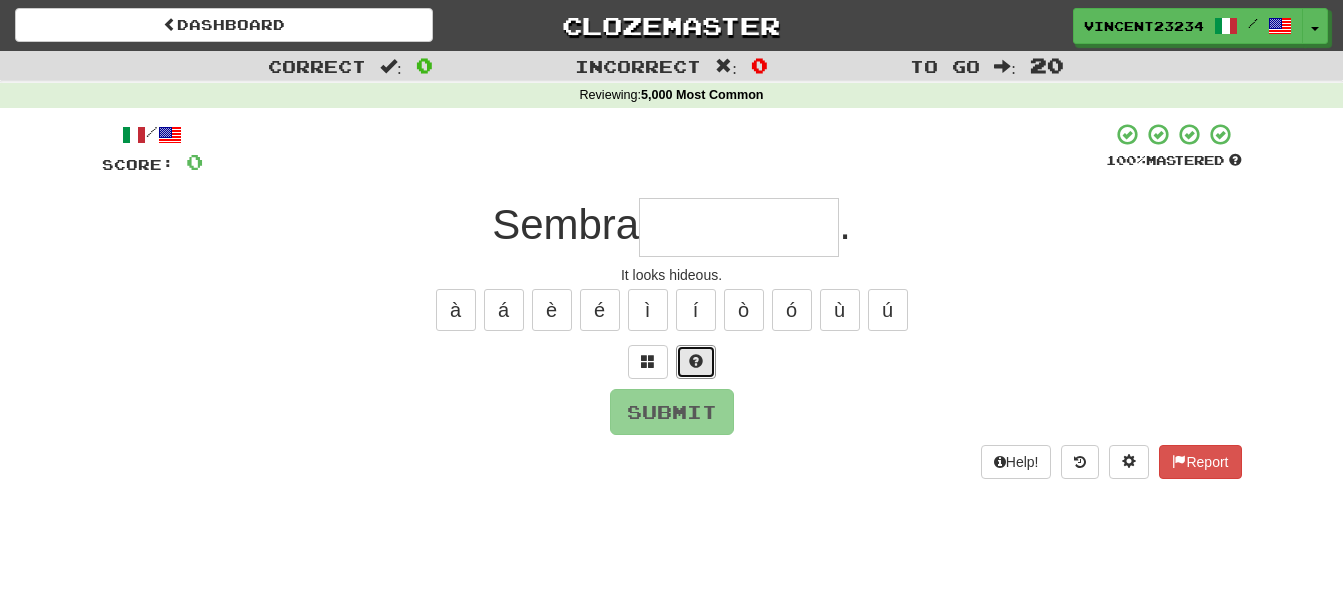 click at bounding box center (696, 362) 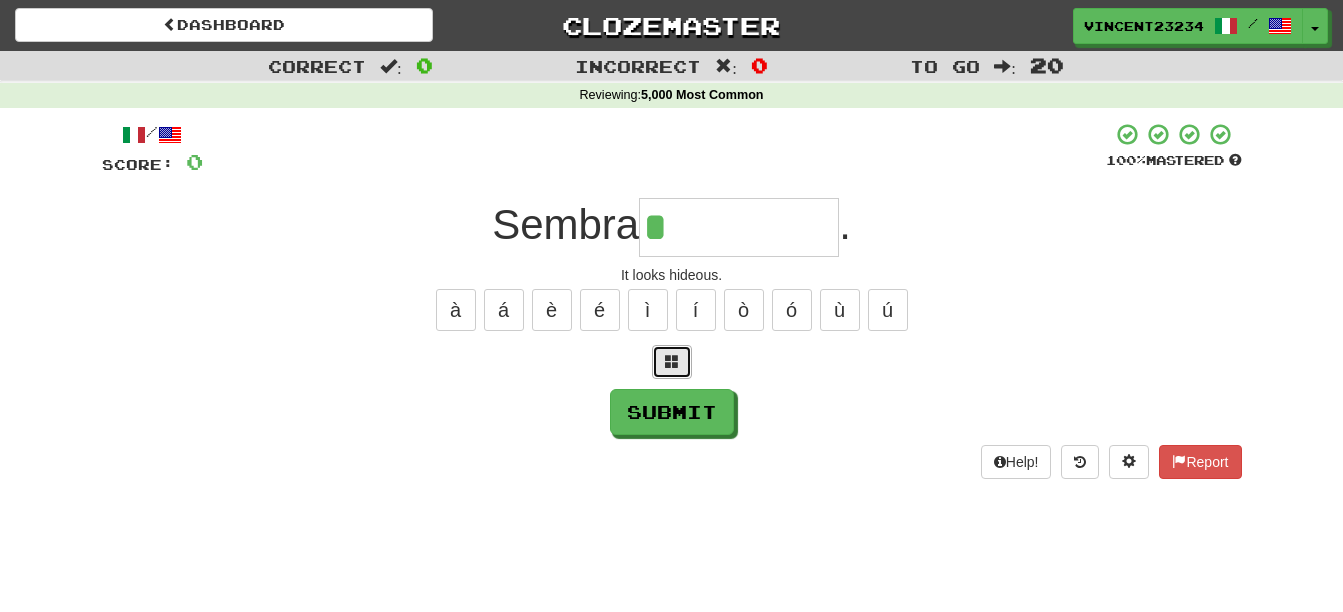 click at bounding box center (672, 361) 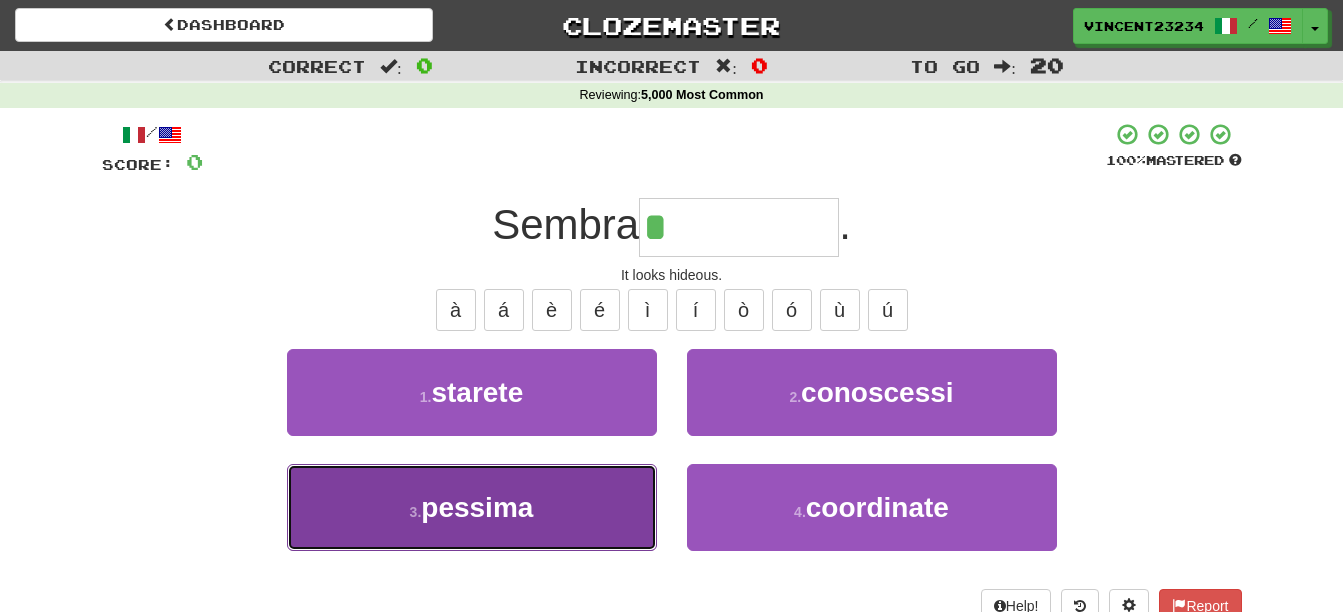 click on "3 .  pessima" at bounding box center [472, 507] 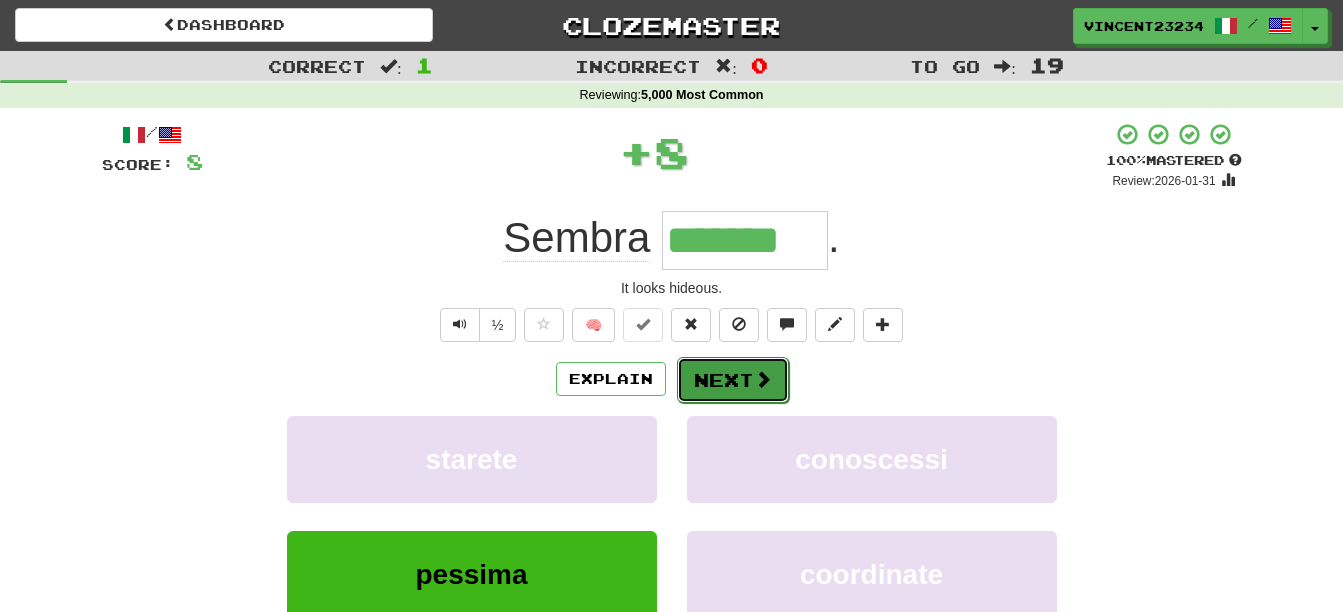 click on "Next" at bounding box center (733, 380) 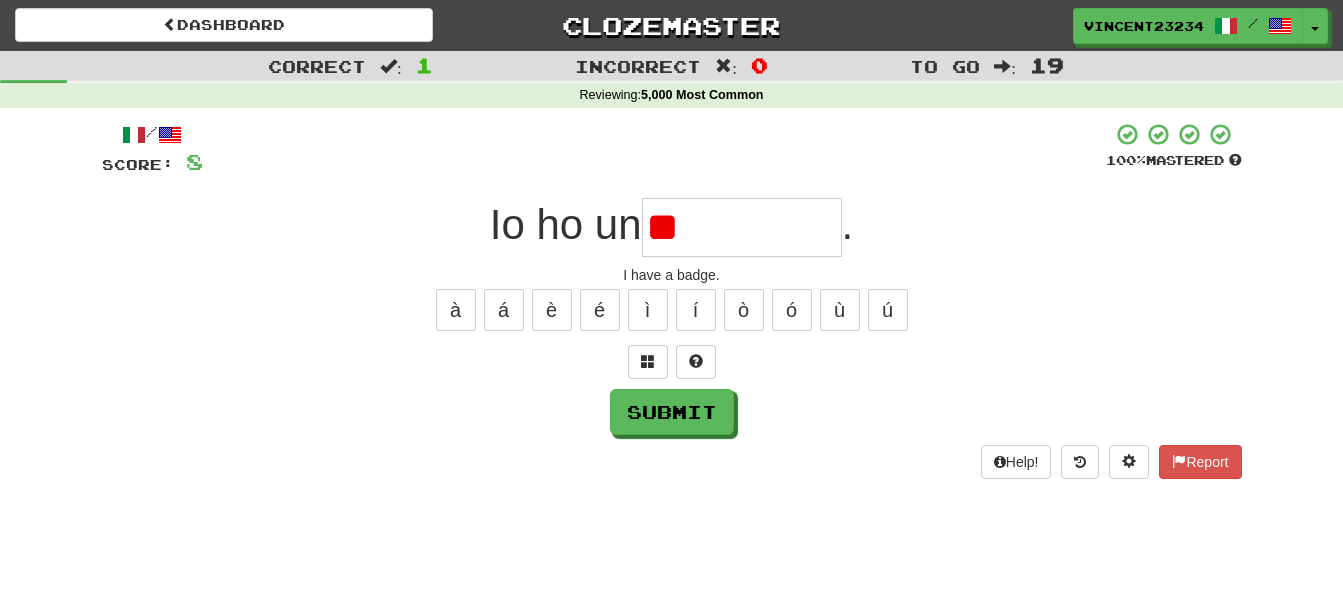 type on "*" 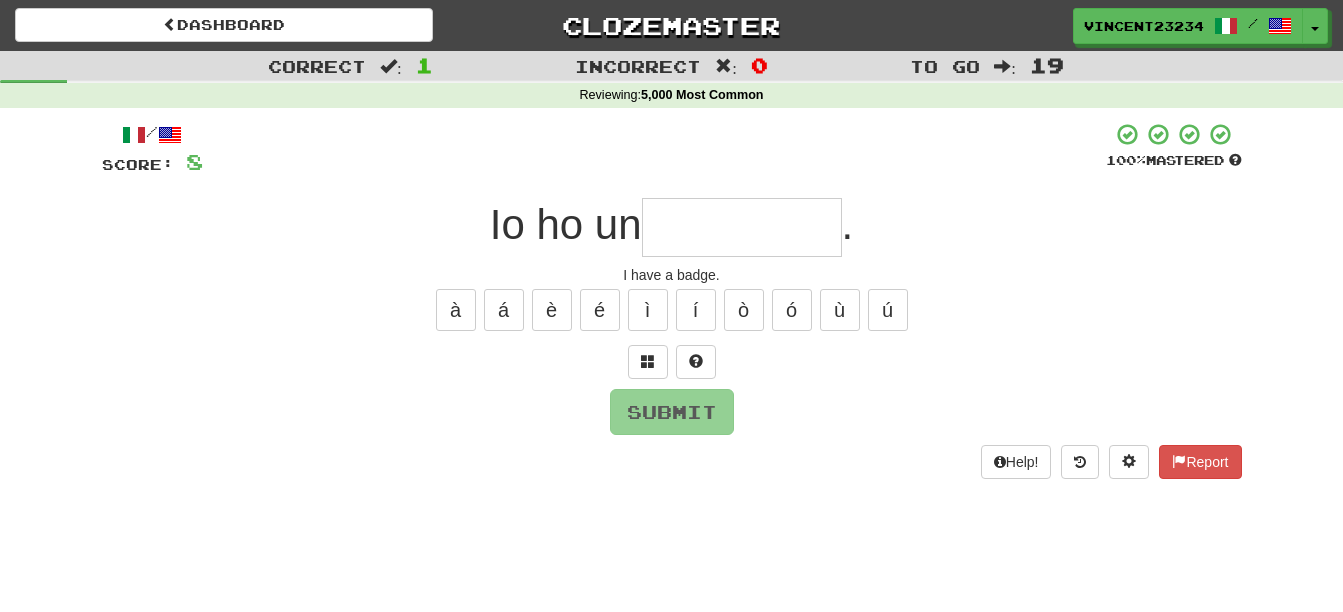 type on "*" 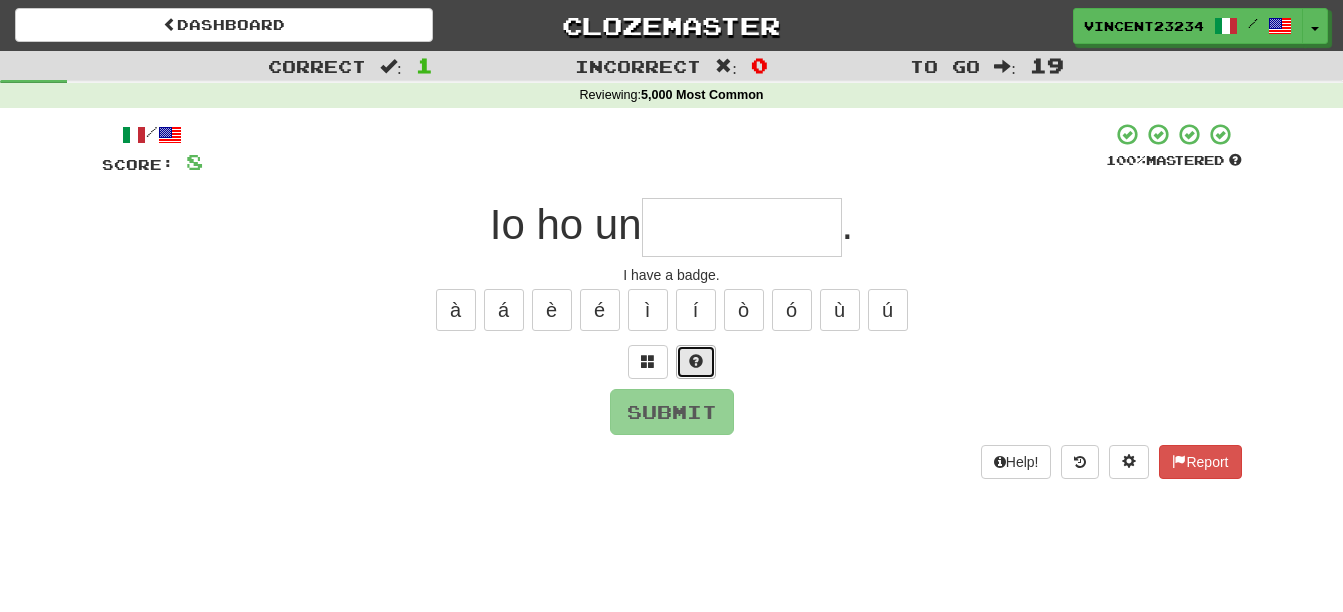 click at bounding box center [696, 361] 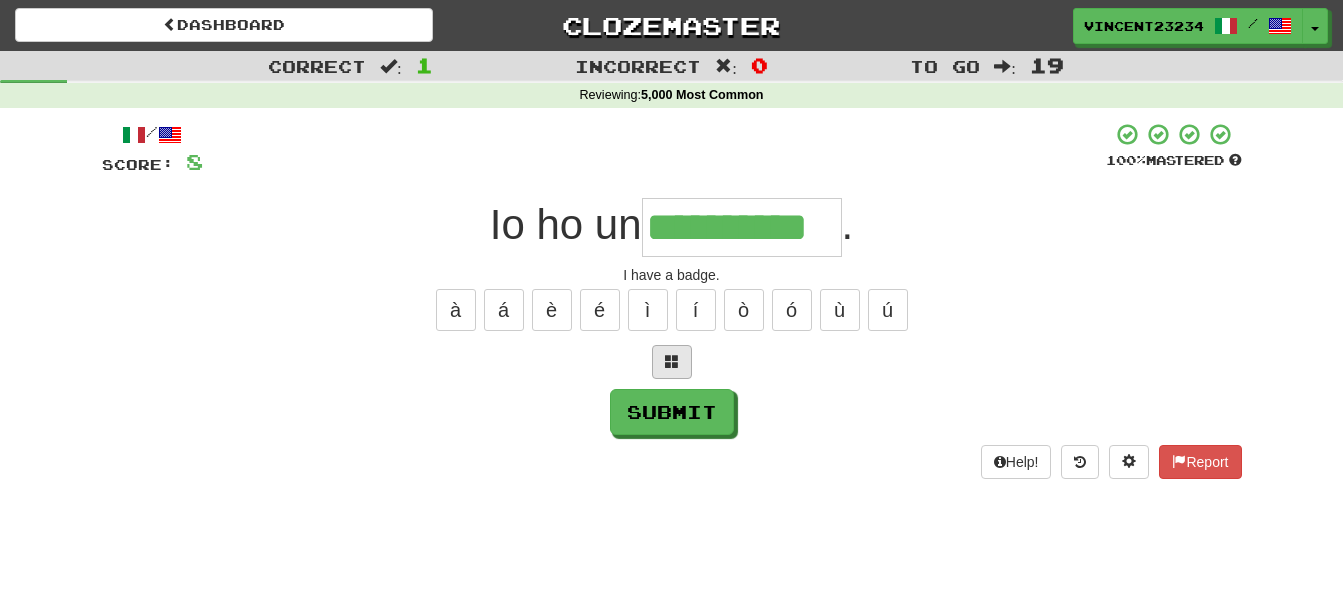 type on "**********" 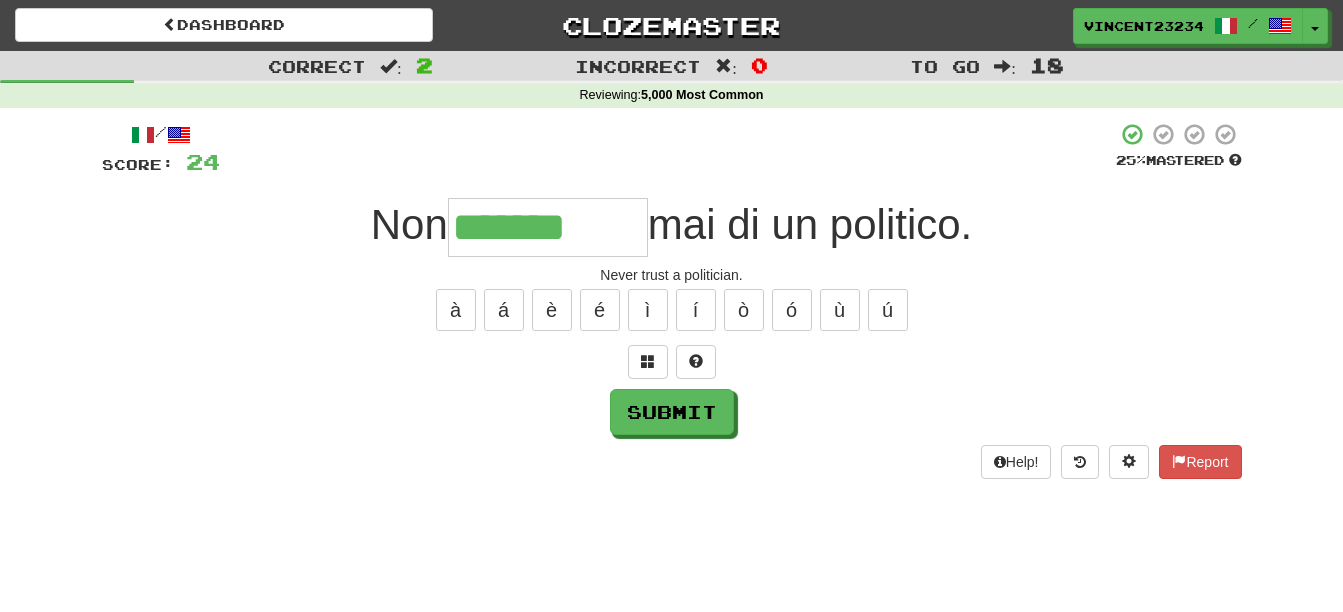 type on "*******" 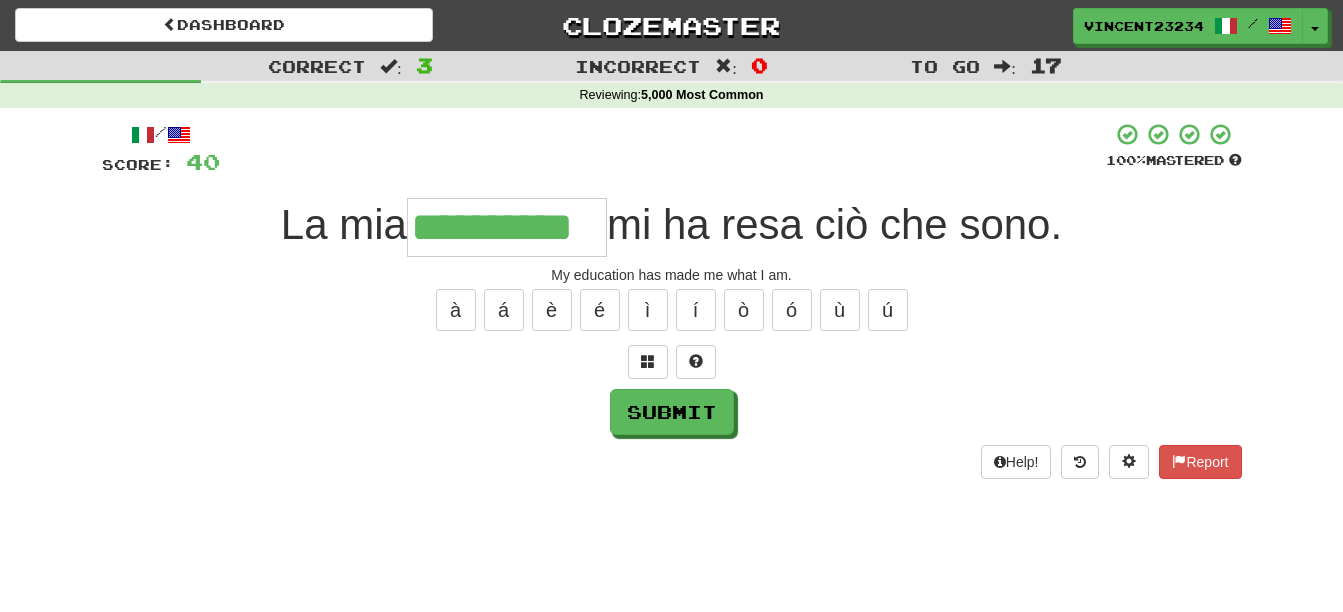 scroll, scrollTop: 0, scrollLeft: 22, axis: horizontal 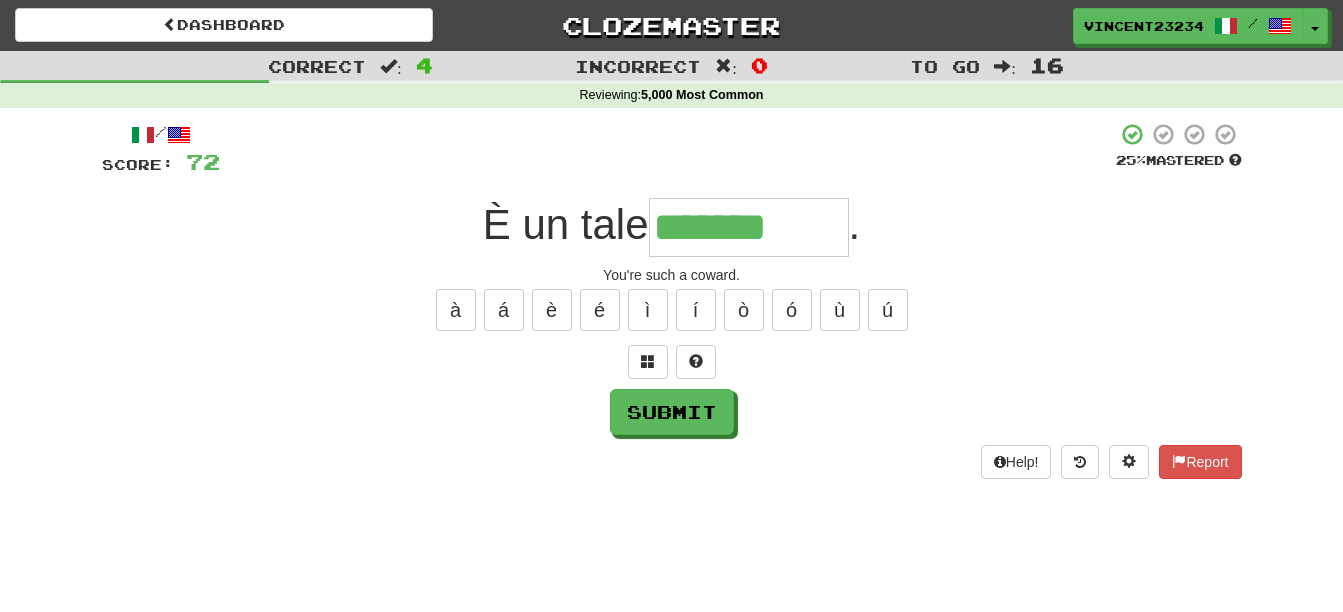 type on "*******" 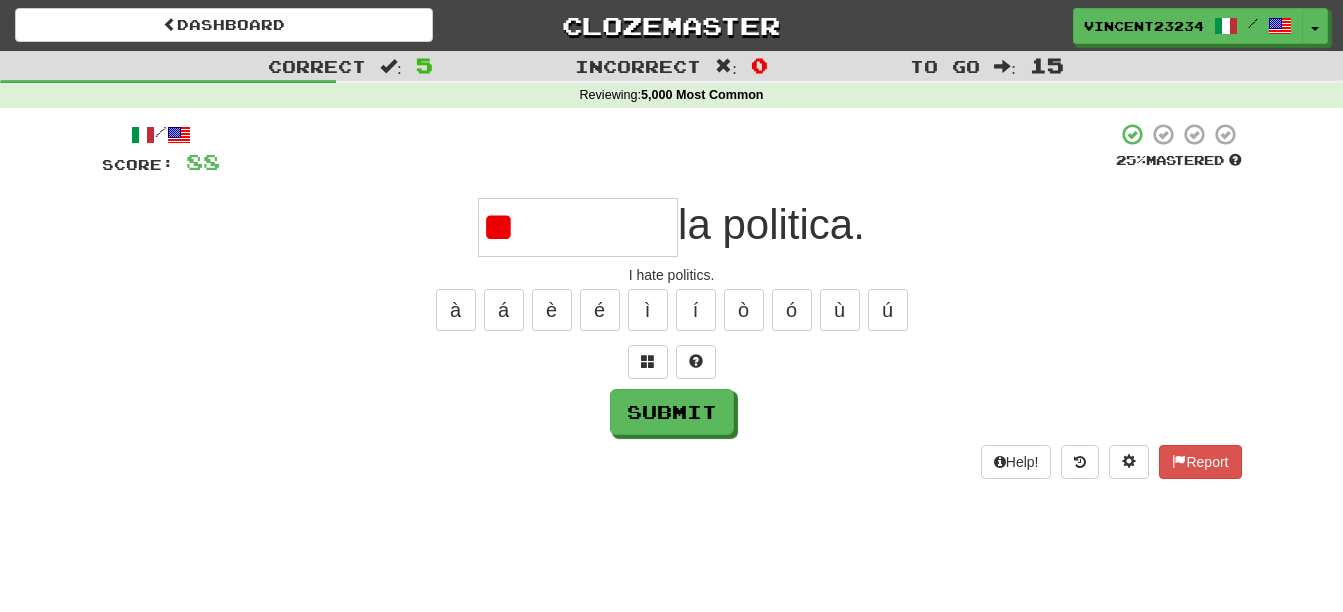 type on "*" 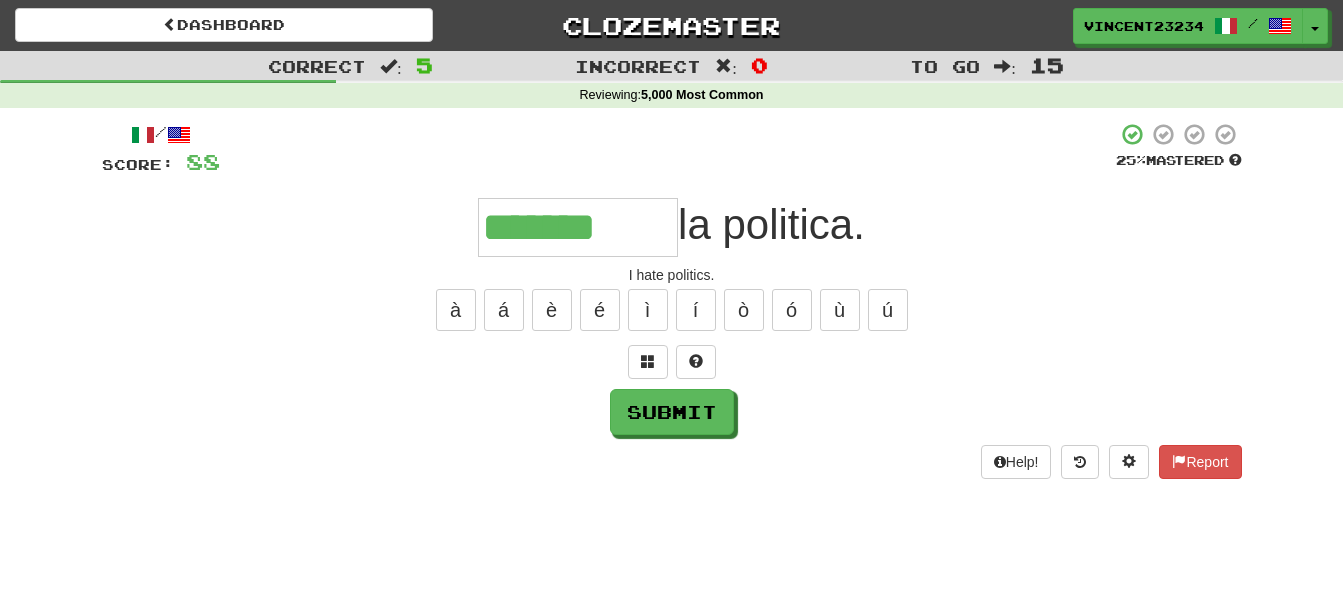 type on "*******" 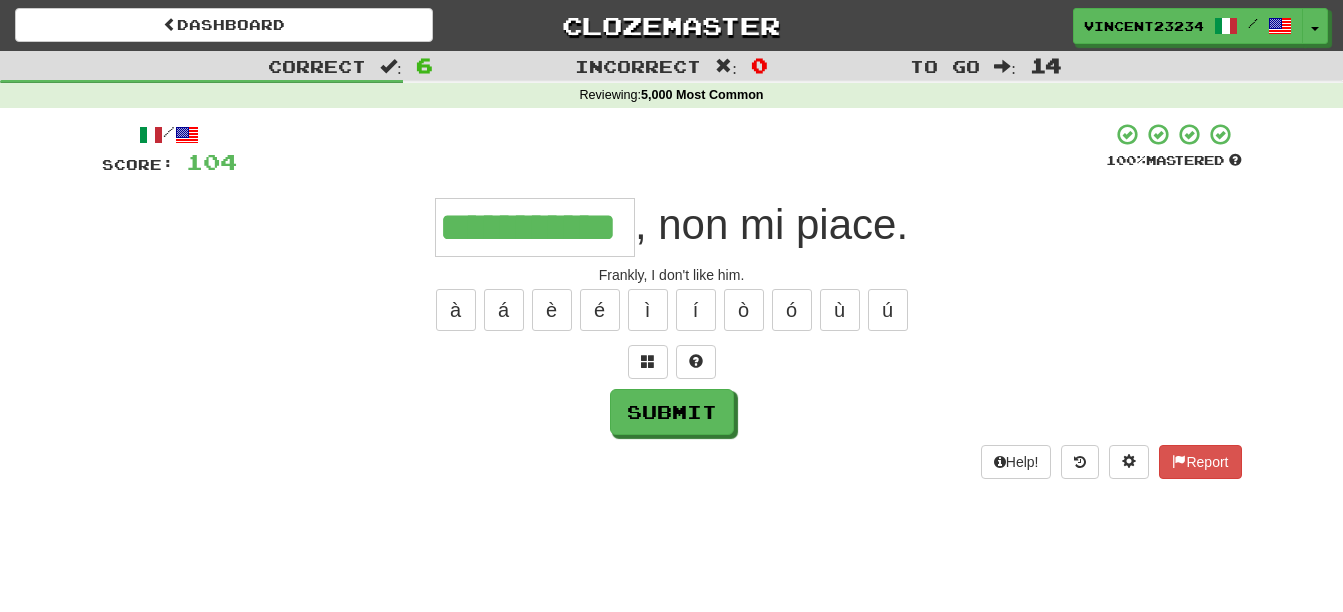 scroll, scrollTop: 0, scrollLeft: 41, axis: horizontal 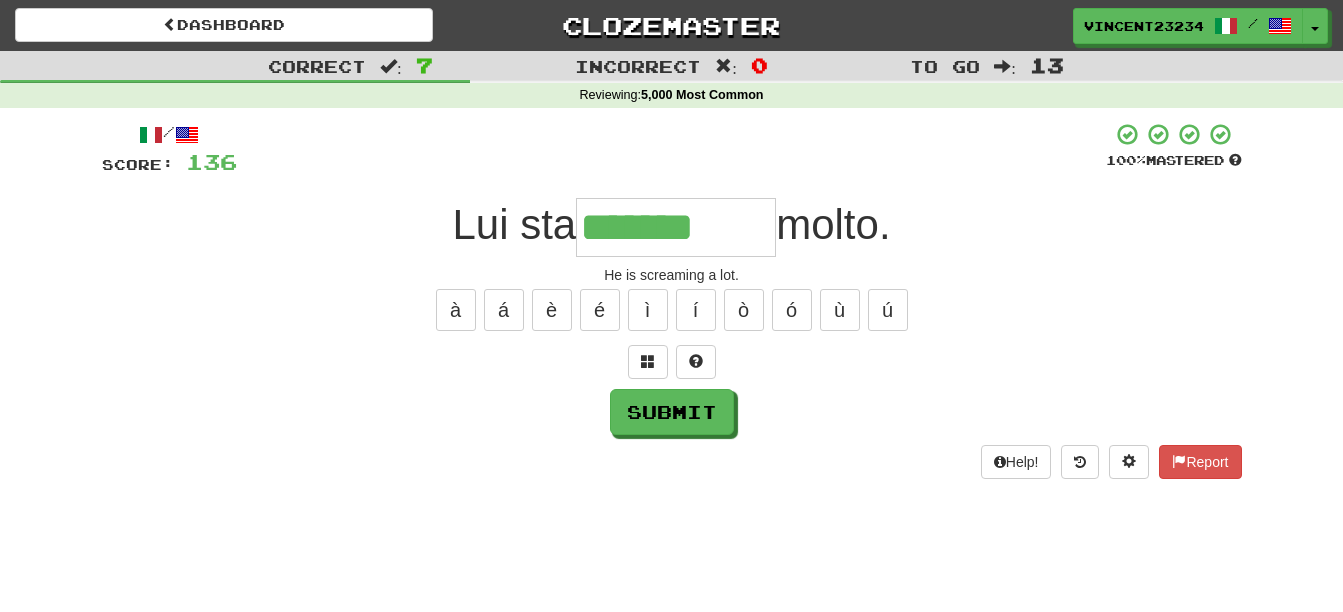 type on "*******" 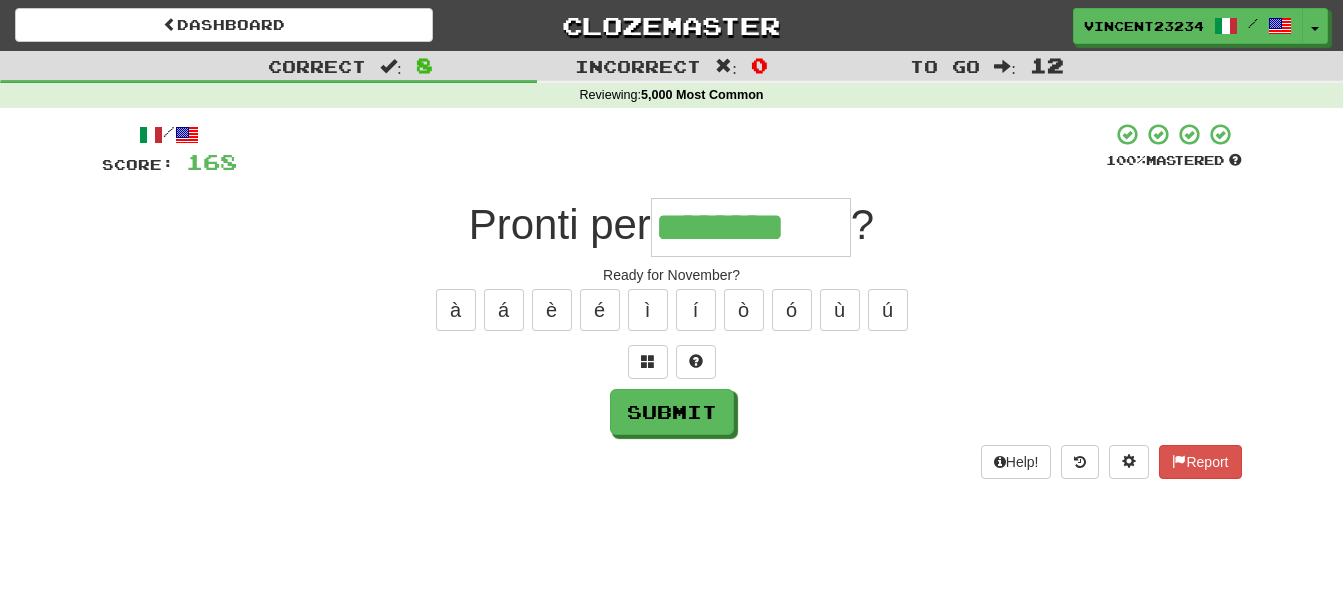 type on "********" 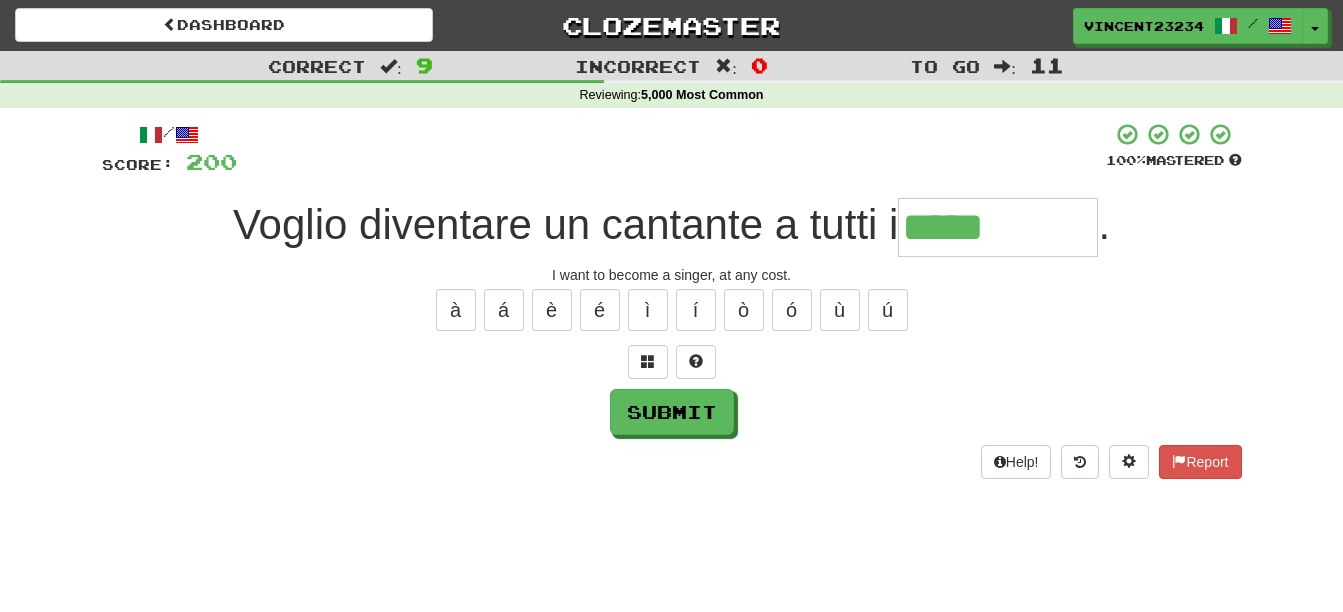 type on "*****" 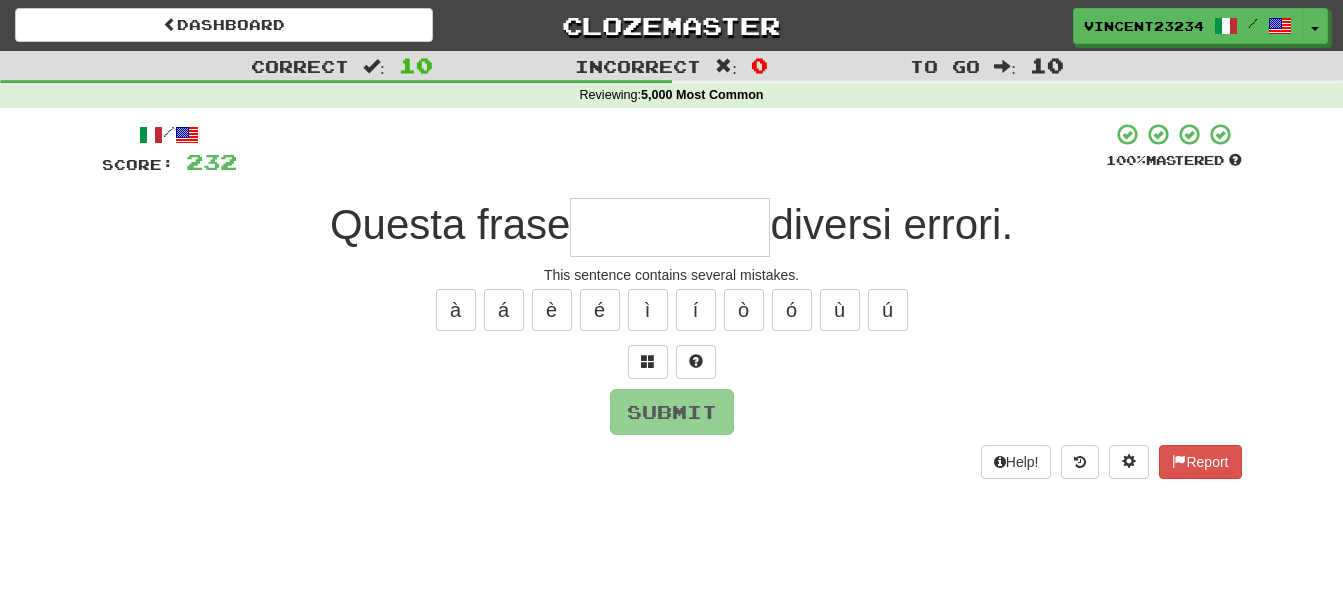 type on "*" 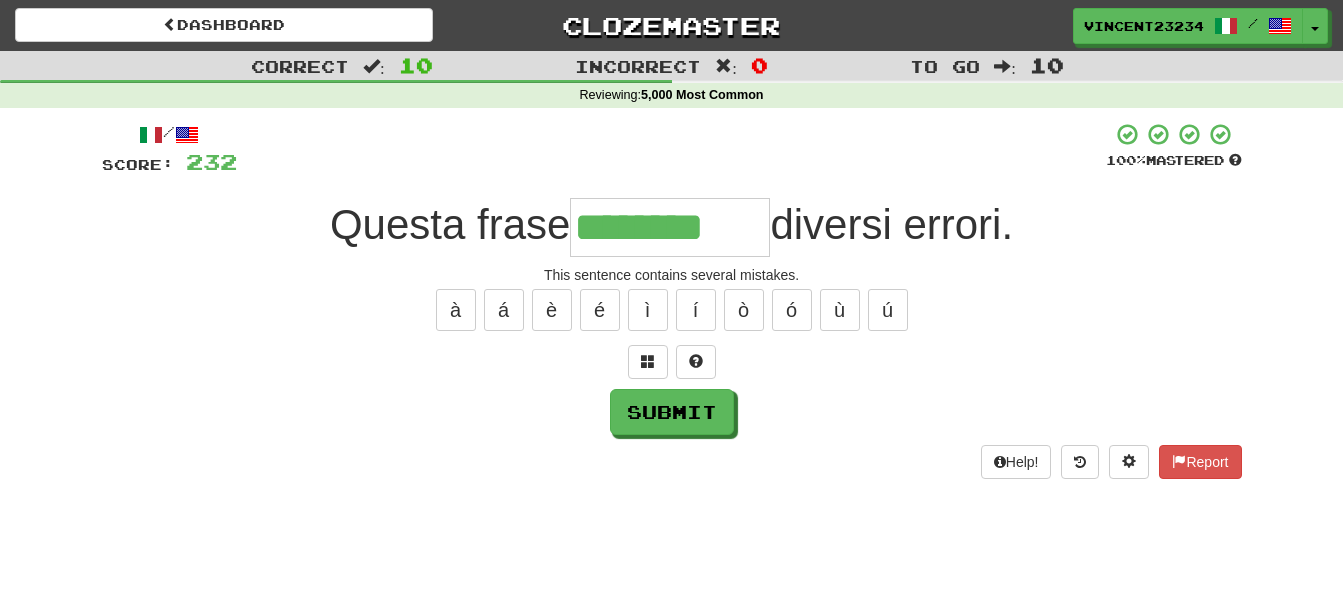 type on "********" 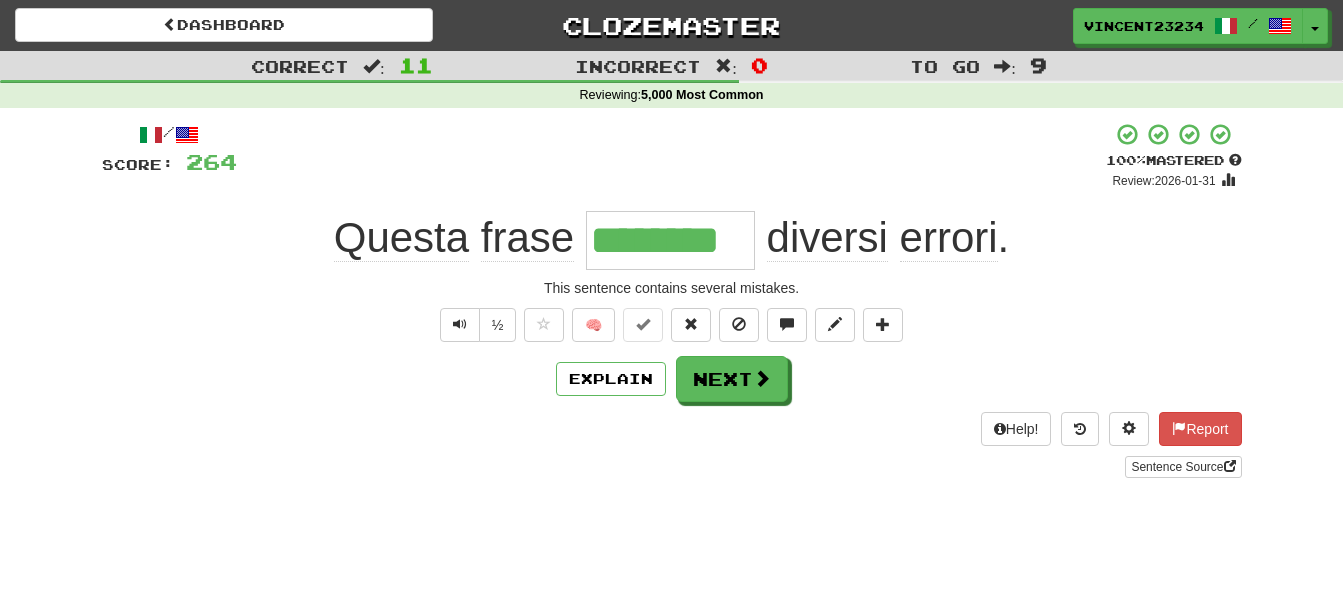 click on "/  Score:   264 + 32 100 %  Mastered Review:  2026-01-31 Questa   frase   ********   diversi   errori . This sentence contains several mistakes. ½ 🧠 Explain Next  Help!  Report Sentence Source" at bounding box center [672, 307] 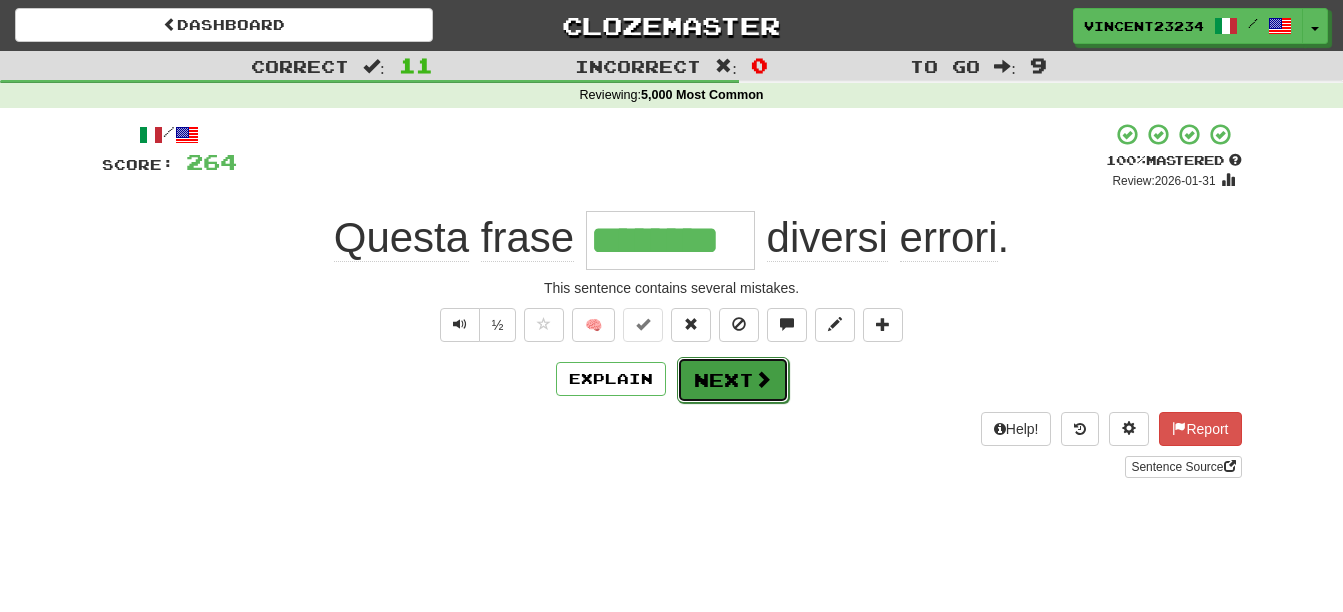 click at bounding box center (763, 379) 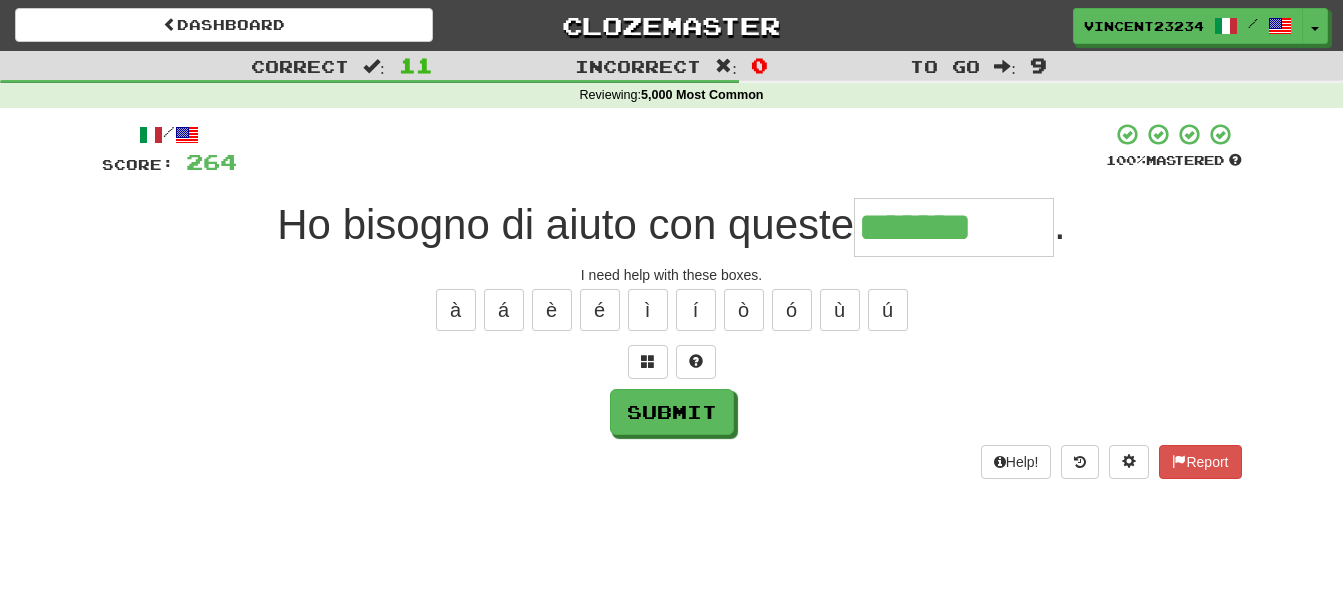 type on "*******" 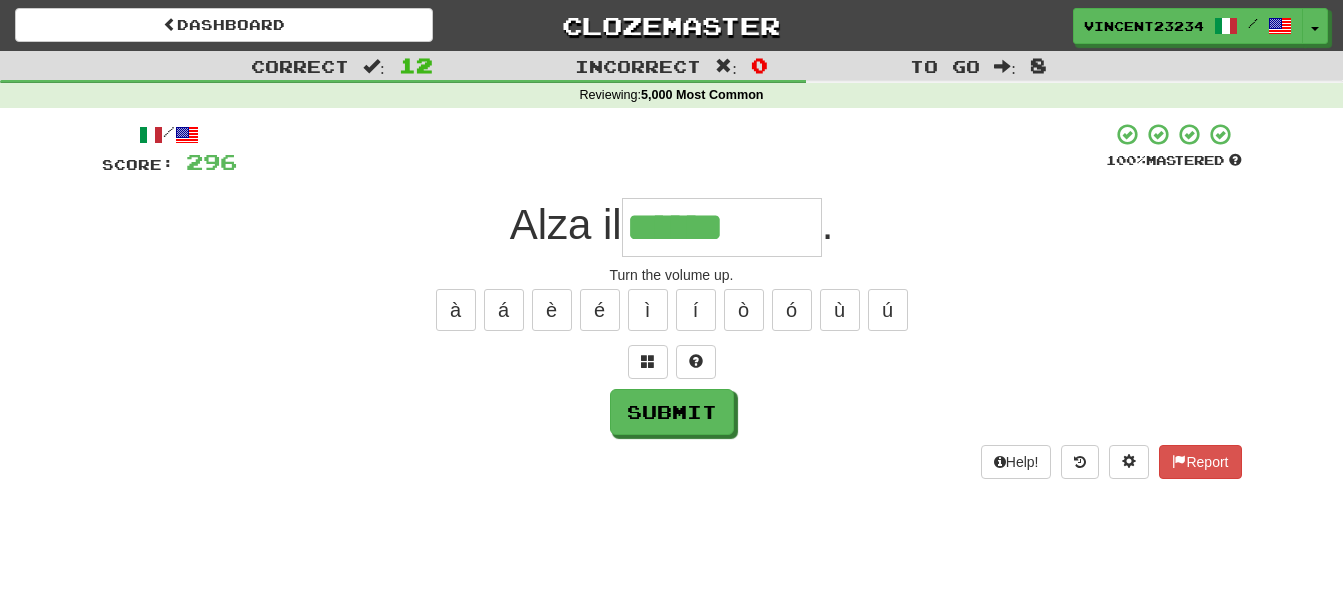 type on "******" 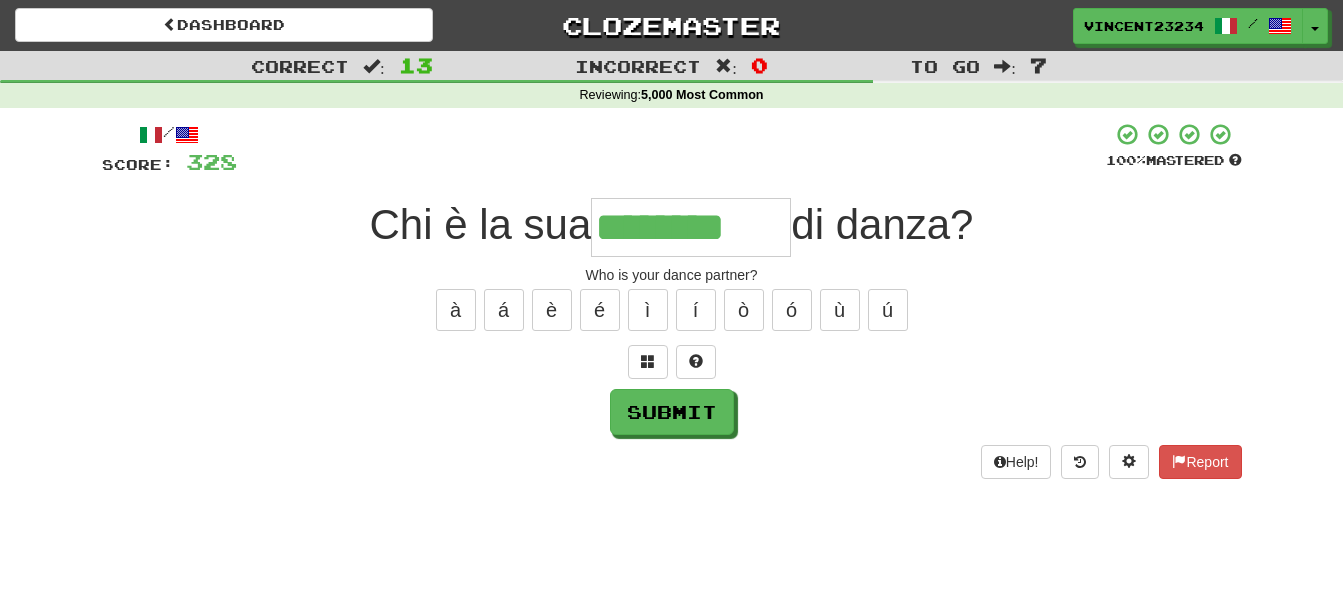 scroll, scrollTop: 0, scrollLeft: 4, axis: horizontal 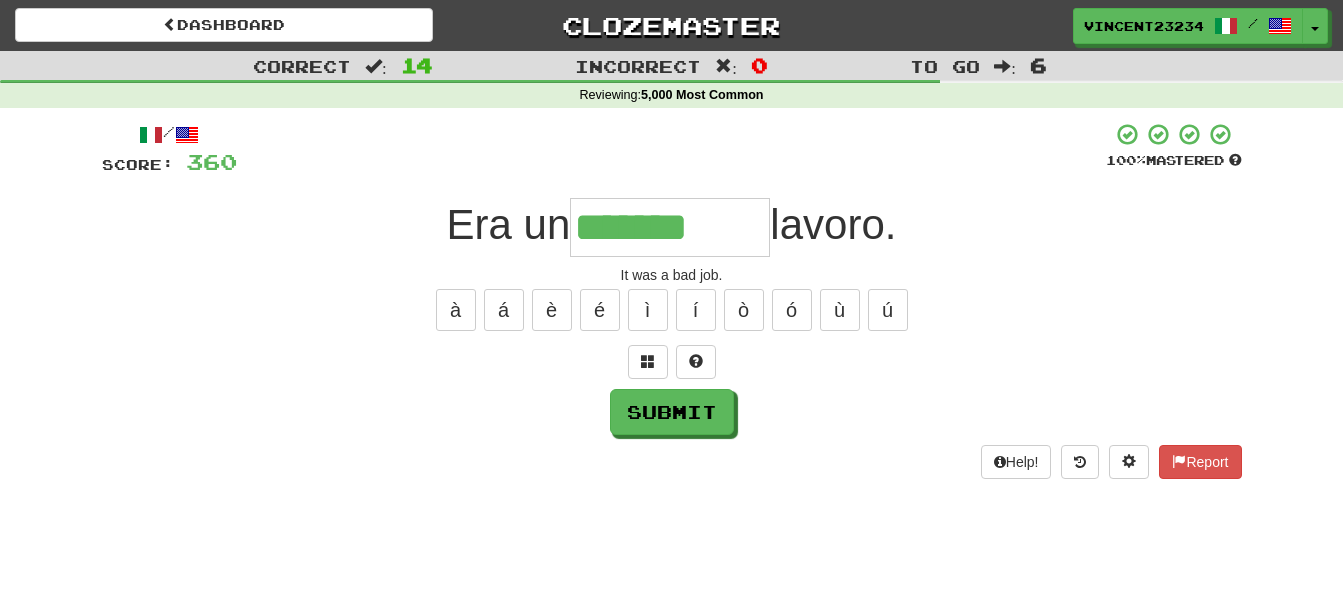 type on "*******" 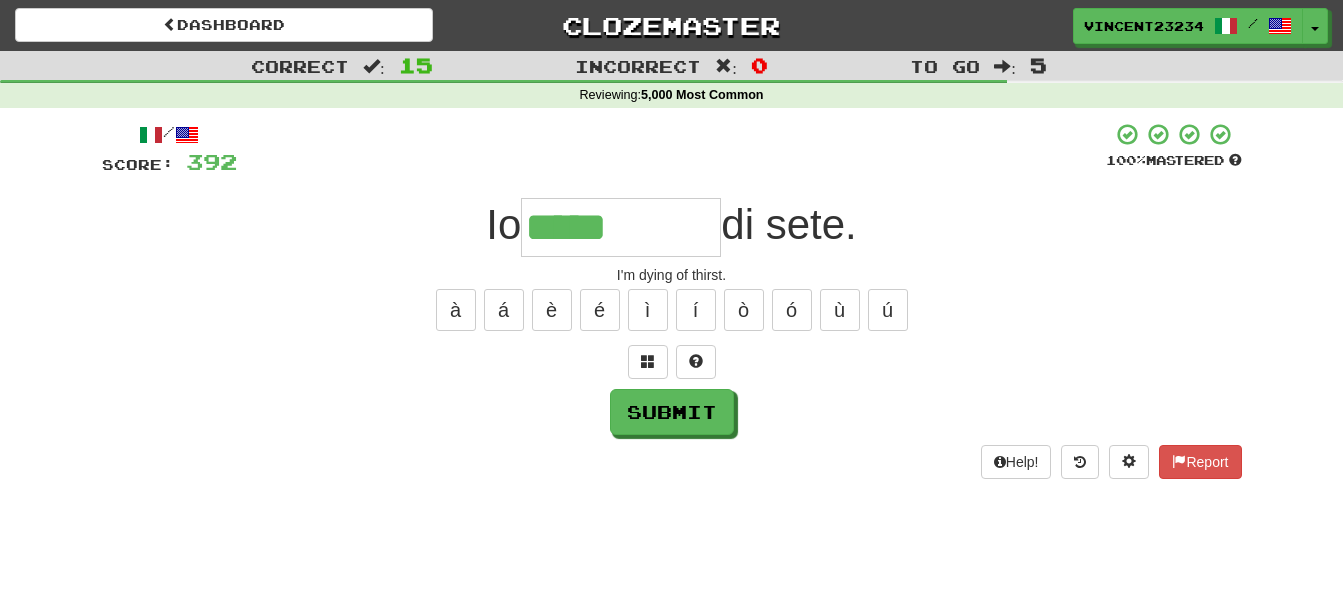 type on "*****" 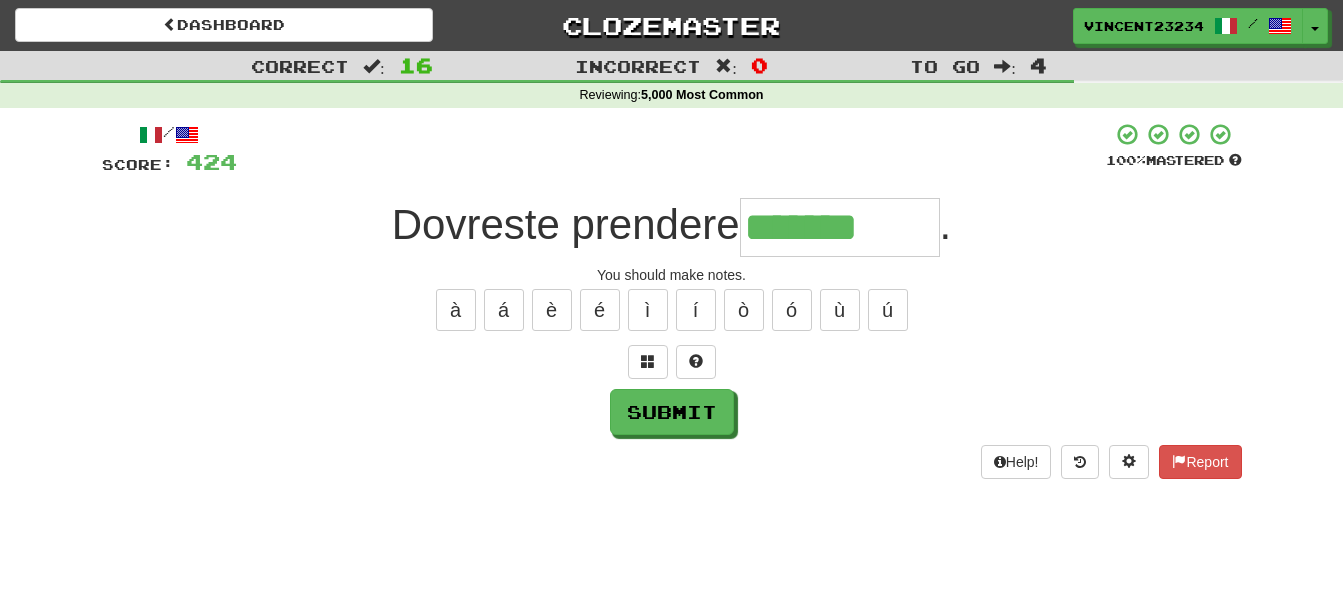 type on "*******" 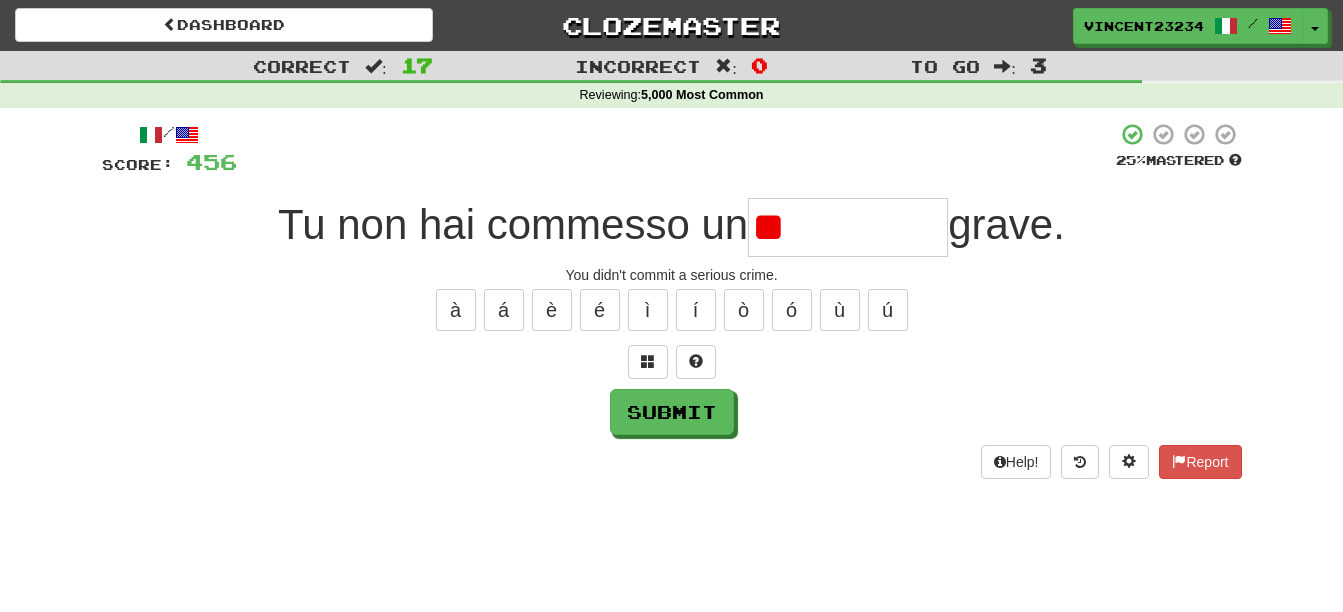 type on "*" 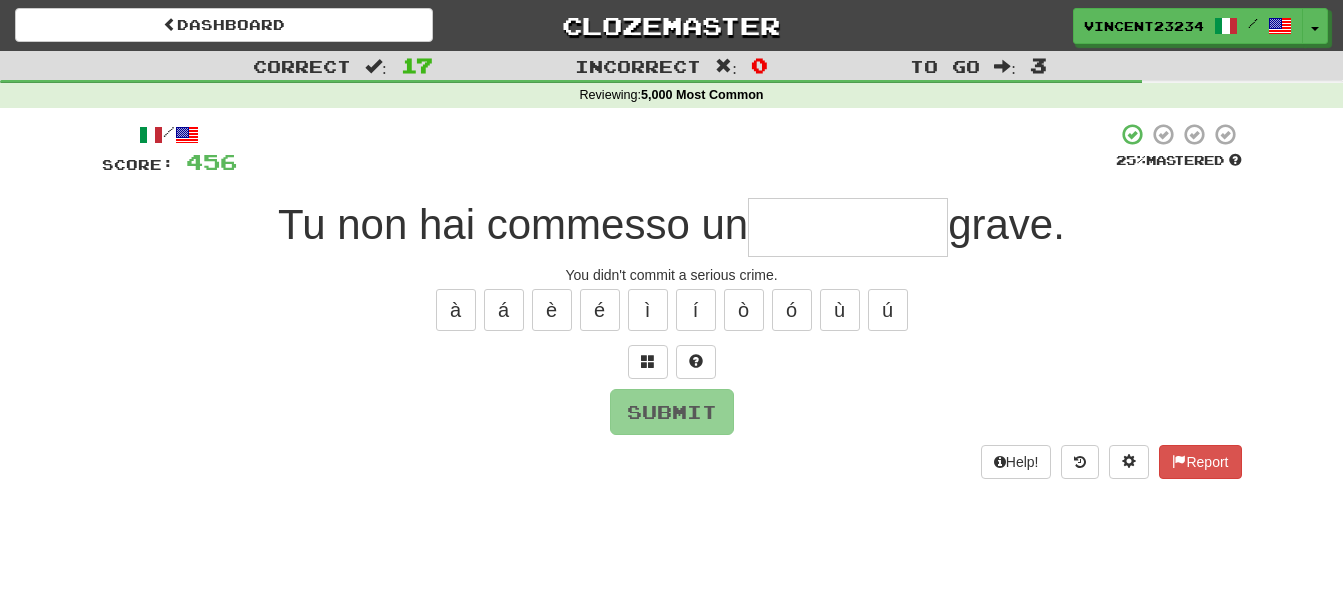 type on "*" 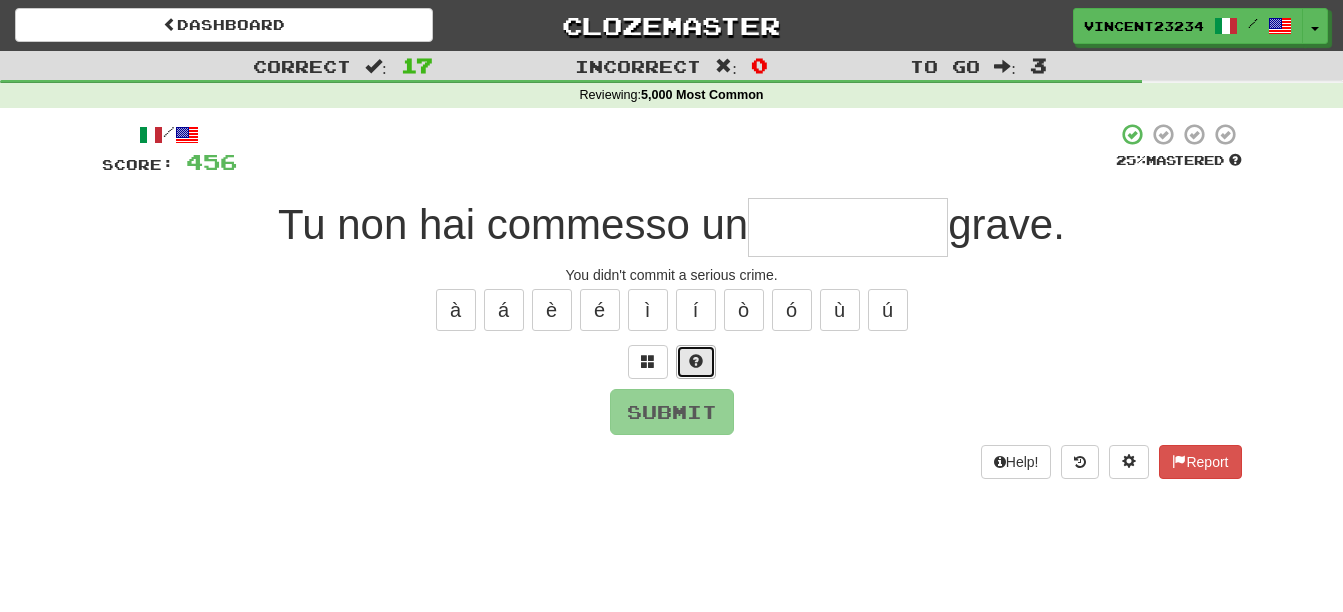 click at bounding box center [696, 361] 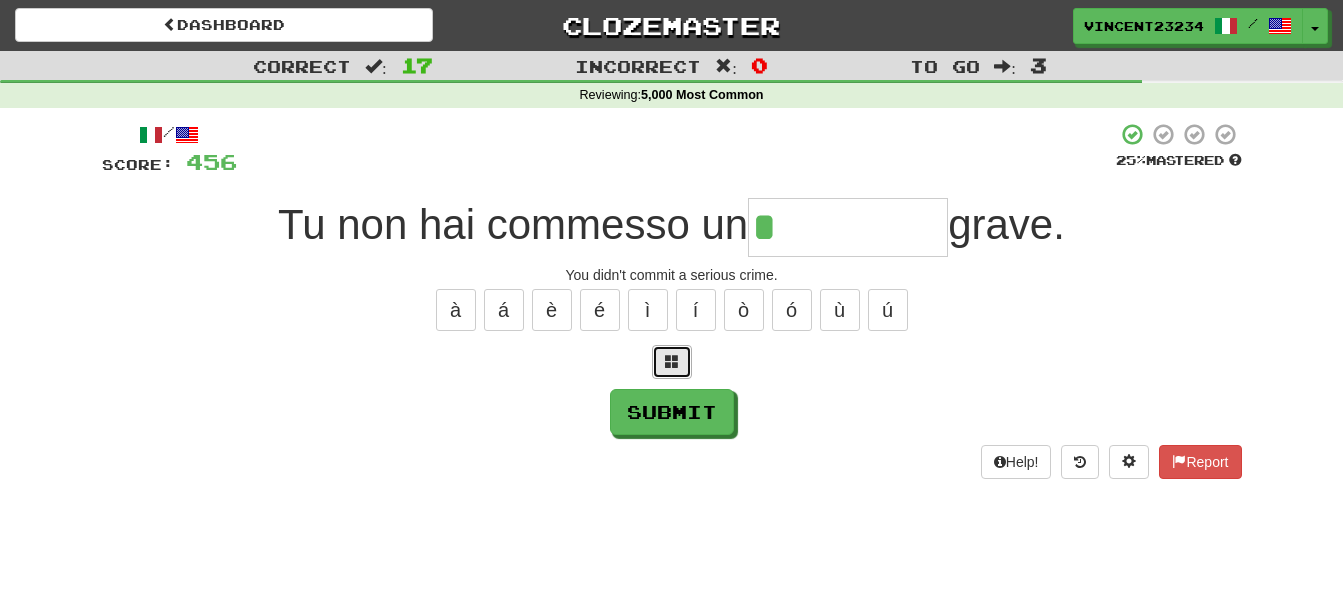 click at bounding box center (672, 362) 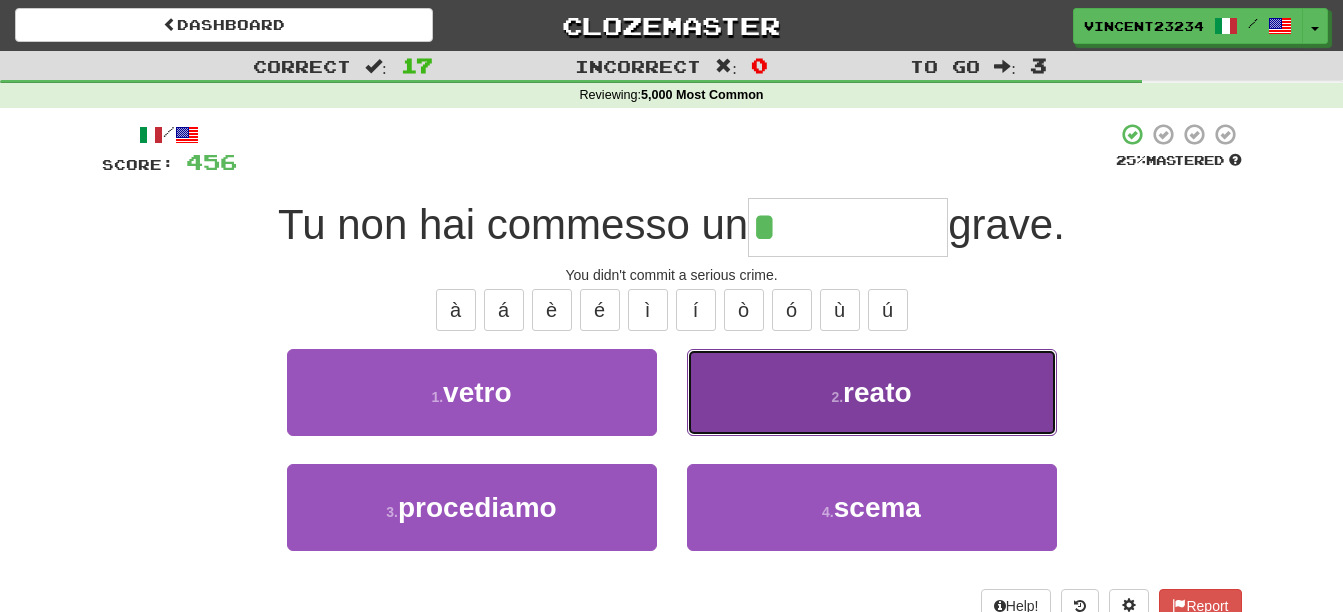 click on "2 .  reato" at bounding box center [872, 392] 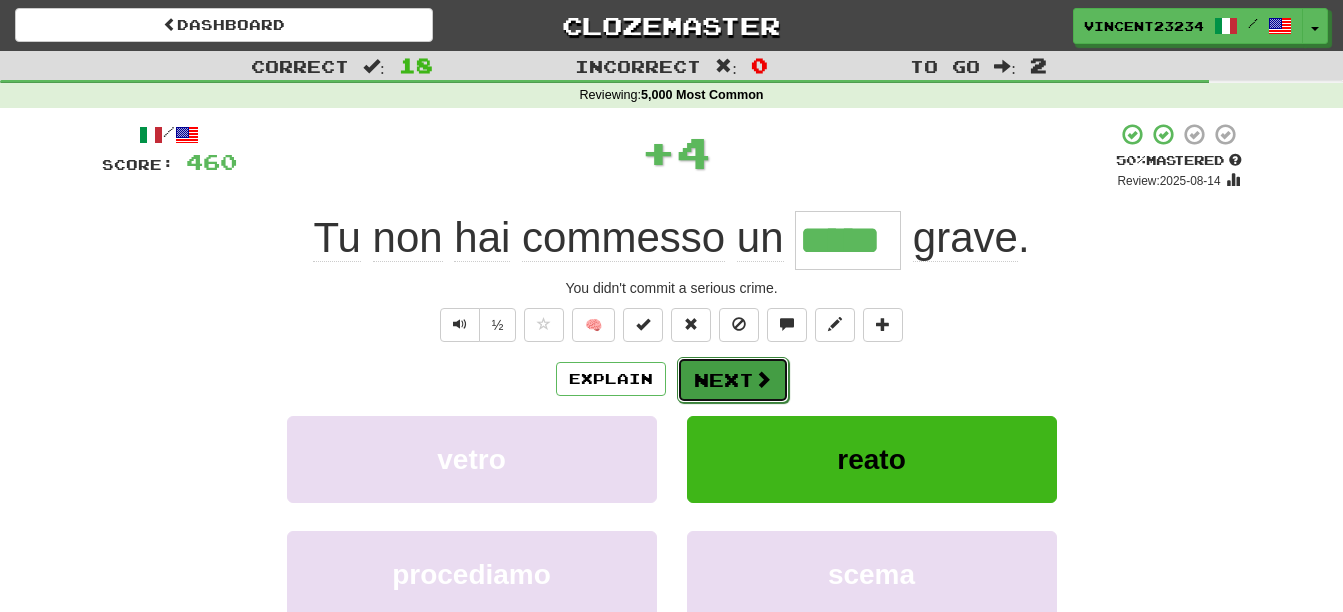click at bounding box center (763, 379) 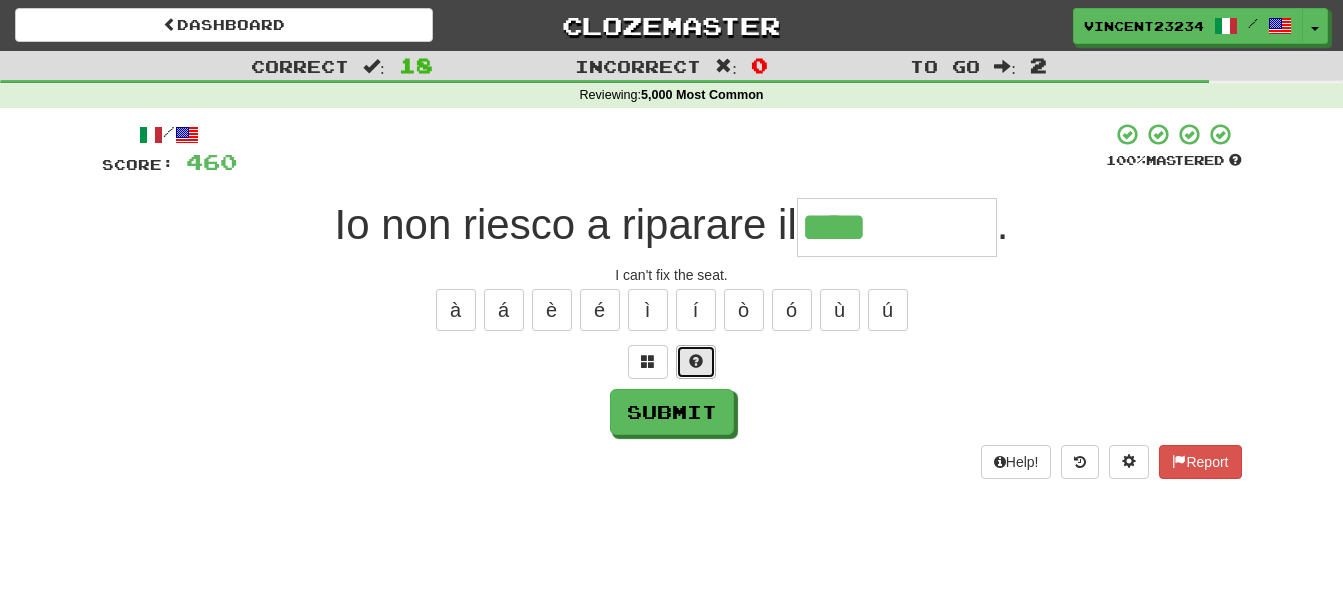 click at bounding box center [696, 361] 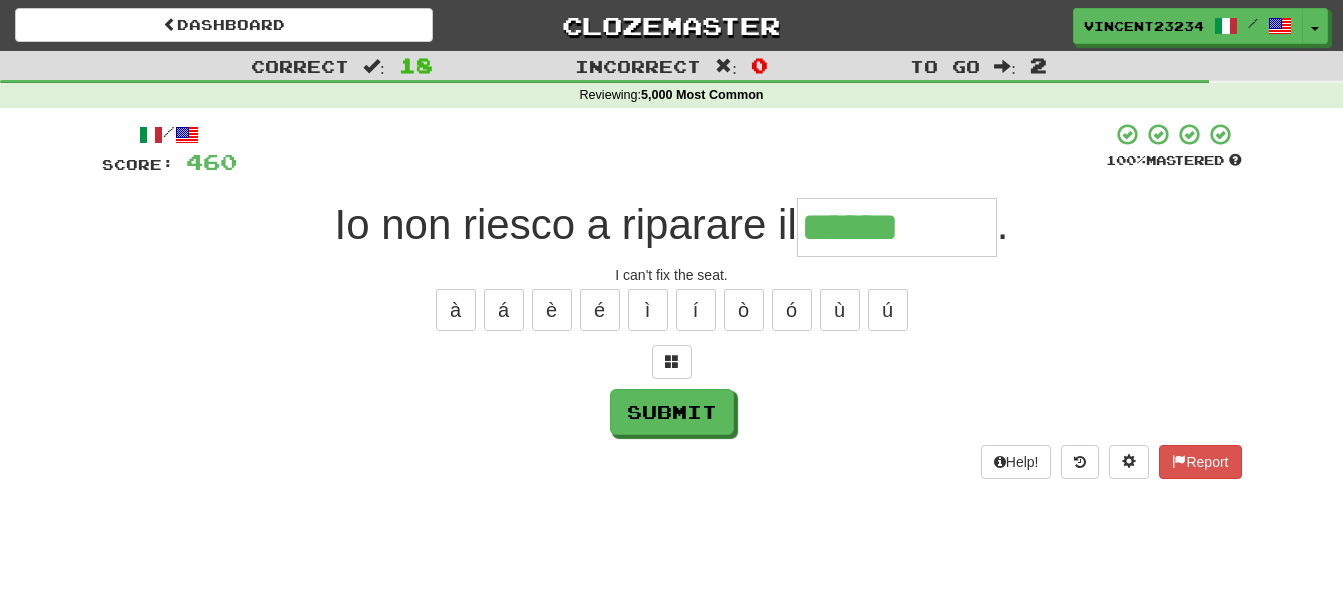 type on "******" 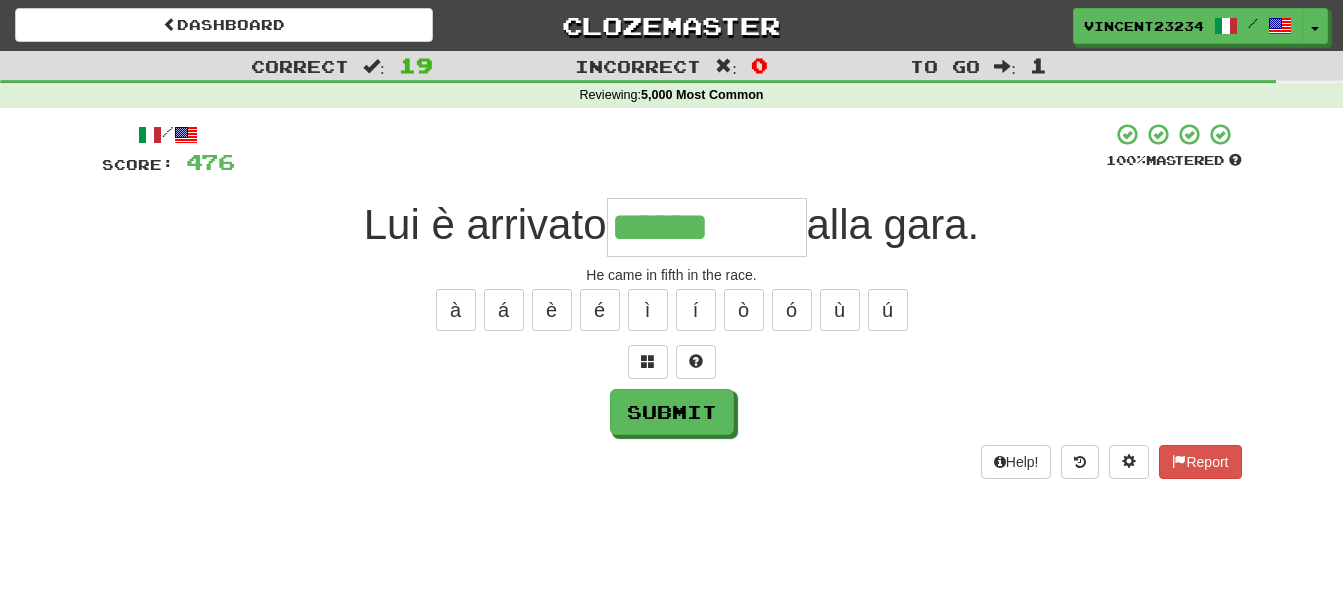 type on "******" 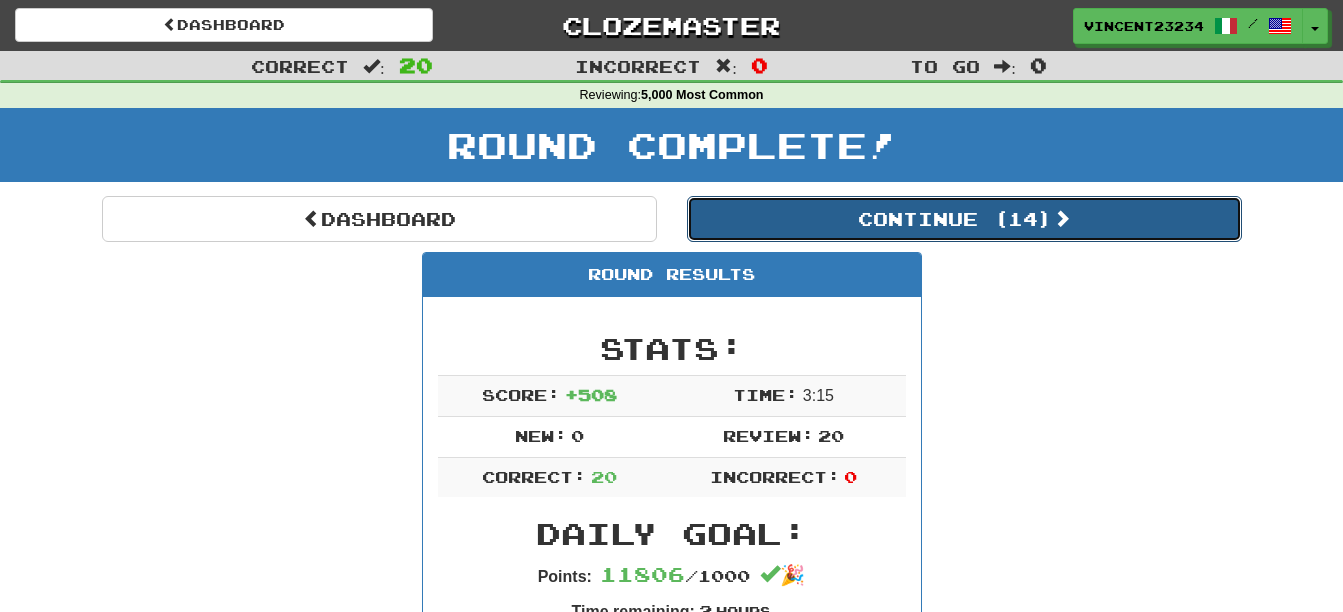 click on "Continue ( 14 )" at bounding box center (964, 219) 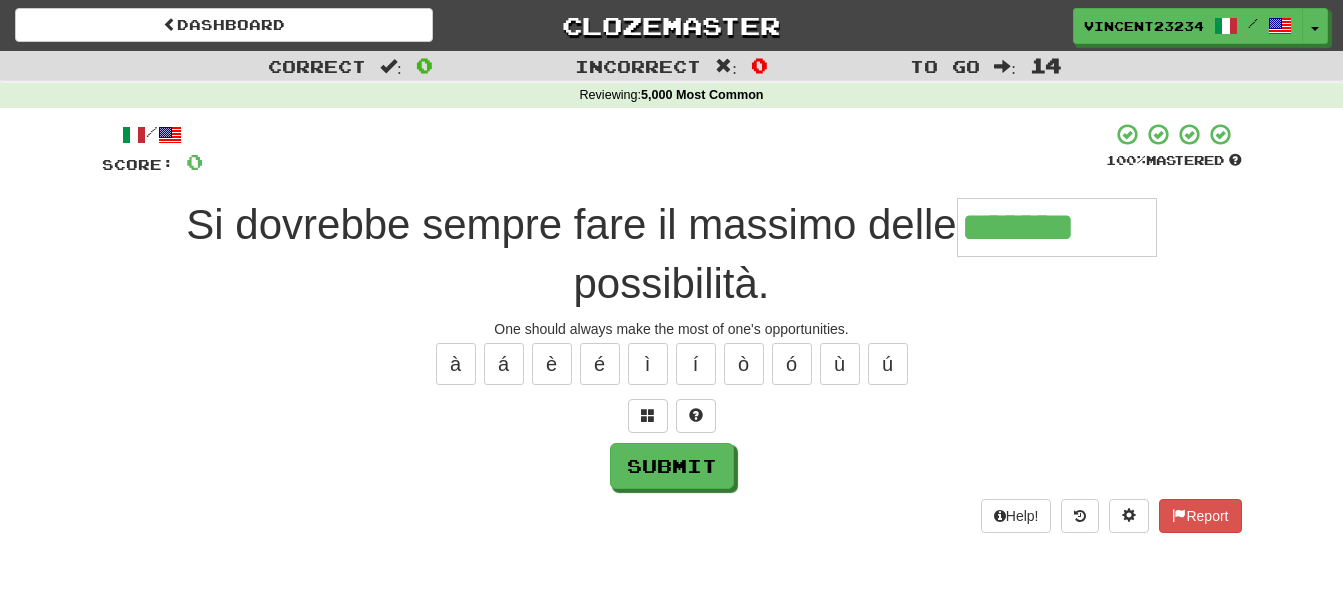 type on "*******" 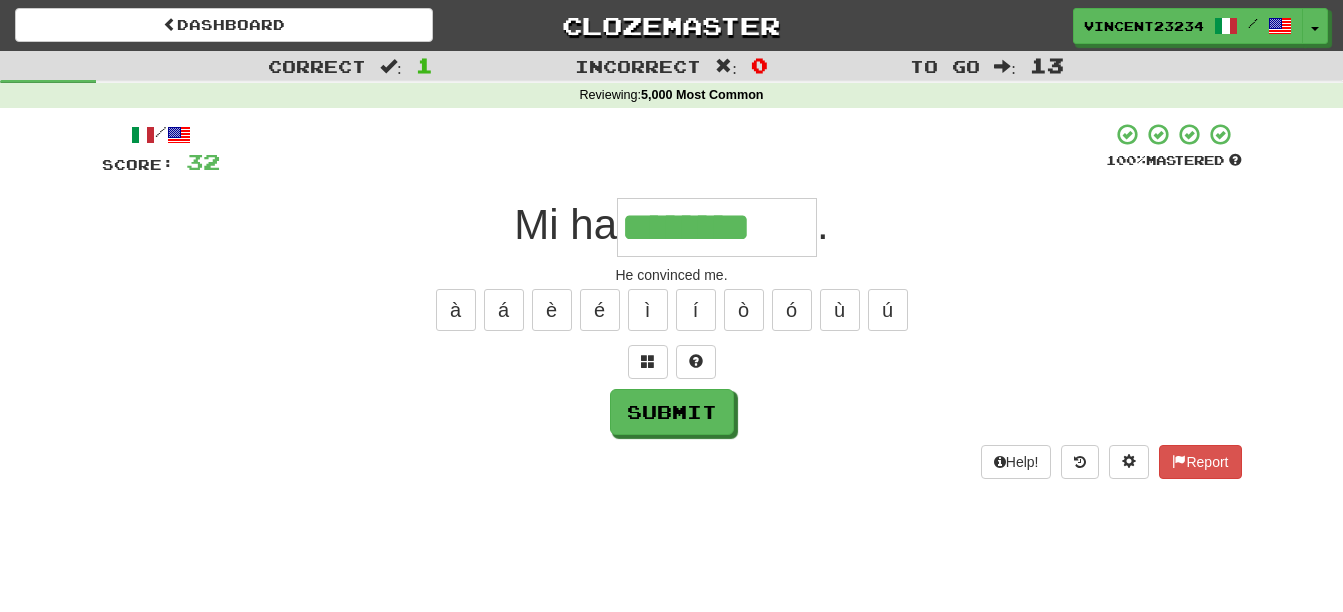 type on "********" 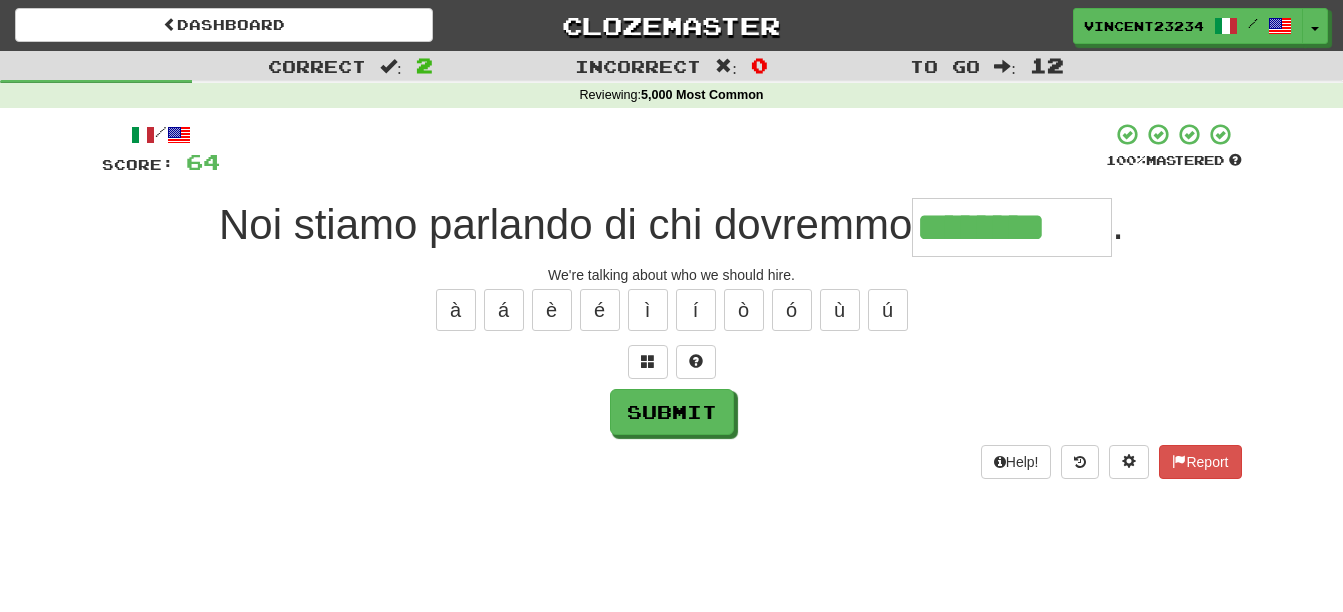 type on "********" 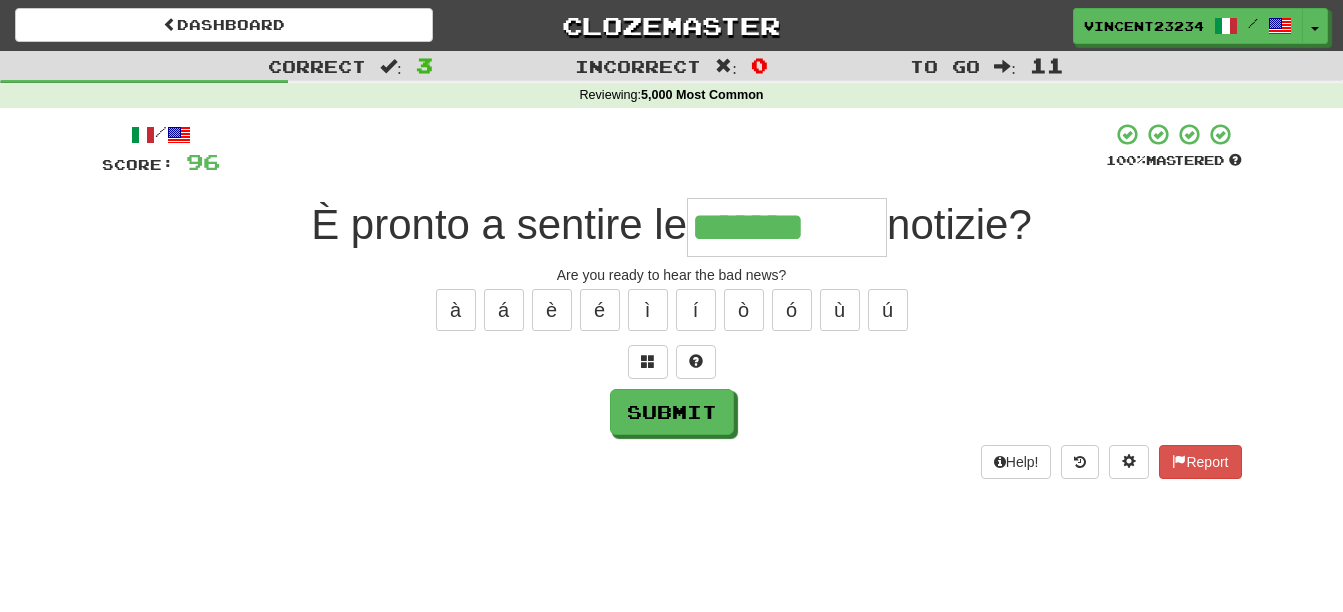type on "*******" 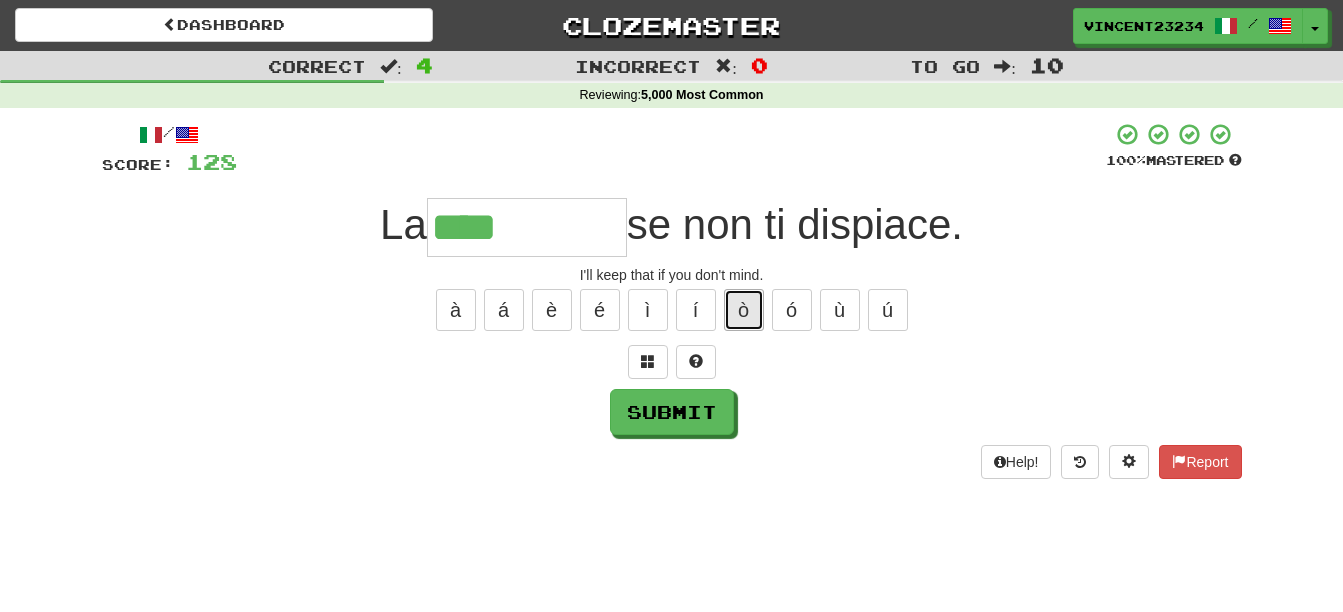 click on "ò" at bounding box center [744, 310] 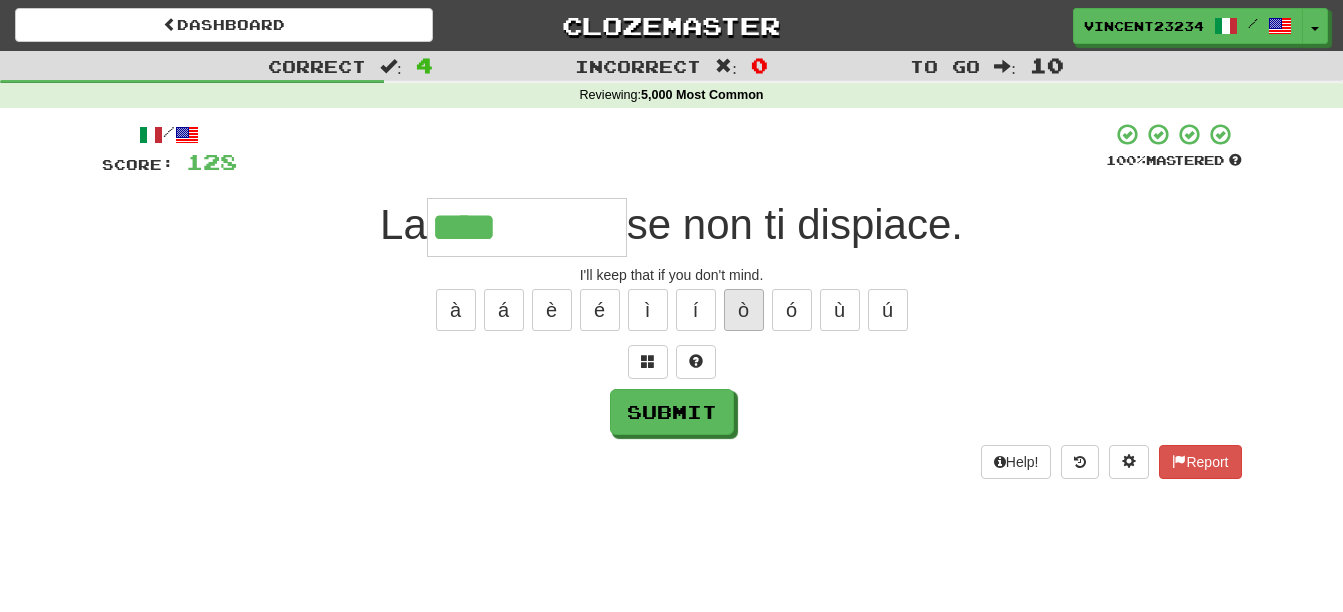 type on "*****" 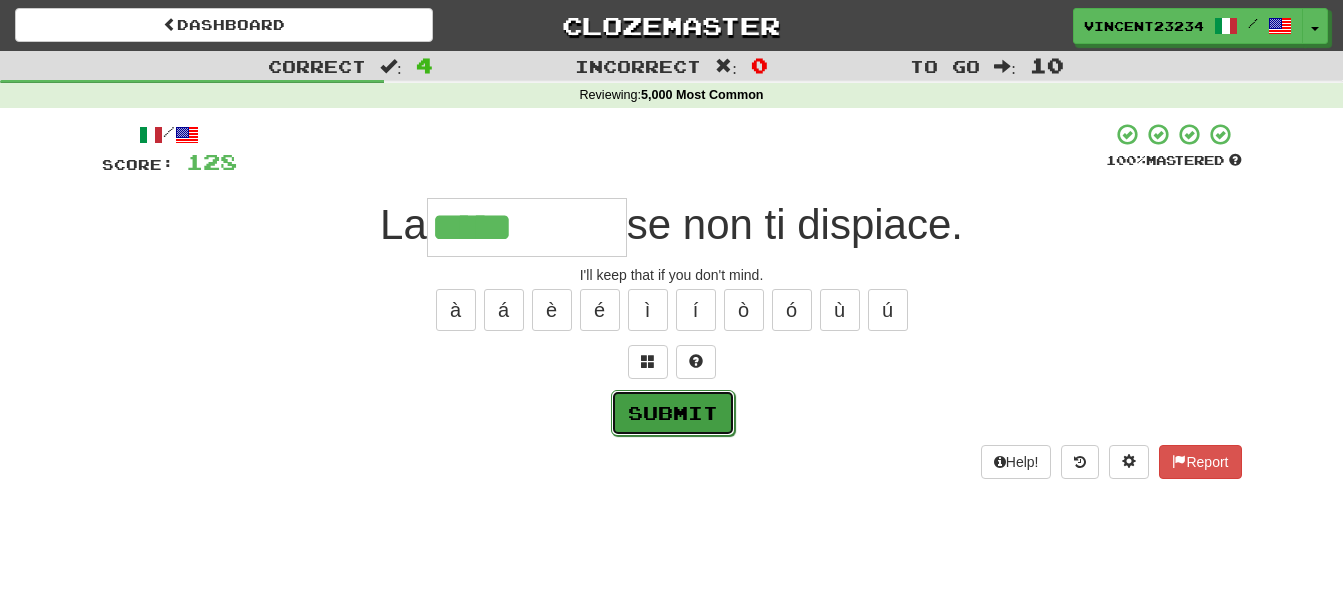 click on "Submit" at bounding box center [673, 413] 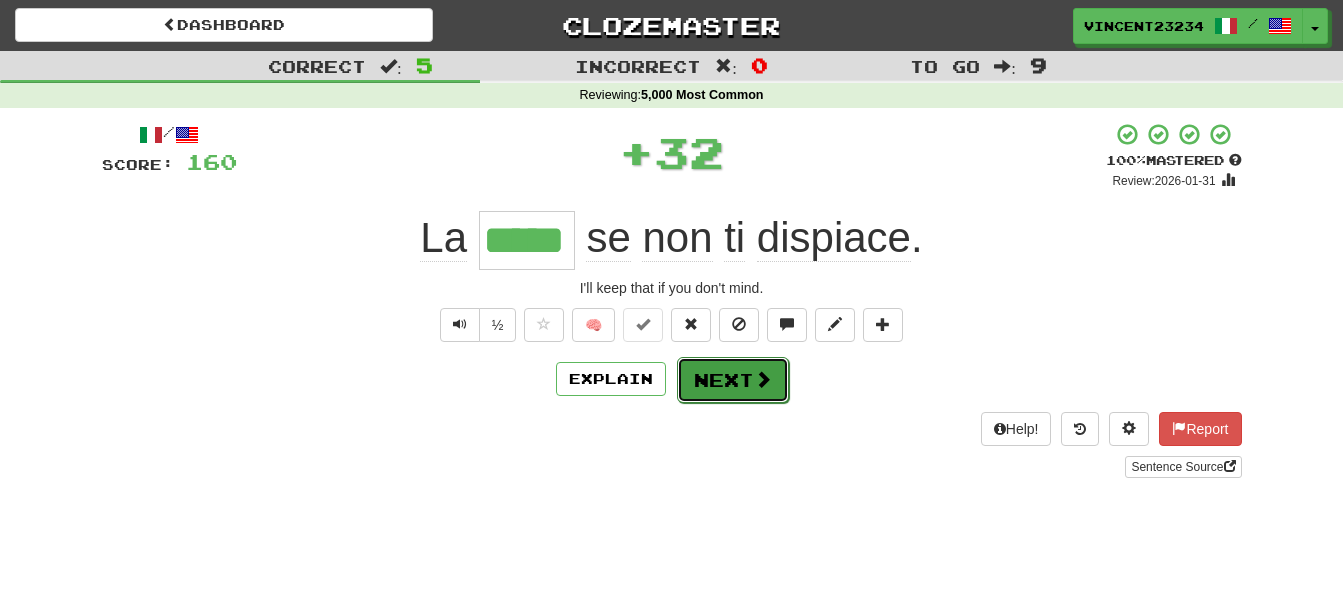 click on "Next" at bounding box center (733, 380) 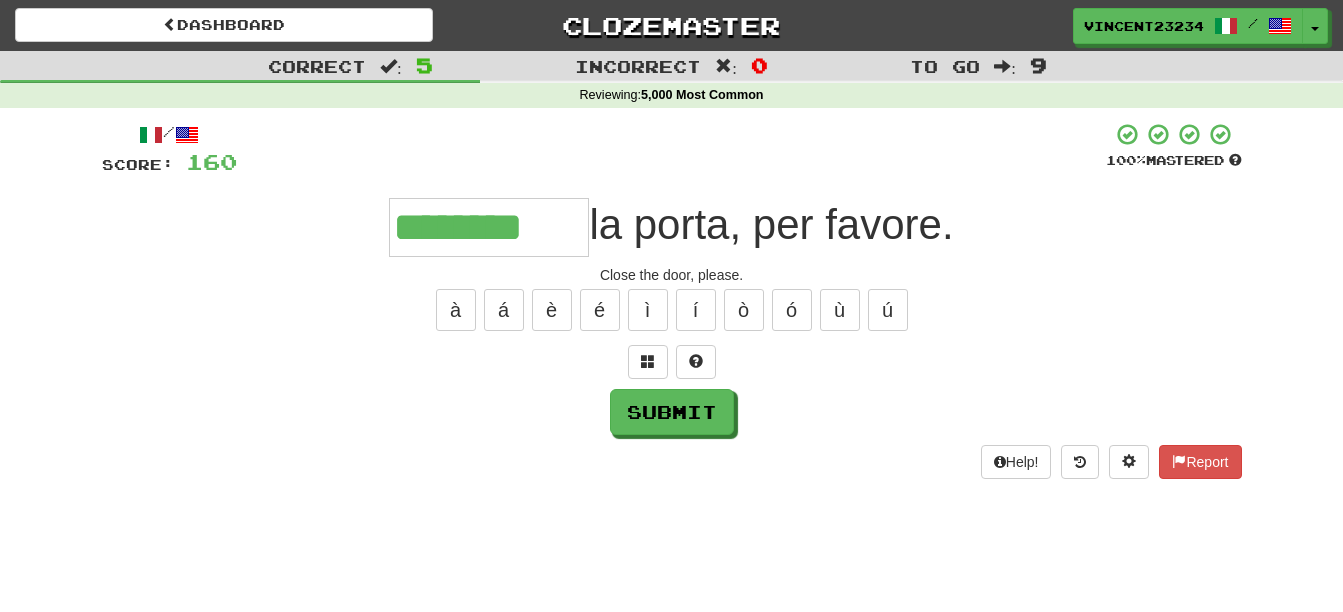 type on "********" 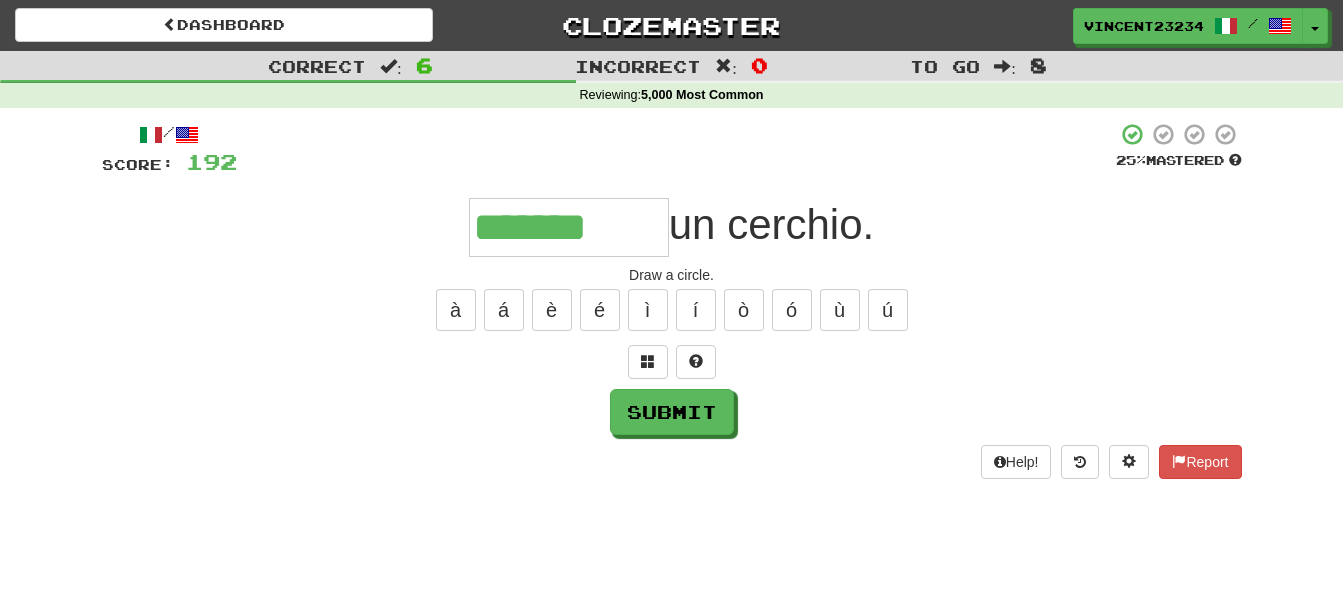 type on "*******" 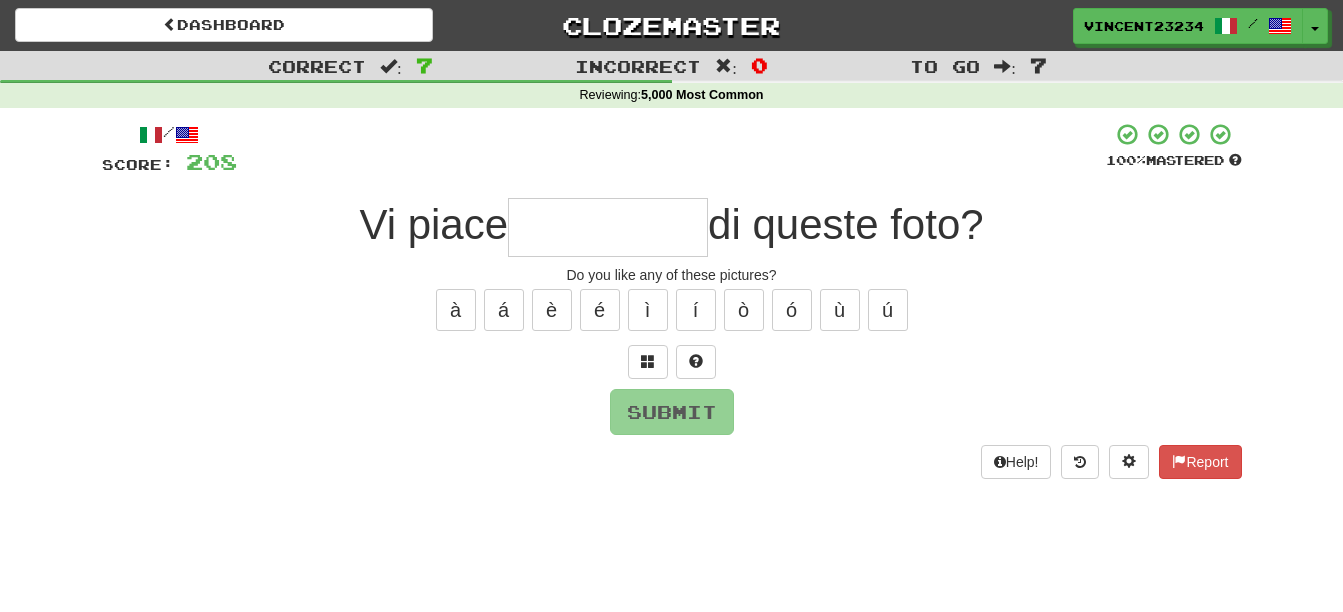 type on "*" 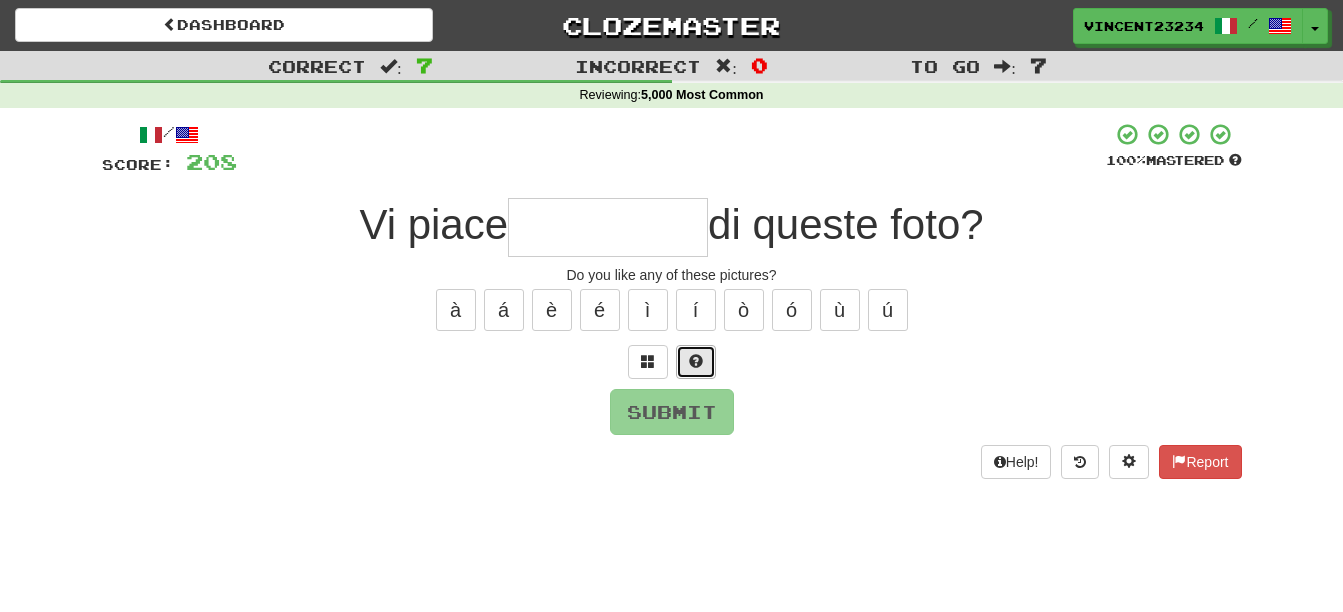 click at bounding box center [696, 361] 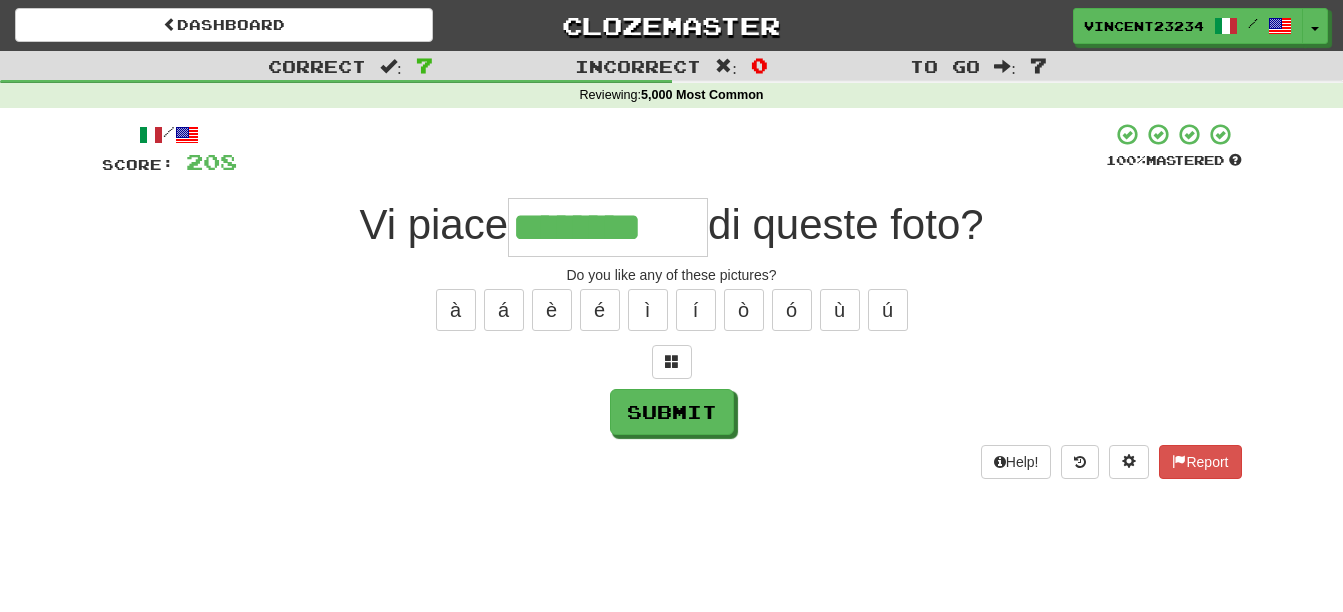 type on "********" 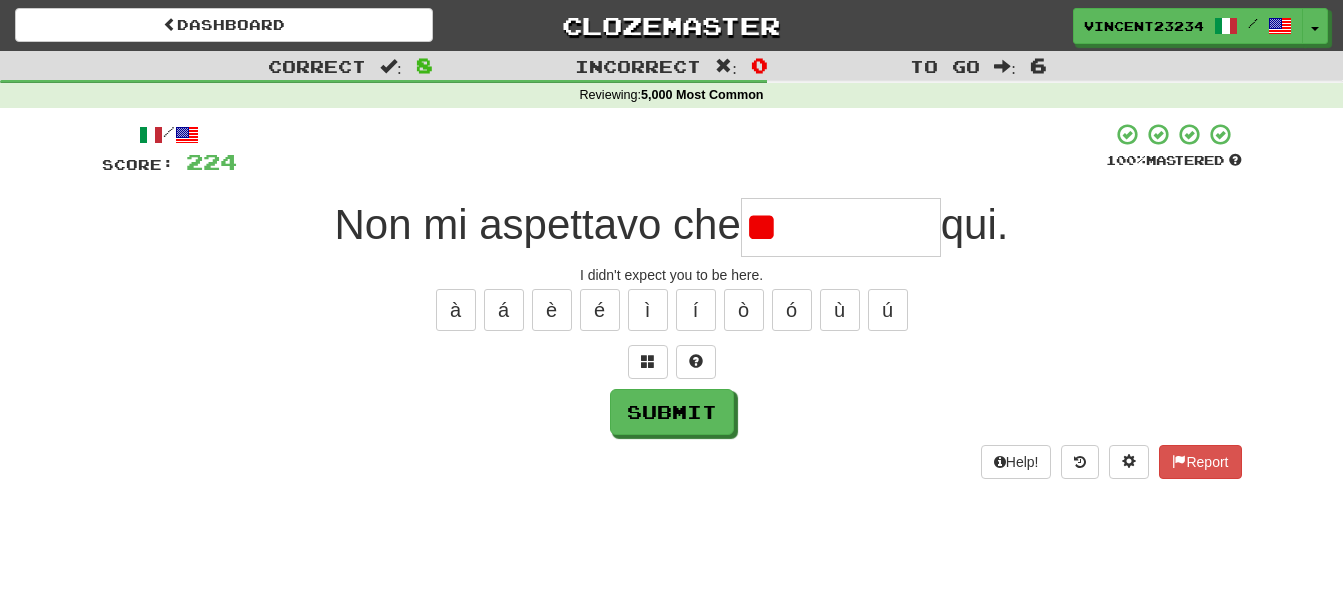 type on "*" 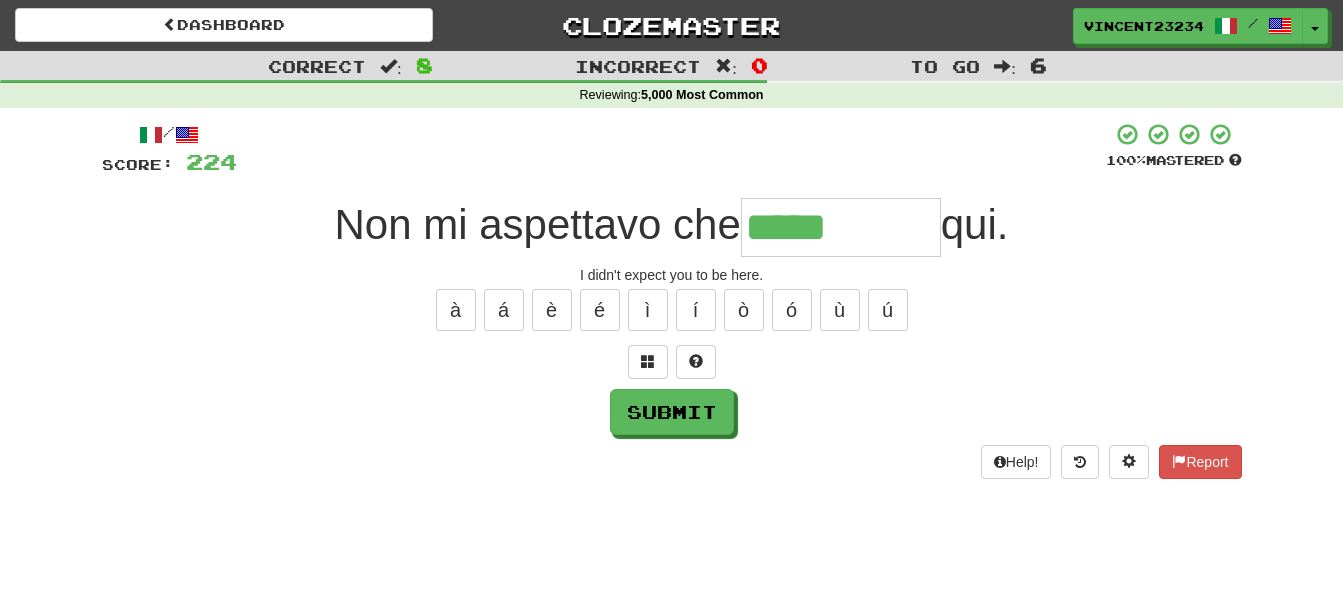 type on "*****" 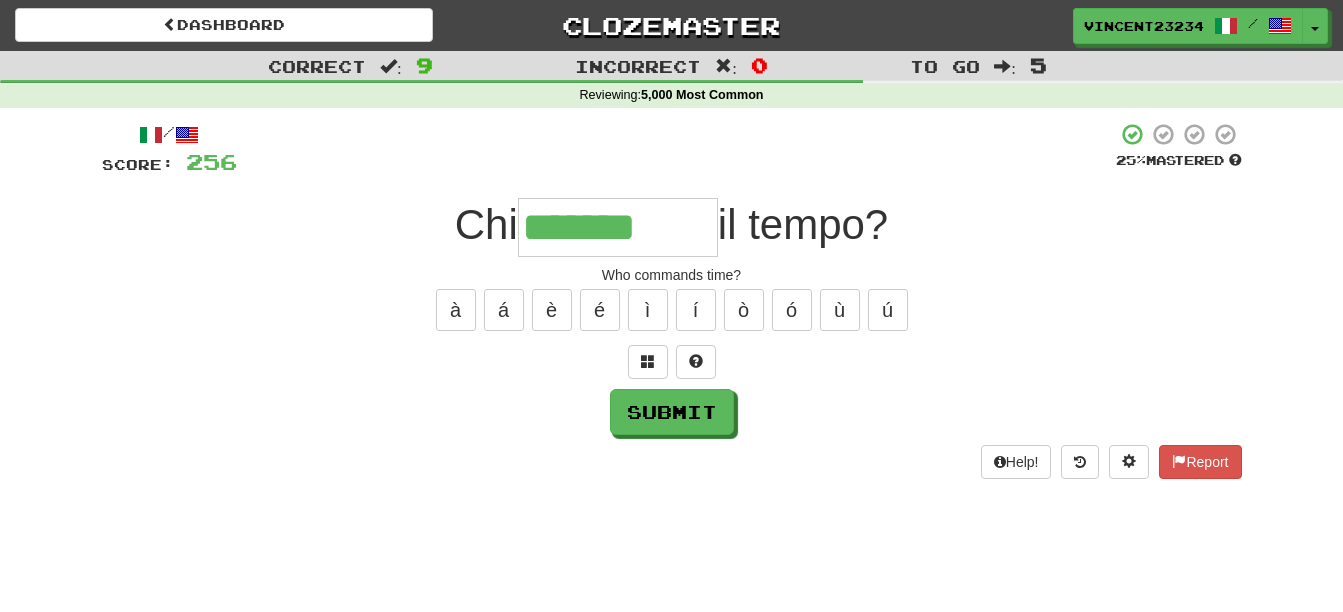 type on "*******" 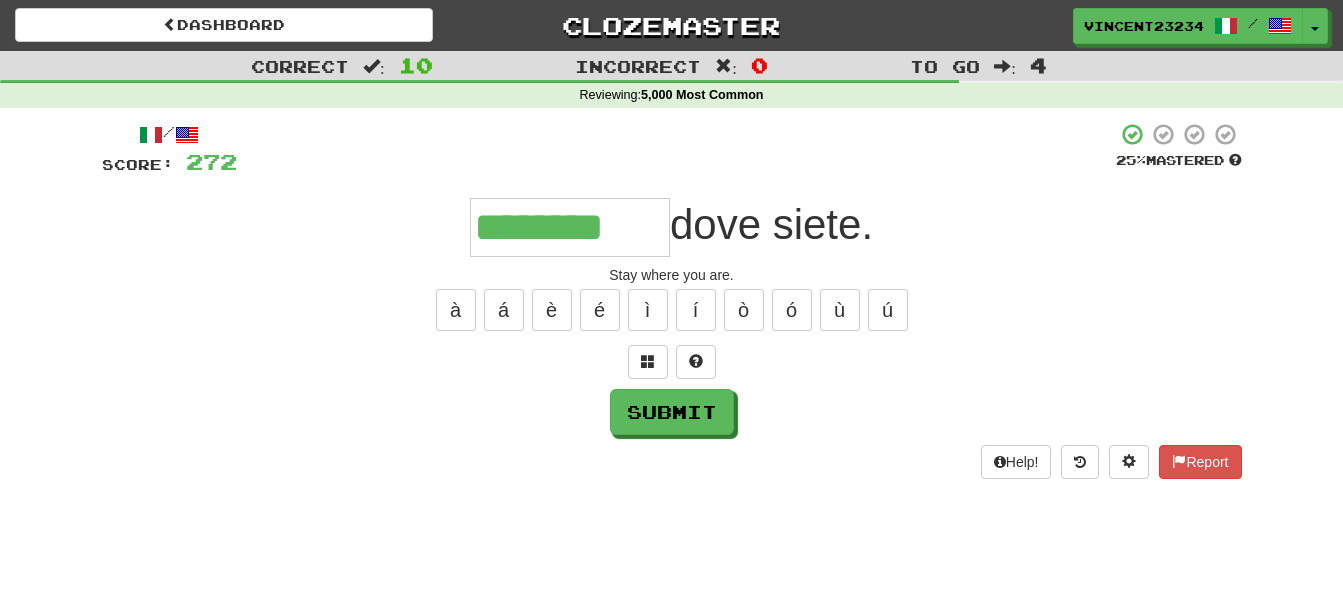type on "********" 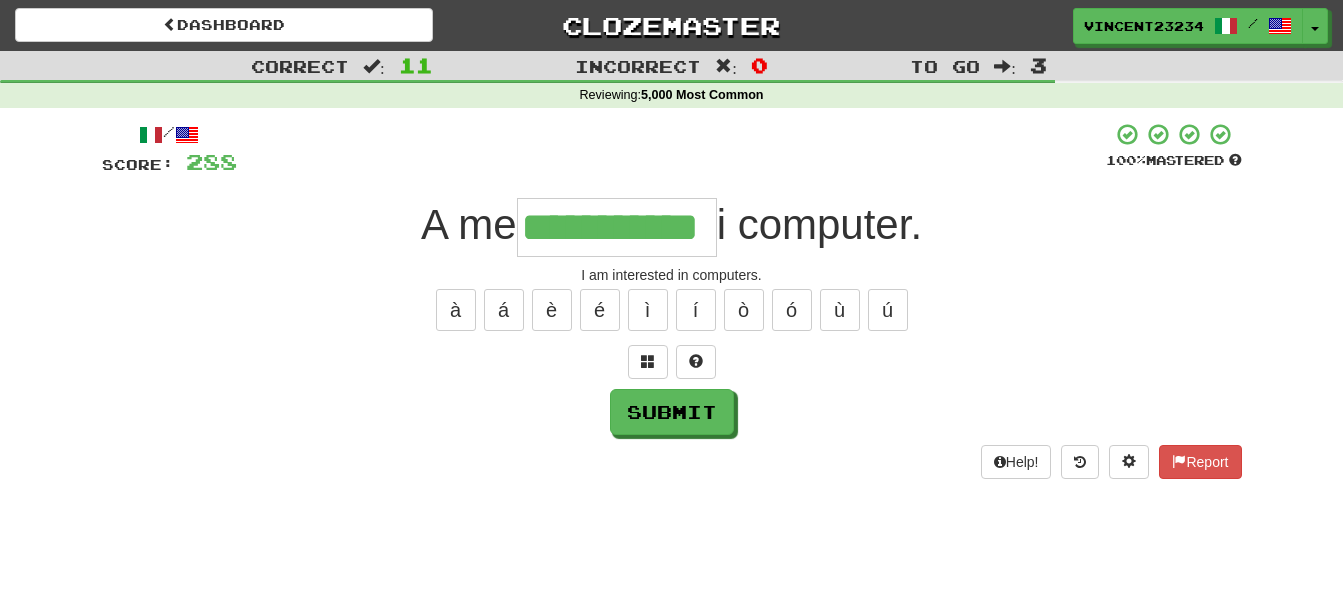 scroll, scrollTop: 0, scrollLeft: 25, axis: horizontal 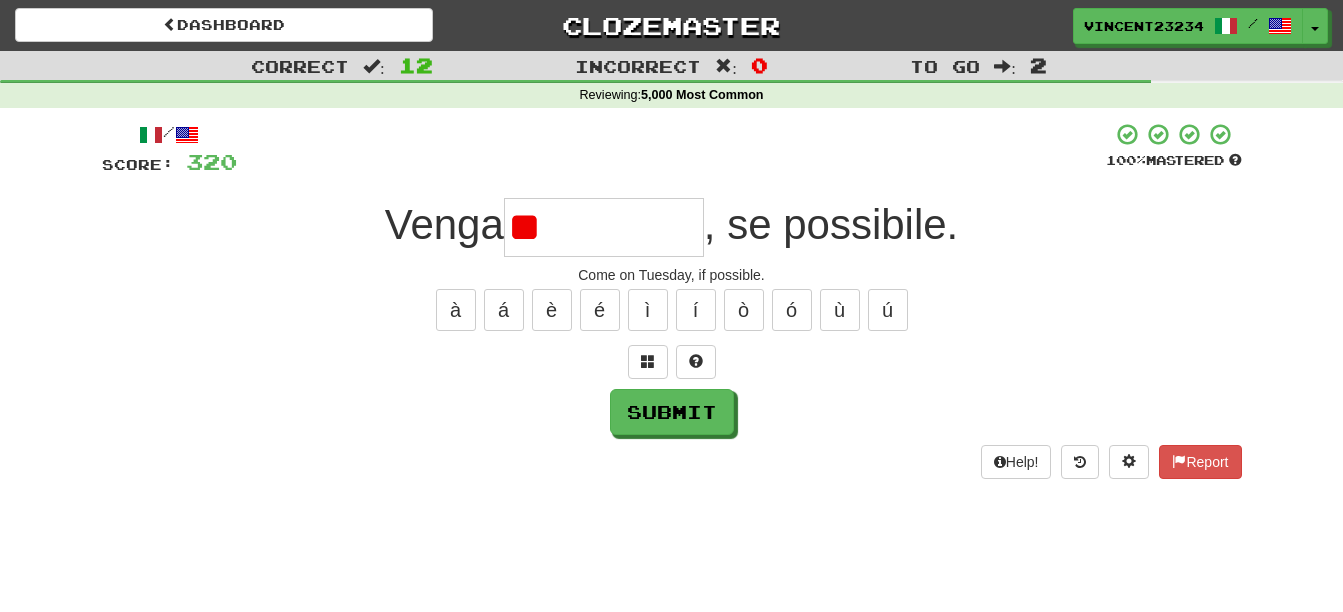 type on "*" 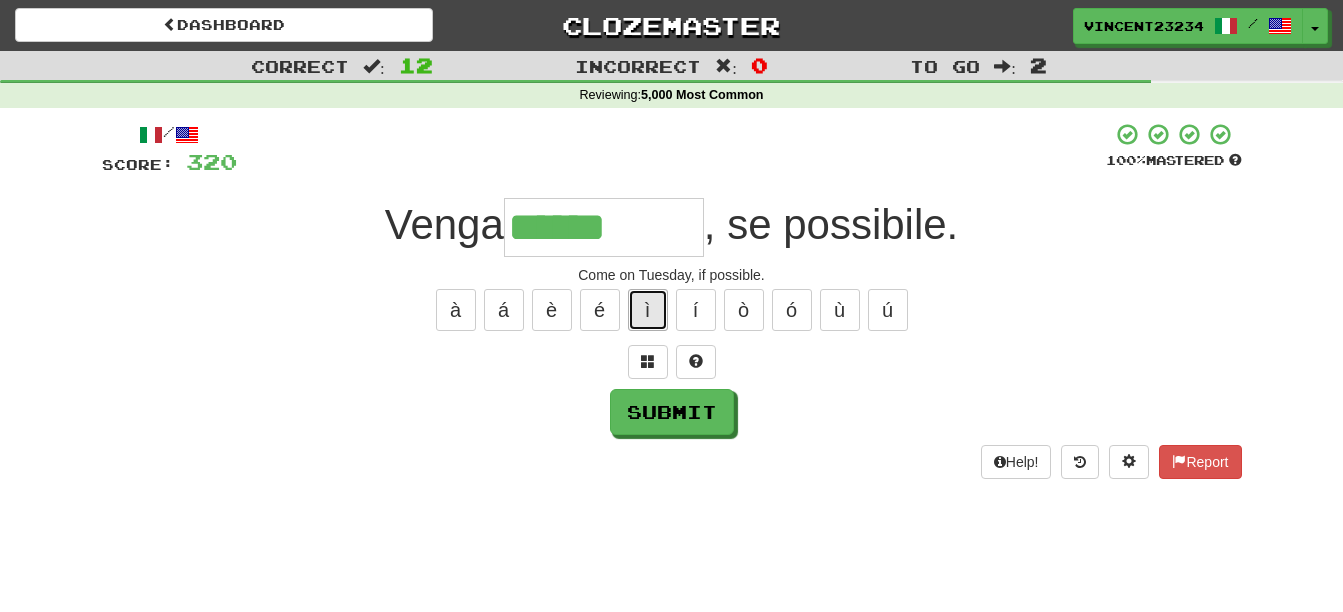 click on "ì" at bounding box center [648, 310] 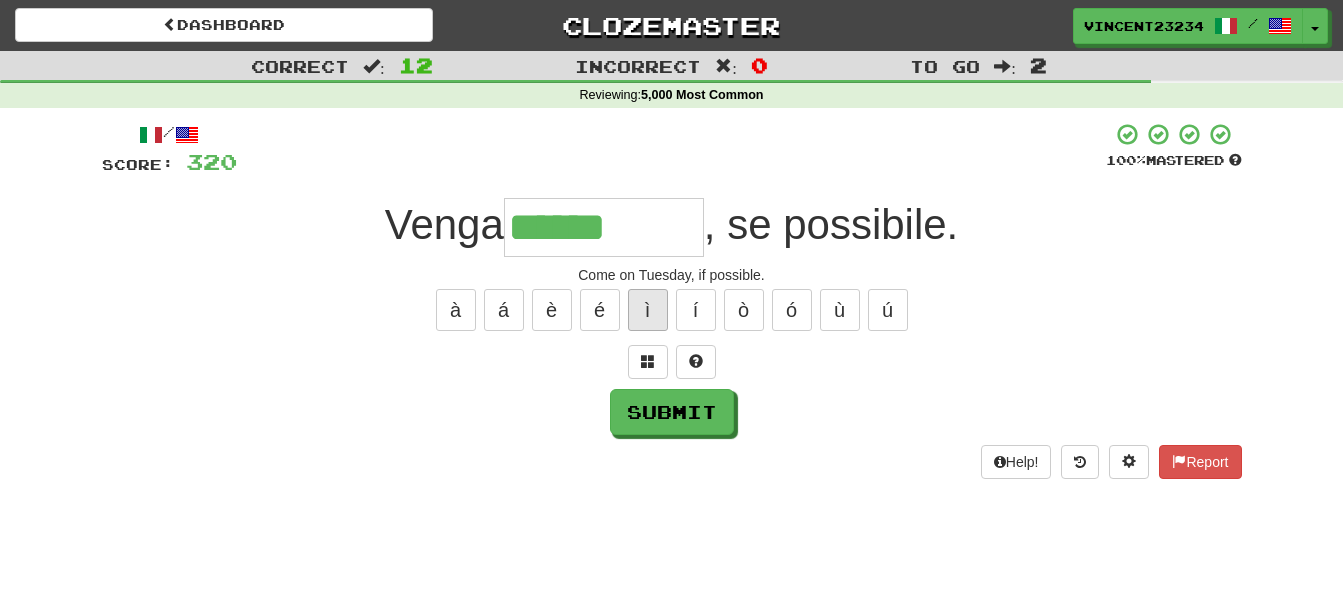 type on "*******" 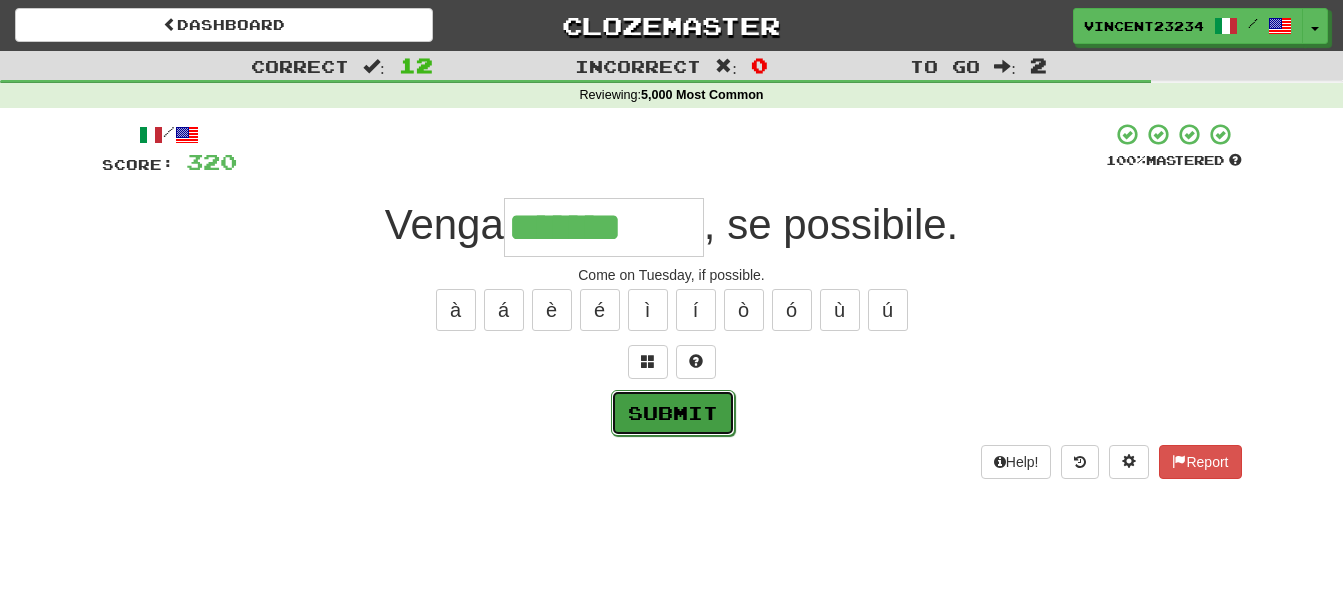 click on "Submit" at bounding box center (673, 413) 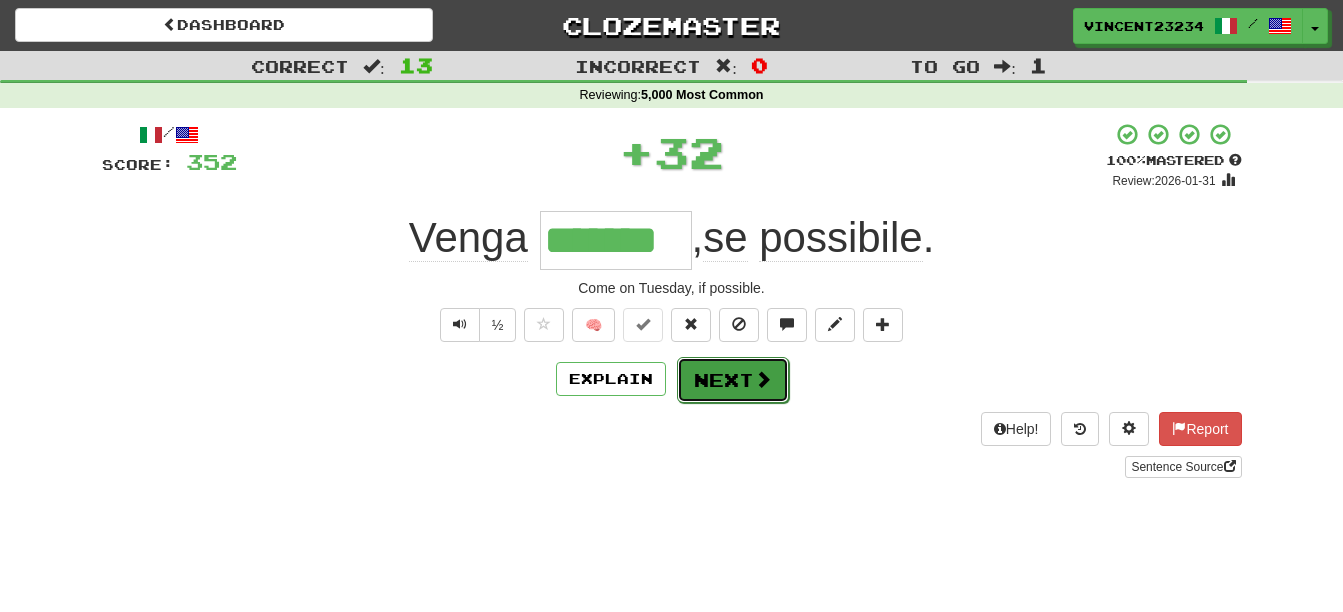 click on "Next" at bounding box center [733, 380] 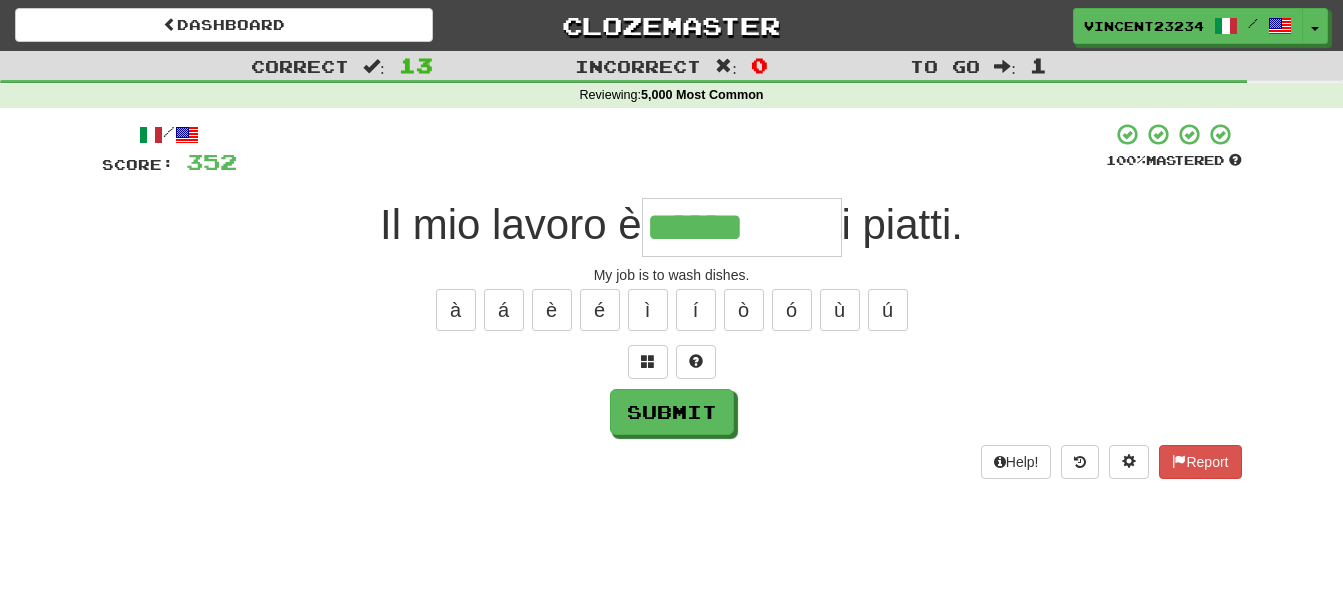 type on "******" 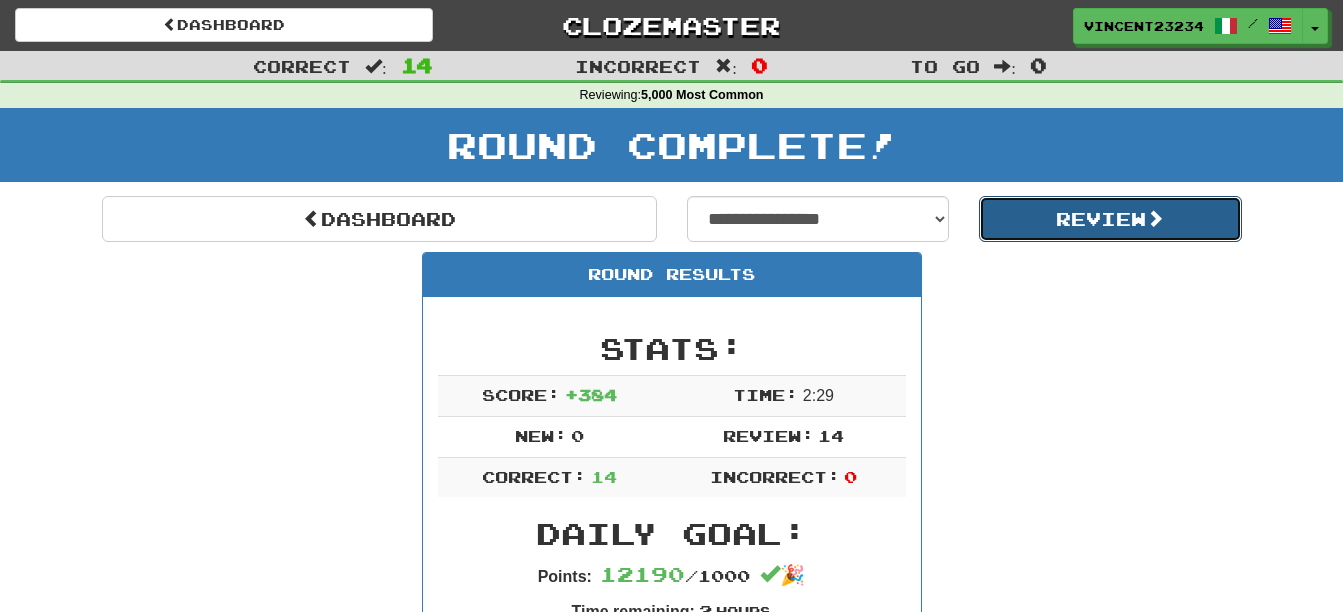 click on "Review" at bounding box center (1110, 219) 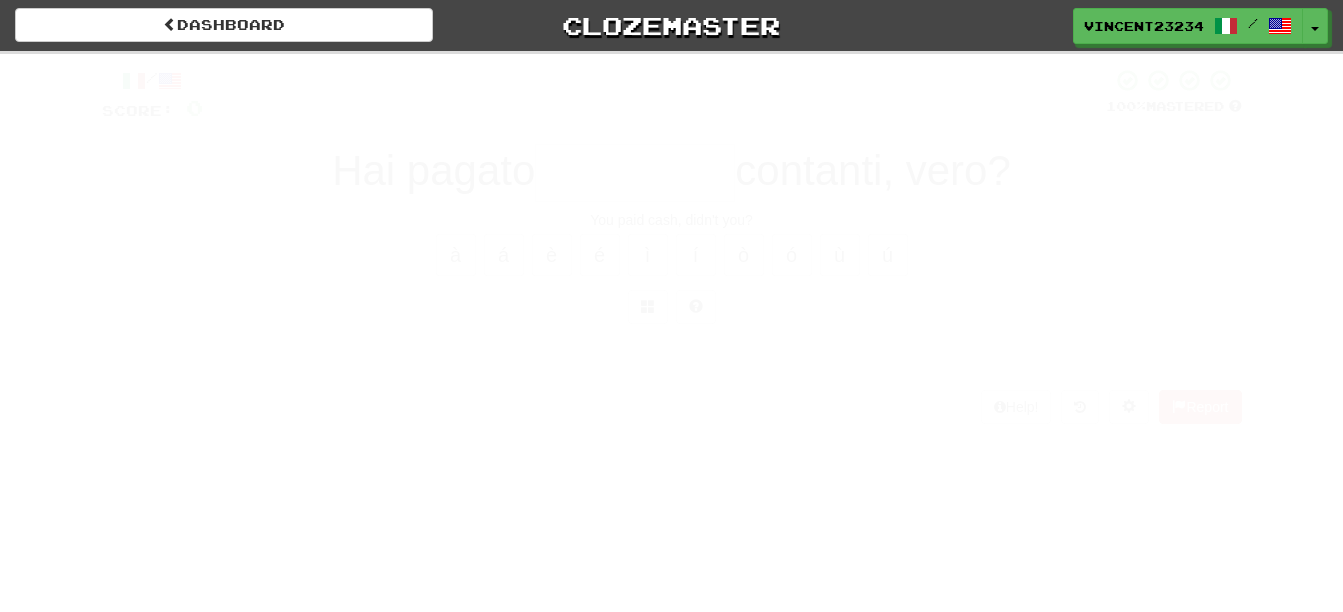 scroll, scrollTop: 0, scrollLeft: 0, axis: both 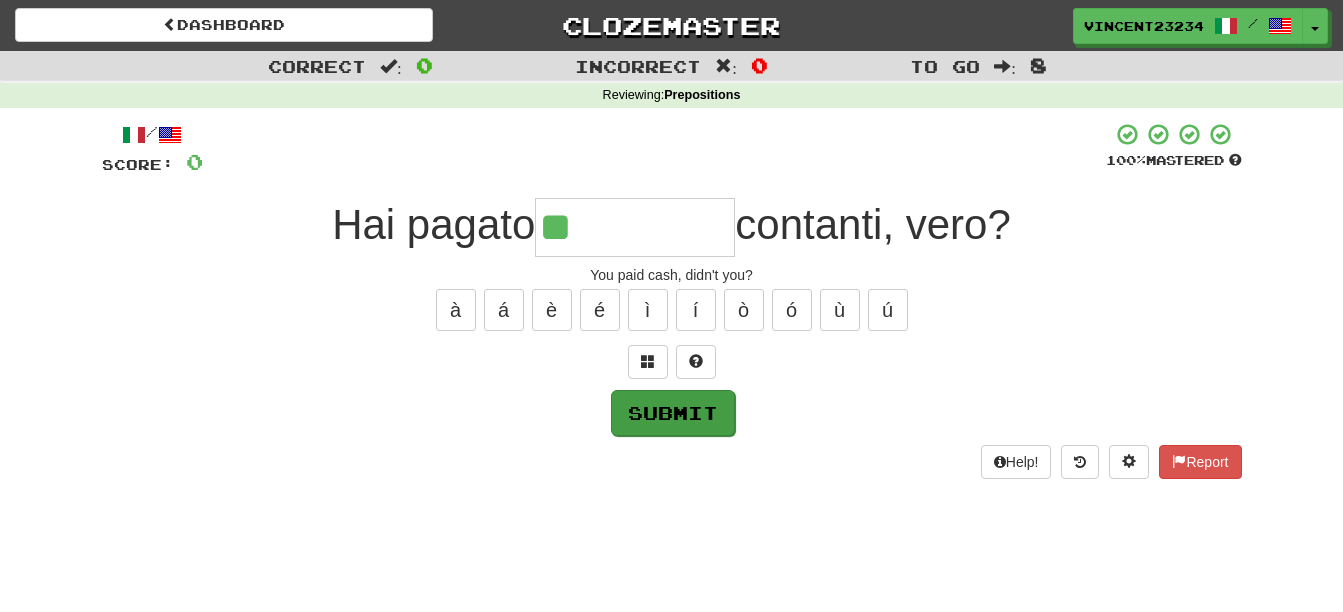 type on "**" 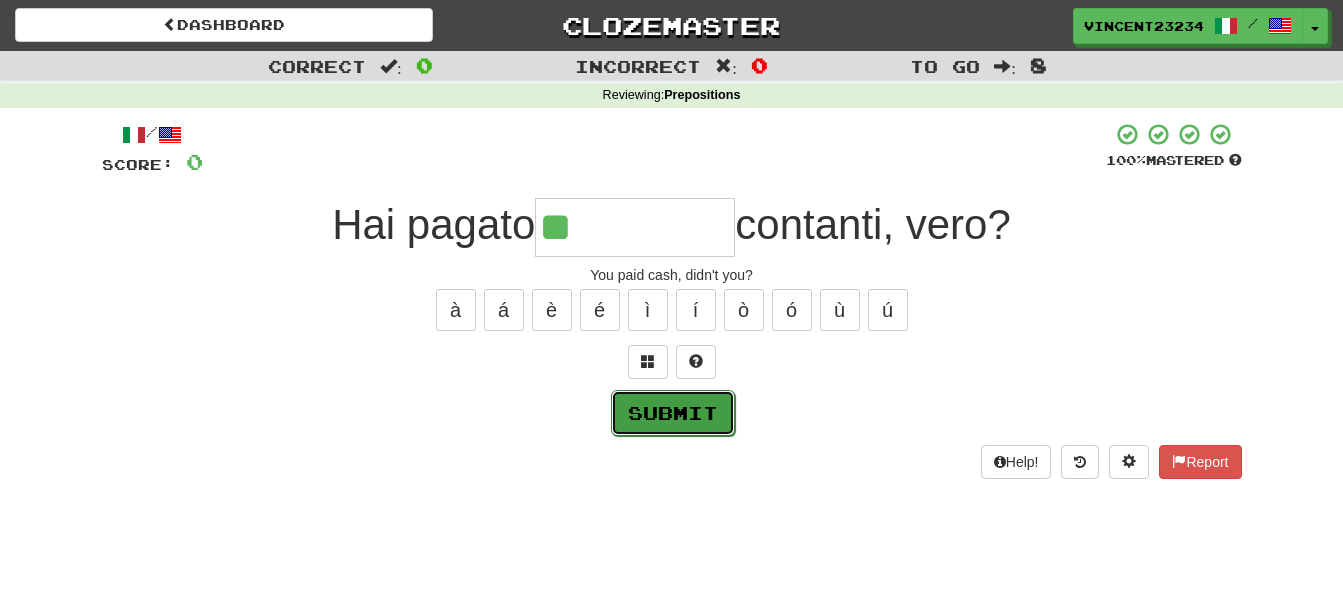 click on "Submit" at bounding box center [673, 413] 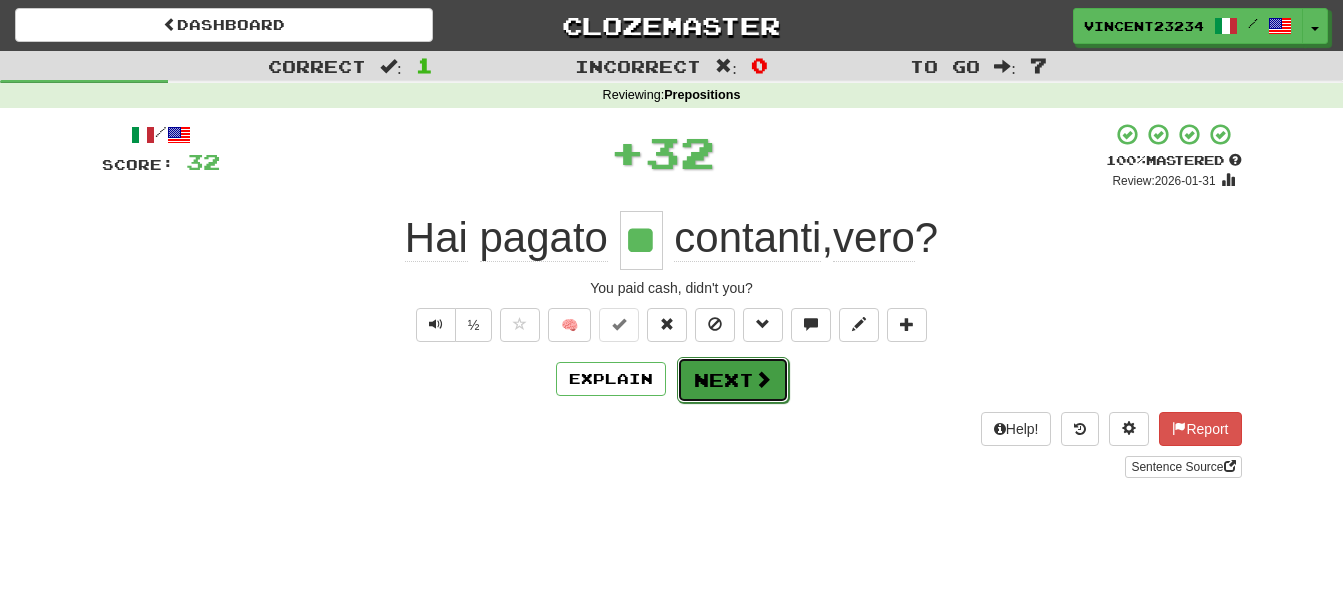 click on "Next" at bounding box center (733, 380) 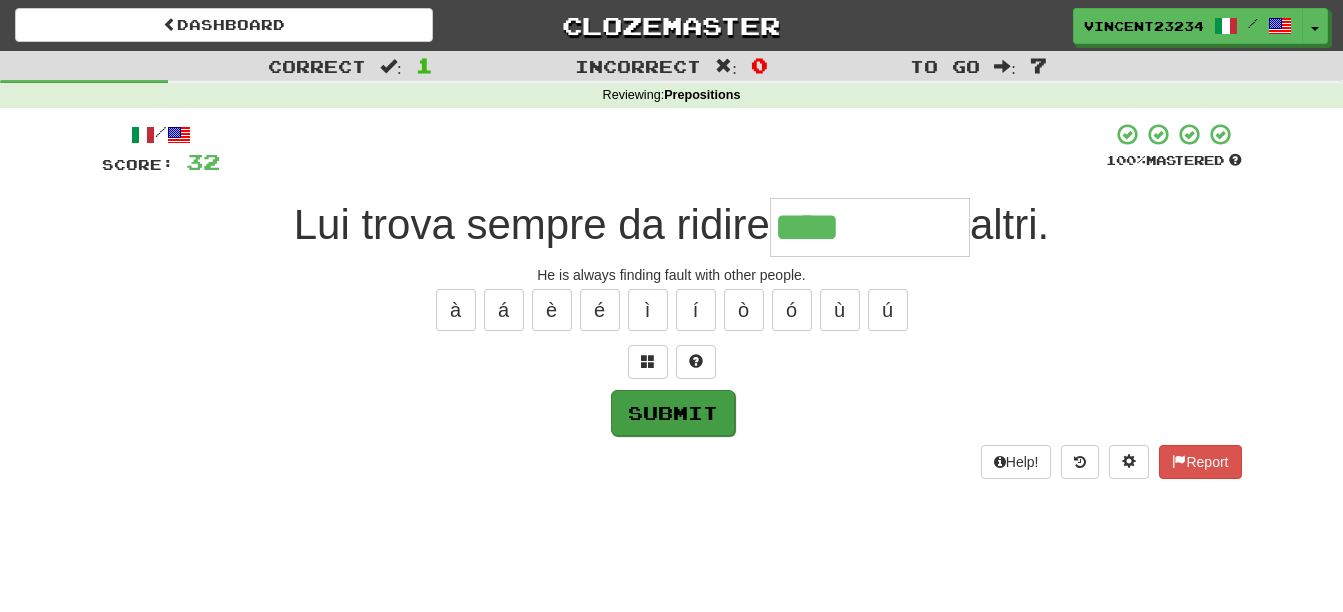 type on "****" 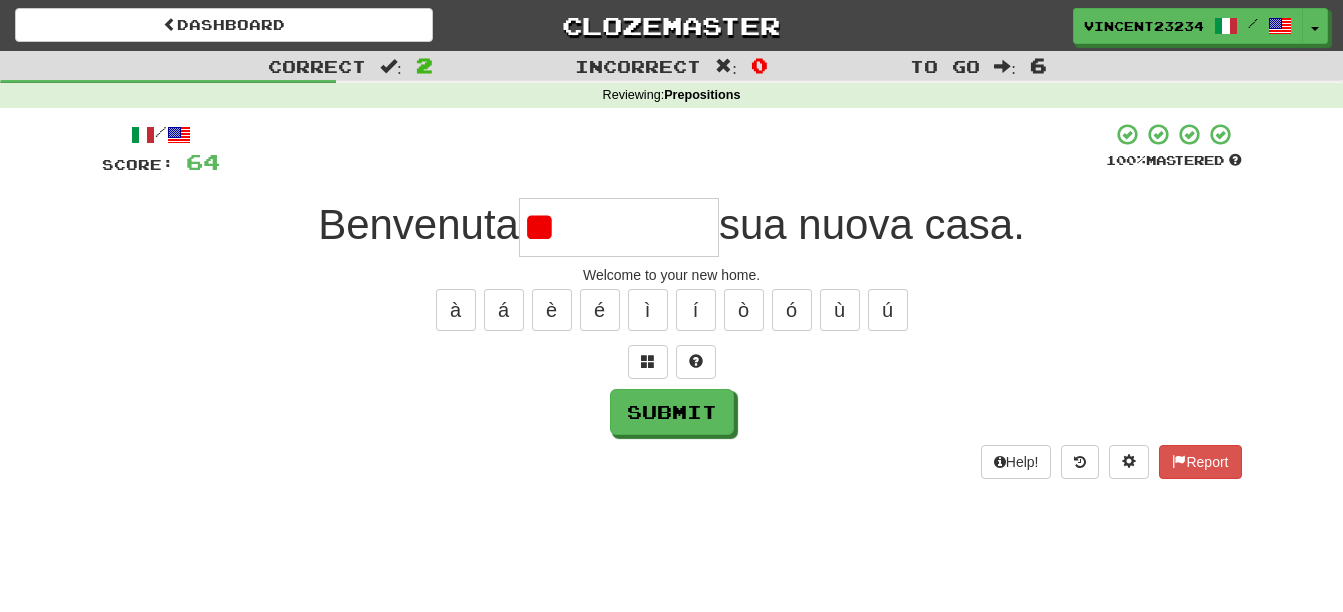 type on "*" 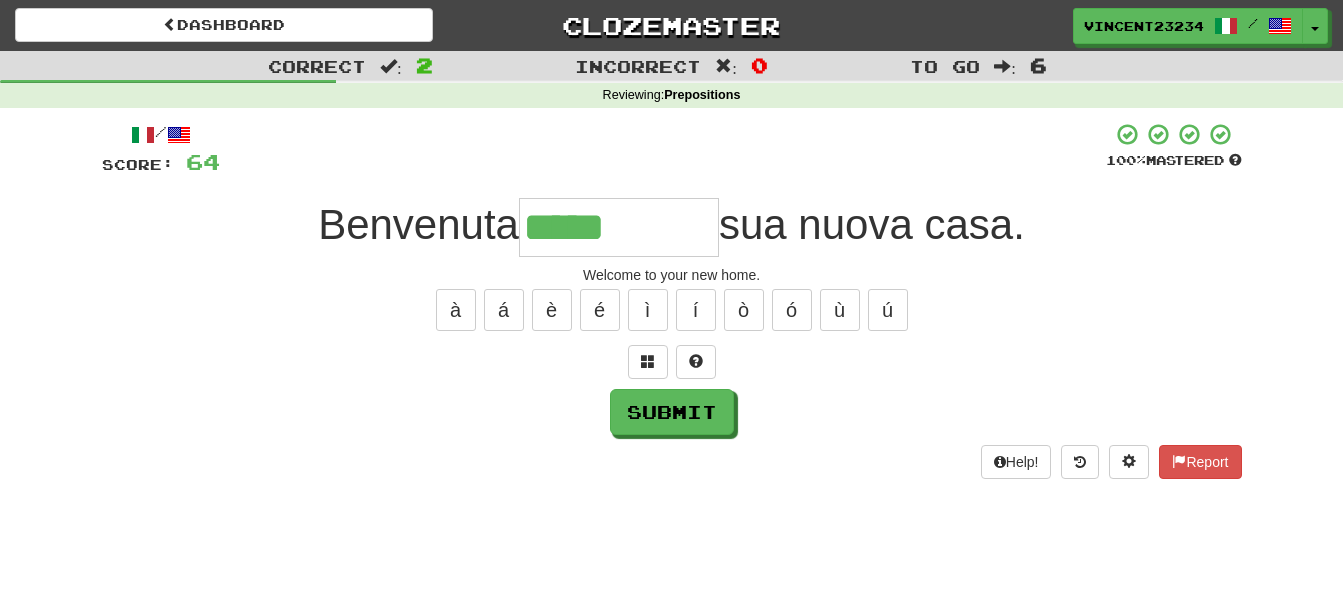 type on "*****" 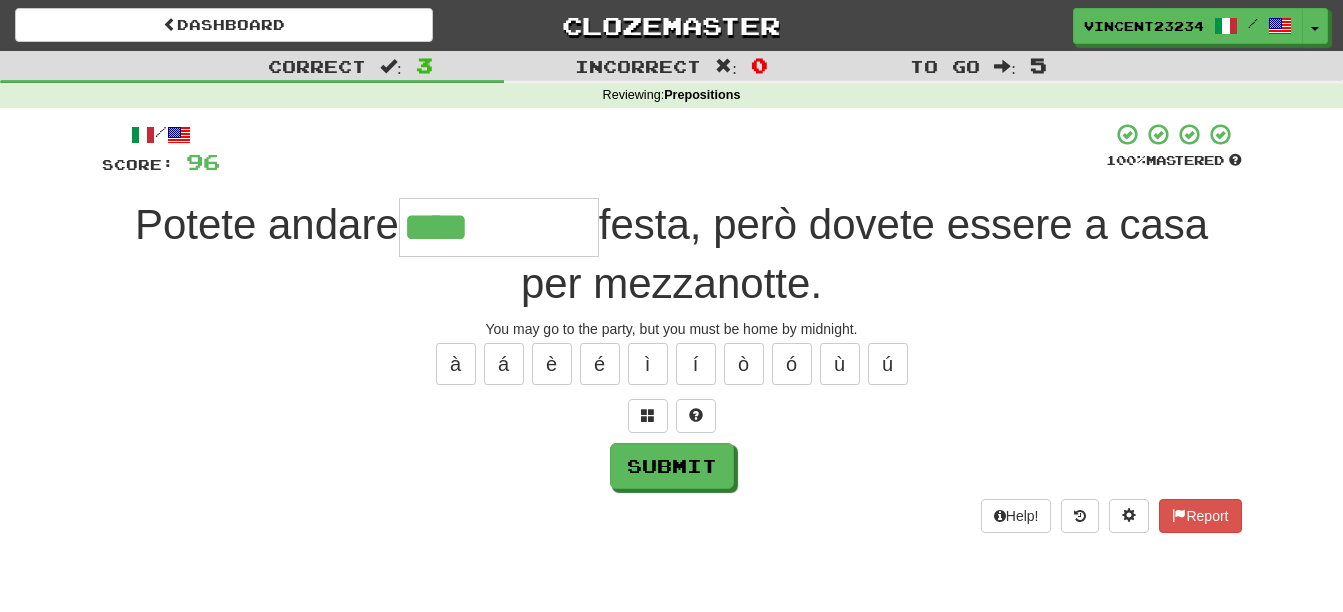 type on "****" 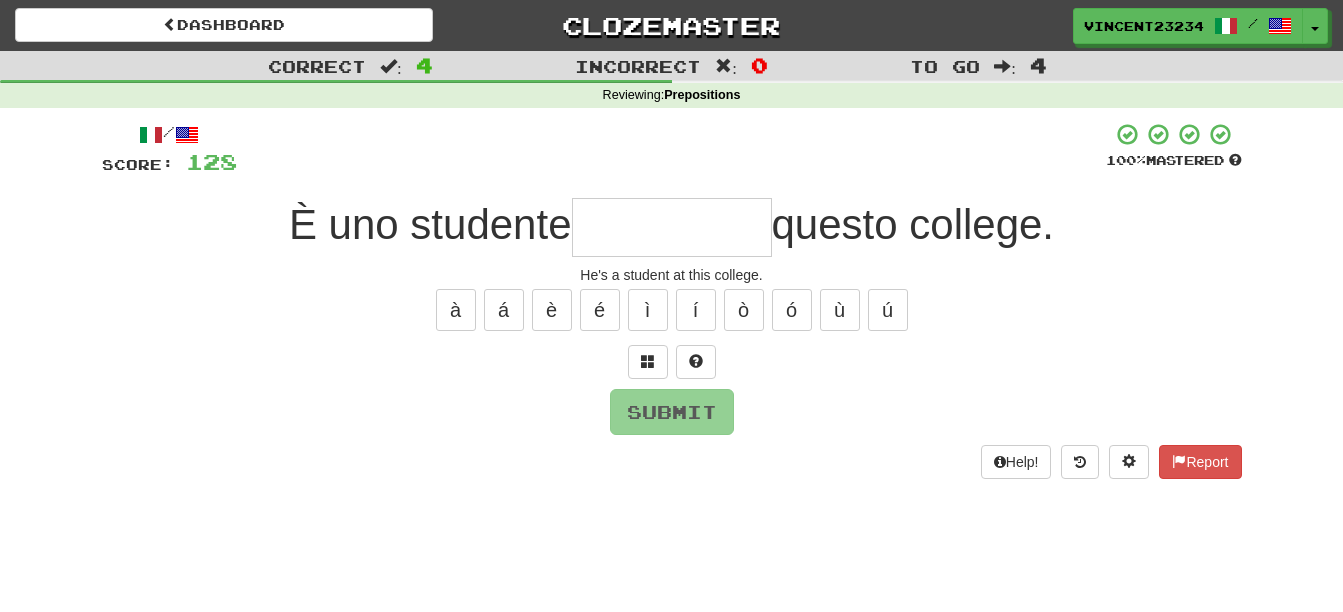 type on "*" 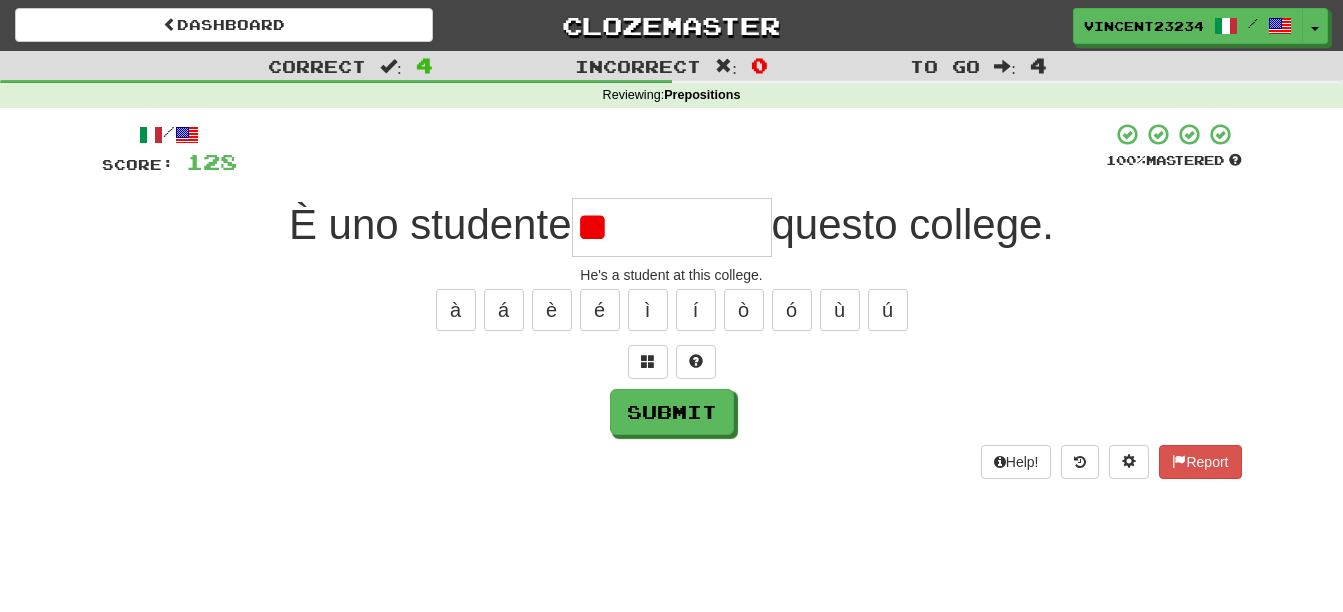 type on "*" 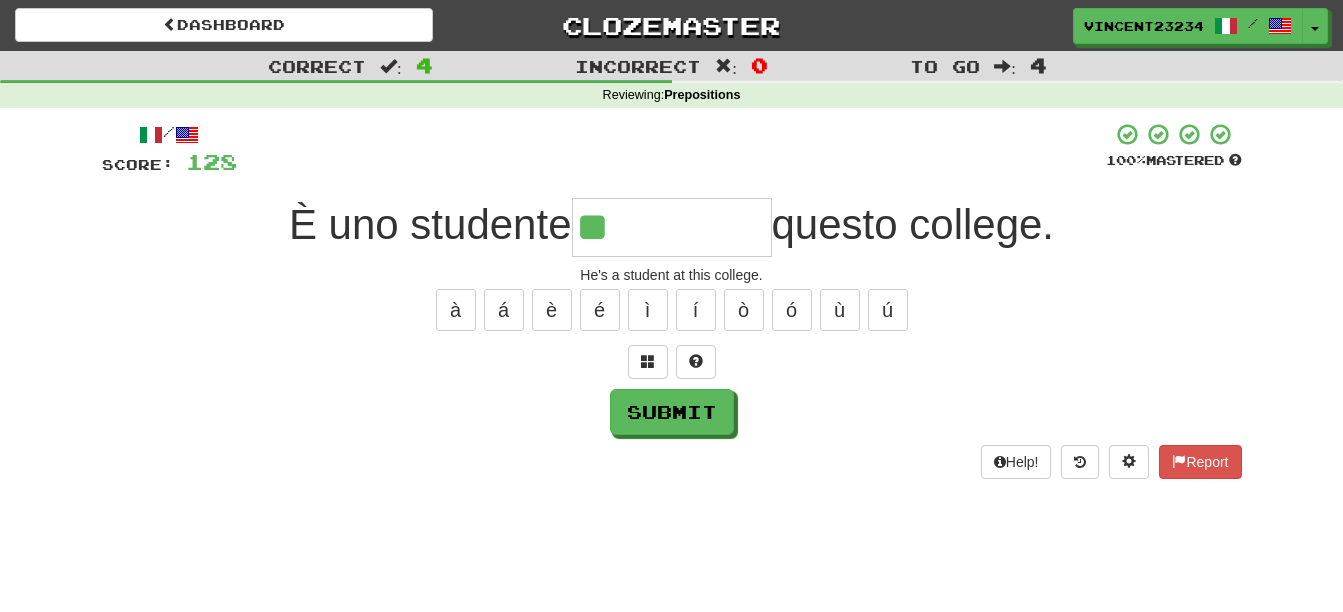 type on "**" 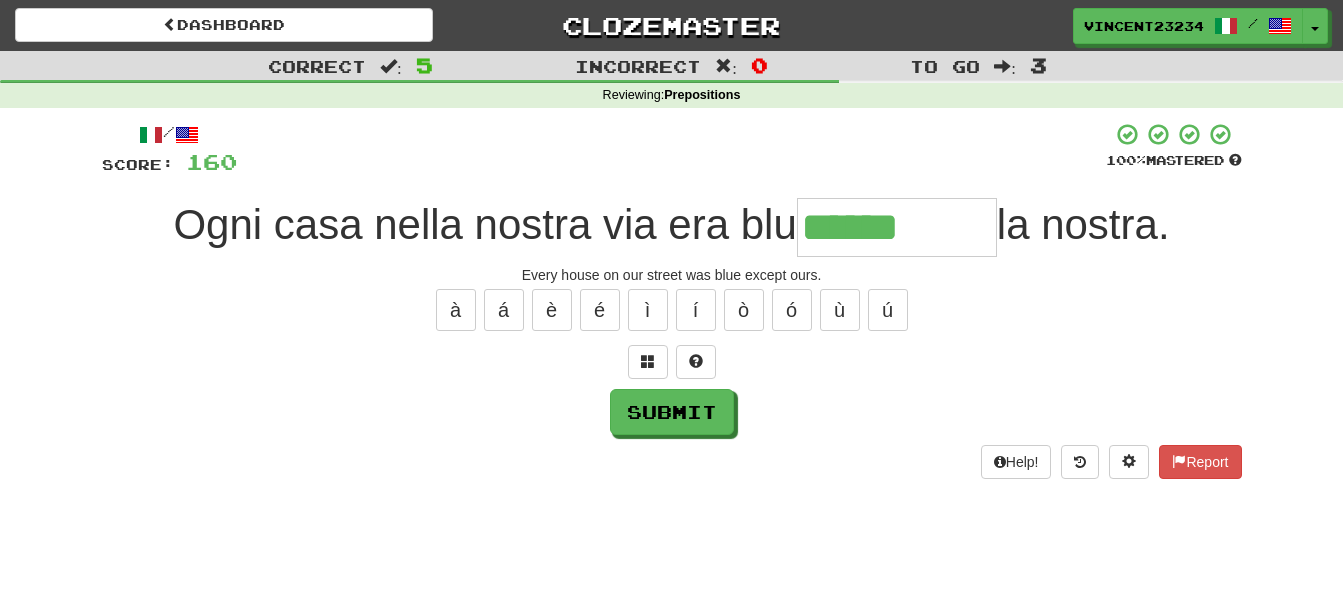 type on "******" 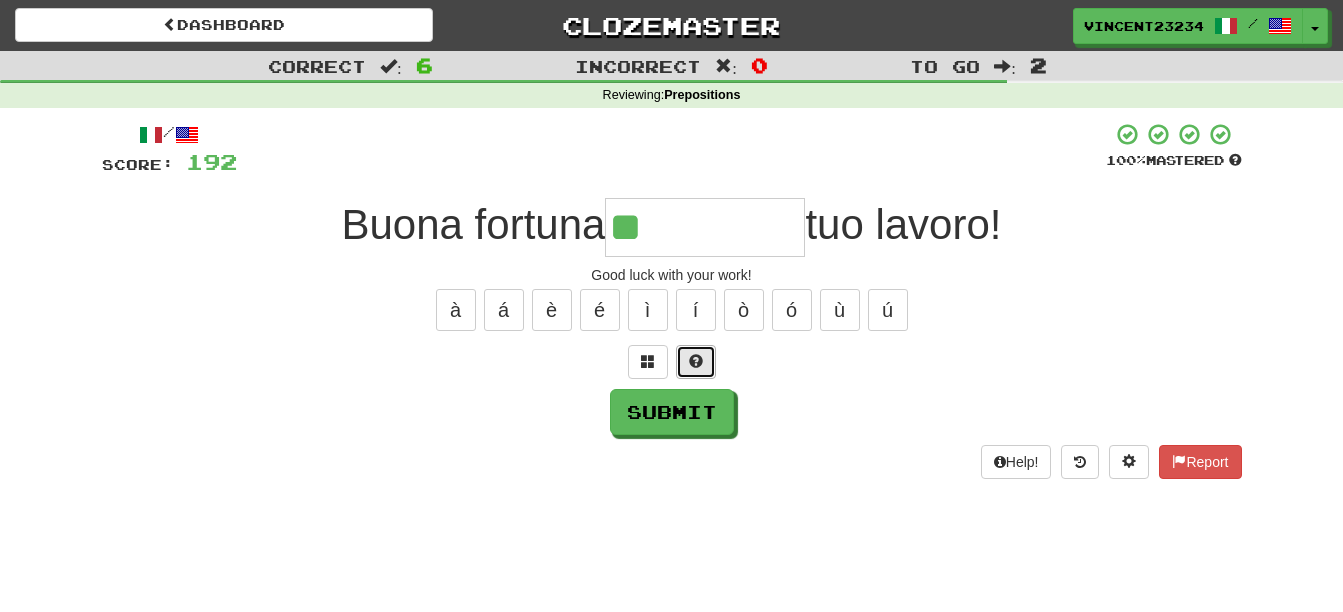 click at bounding box center [696, 361] 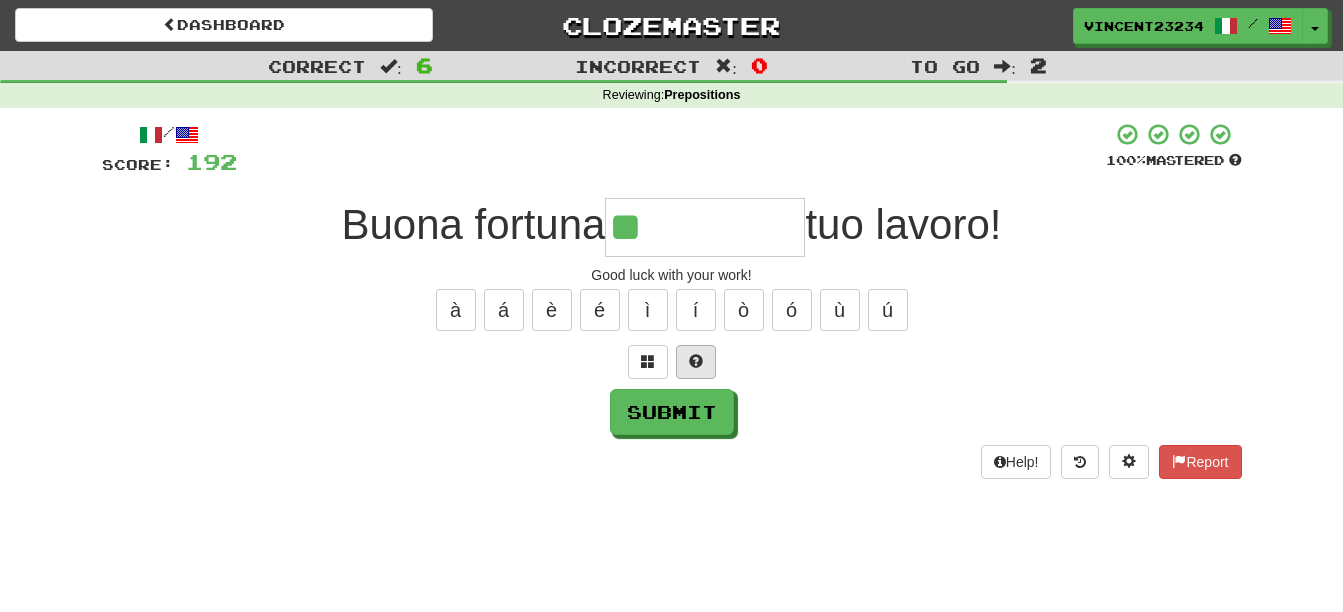 type on "***" 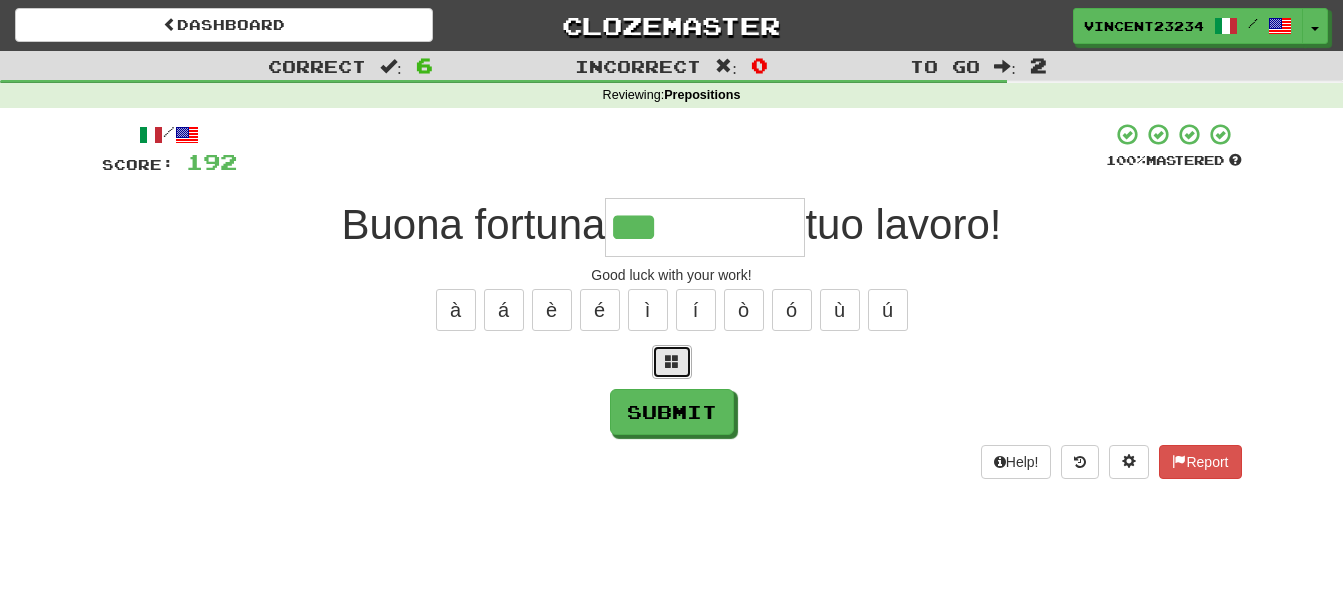 click at bounding box center [672, 361] 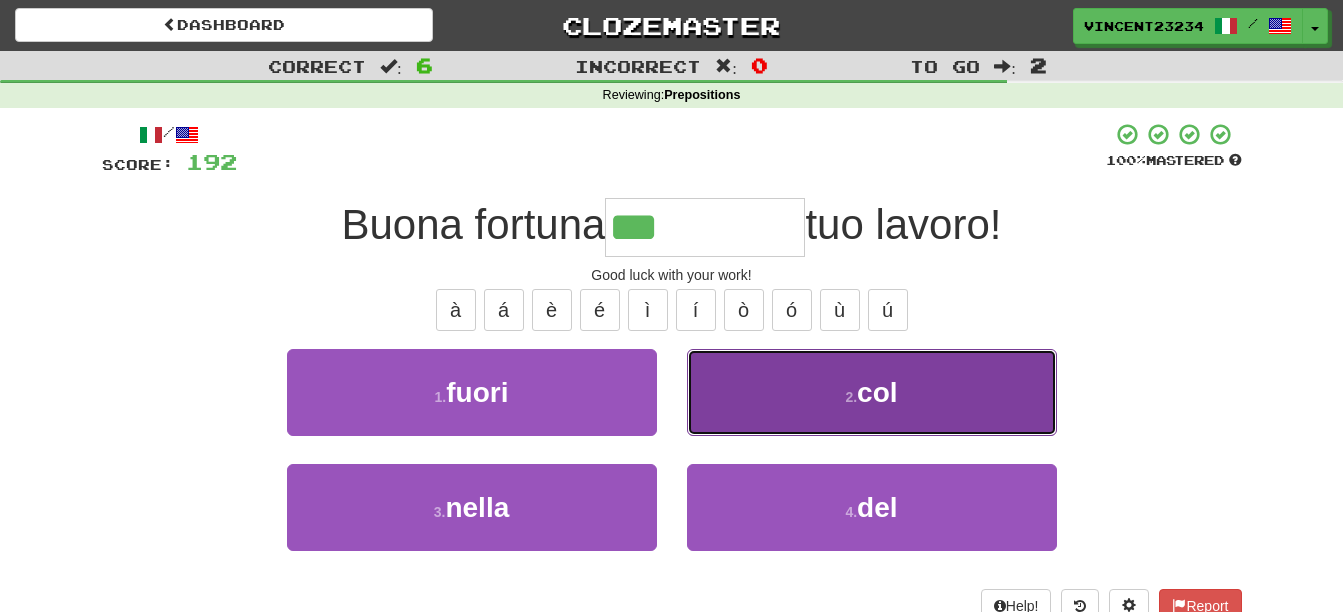 click on "2 .  col" at bounding box center [872, 392] 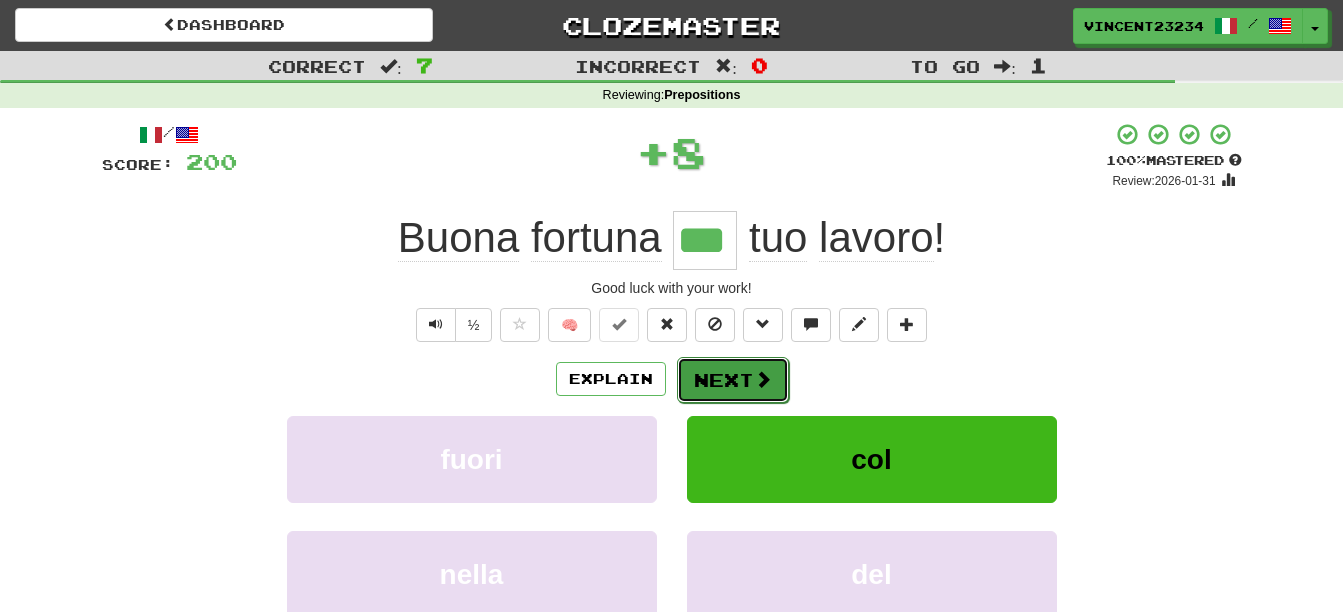 click at bounding box center [763, 379] 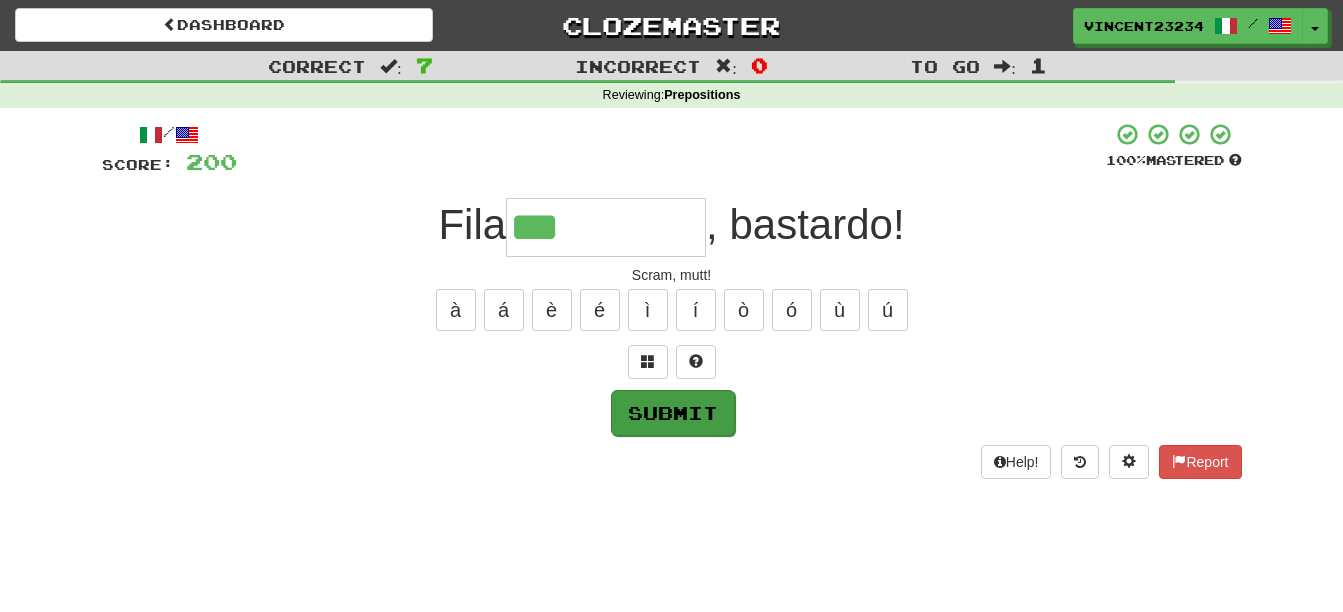 type on "***" 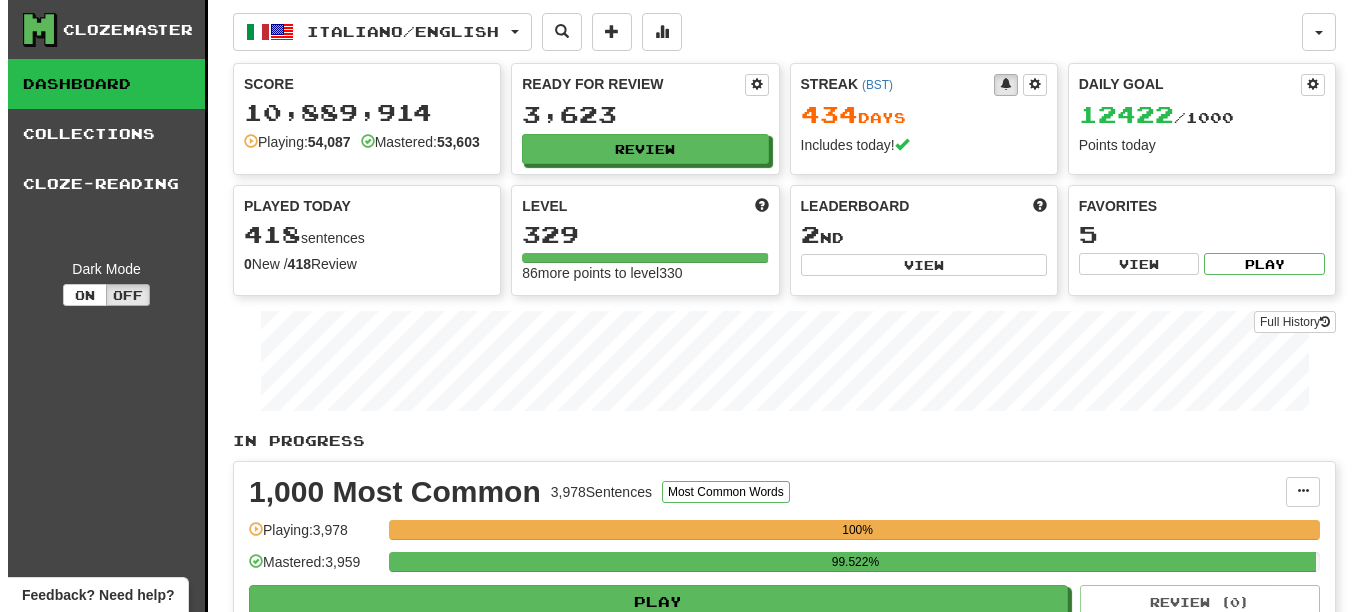 scroll, scrollTop: 0, scrollLeft: 0, axis: both 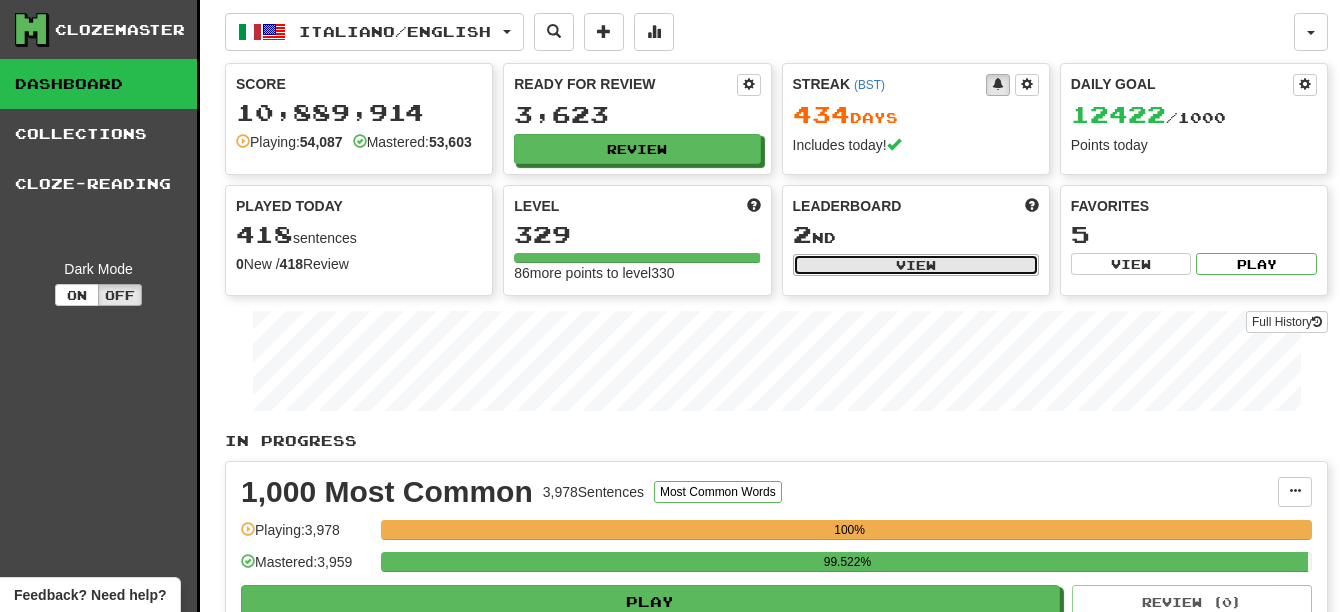 click on "View" at bounding box center [916, 265] 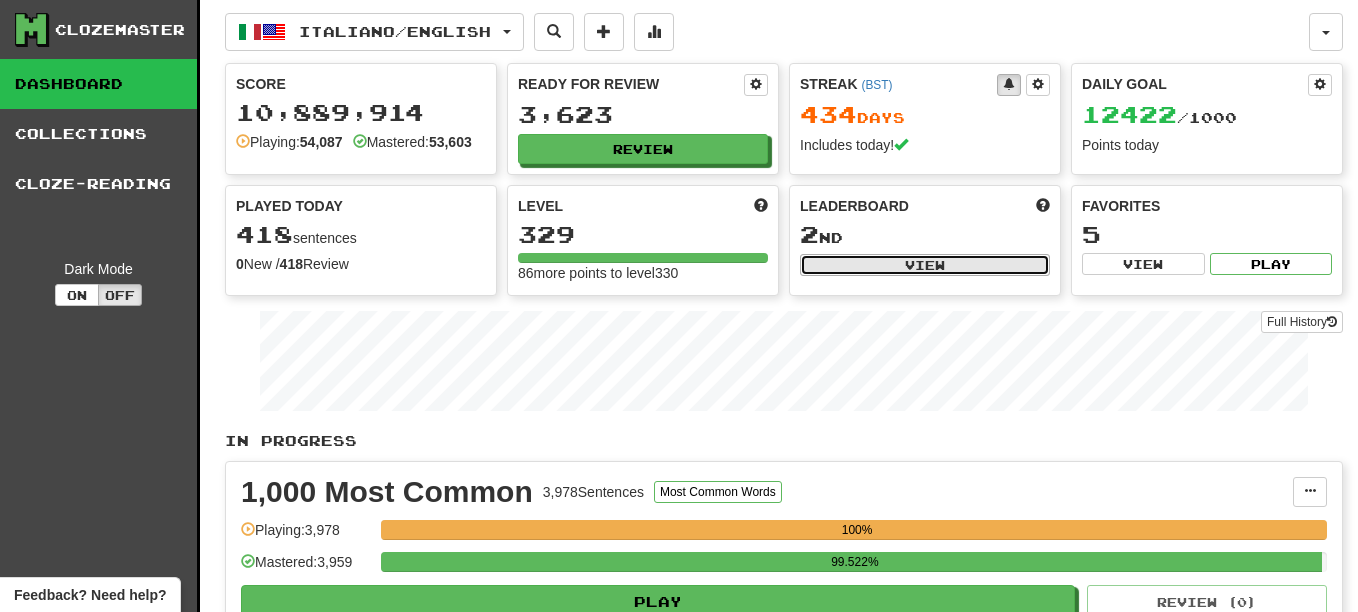 select on "**********" 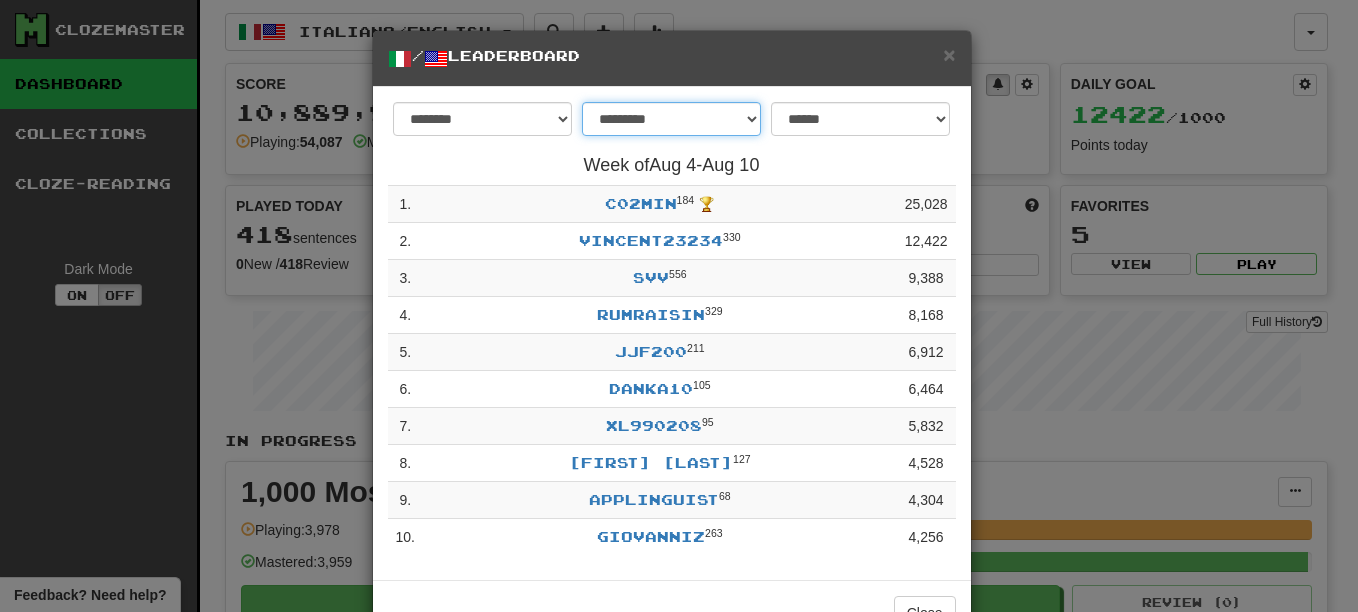 click on "**********" at bounding box center [671, 119] 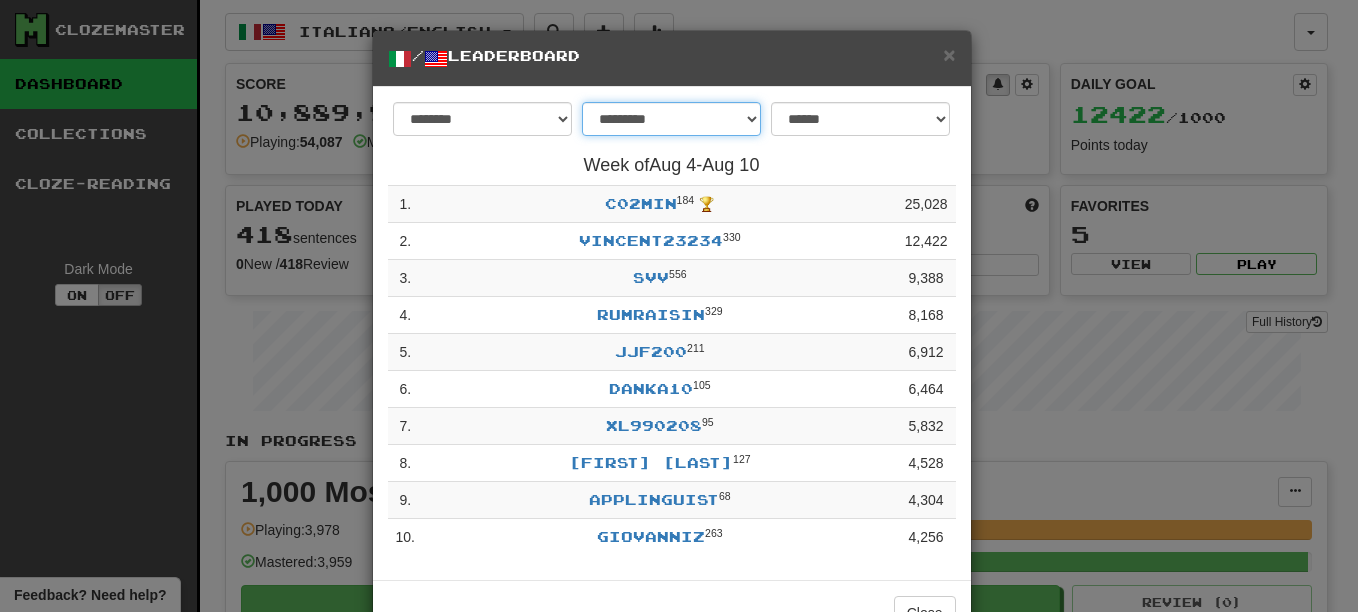 select on "********" 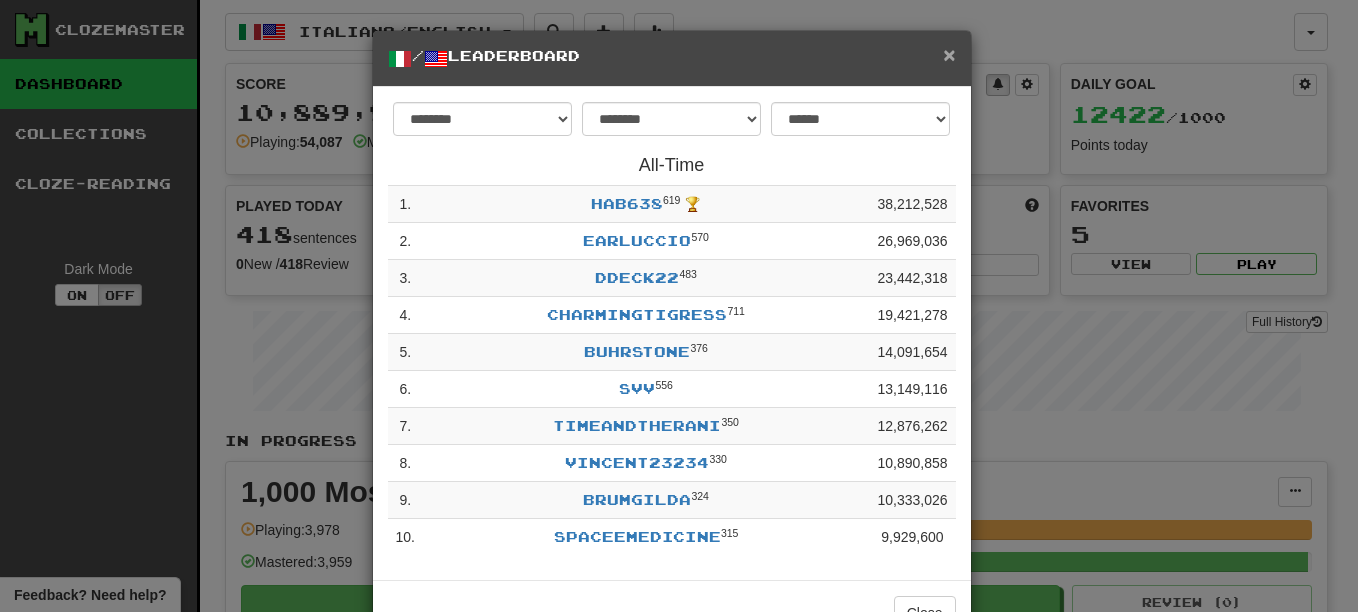 click on "×" at bounding box center [949, 54] 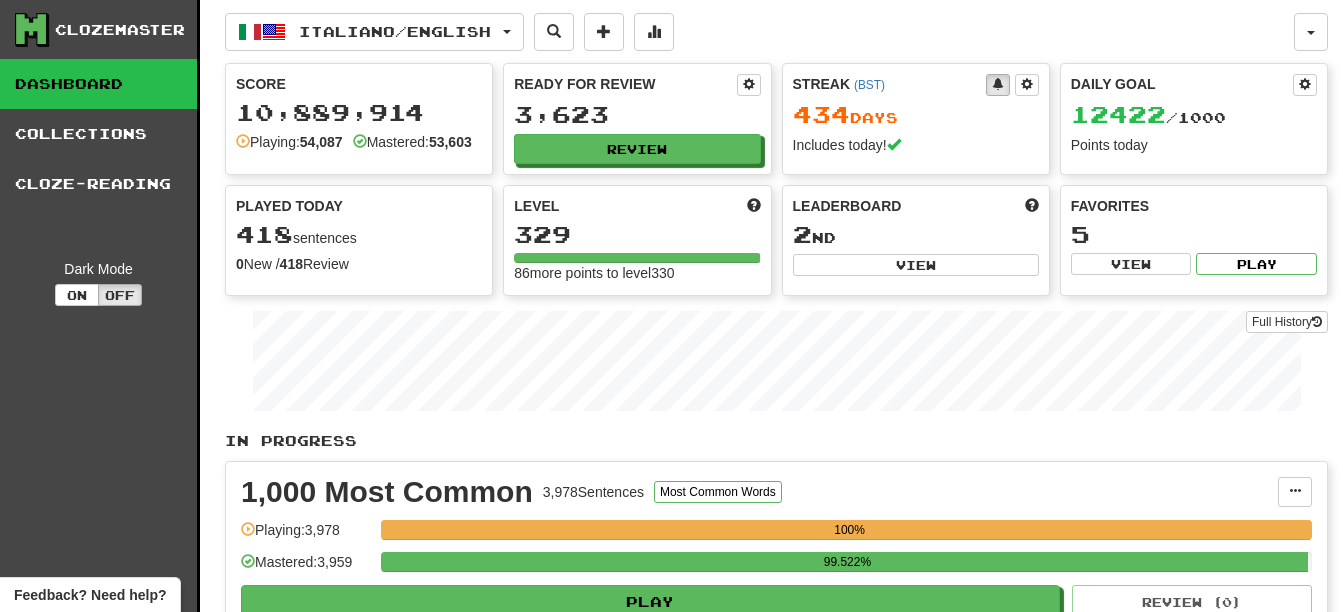 click on "329" at bounding box center [637, 234] 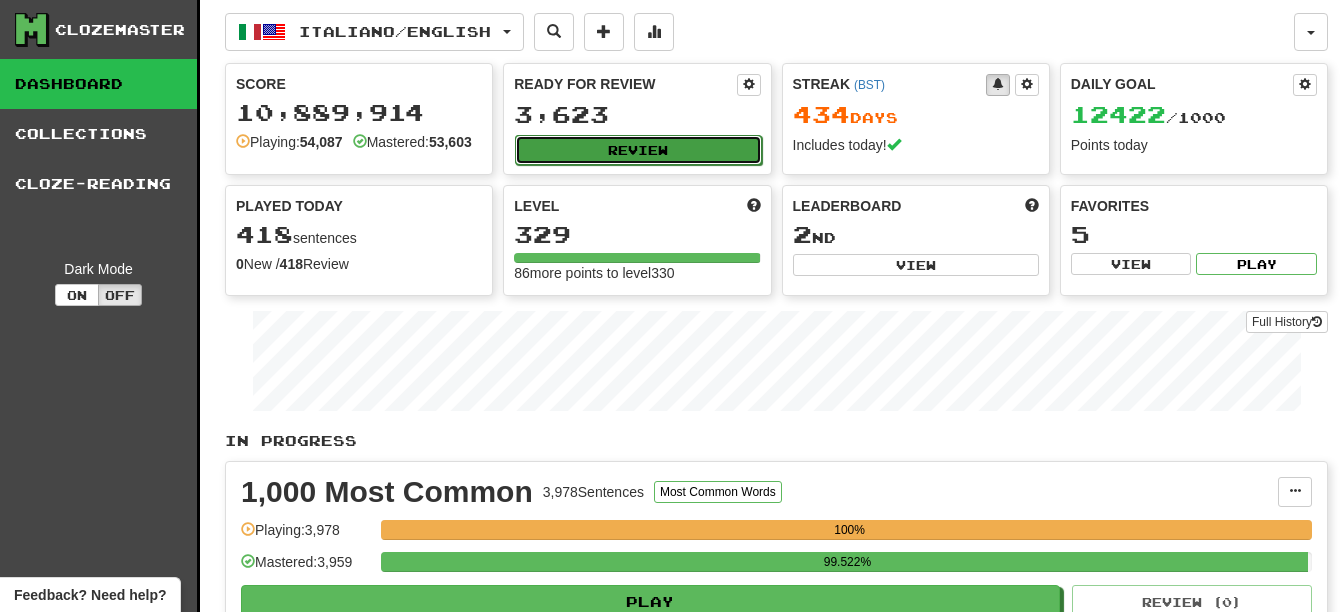 click on "Review" at bounding box center (638, 150) 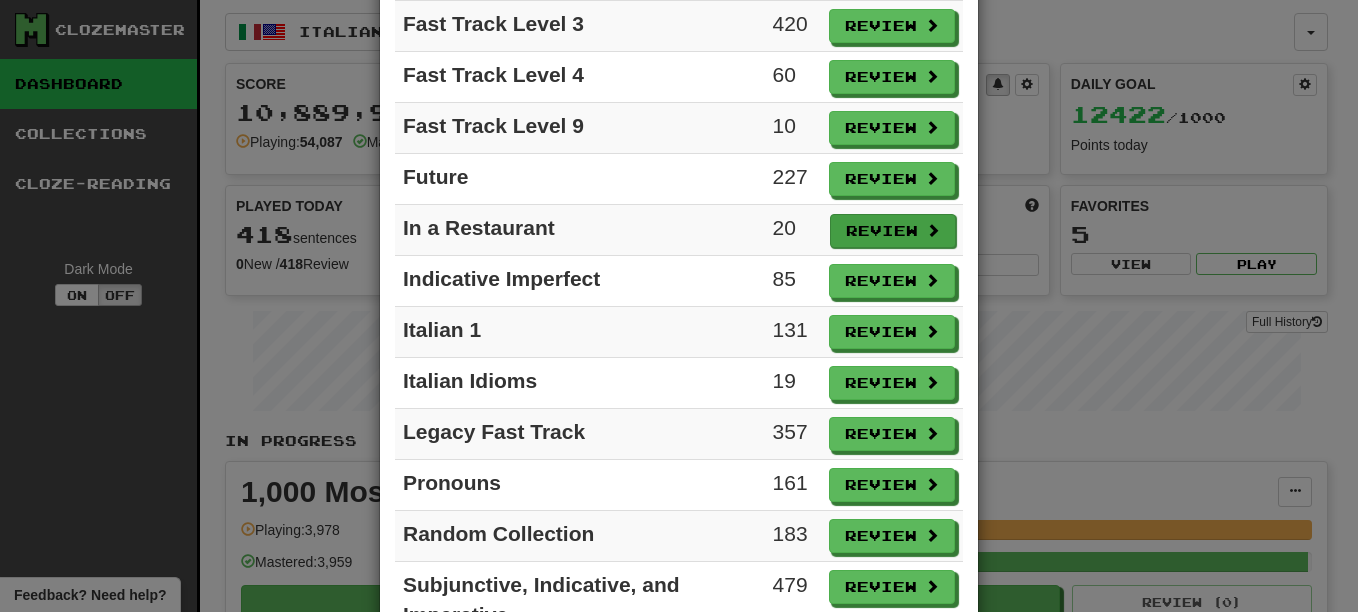 scroll, scrollTop: 800, scrollLeft: 0, axis: vertical 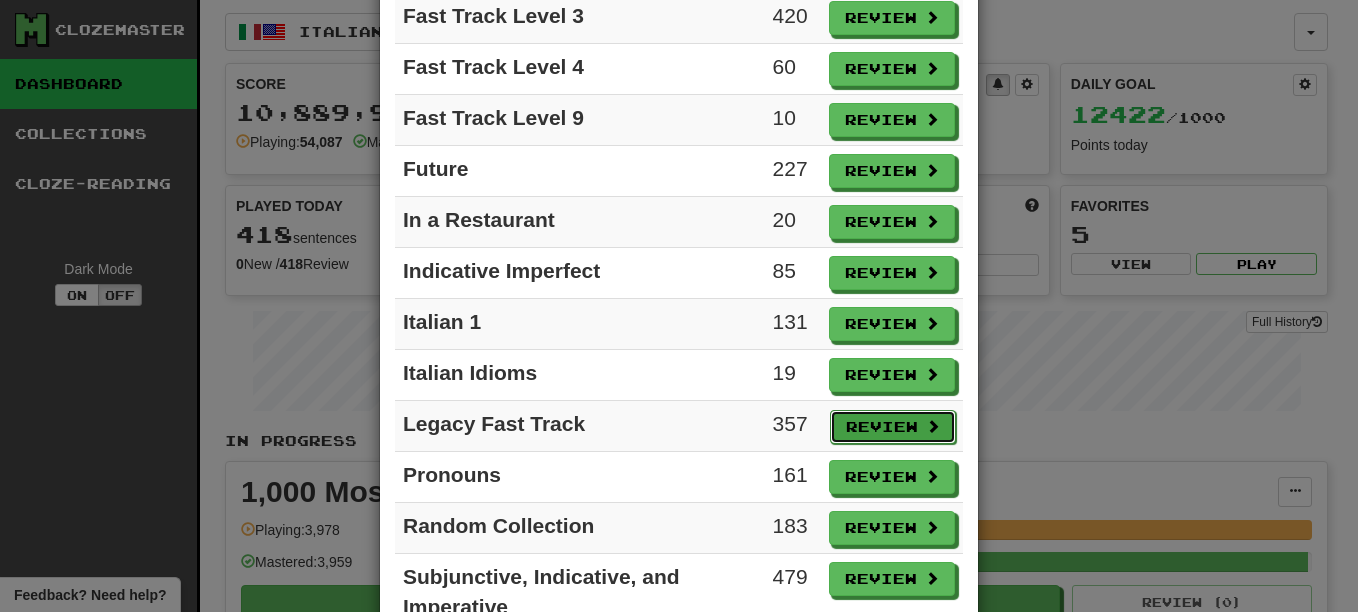 click on "Review" at bounding box center [893, 427] 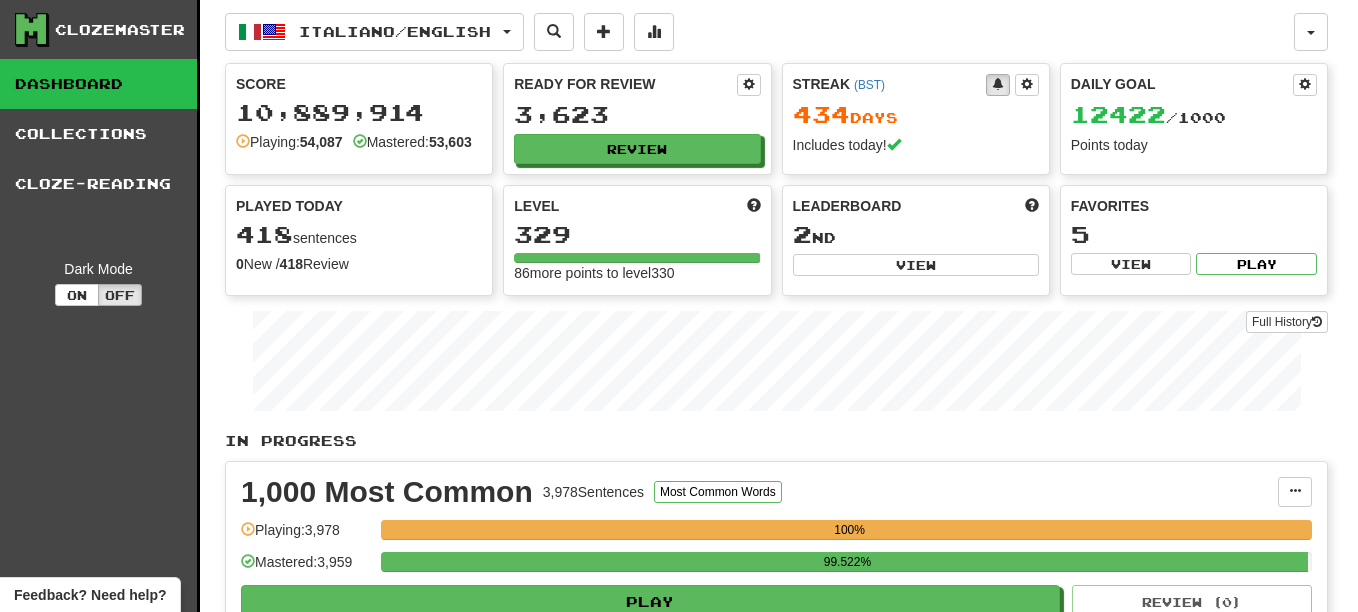 select on "**" 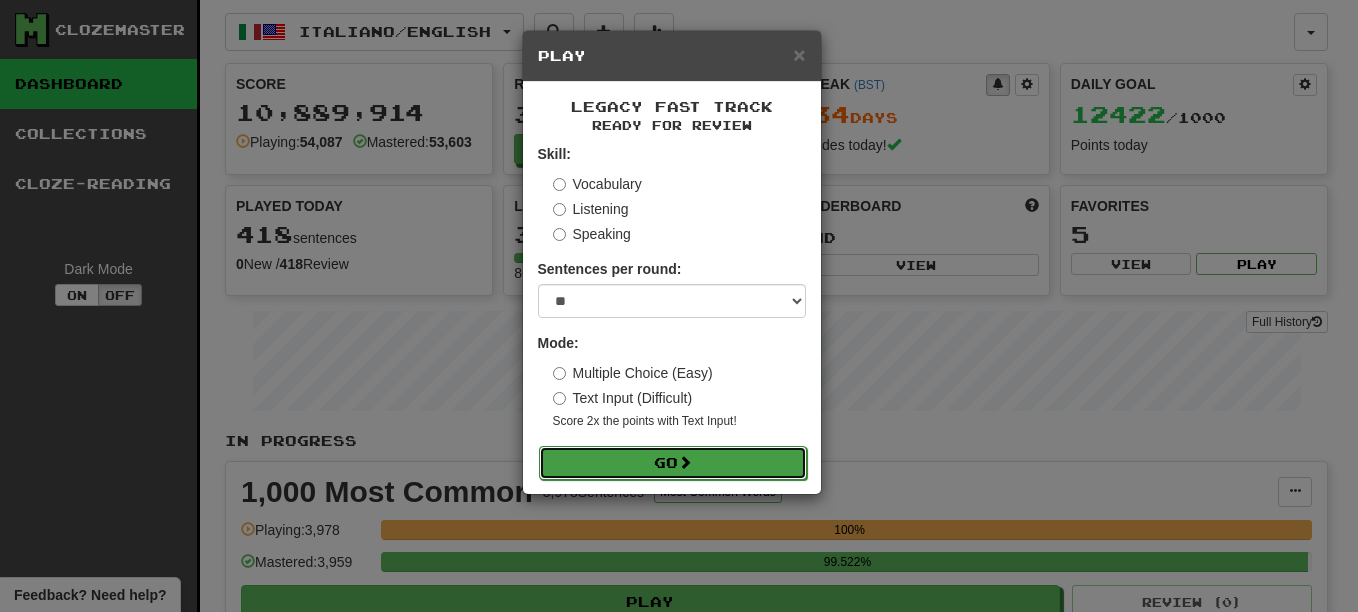 click on "Go" at bounding box center (673, 463) 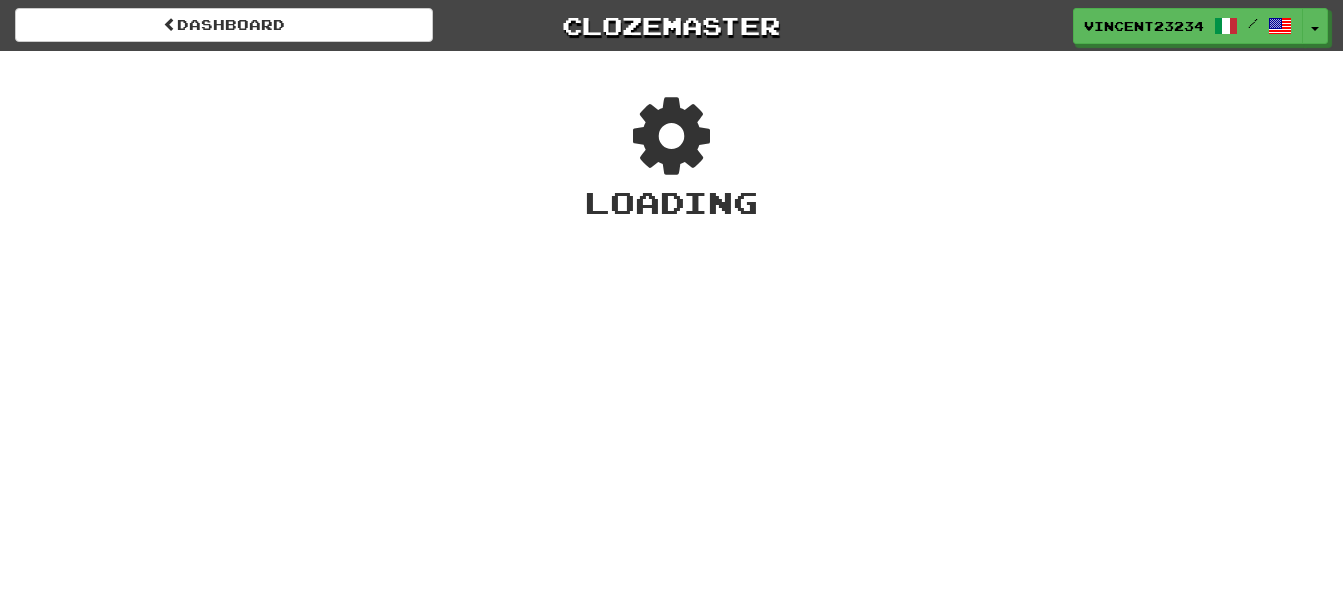 scroll, scrollTop: 0, scrollLeft: 0, axis: both 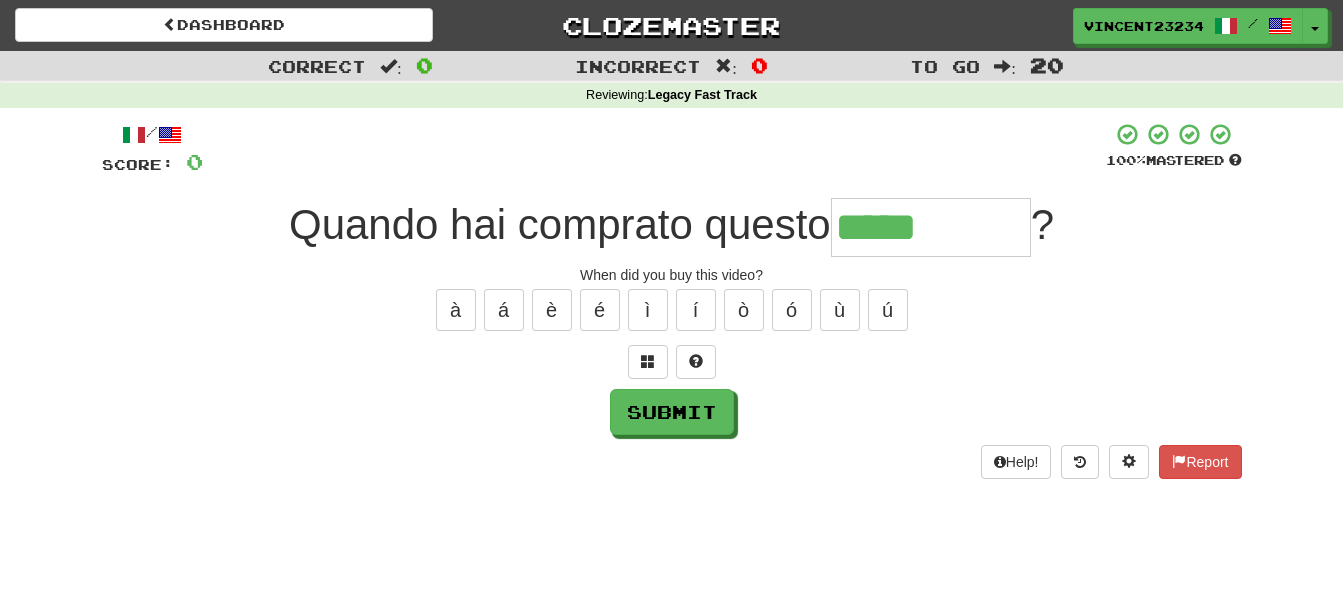 type on "*****" 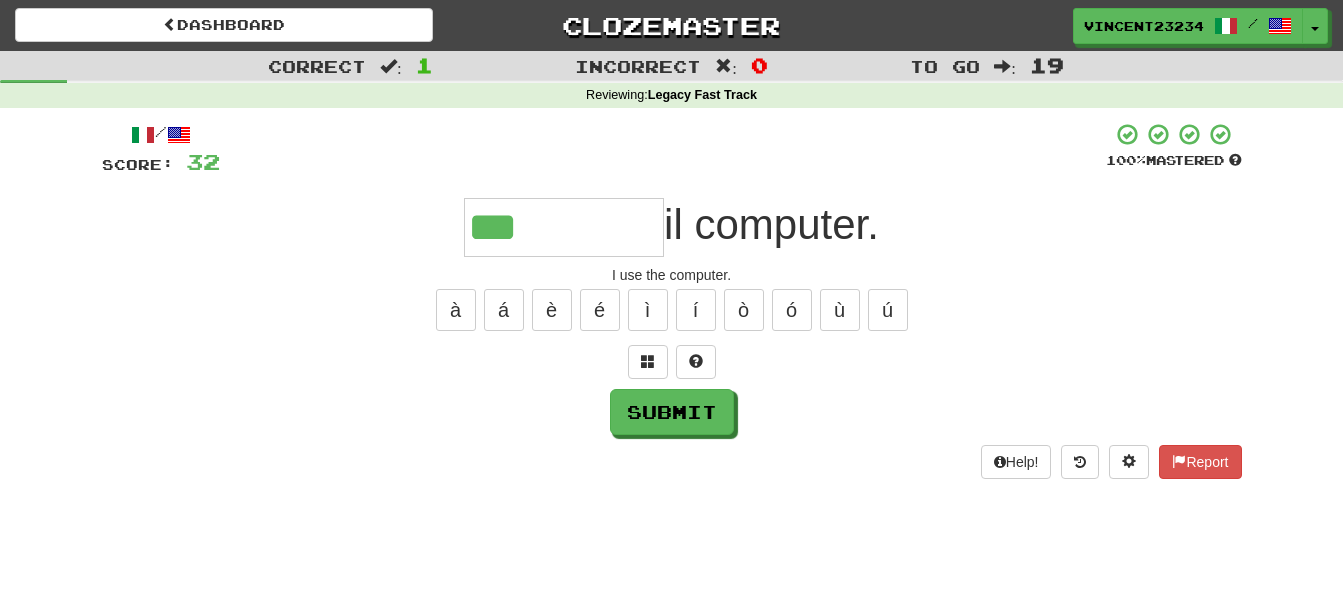 type on "***" 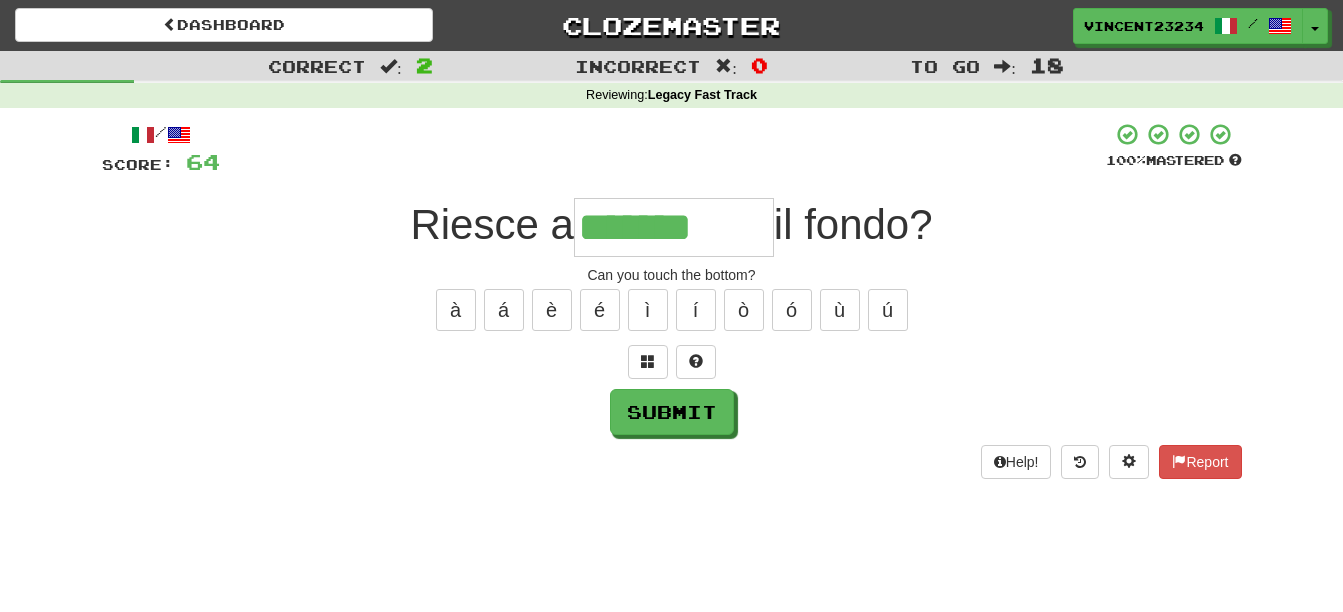 type on "*******" 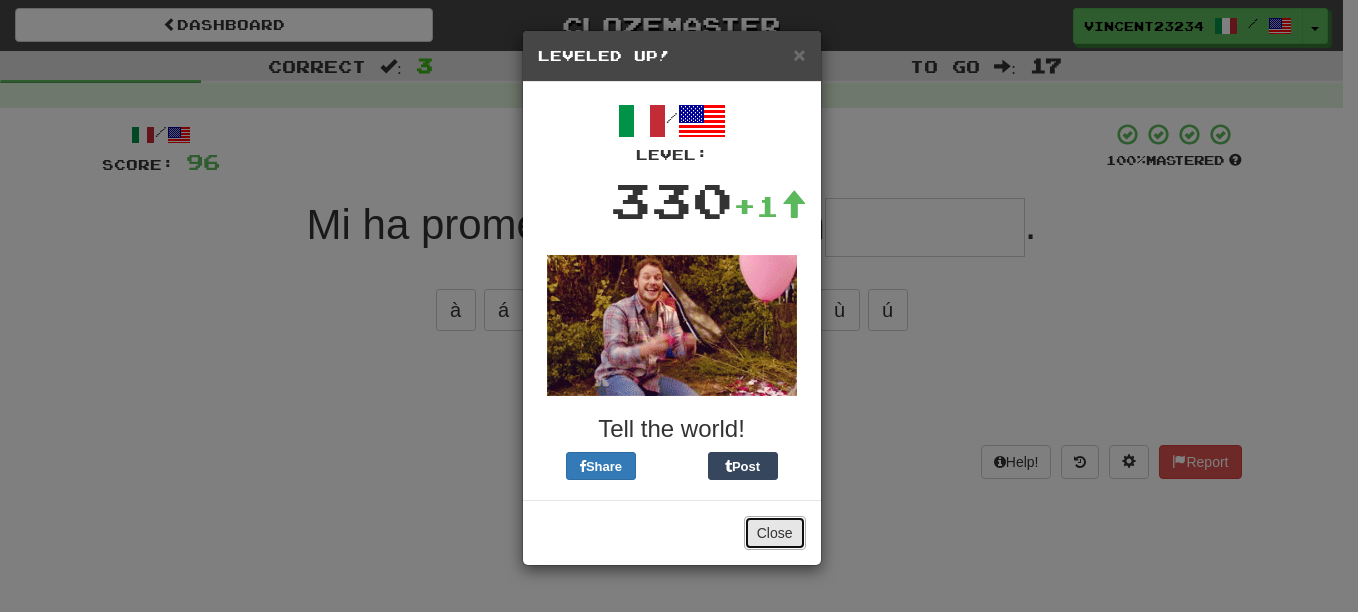 click on "Close" at bounding box center [775, 533] 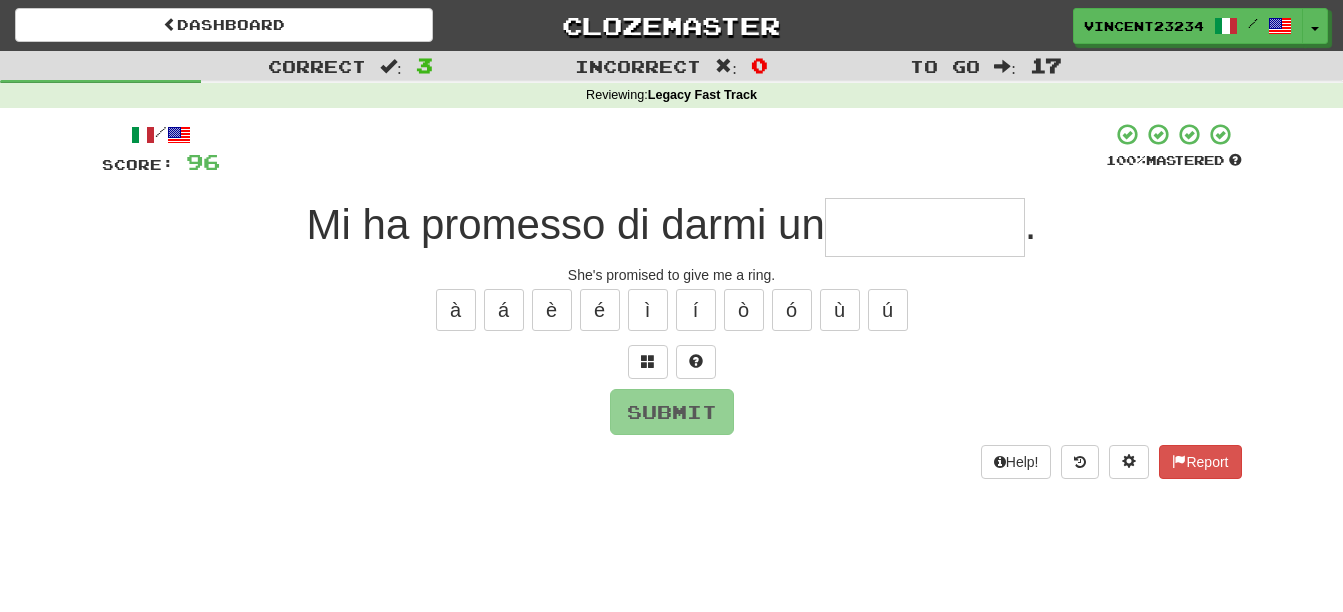 click at bounding box center (925, 227) 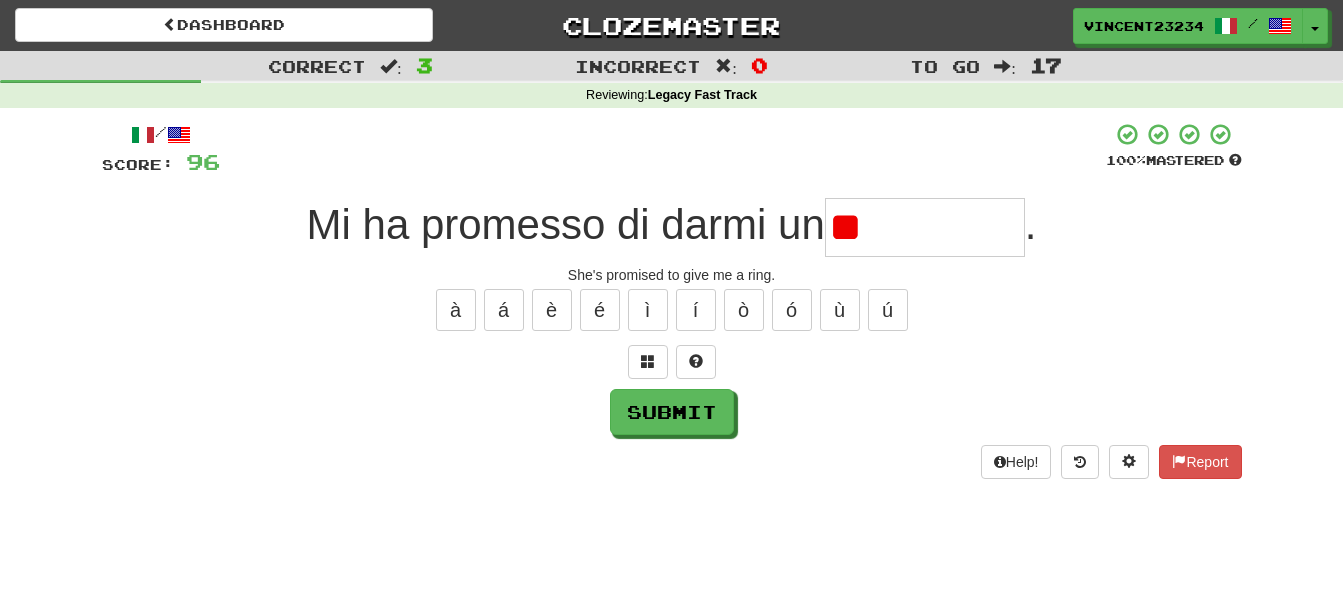 type on "*" 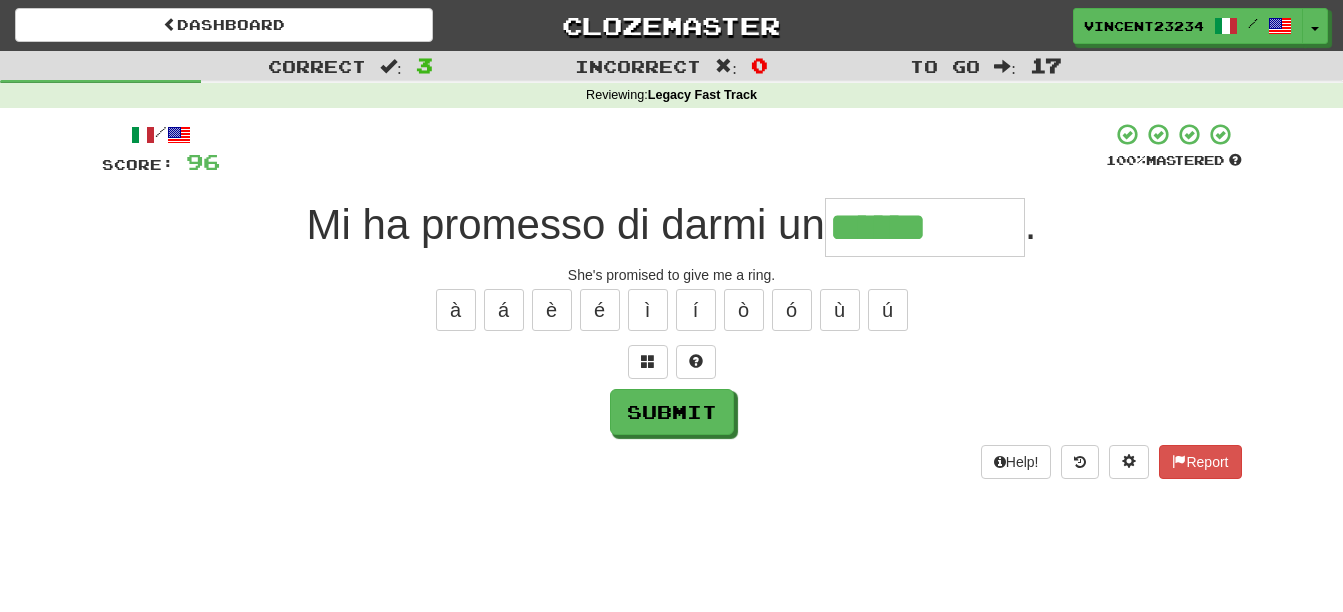 type on "******" 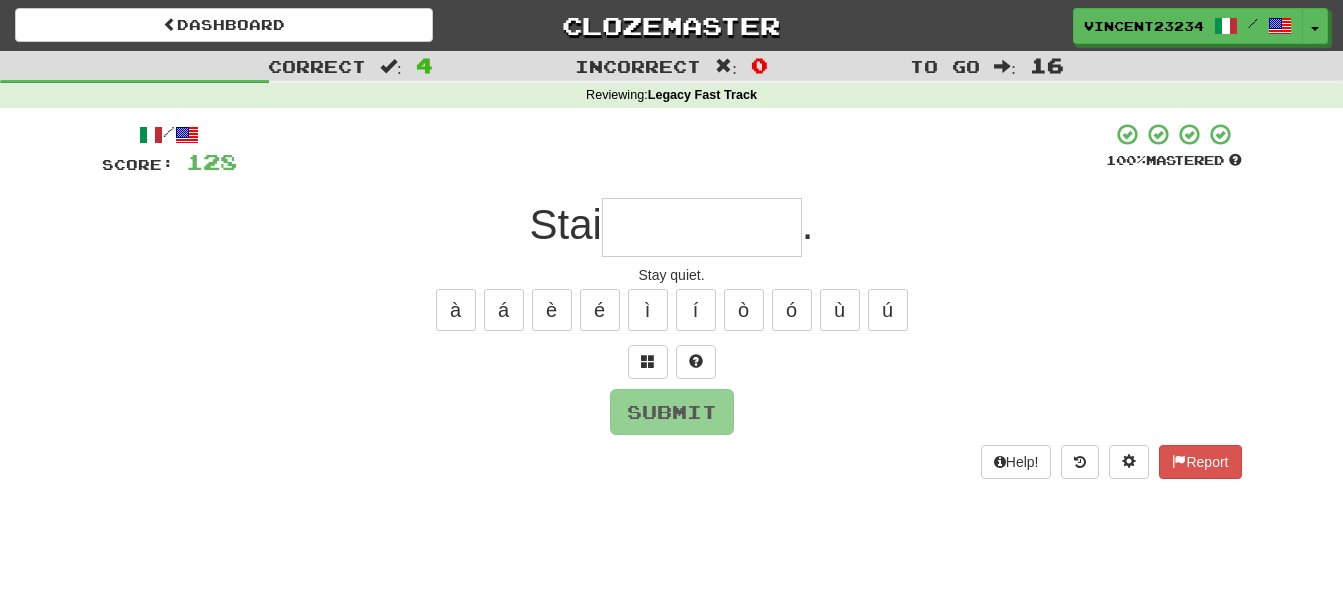 type on "*" 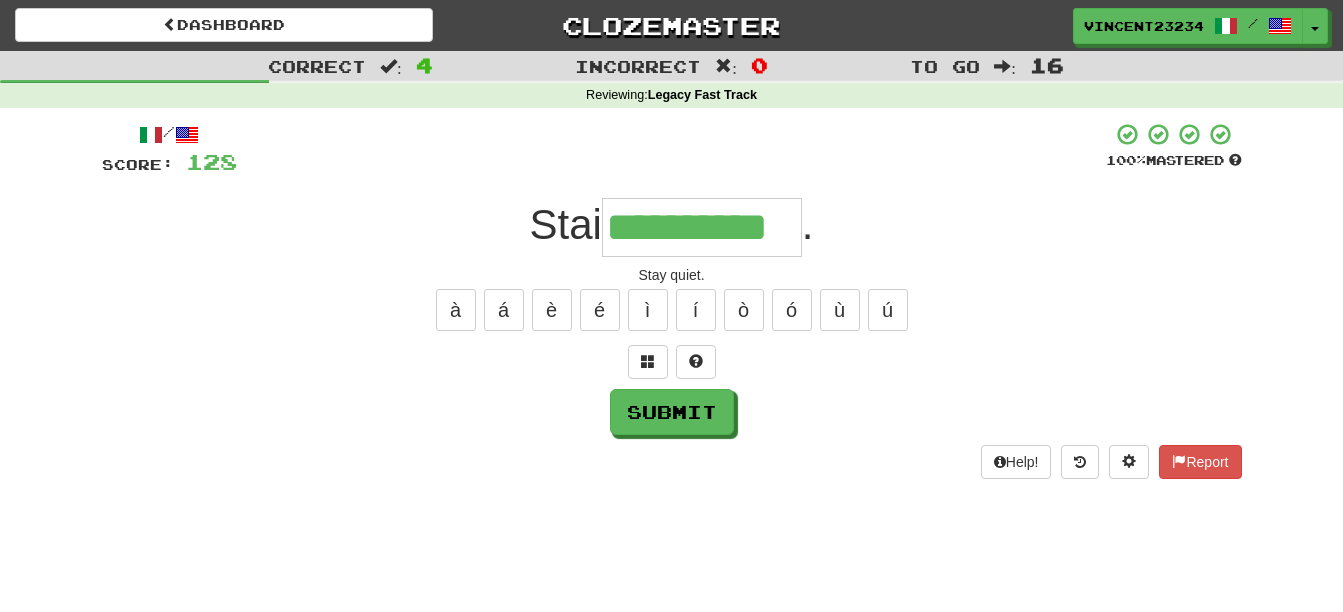 type on "**********" 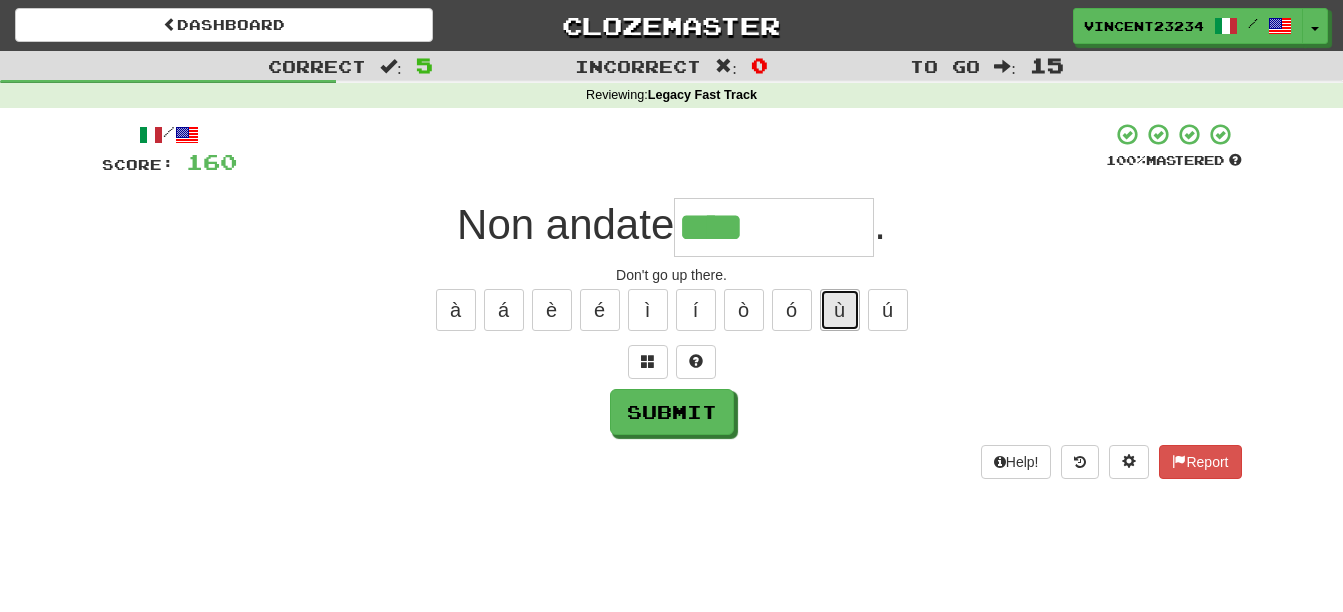 click on "ù" at bounding box center [840, 310] 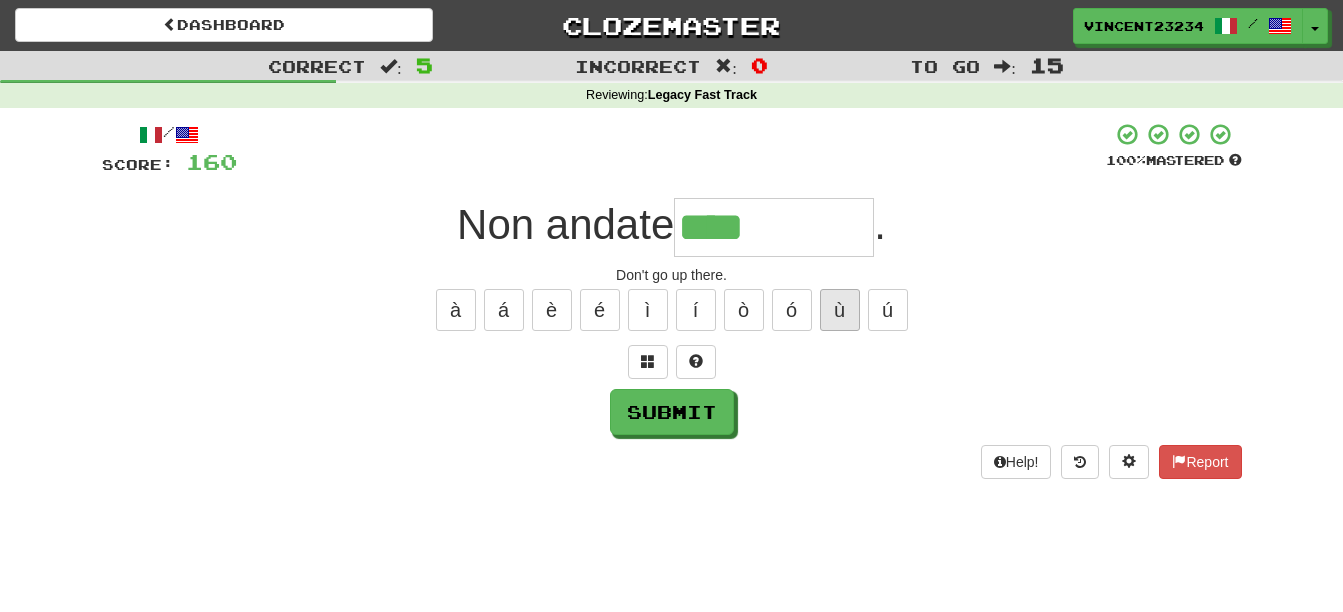 type on "*****" 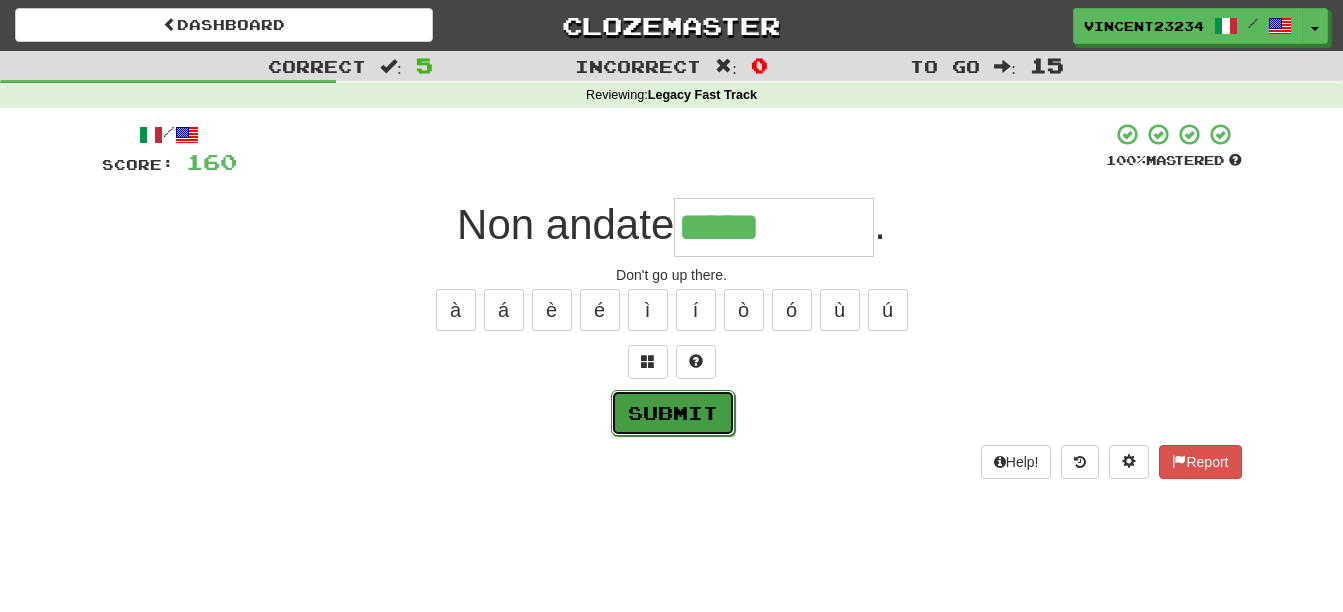 click on "Submit" at bounding box center (673, 413) 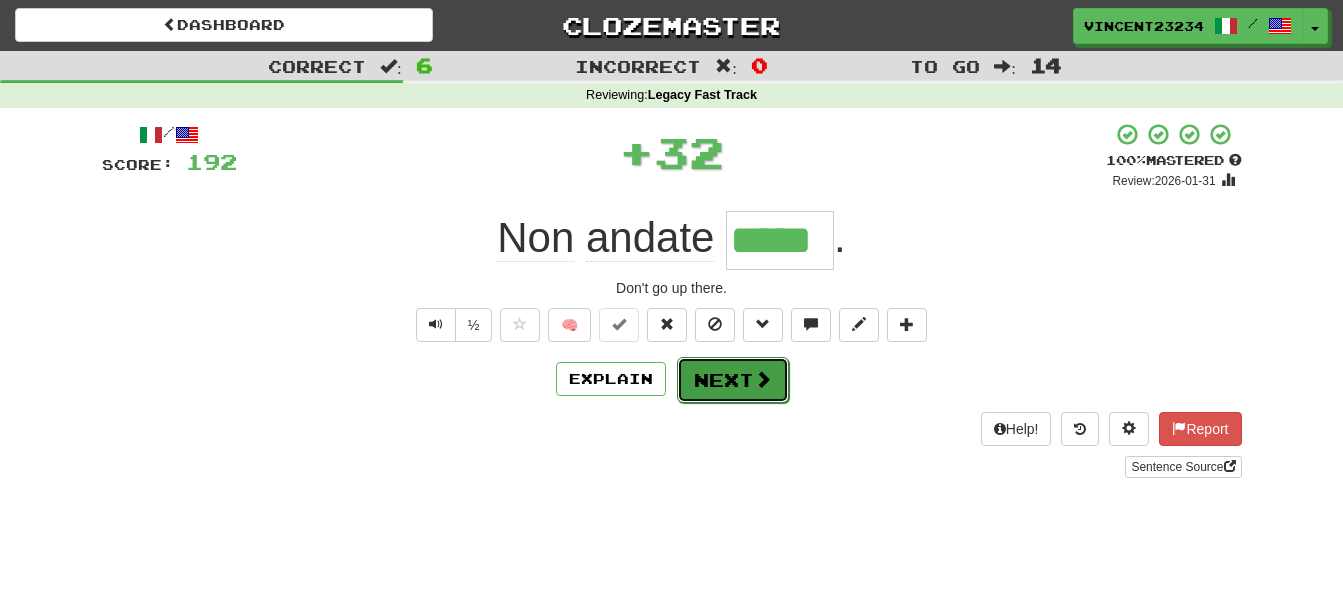 click on "Next" at bounding box center (733, 380) 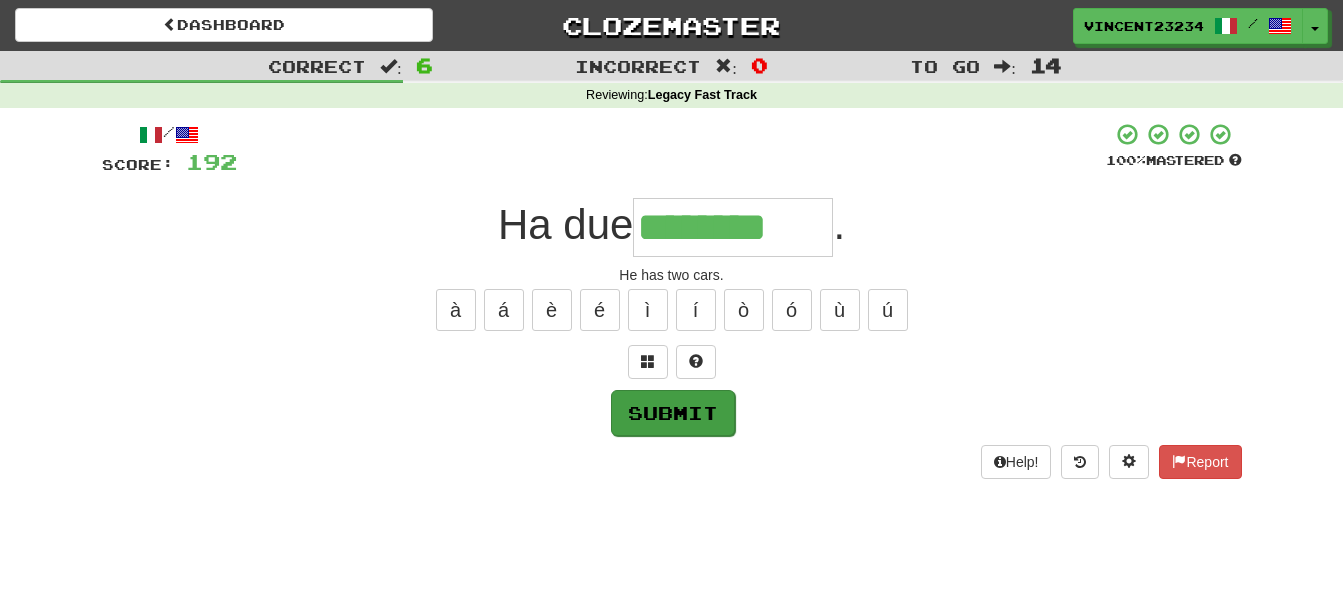 type on "********" 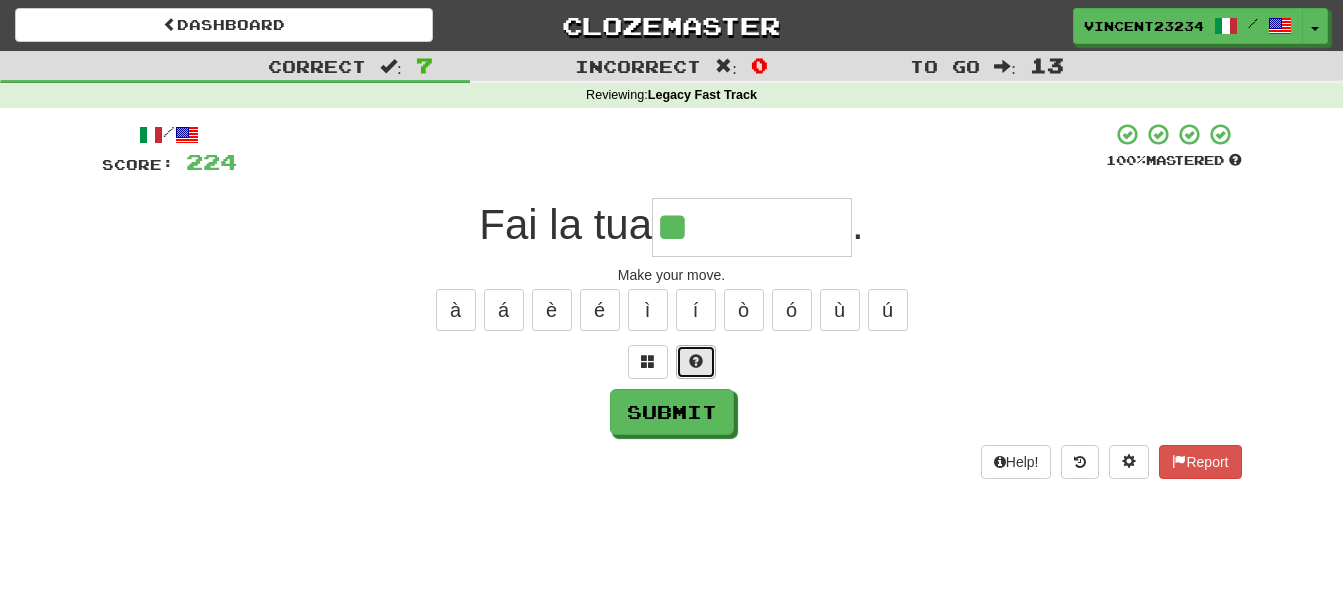 click at bounding box center [696, 361] 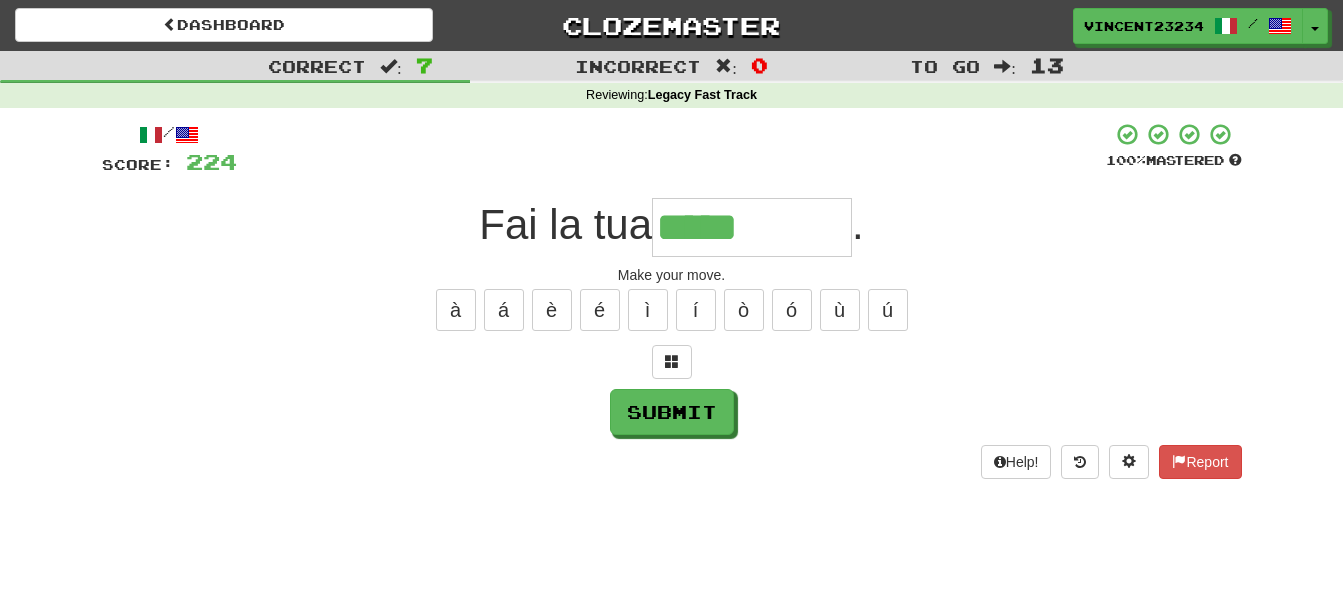 type on "*****" 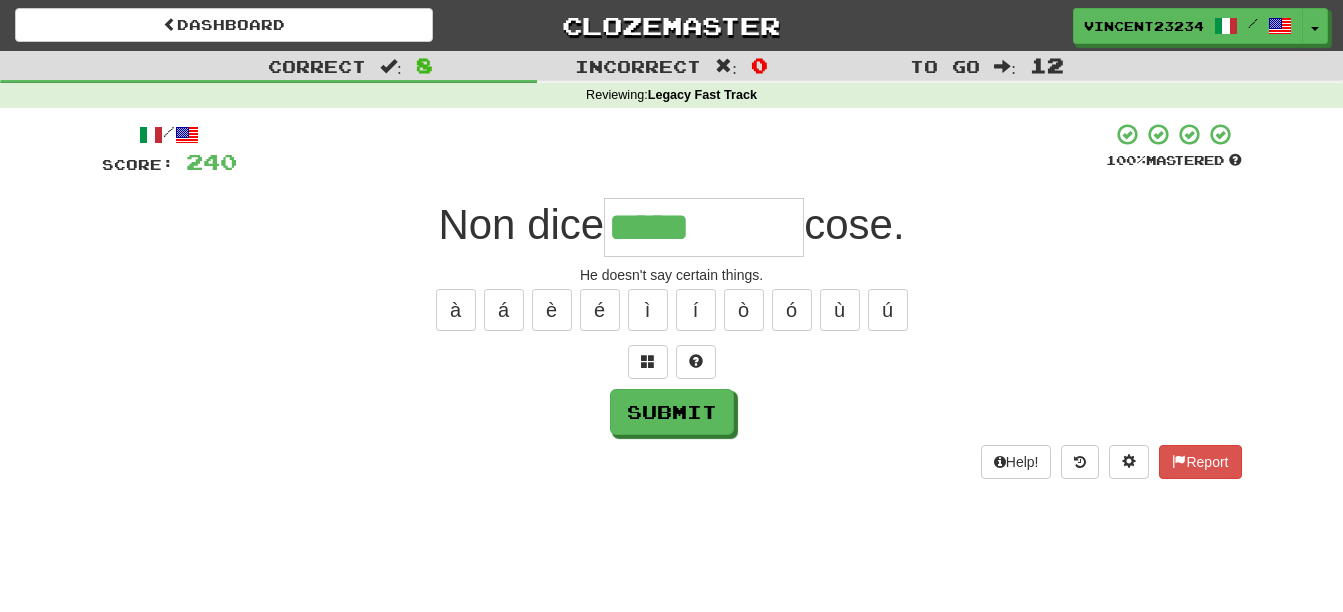 type on "*****" 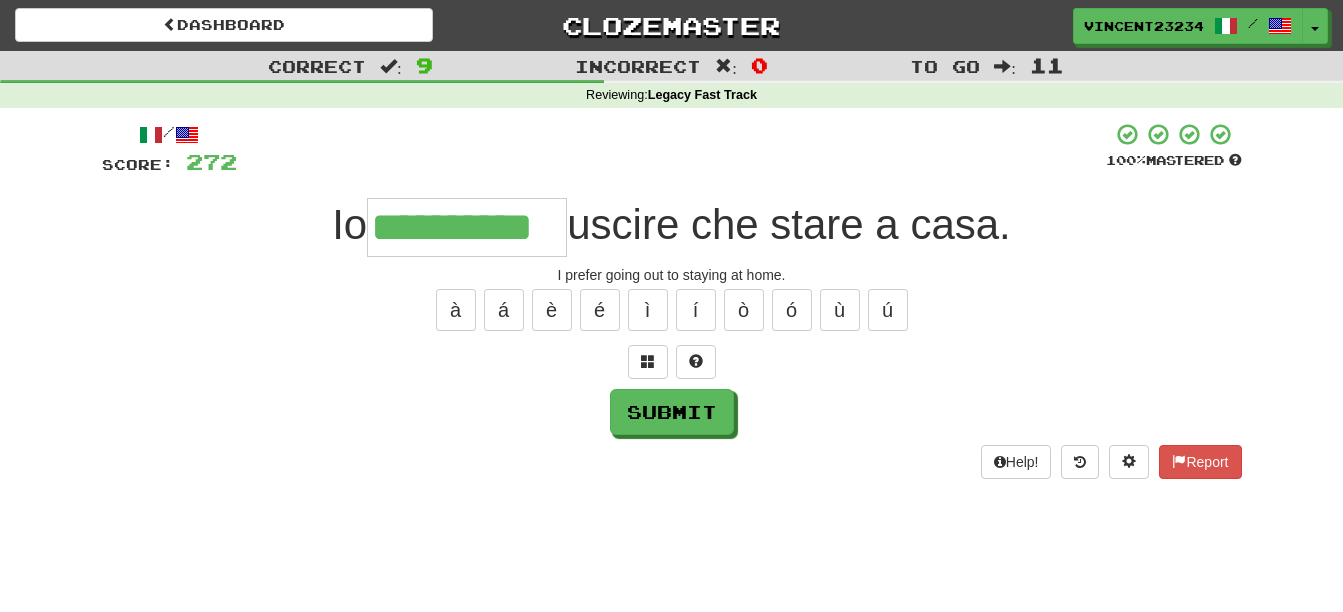type on "**********" 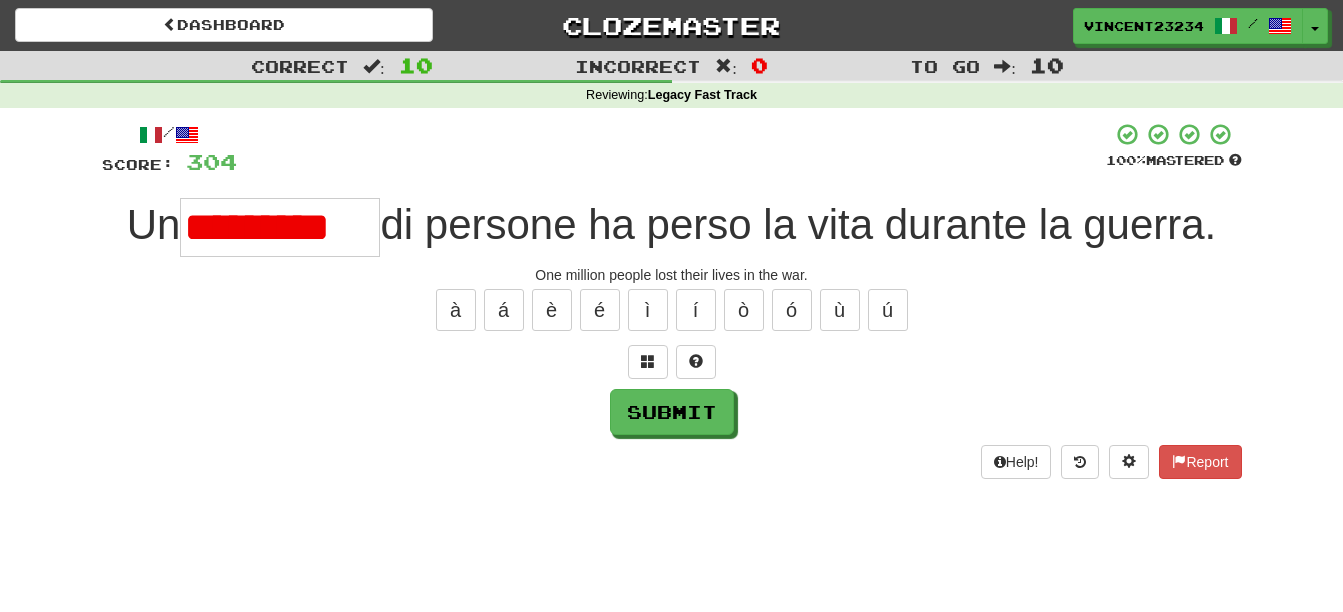 scroll, scrollTop: 0, scrollLeft: 0, axis: both 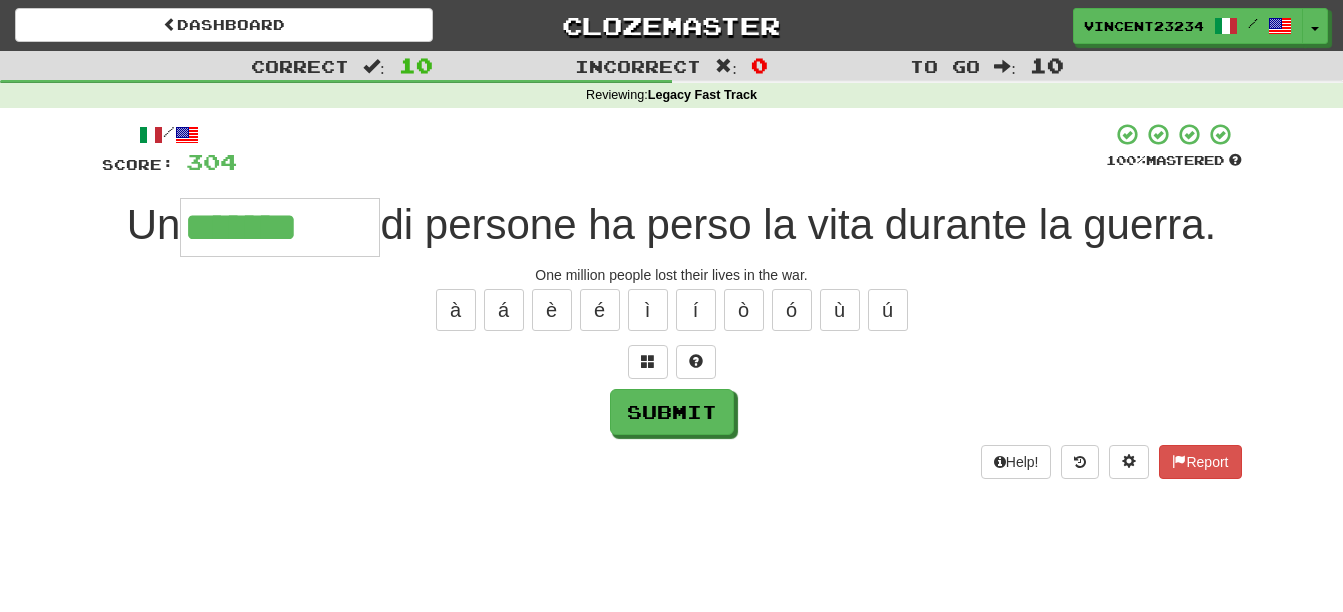type on "*******" 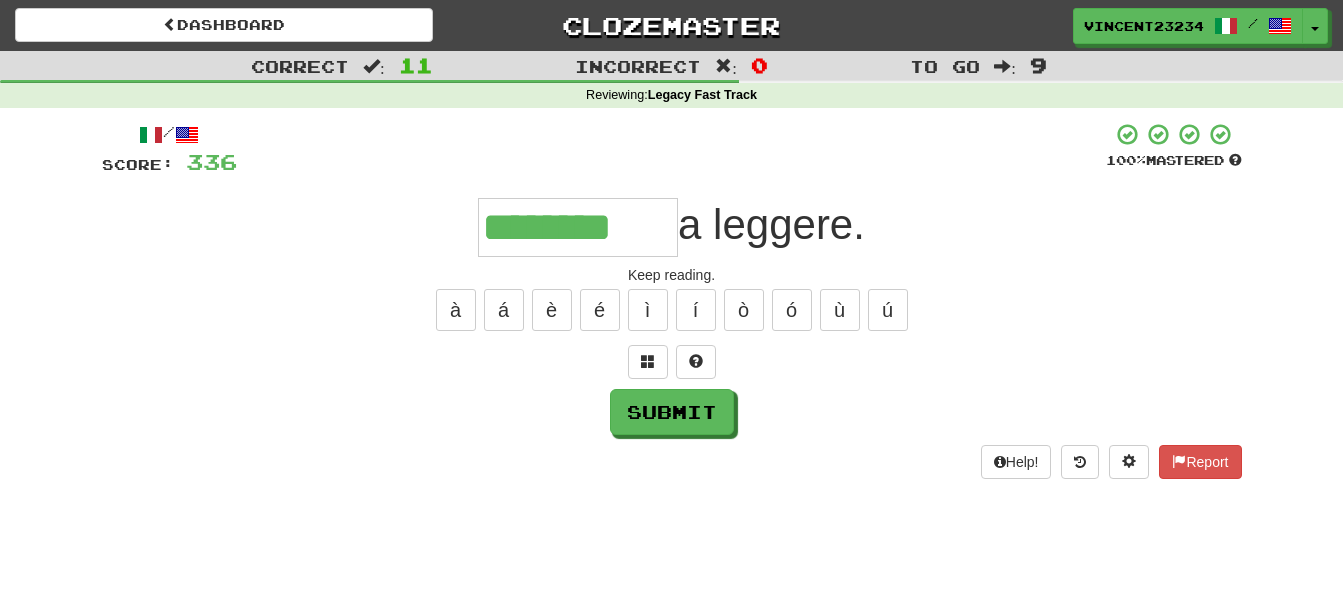 type on "********" 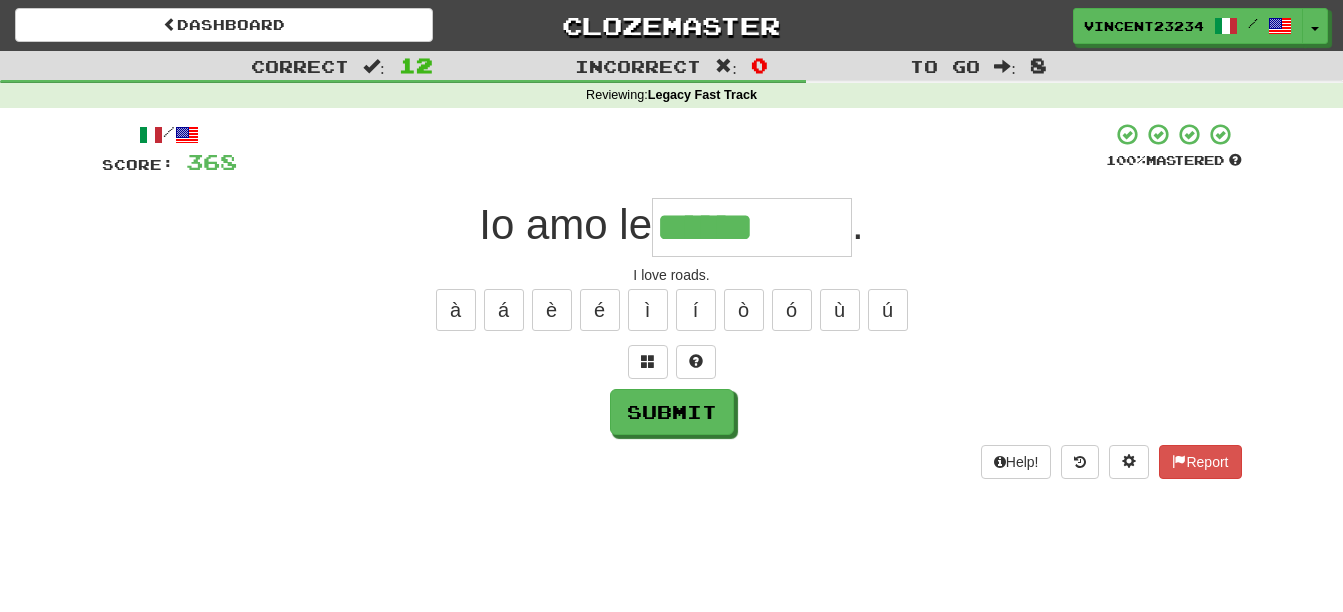 type on "******" 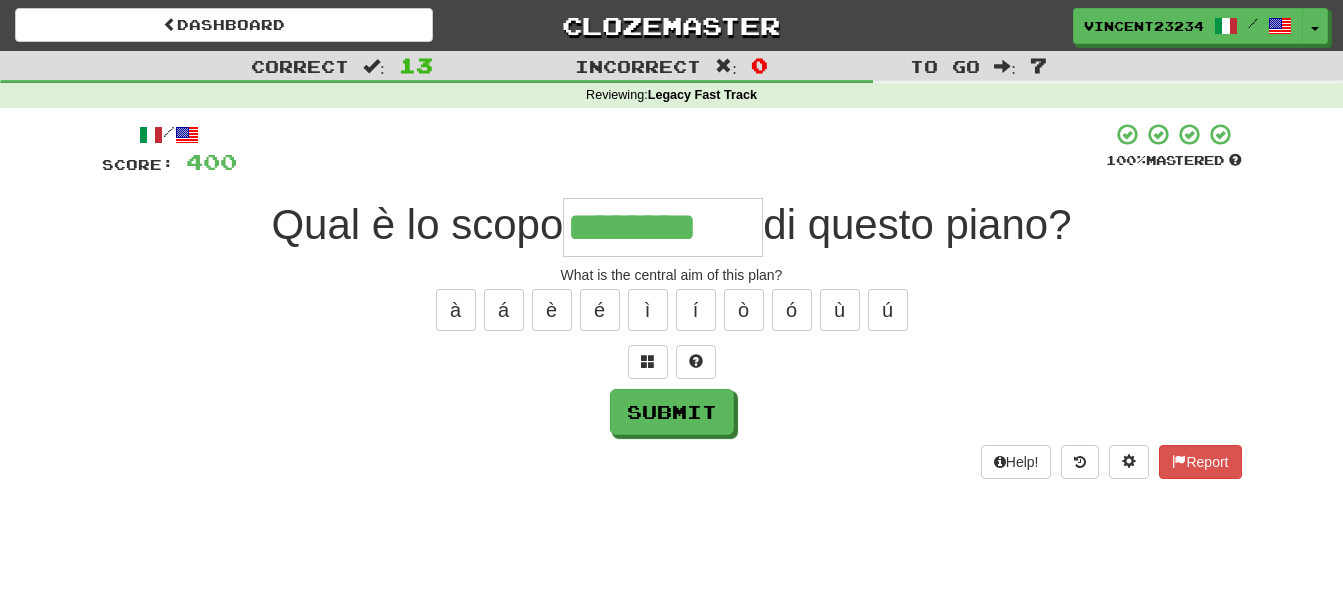 type on "********" 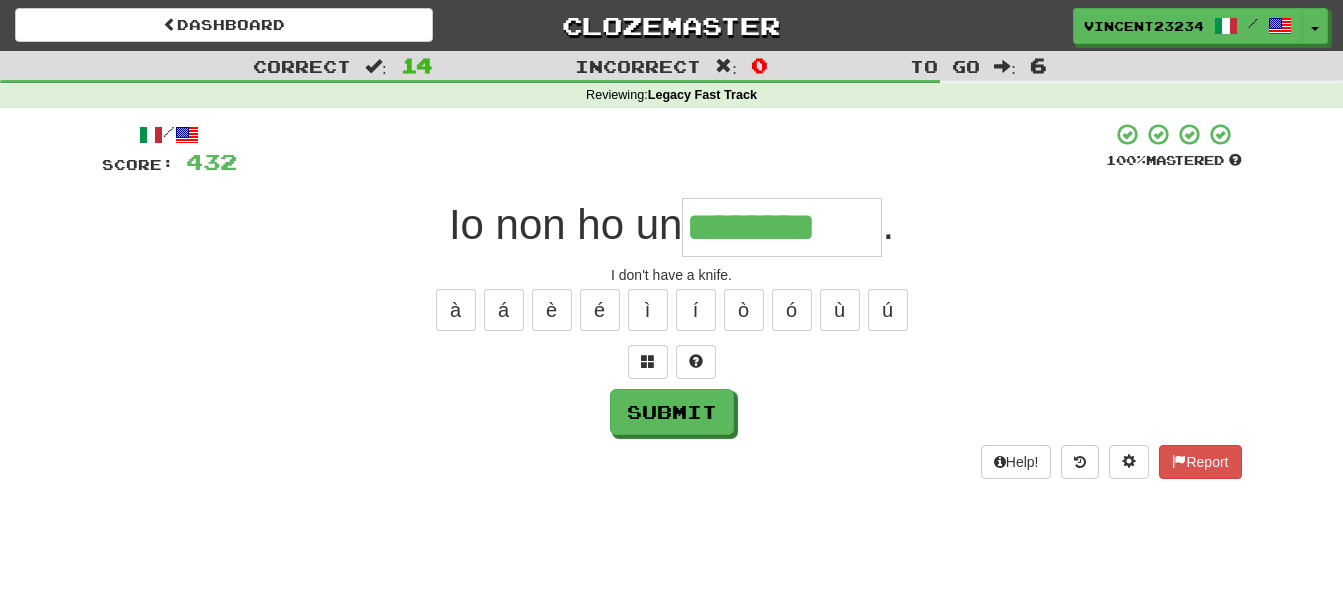 type on "********" 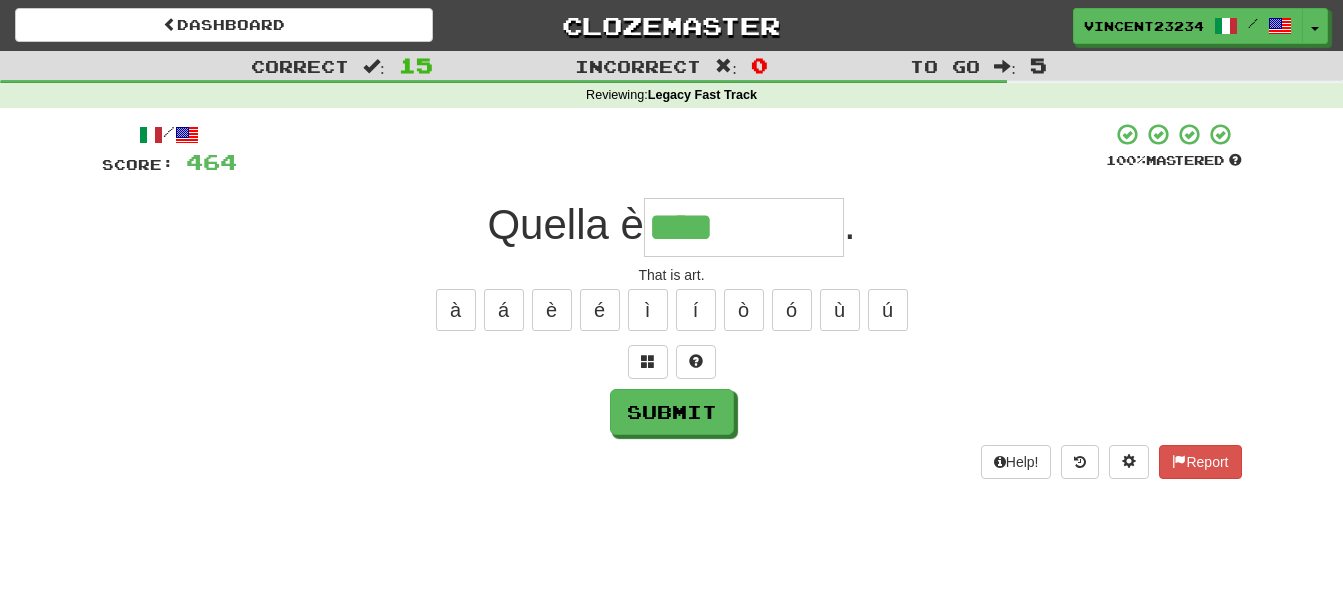 type on "****" 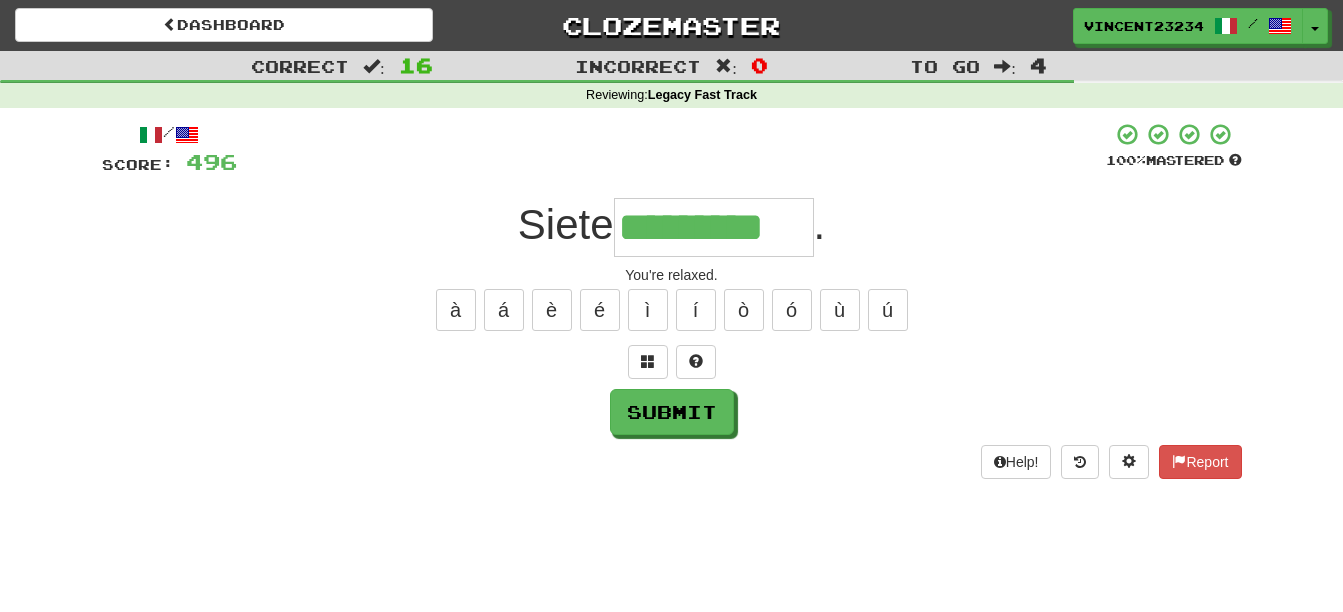 type on "*********" 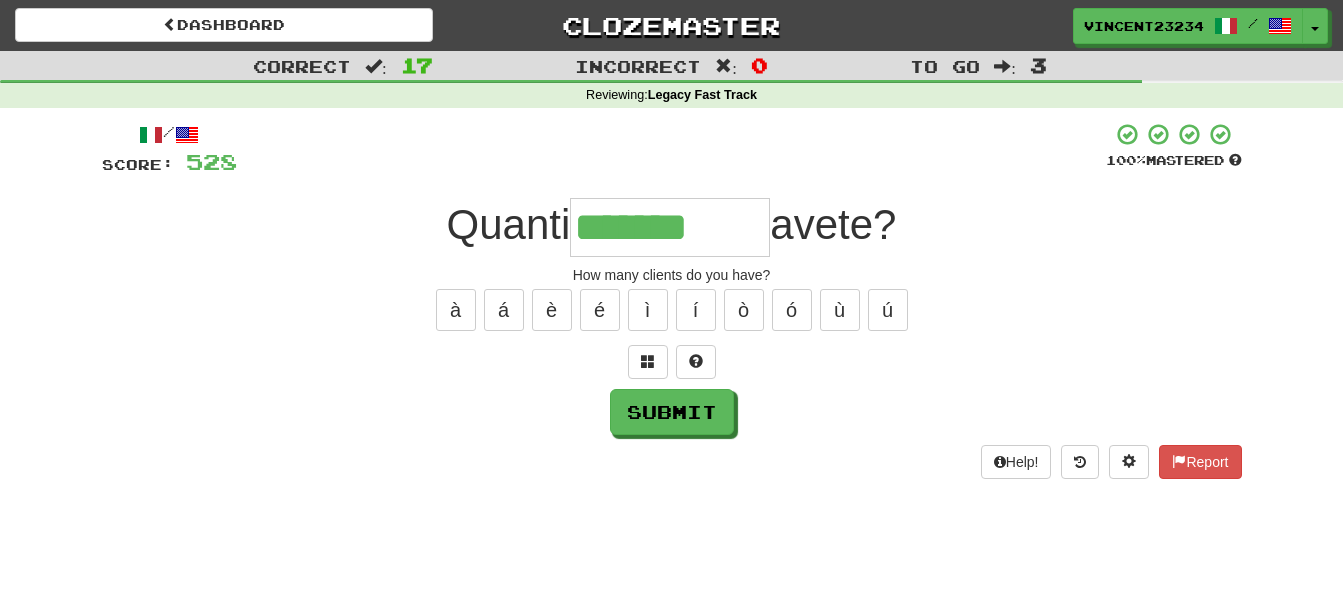type on "*******" 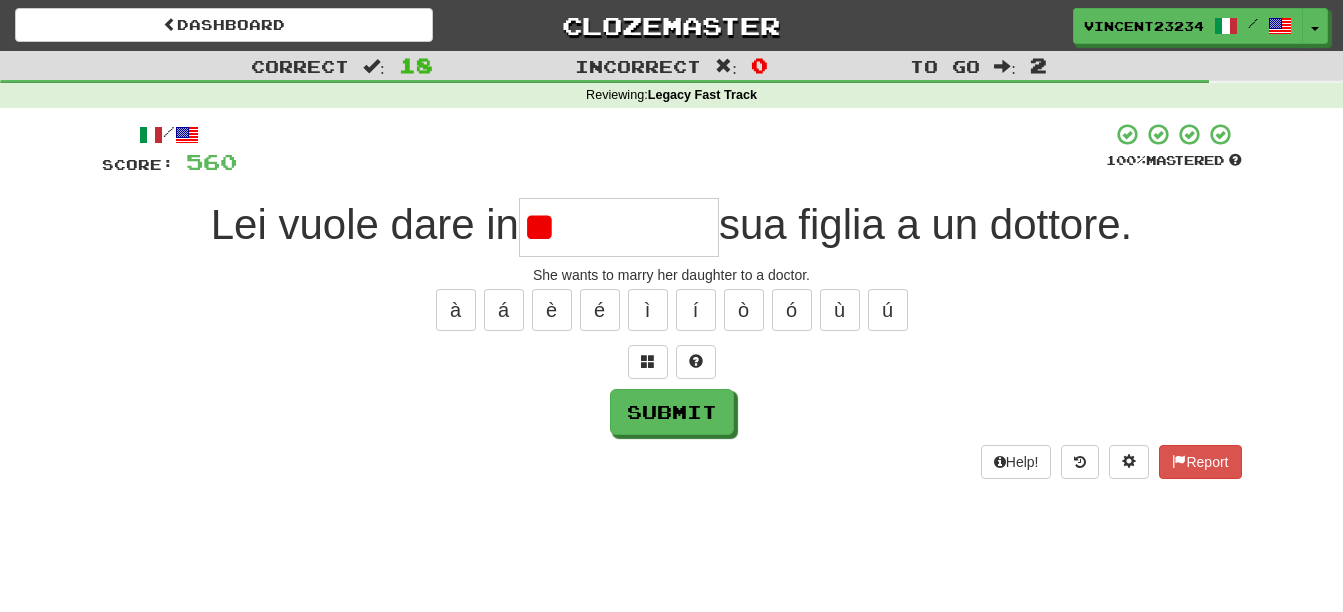 type on "*" 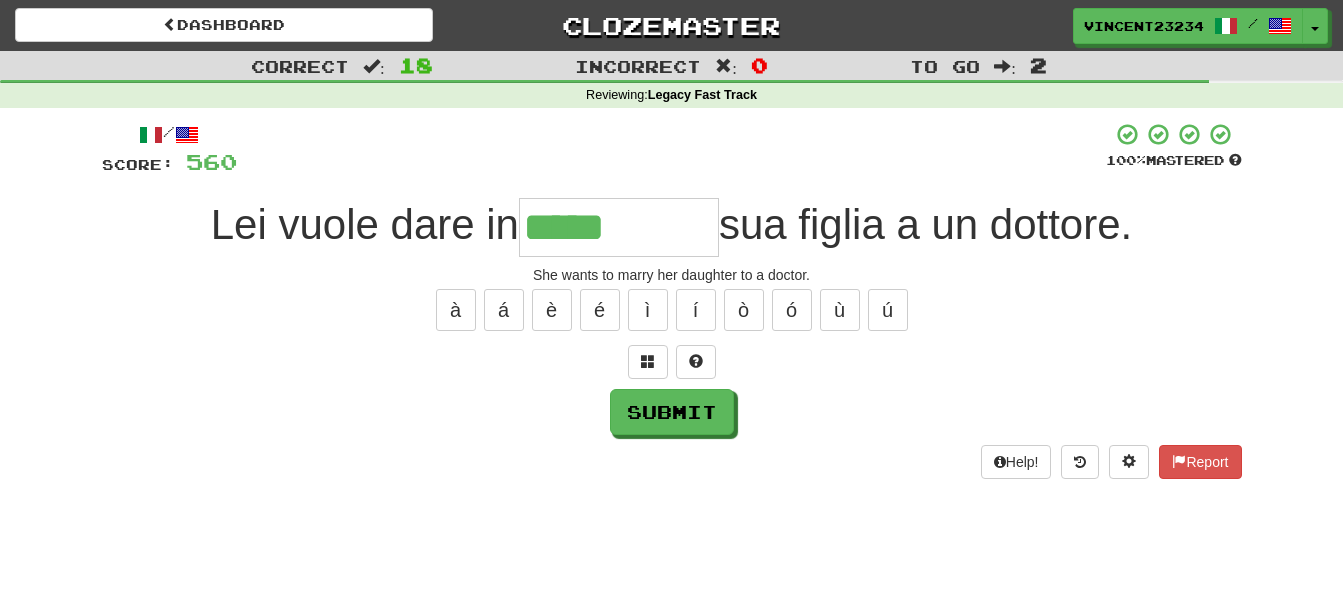 type on "*****" 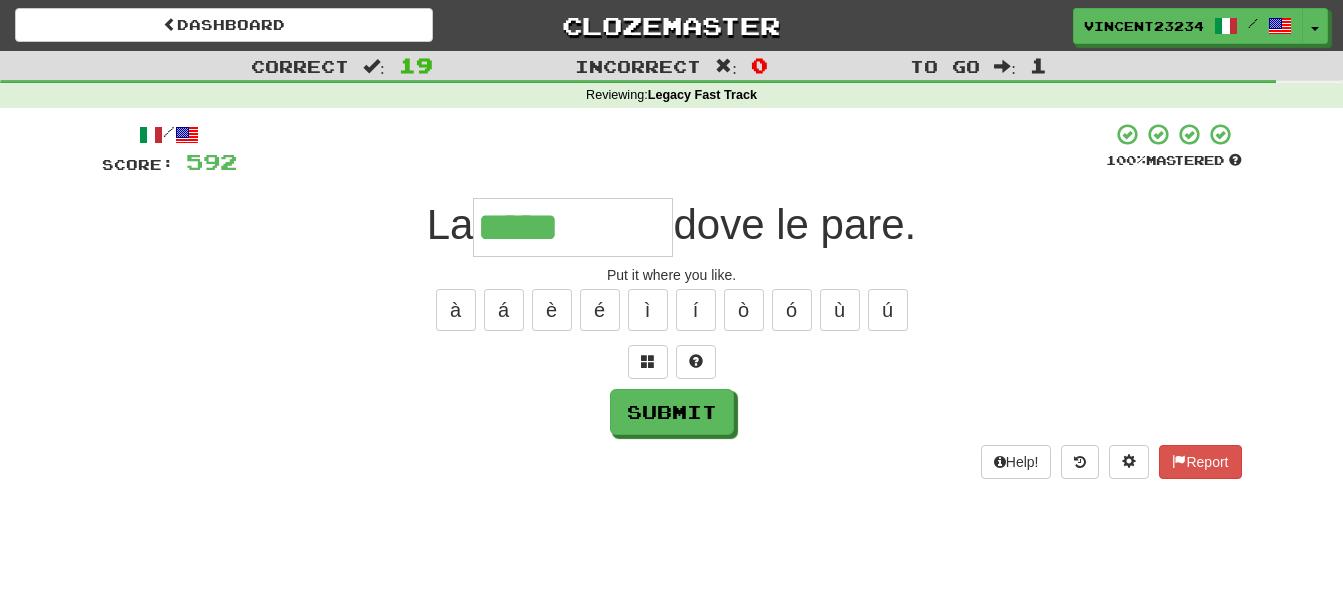 type on "*****" 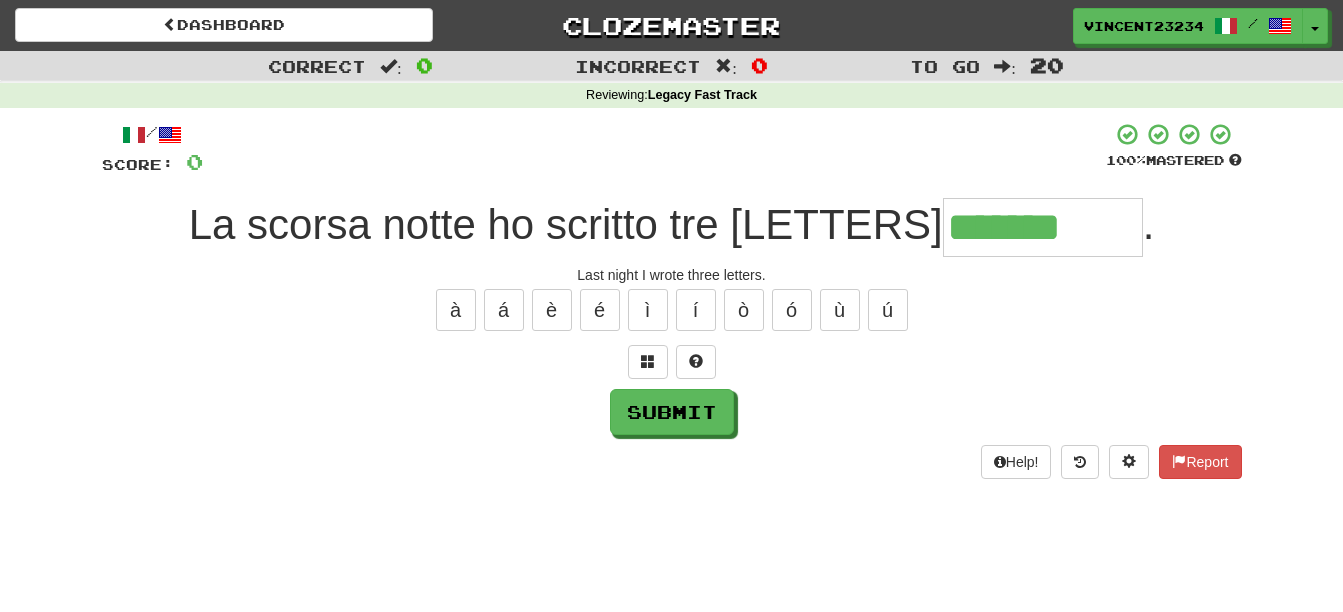 type on "*******" 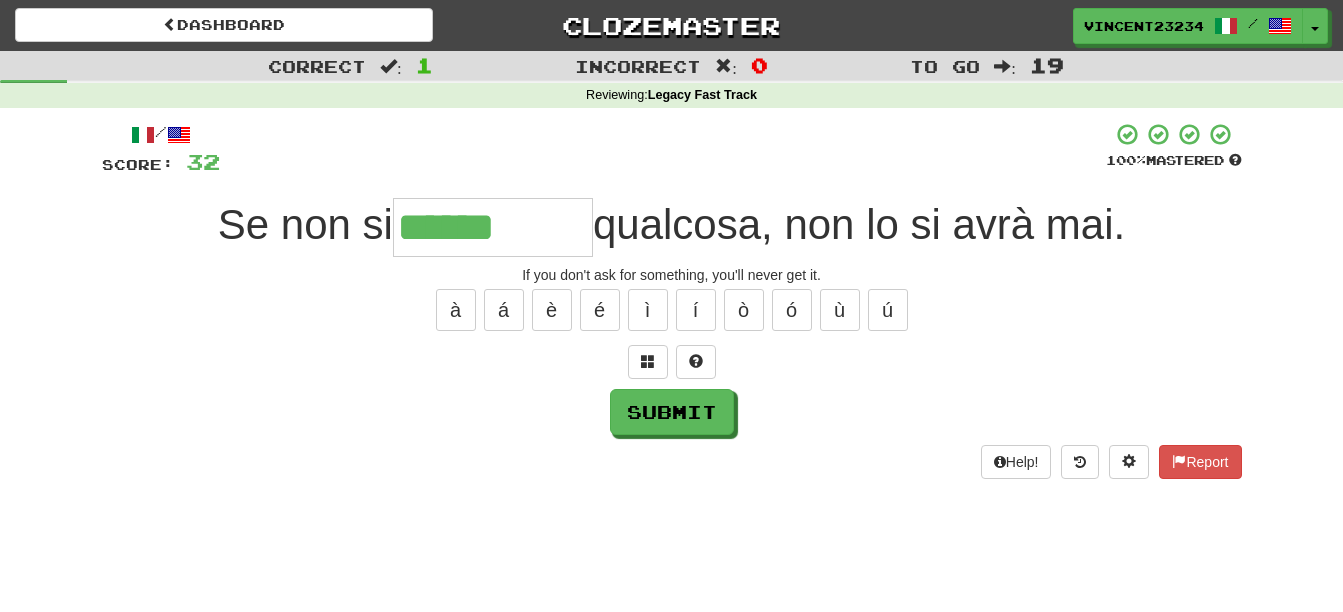 type on "******" 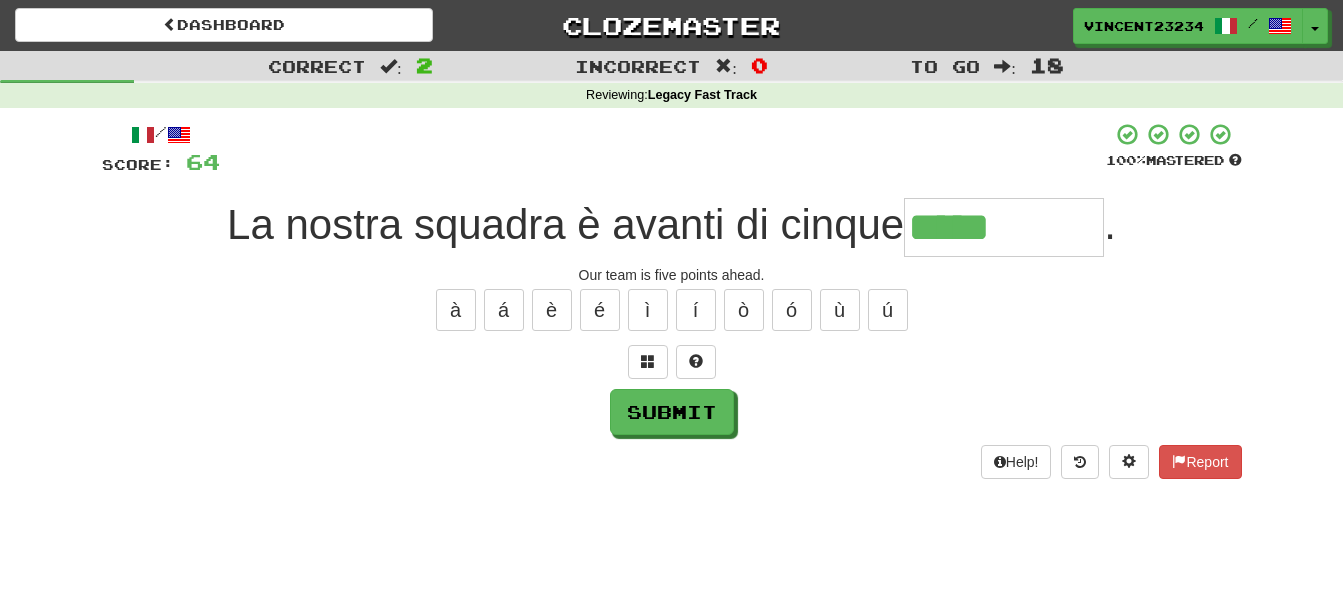 type on "*****" 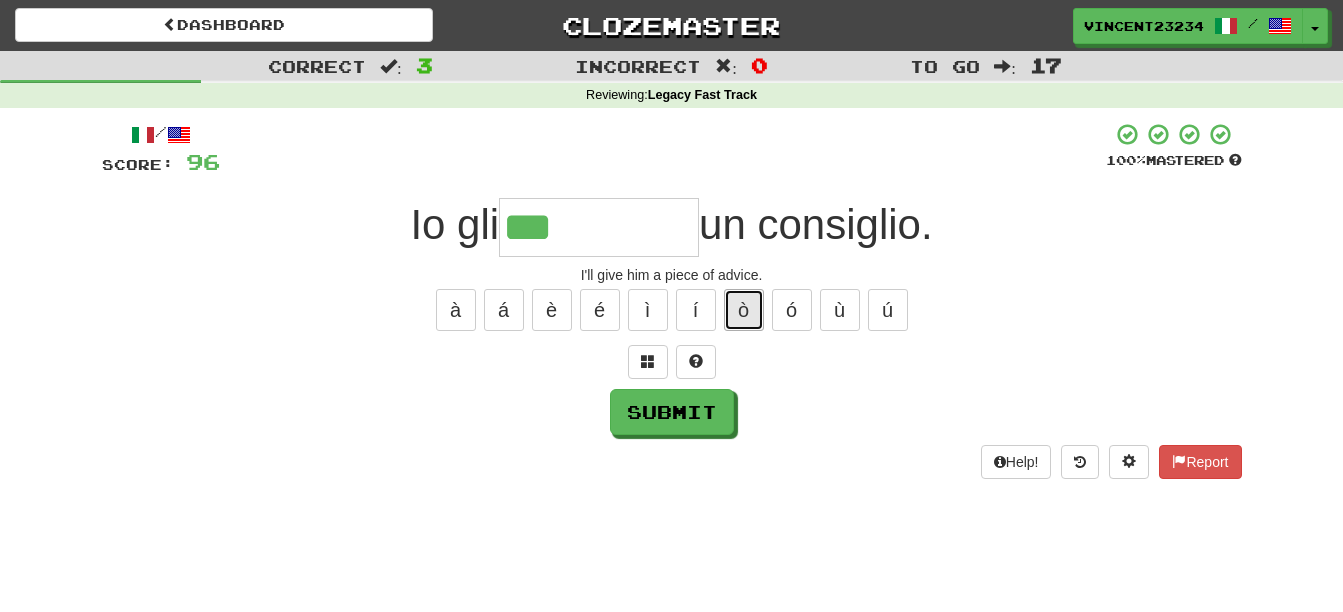 click on "ò" at bounding box center [744, 310] 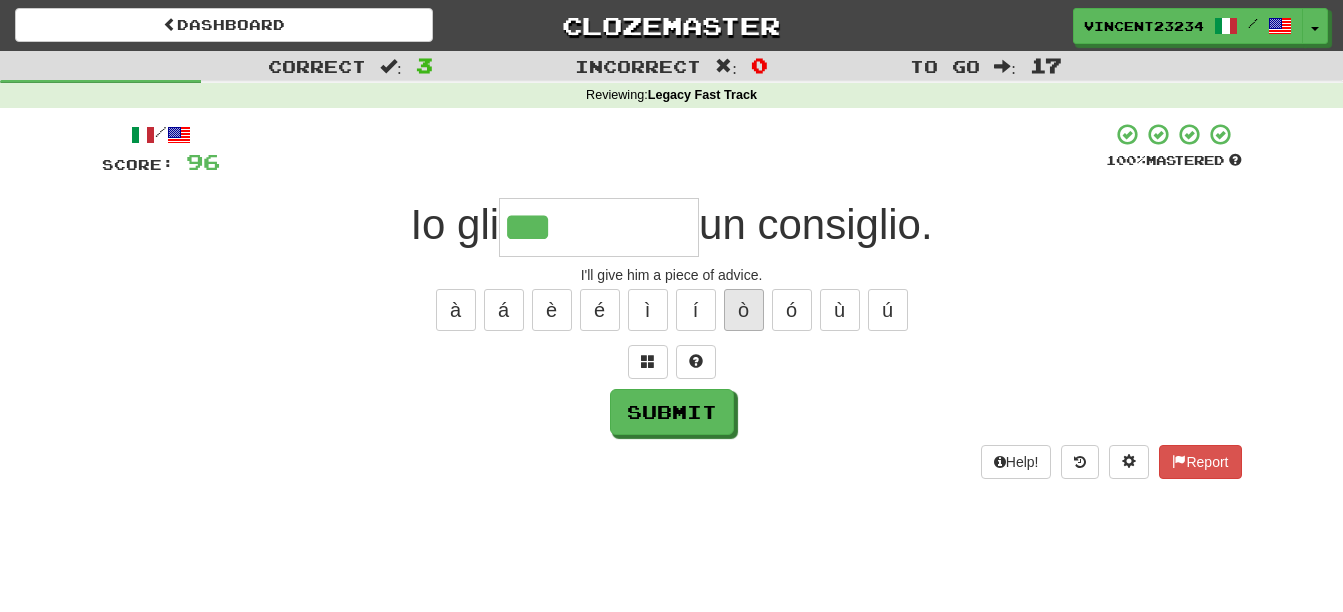 type on "****" 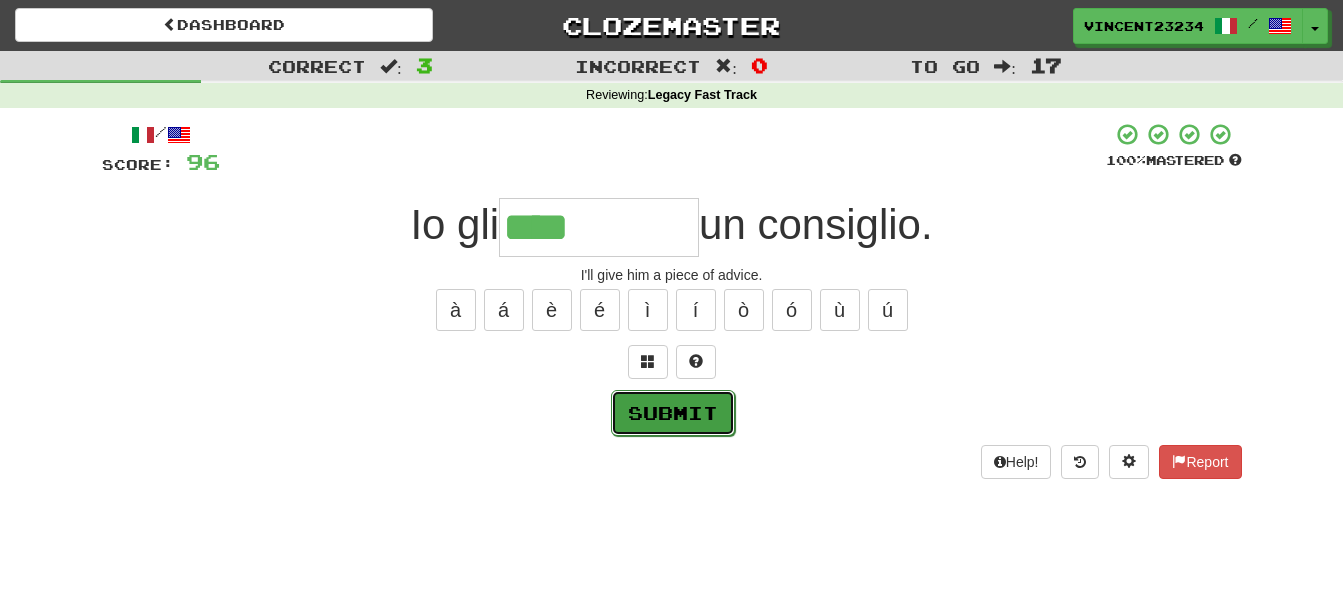 click on "Submit" at bounding box center [673, 413] 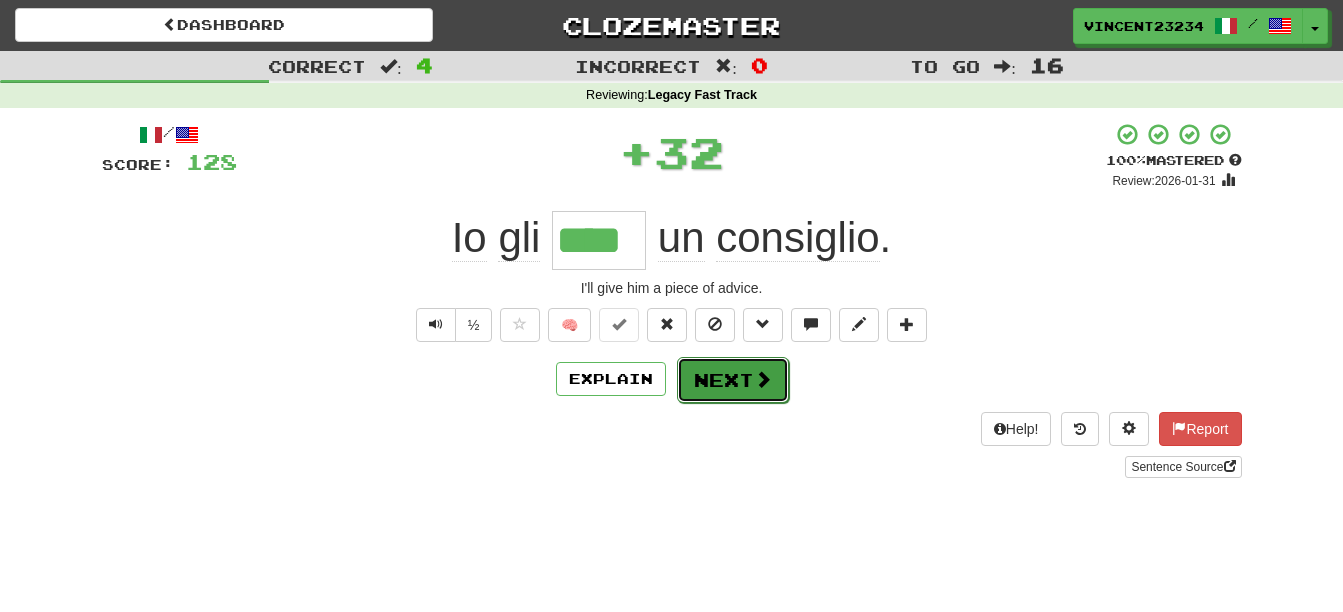 click on "Next" at bounding box center (733, 380) 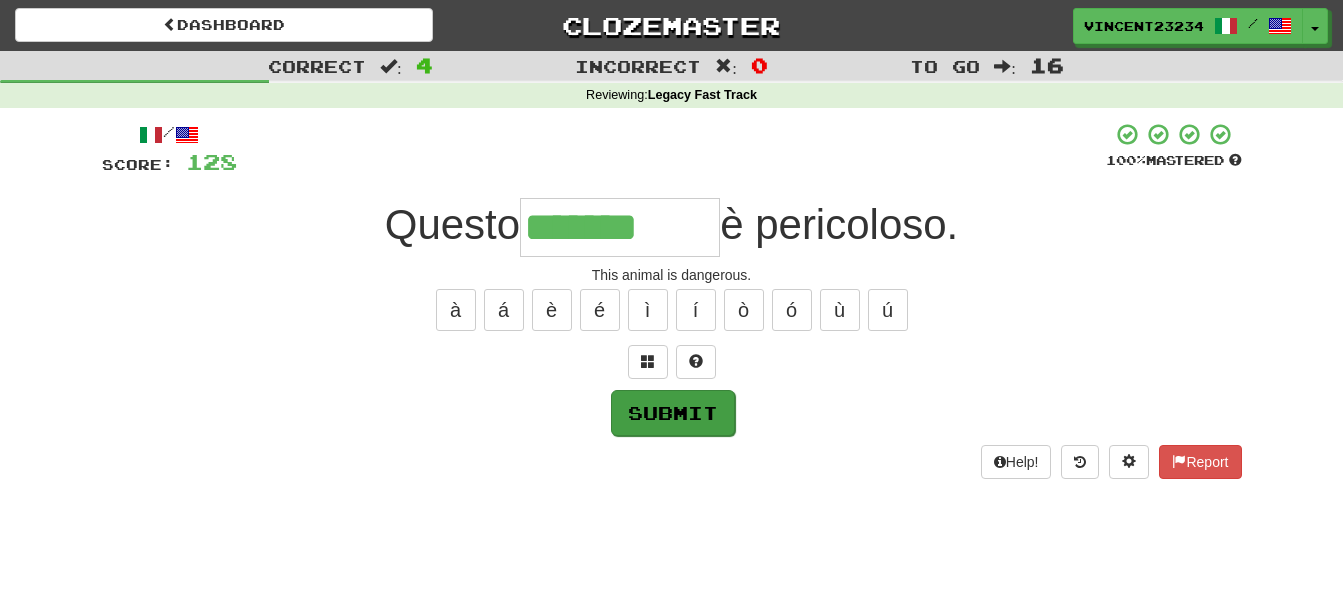 type on "*******" 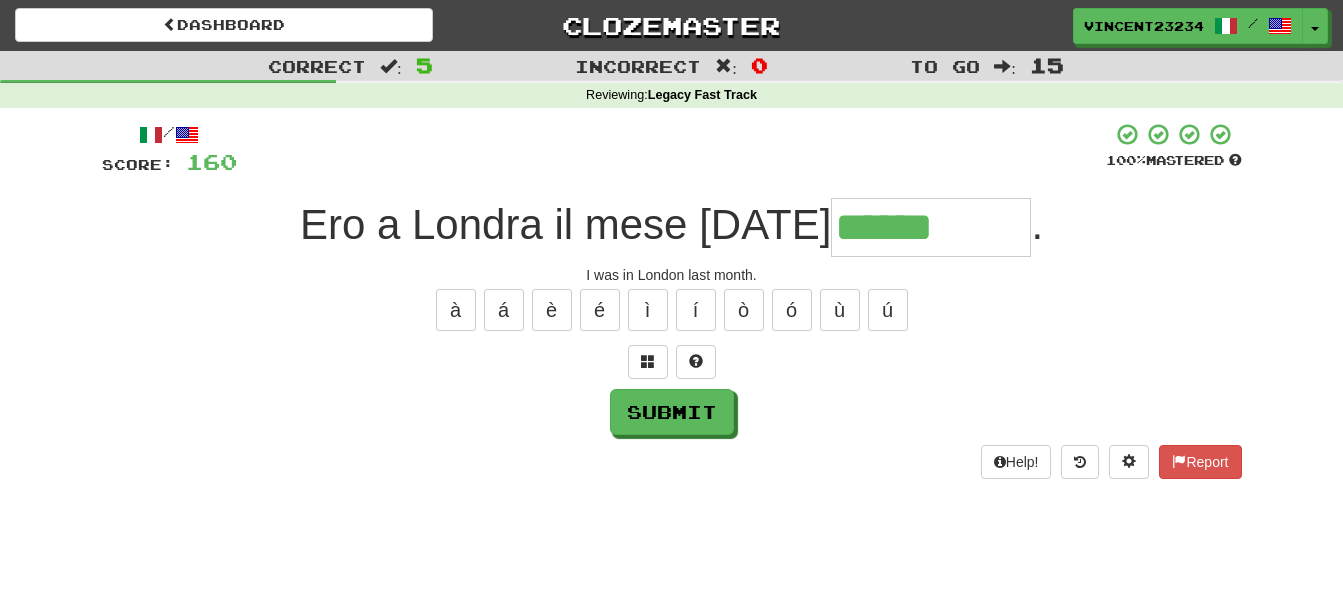 type on "******" 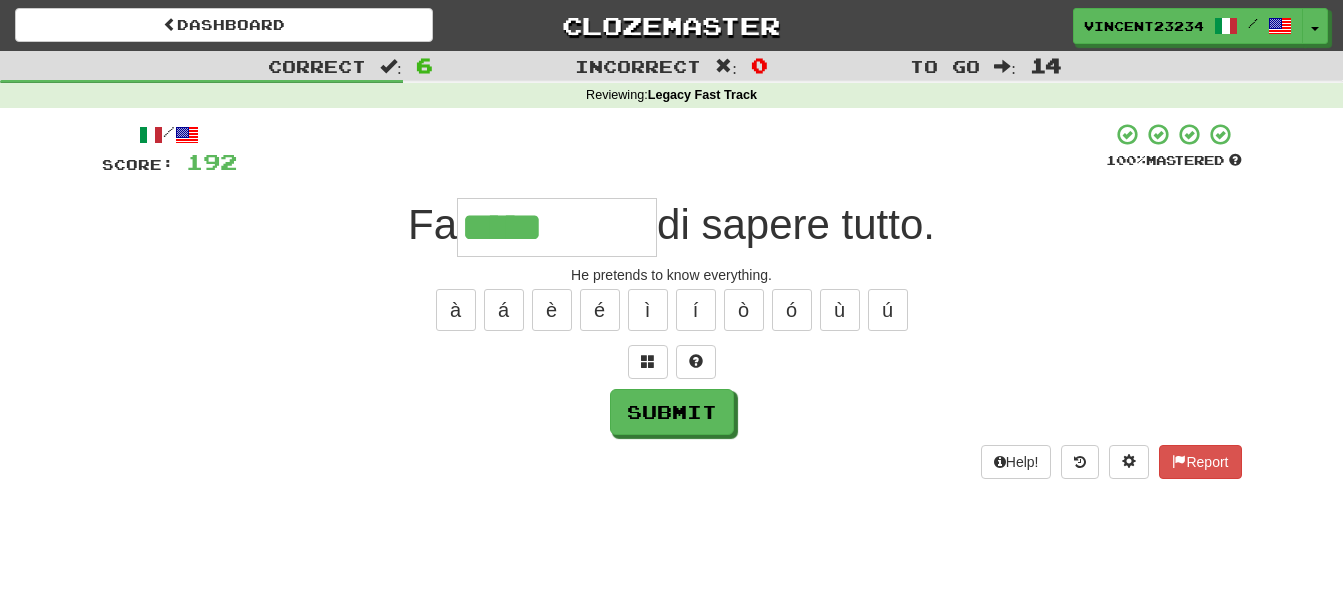 type on "*****" 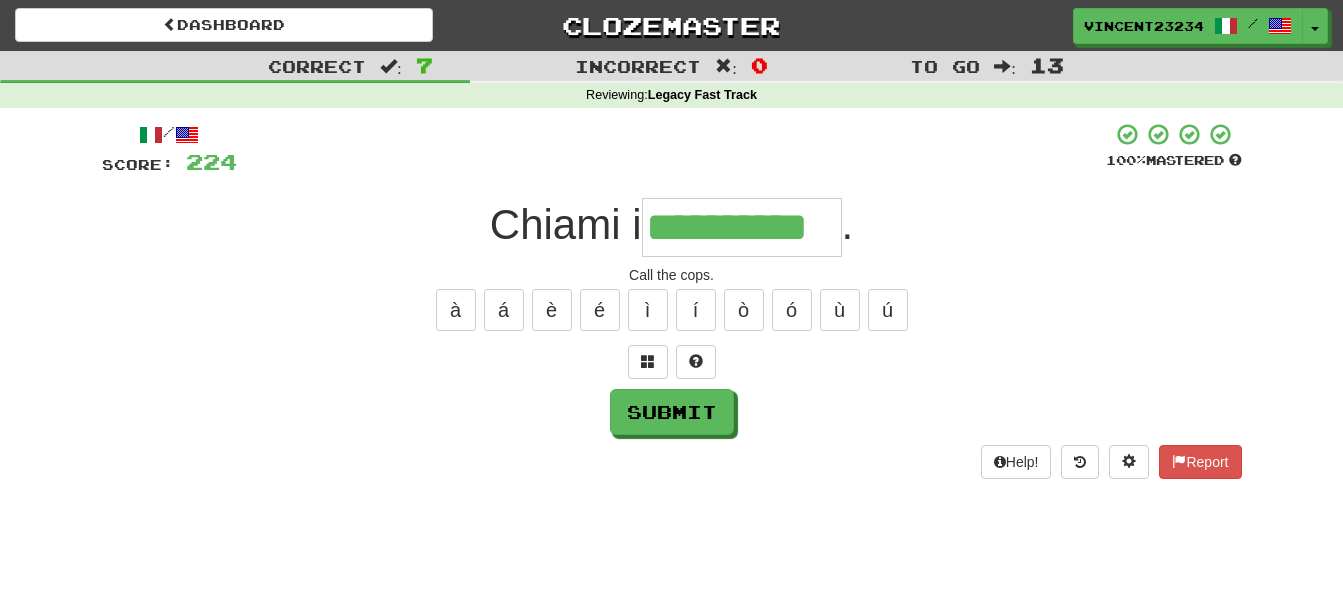type on "**********" 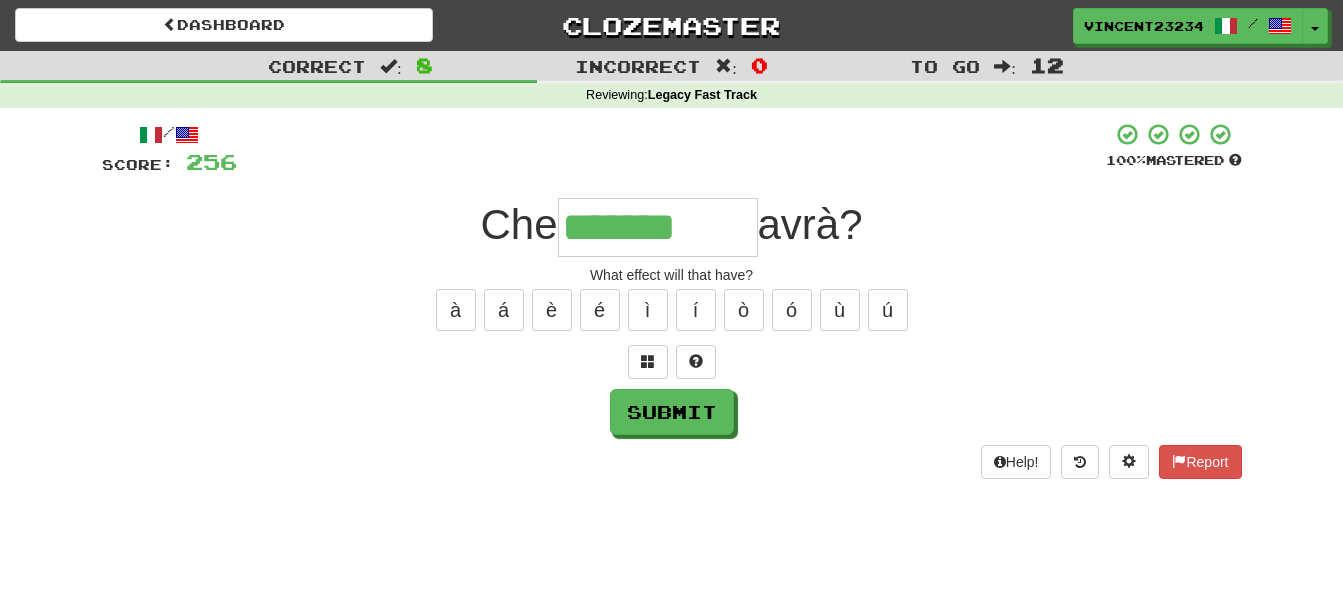 type on "*******" 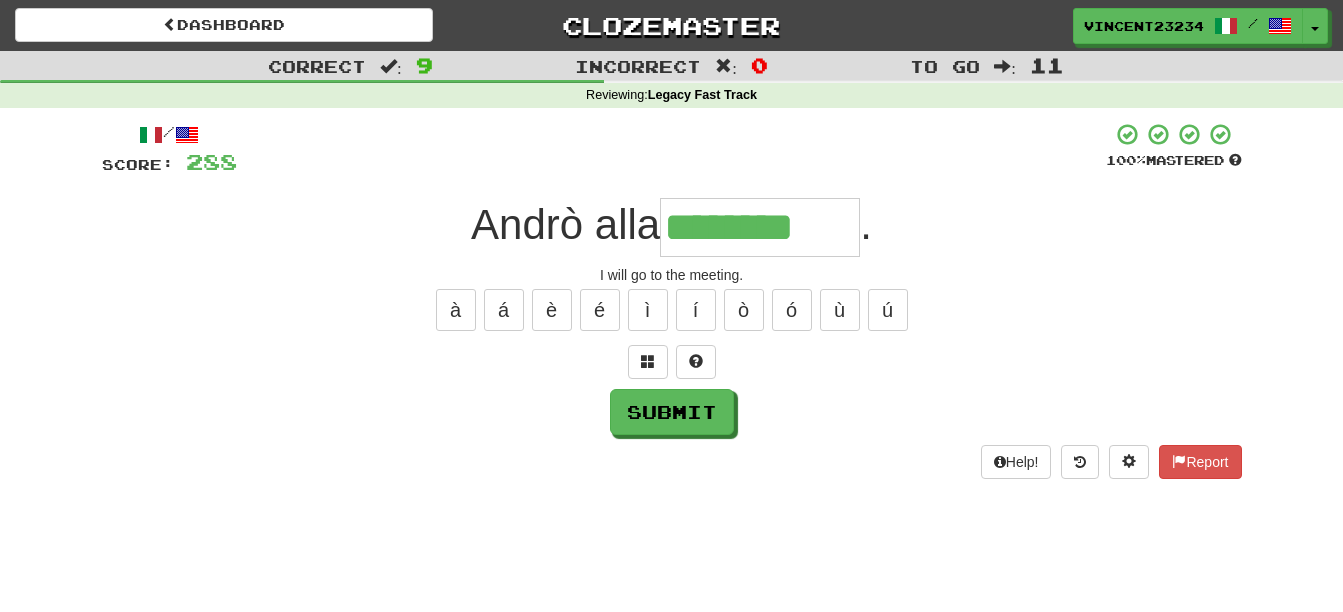 type on "********" 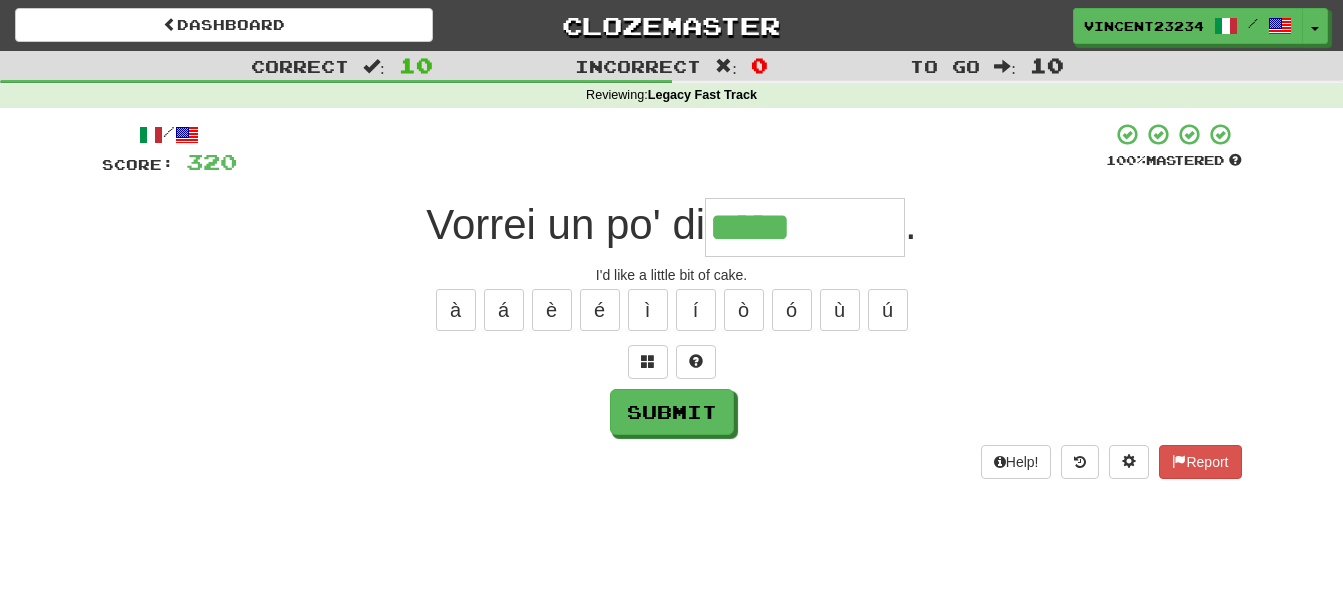 type on "*****" 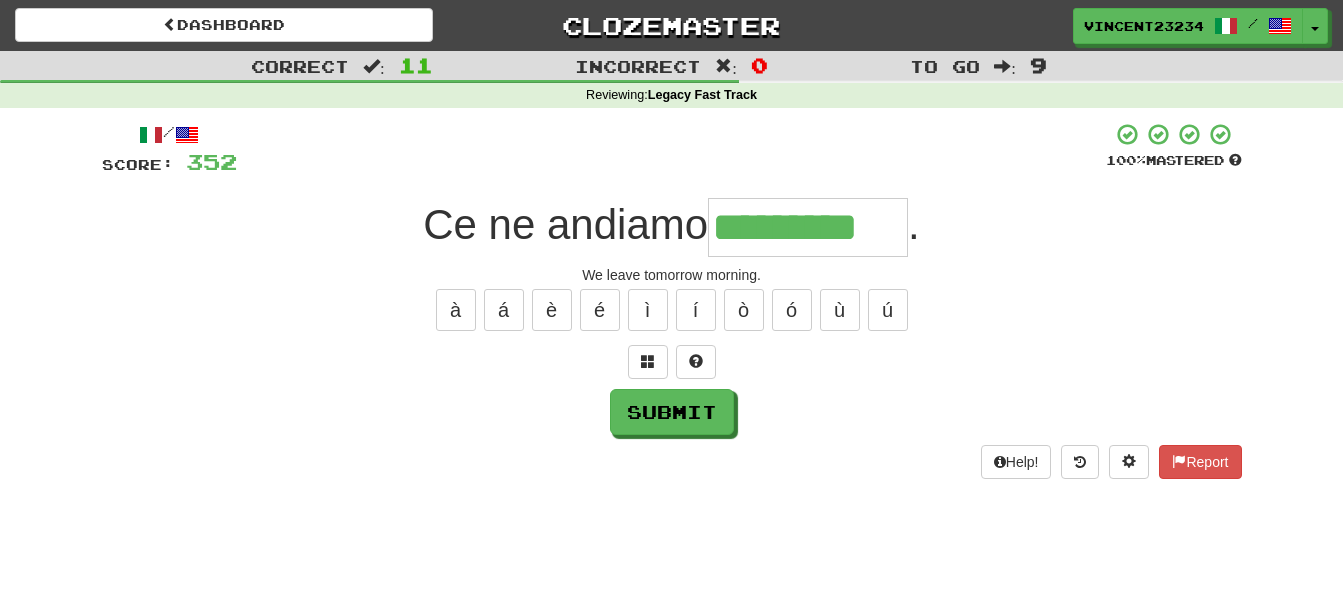 type on "*********" 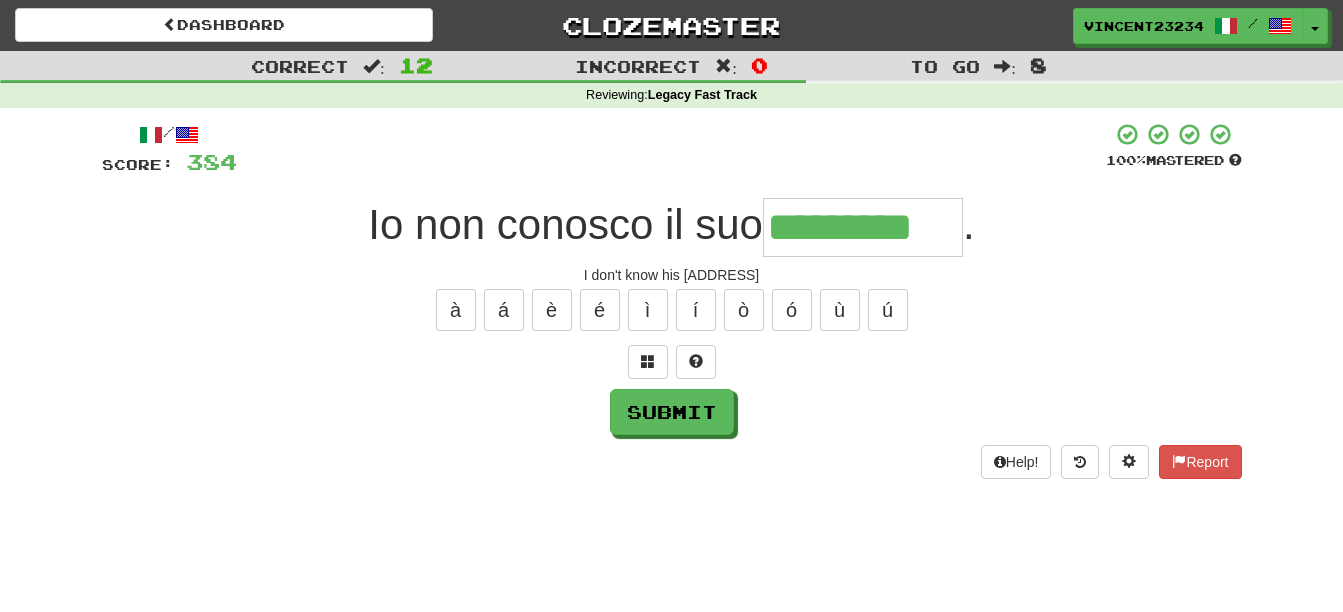 type on "*********" 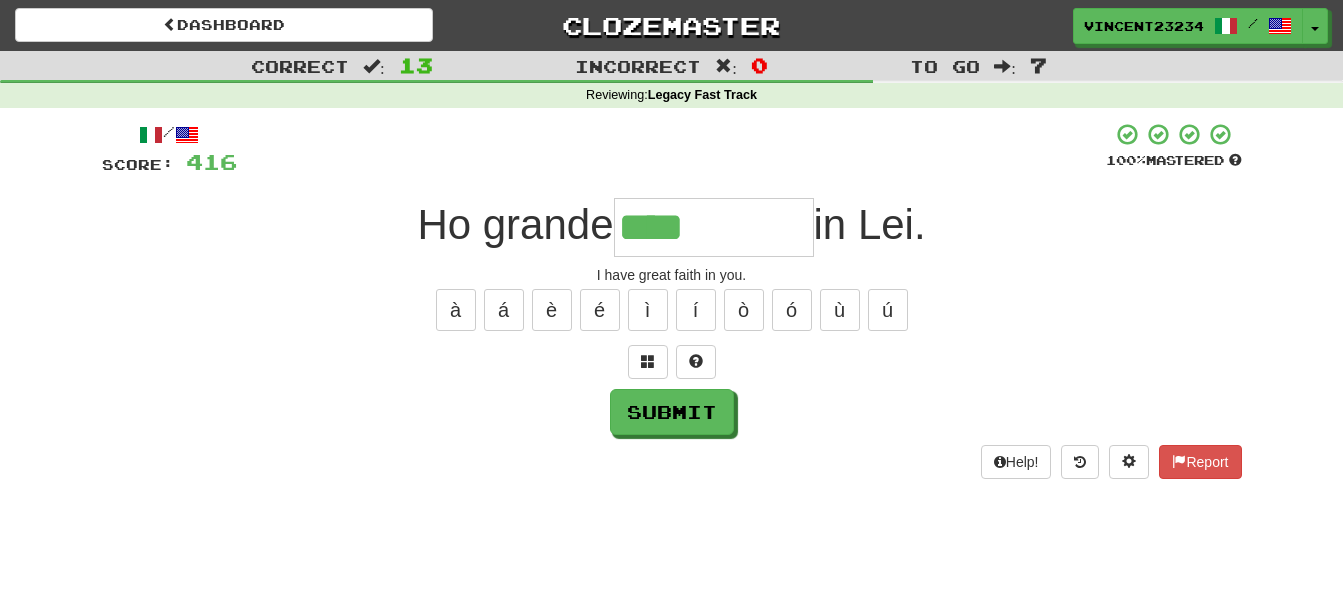 type on "****" 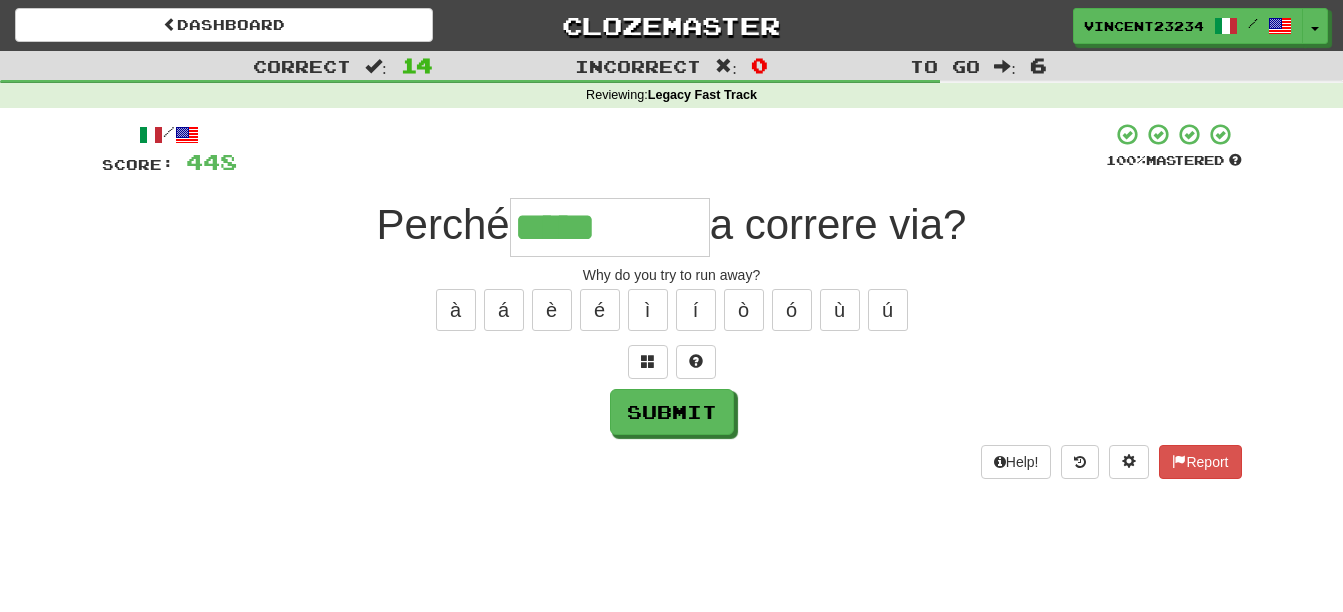 type on "*****" 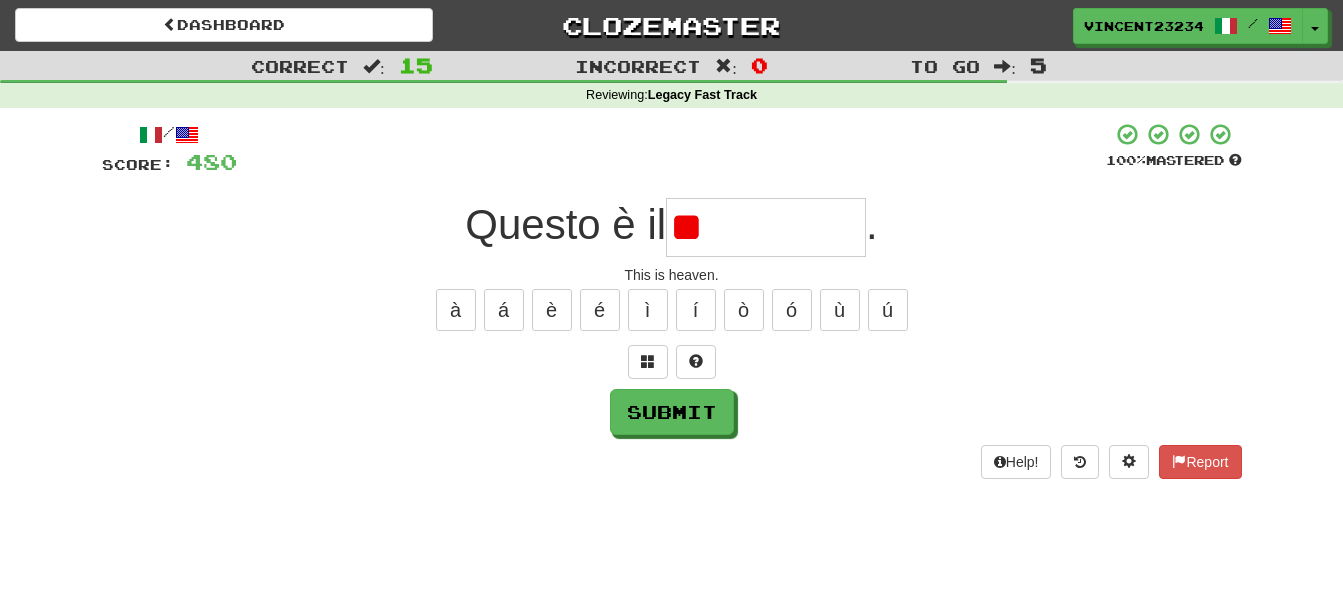 type on "*" 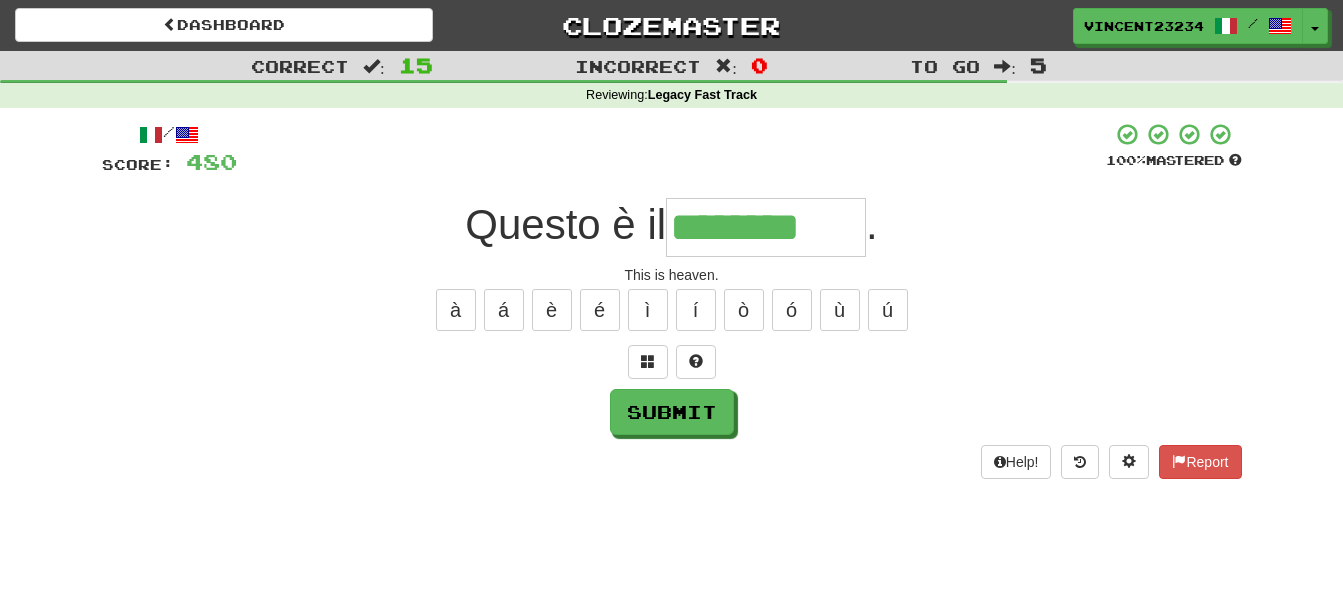 type on "********" 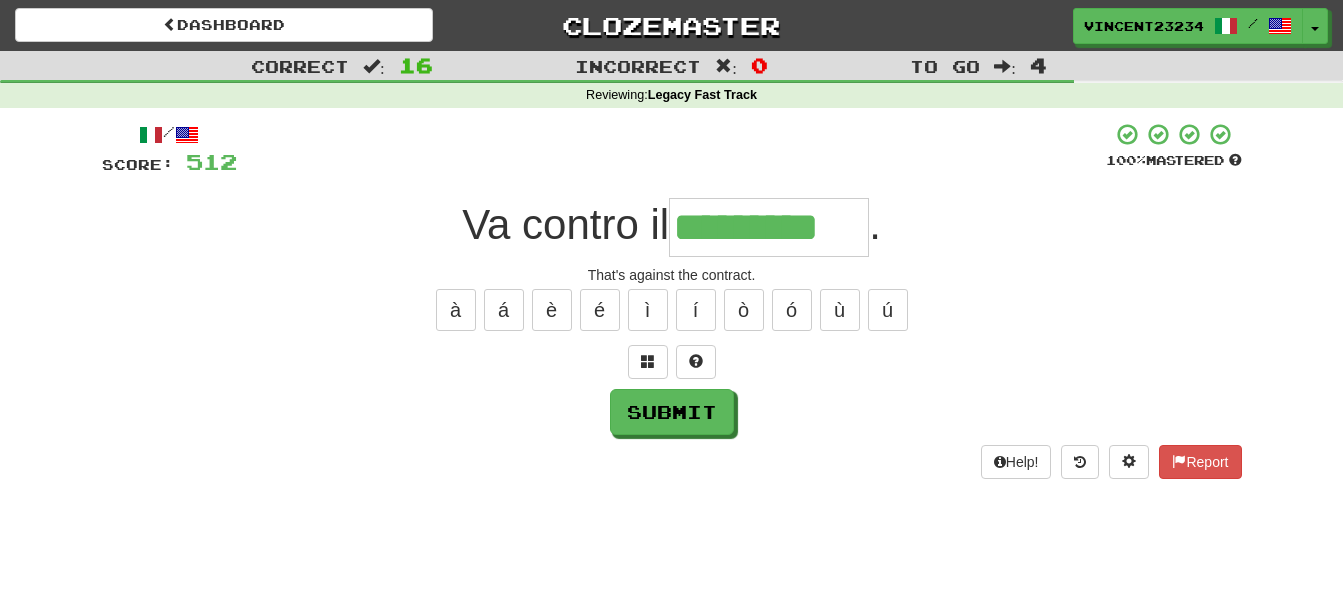 type on "*********" 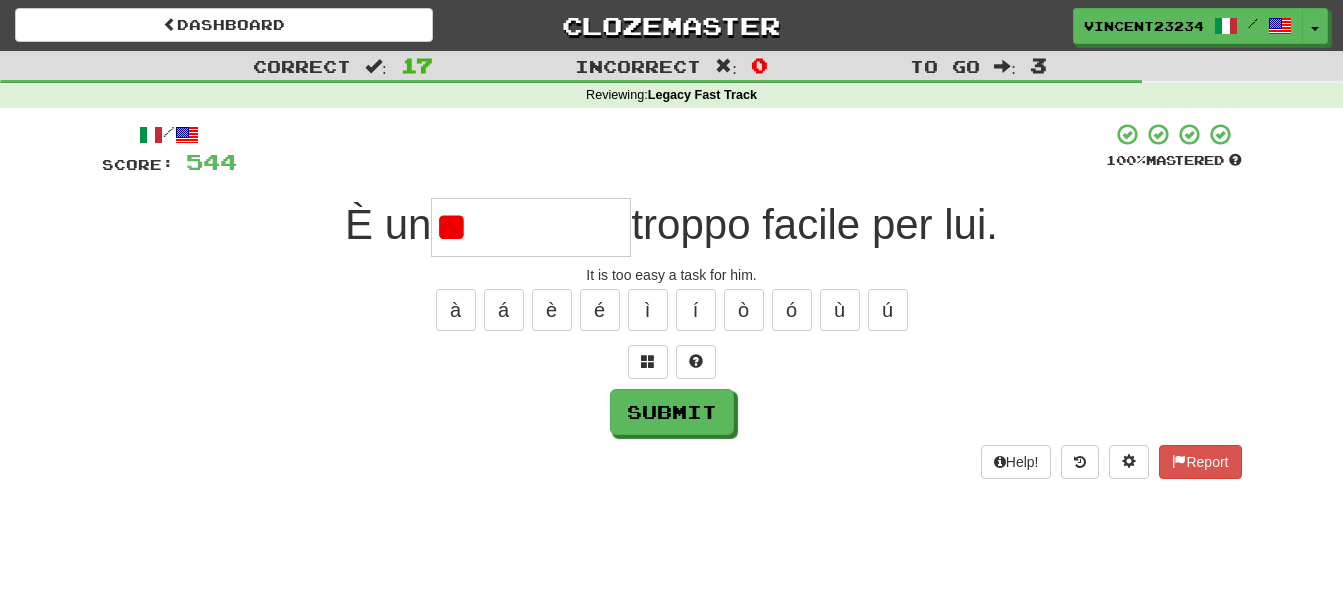 type on "*" 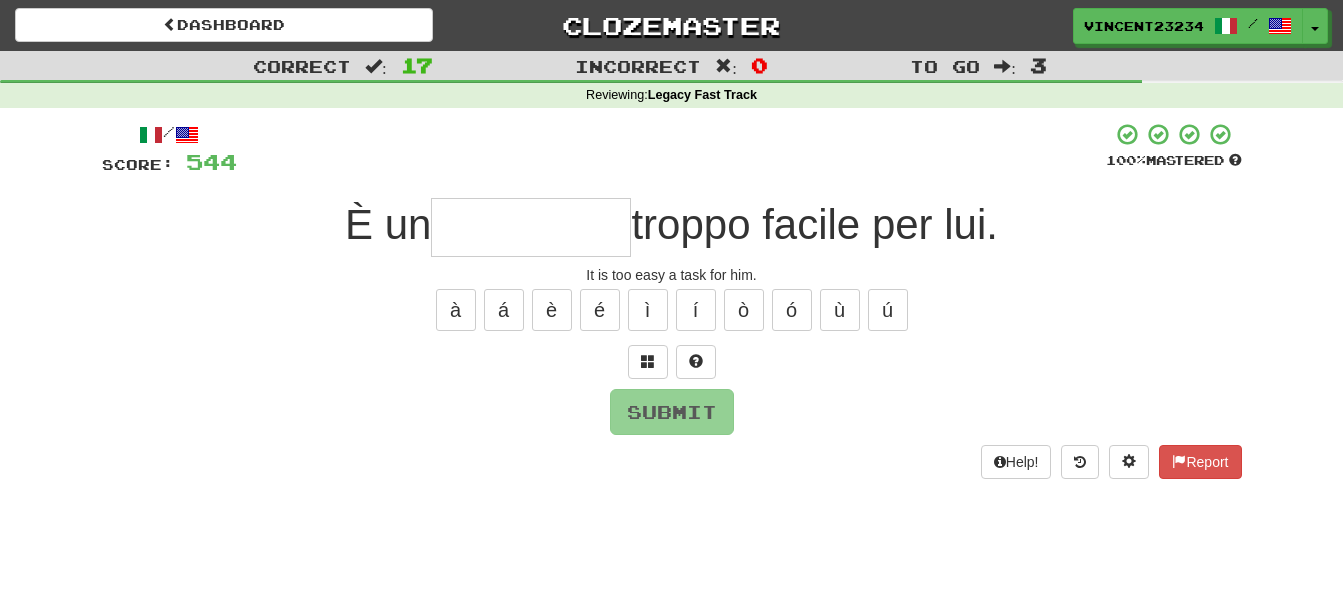 type on "*" 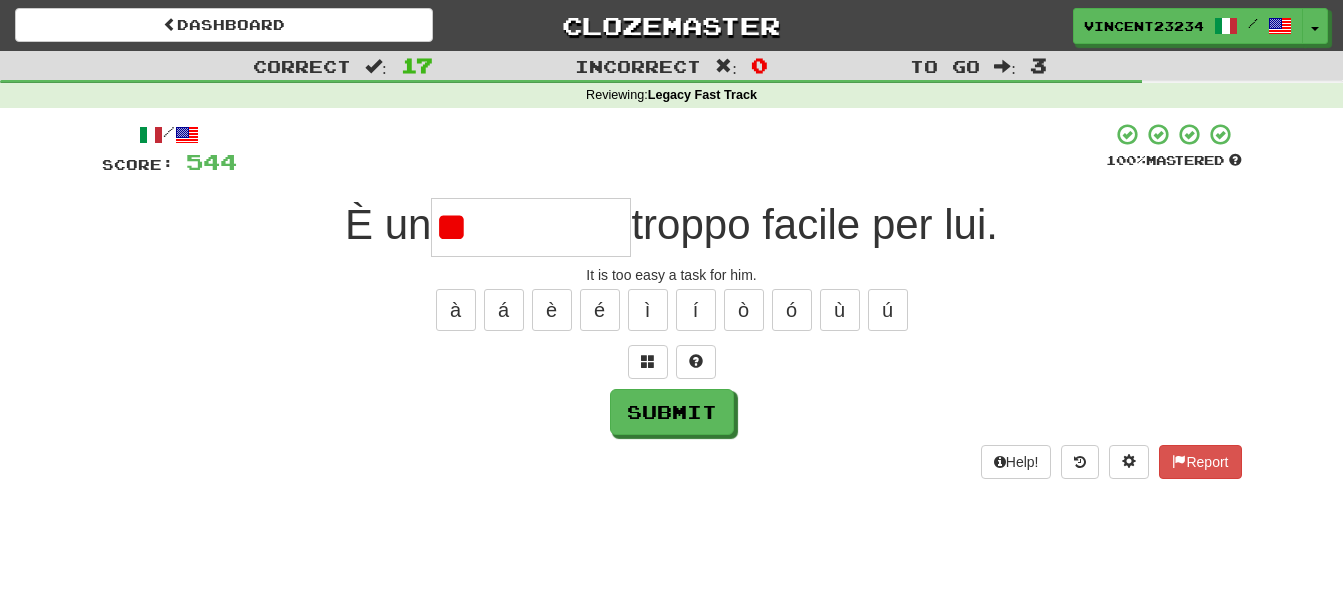 type on "*" 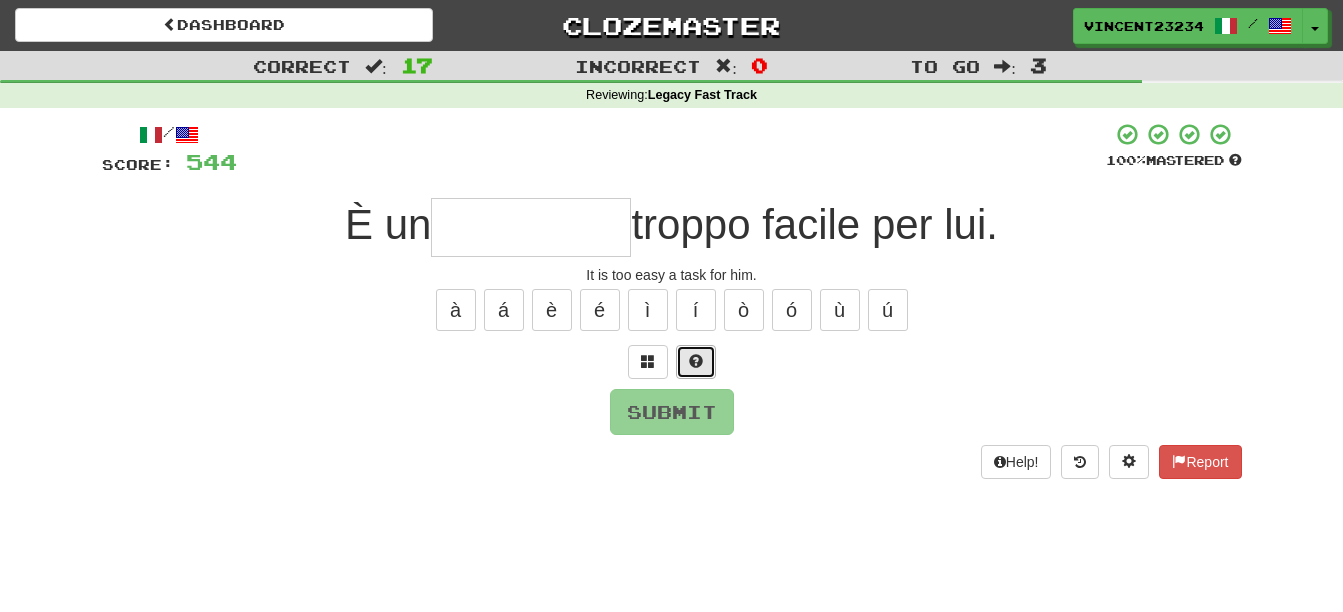 click at bounding box center (696, 361) 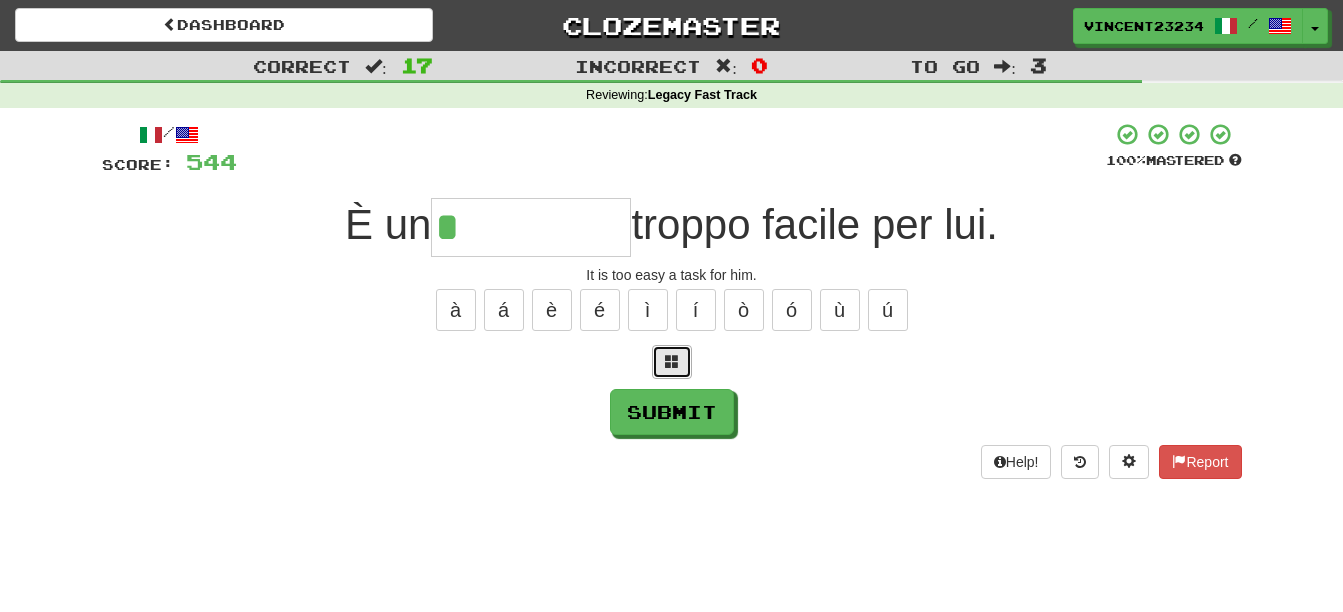 click at bounding box center [672, 362] 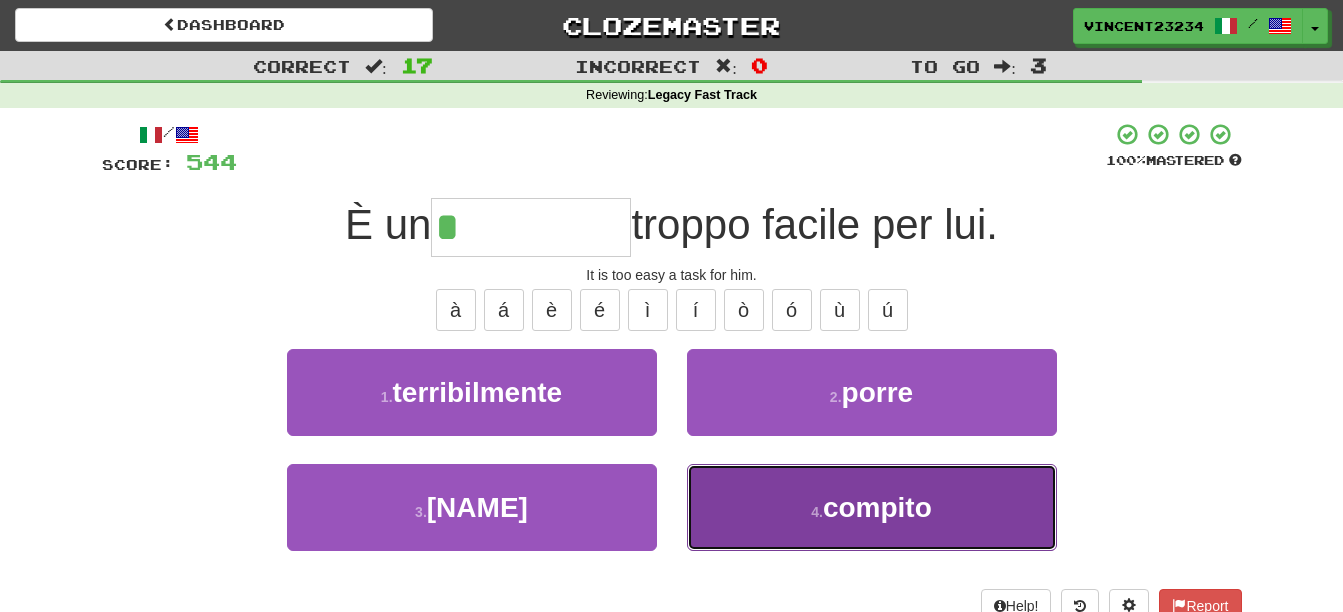 click on "compito" at bounding box center (877, 507) 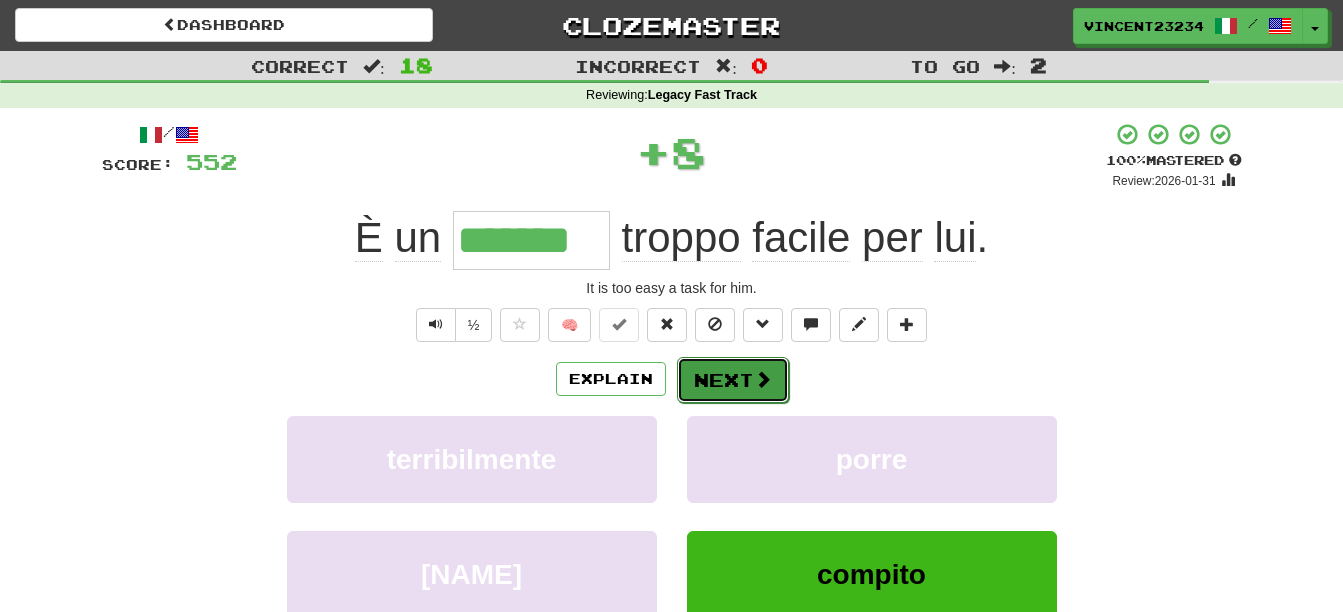 click at bounding box center [763, 379] 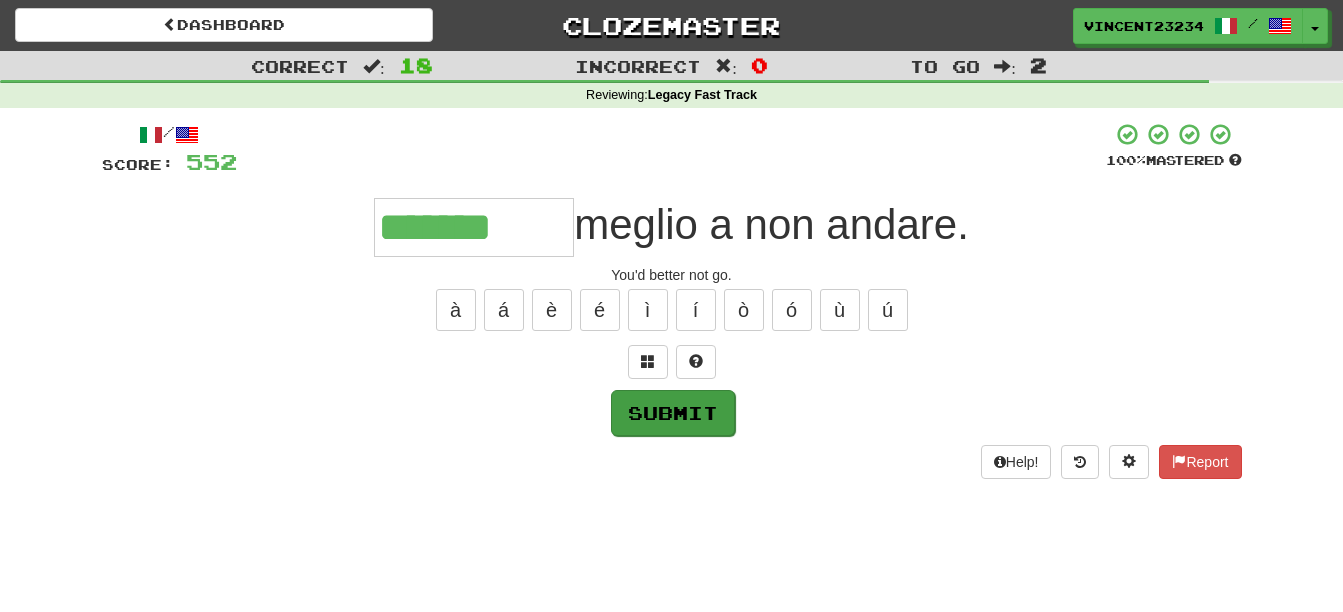 type on "*******" 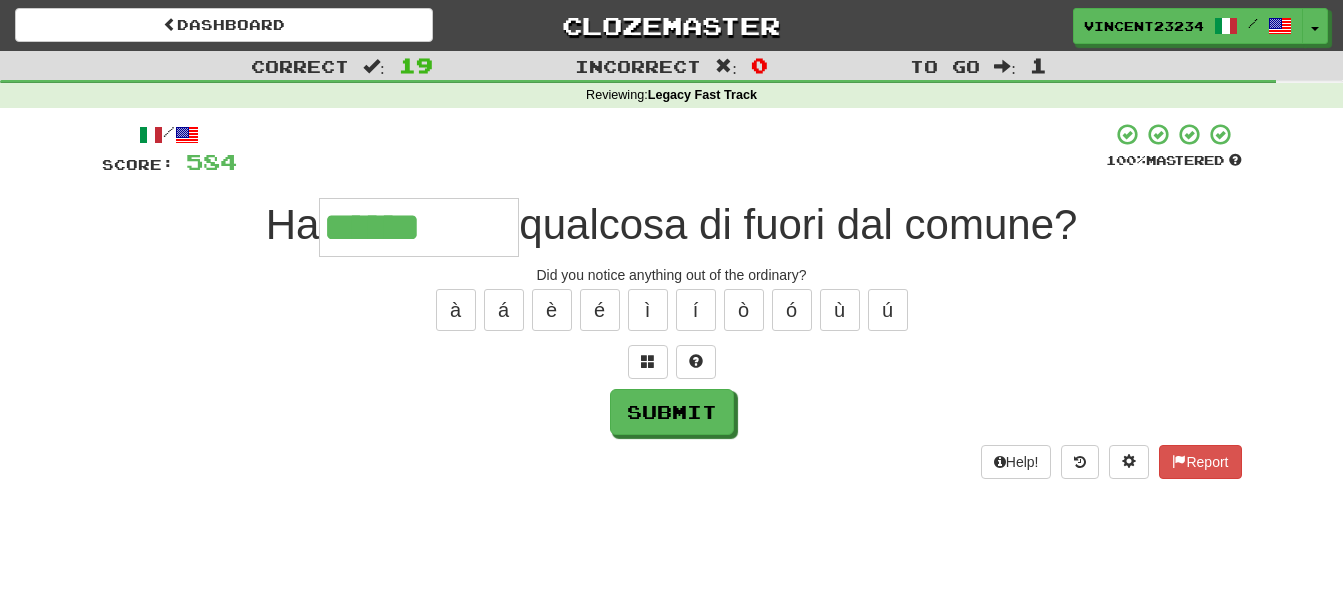 type on "******" 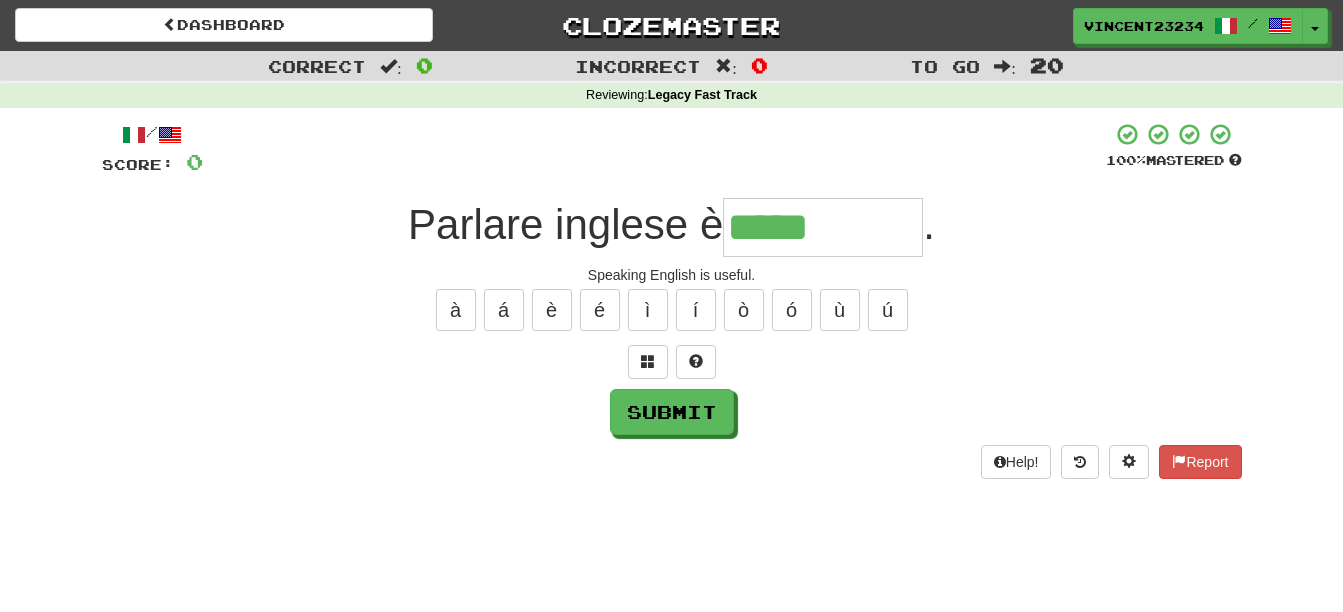 type on "*****" 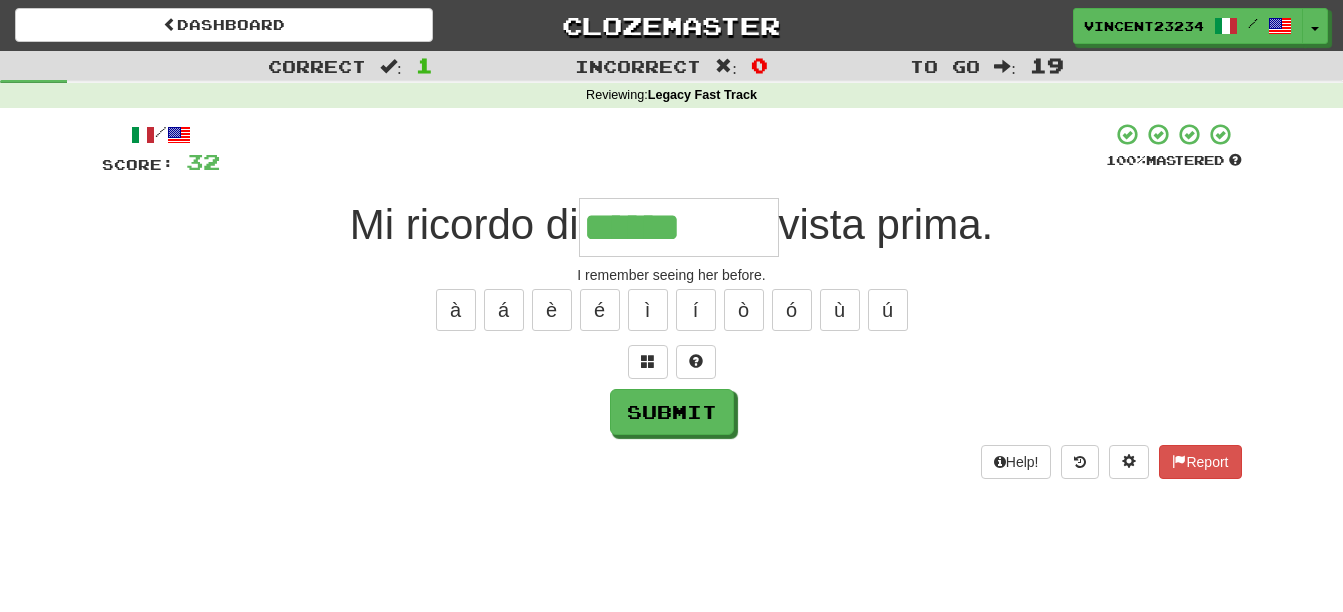type on "******" 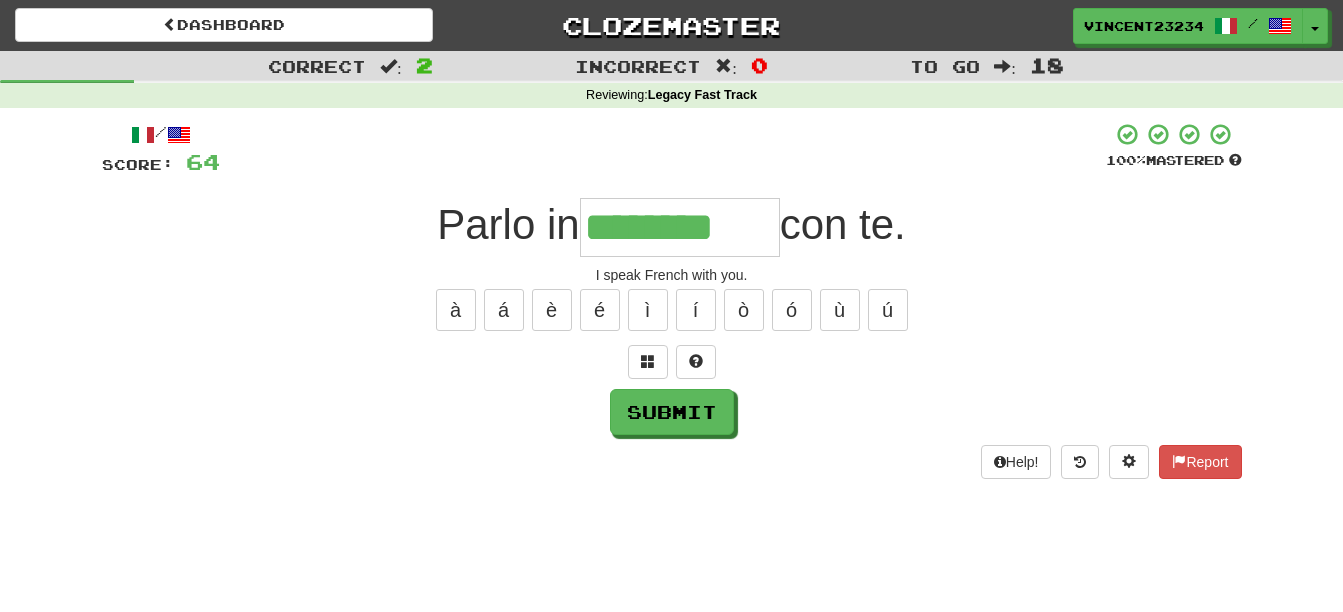 type on "********" 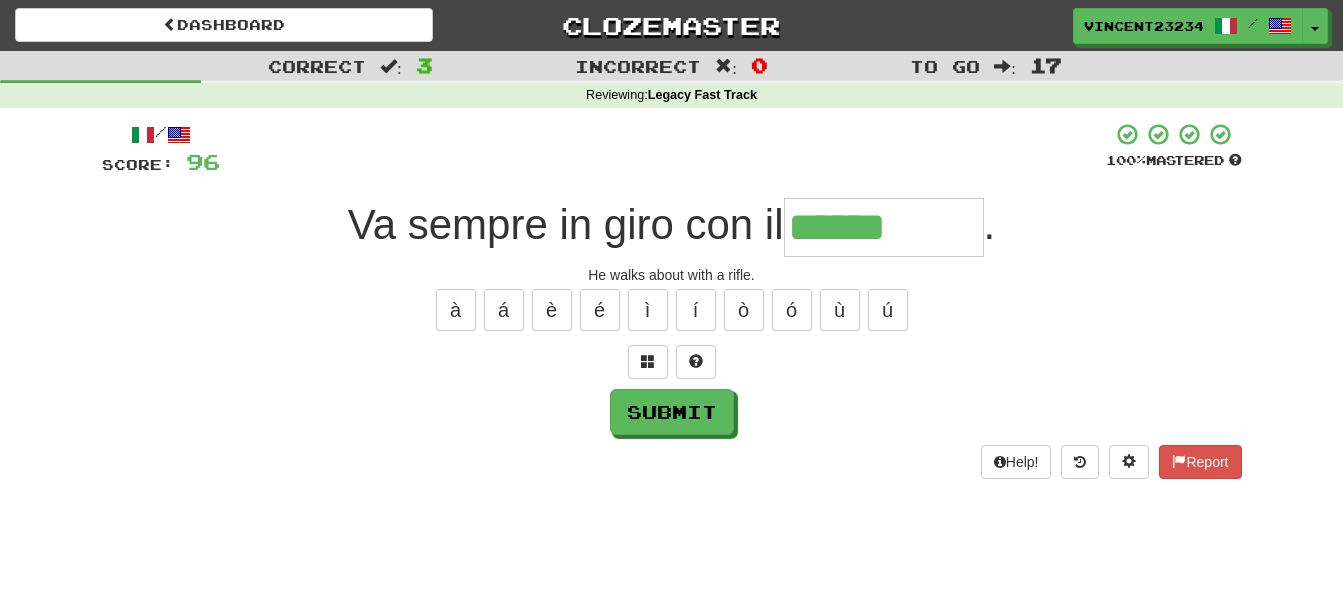 type on "******" 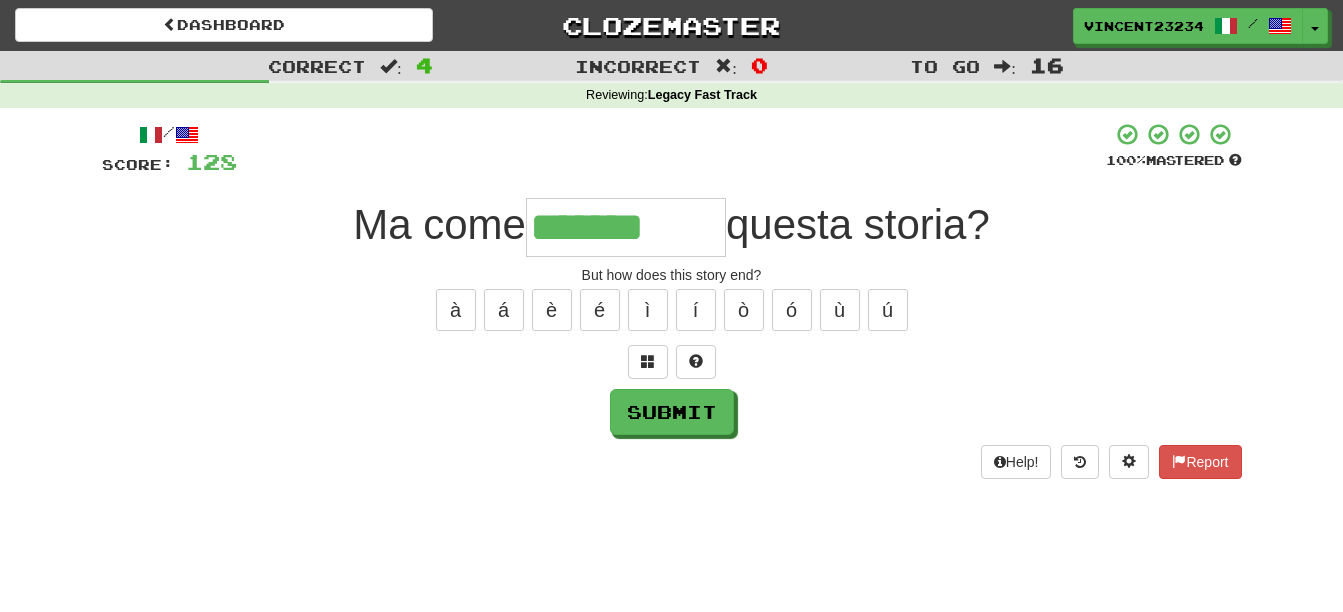 type on "*******" 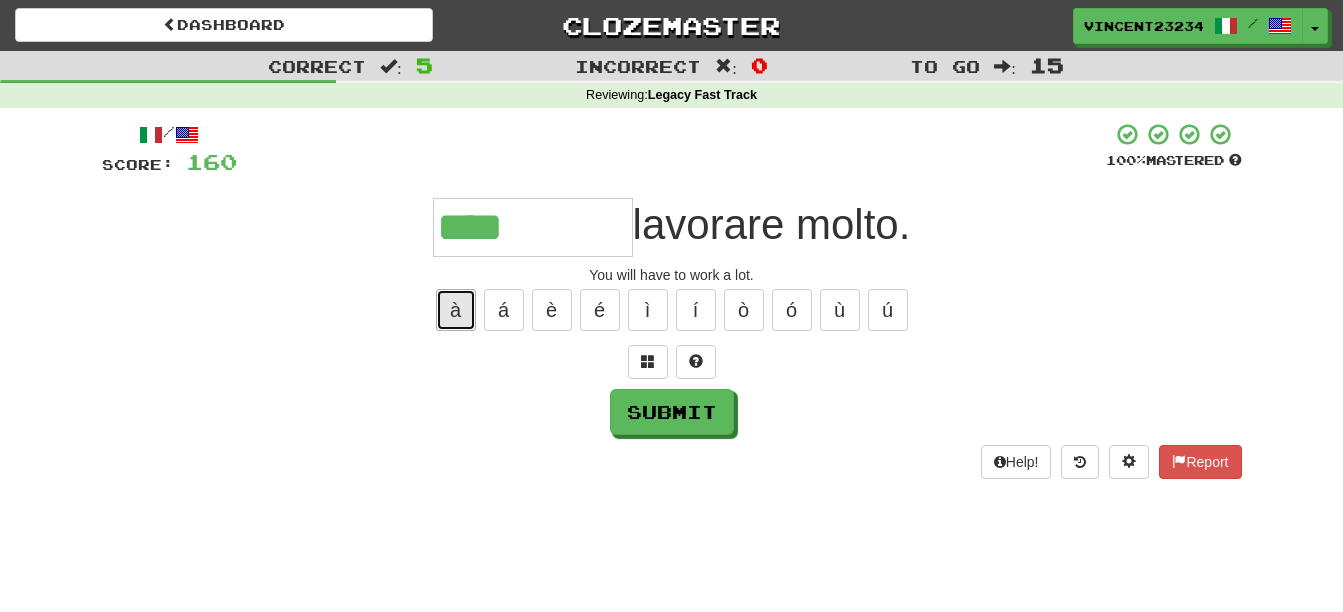 click on "à" at bounding box center [456, 310] 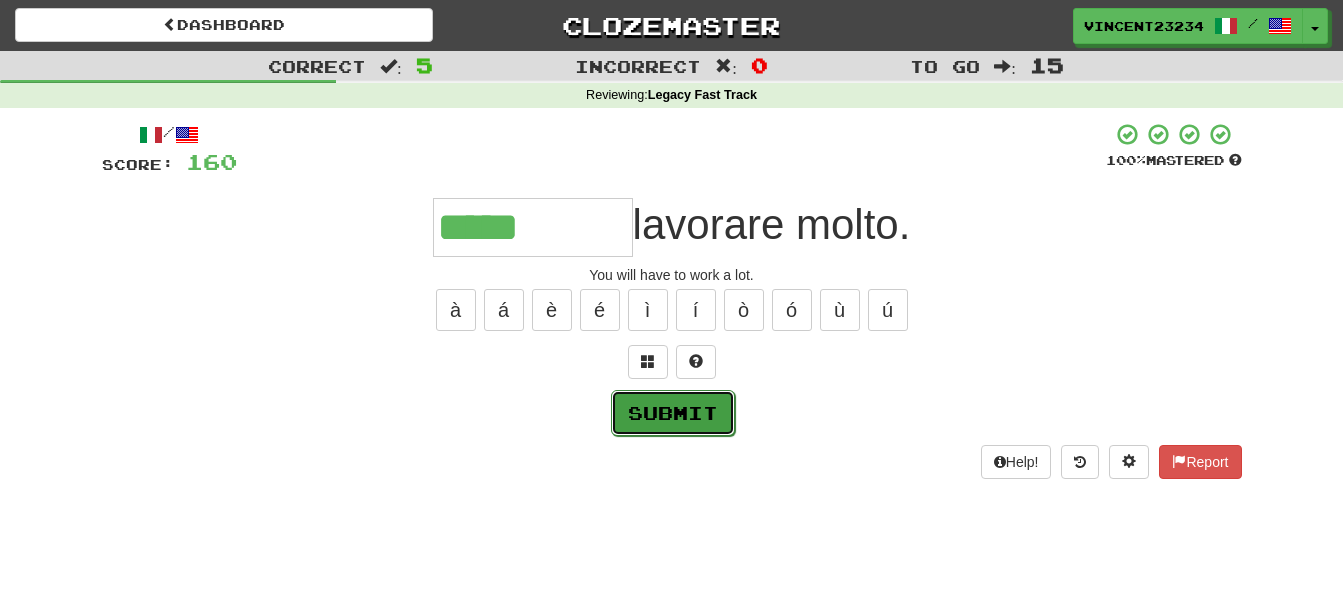 click on "Submit" at bounding box center (673, 413) 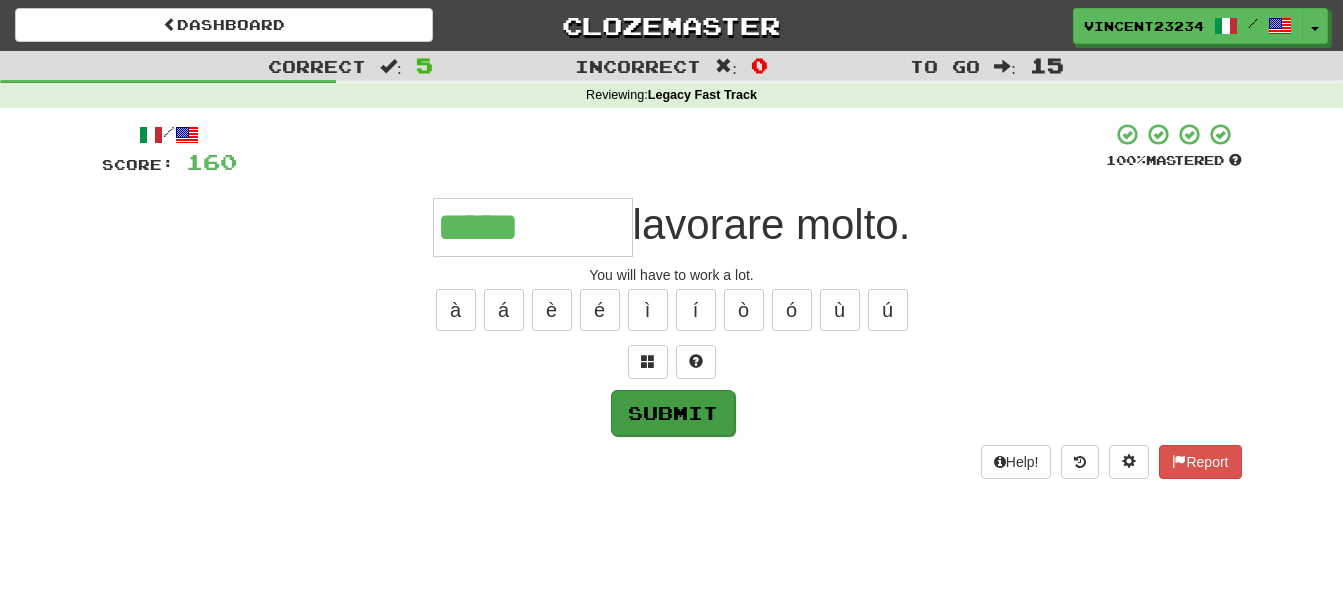 type on "*****" 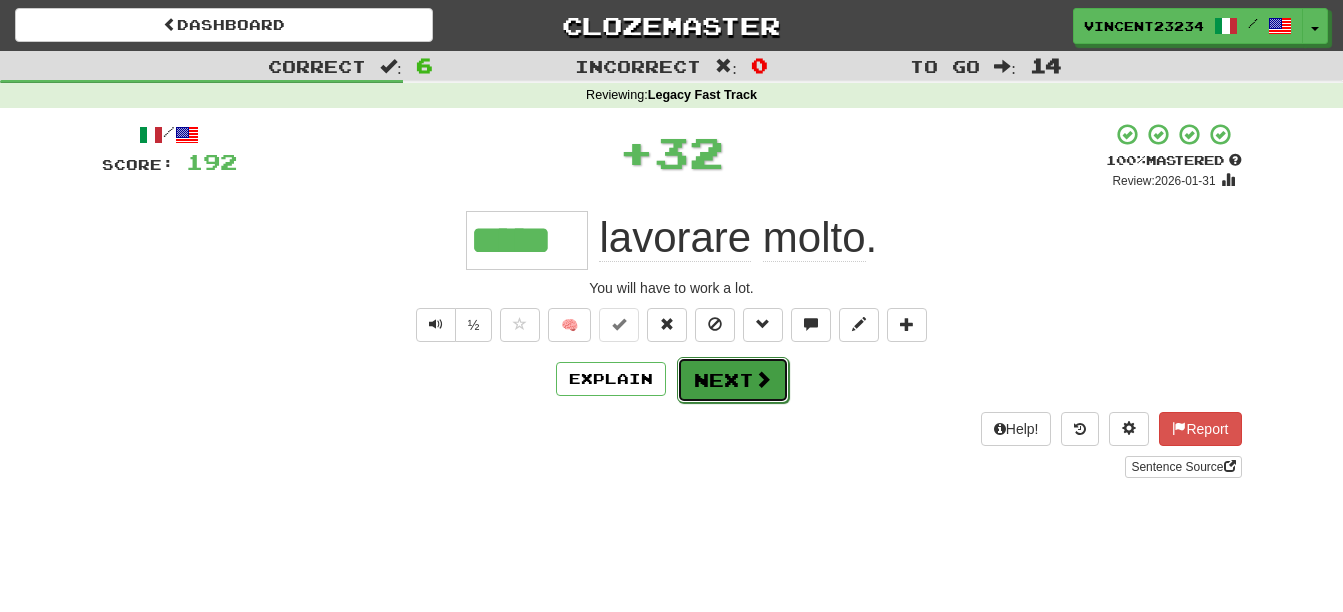 click on "Next" at bounding box center [733, 380] 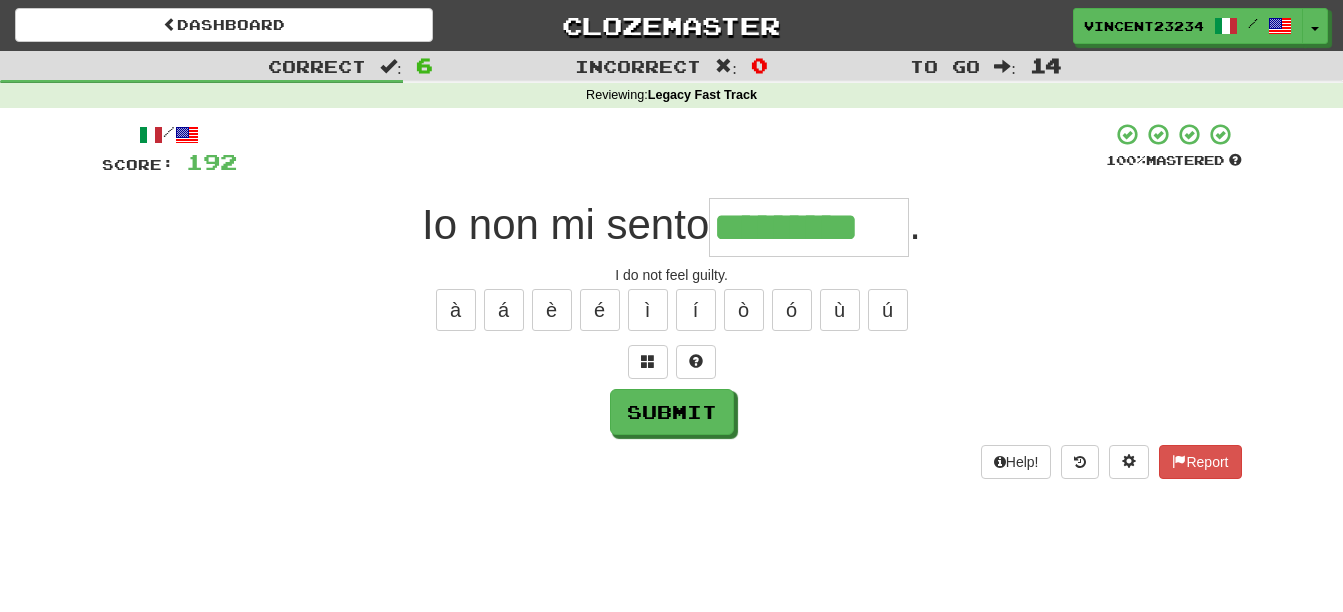 type on "*********" 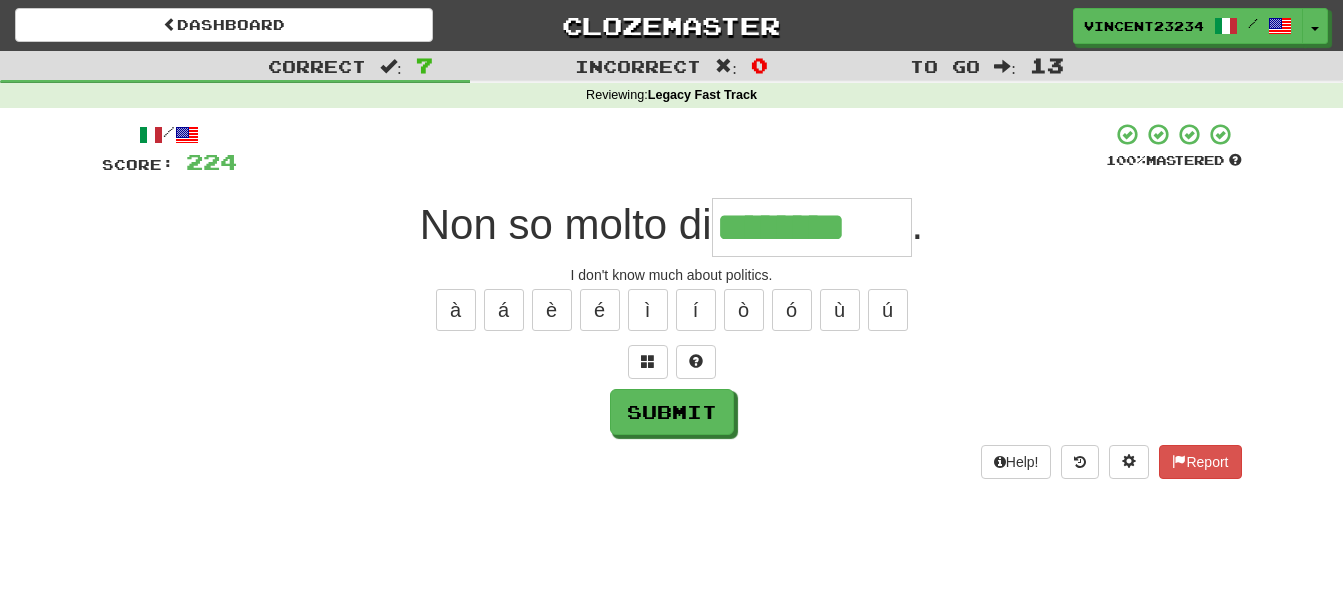 type on "********" 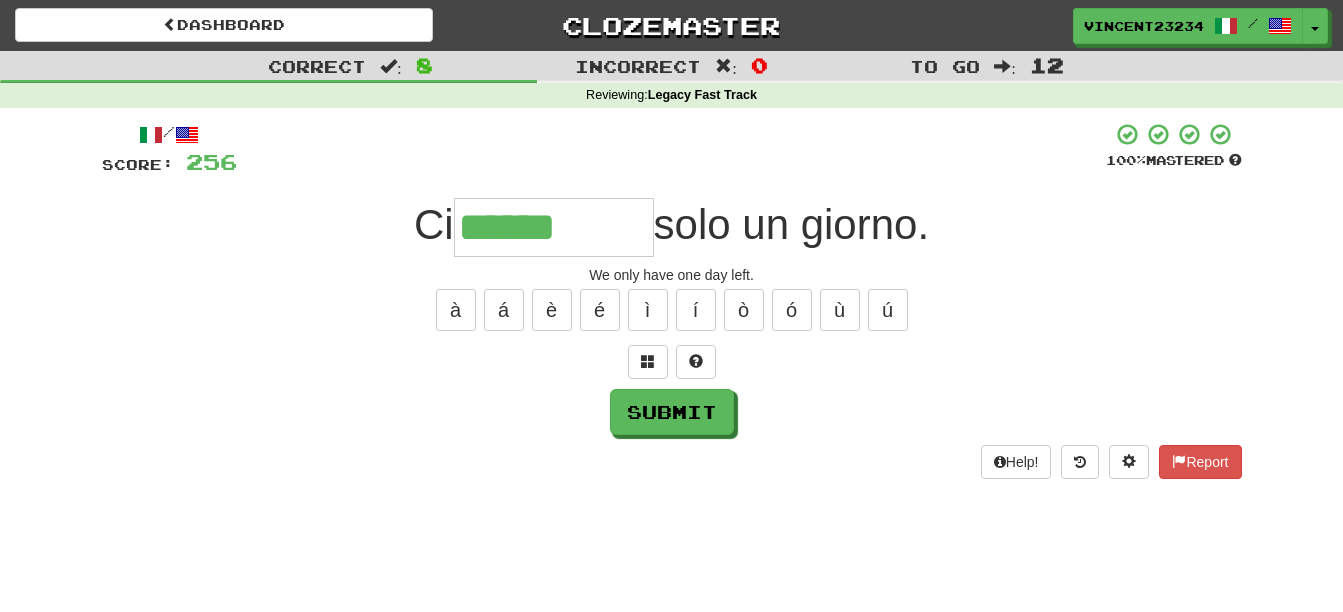 type on "******" 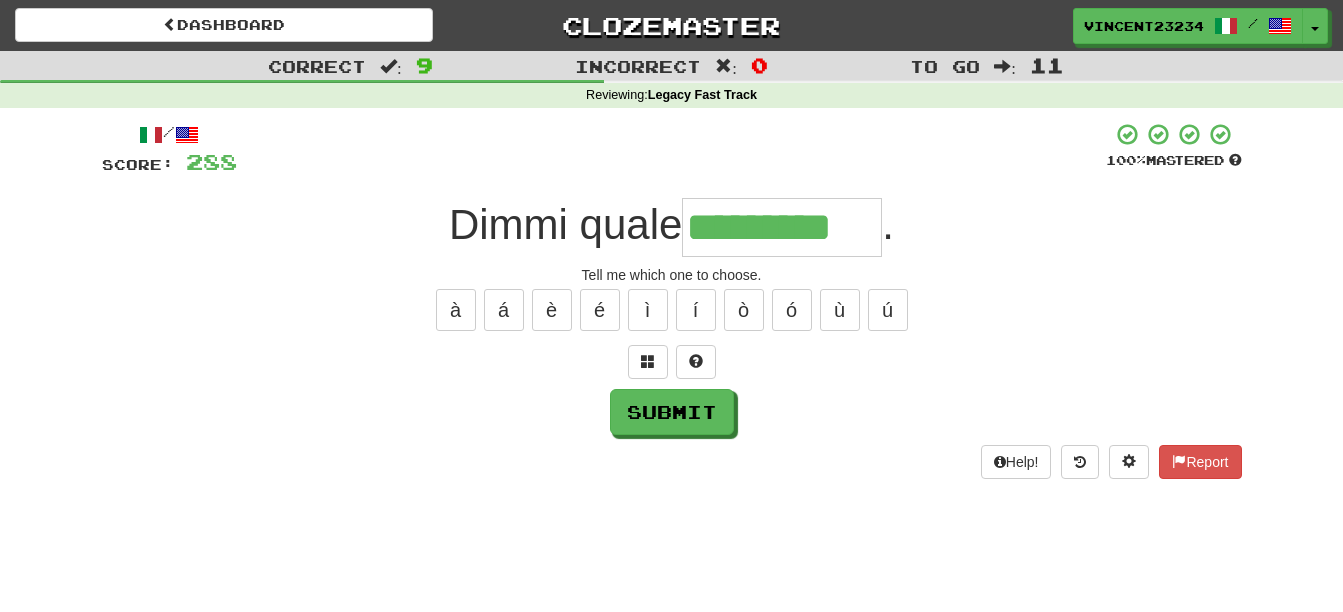 type on "*********" 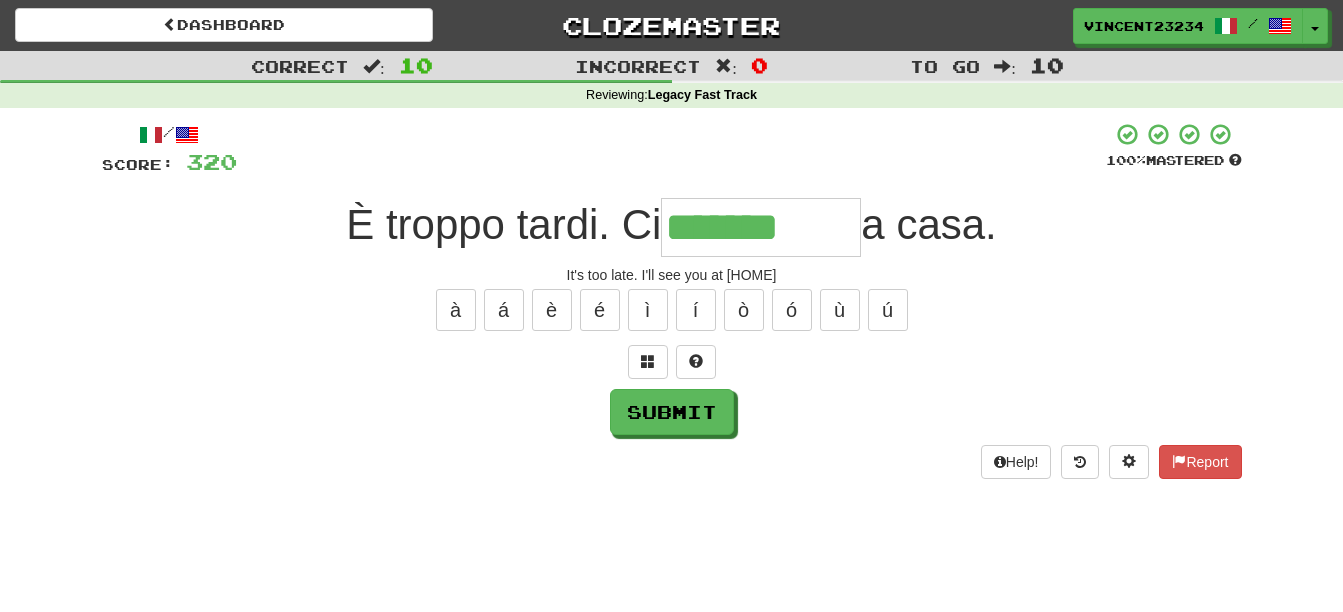 type on "*******" 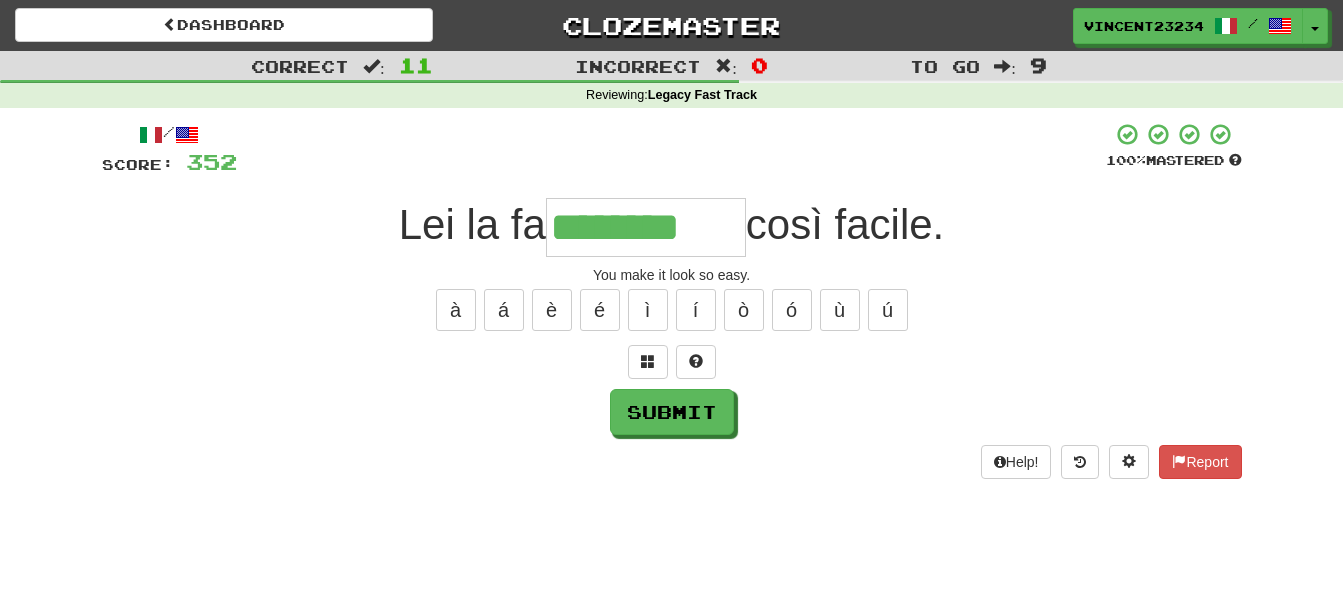 type on "********" 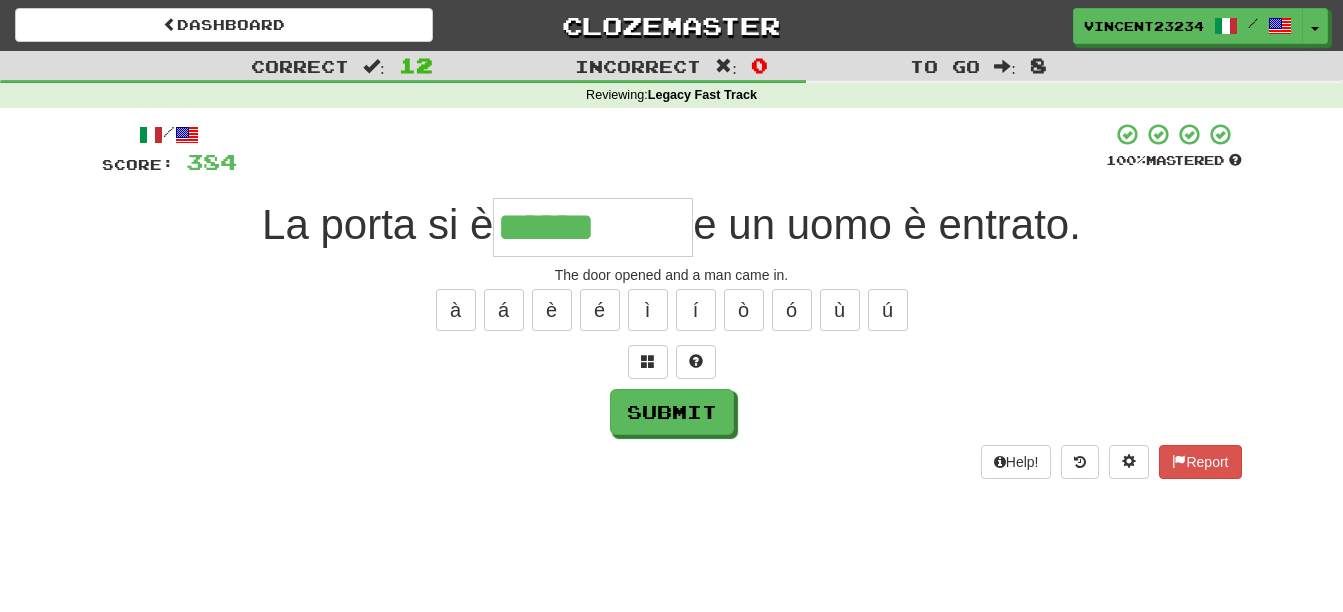 type on "******" 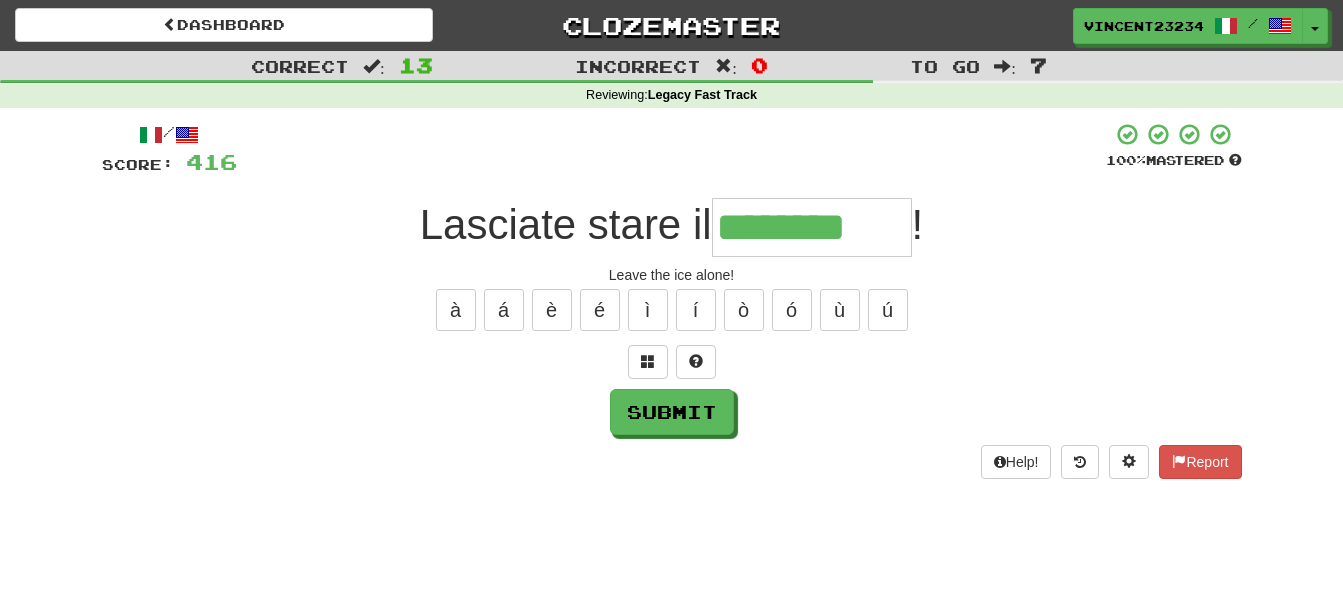 type on "********" 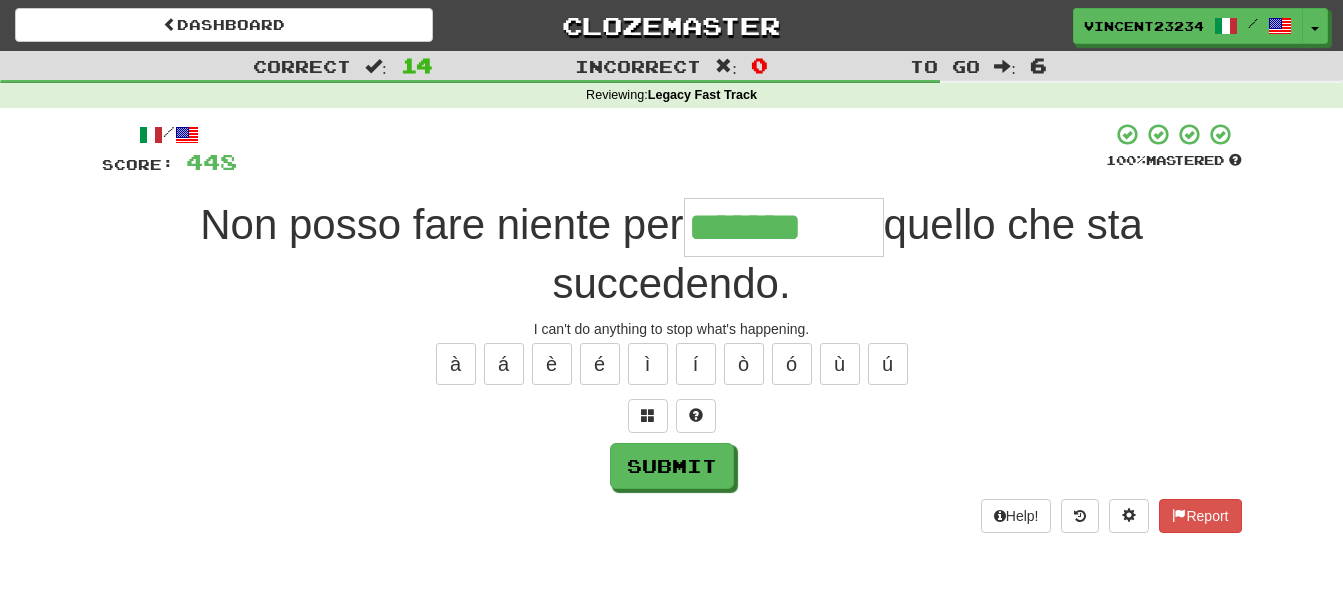 type on "*******" 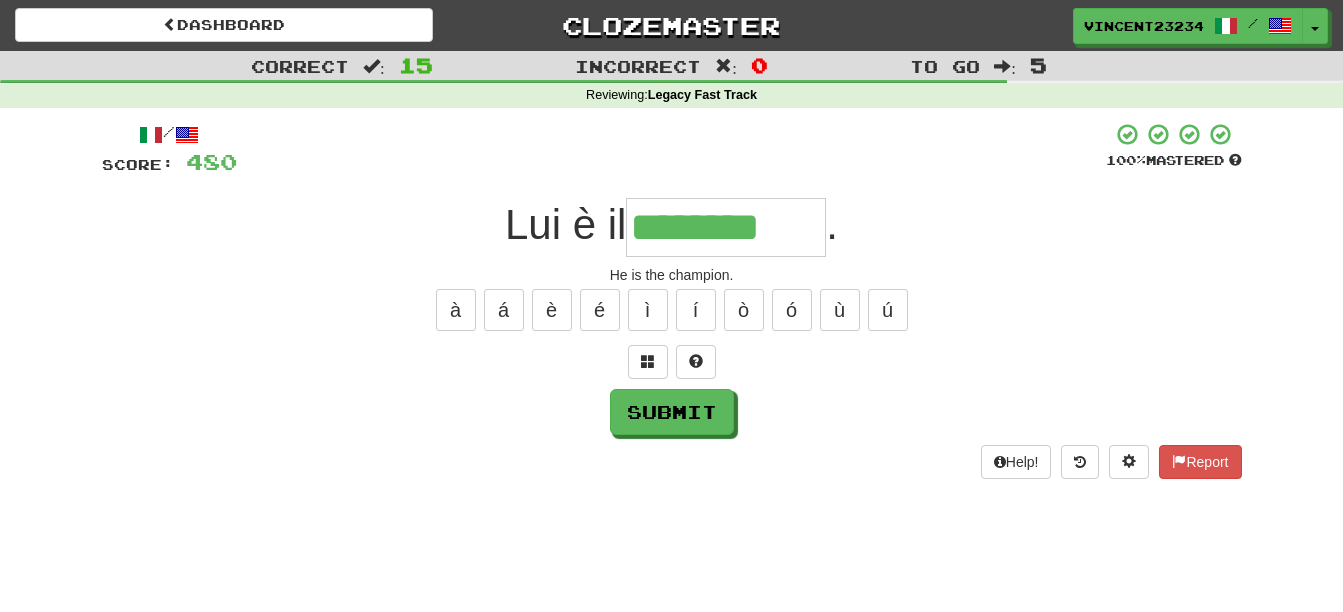 type on "********" 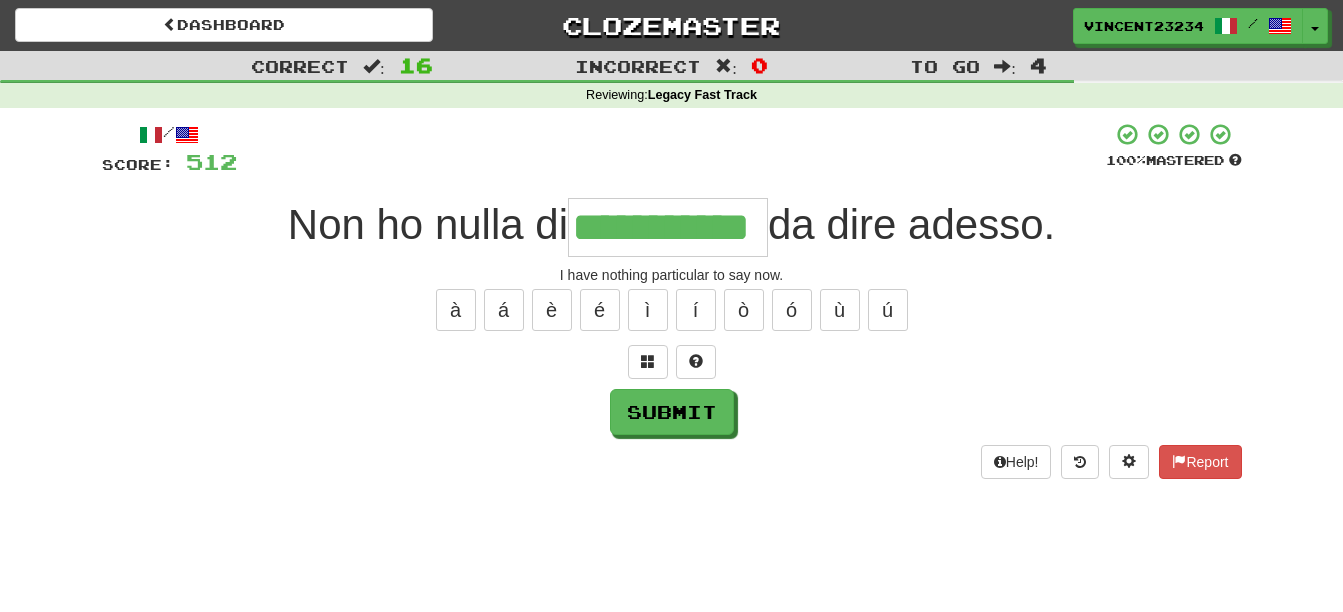 scroll, scrollTop: 0, scrollLeft: 4, axis: horizontal 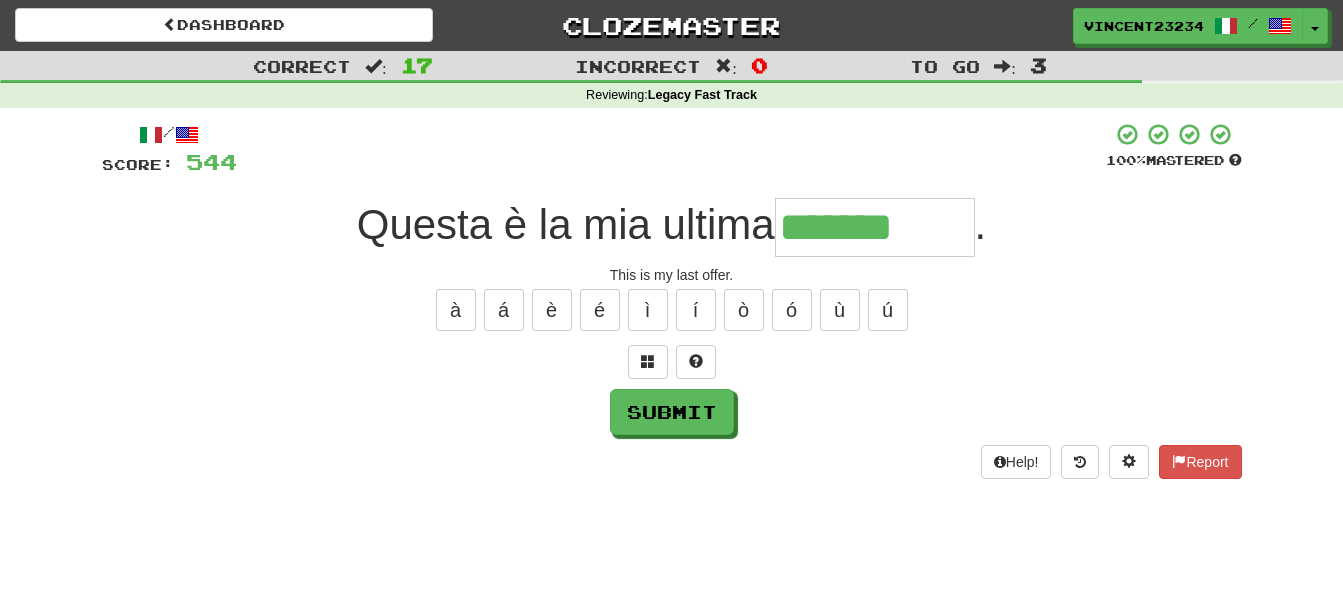 type on "*******" 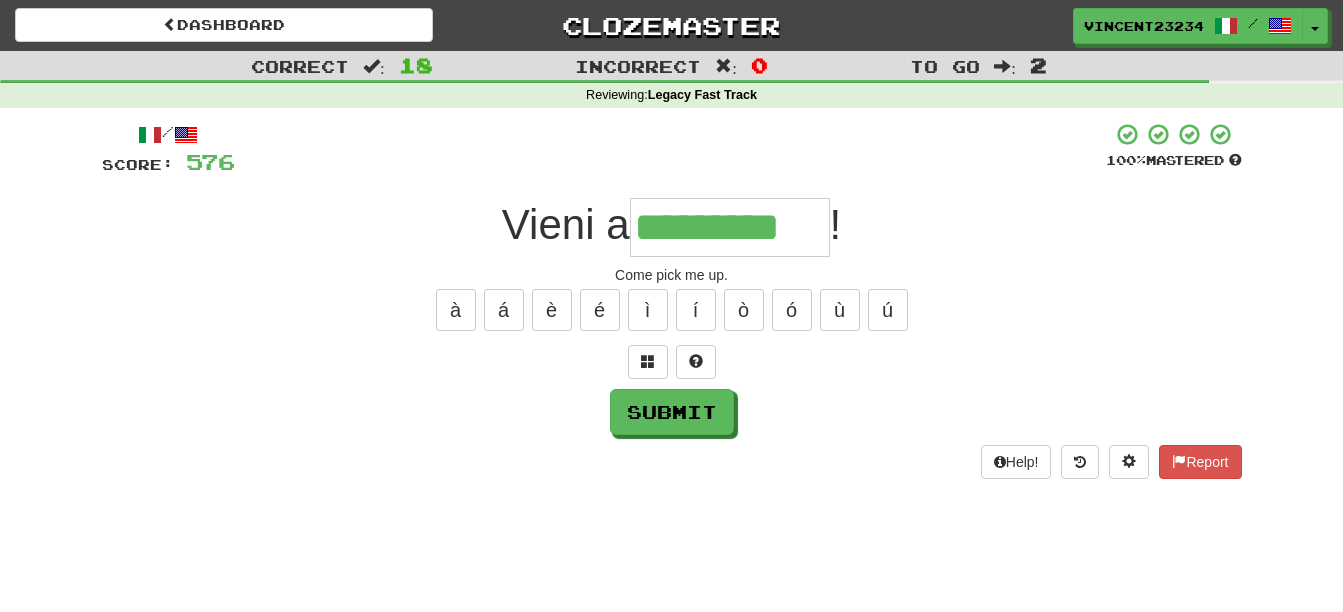 type on "*********" 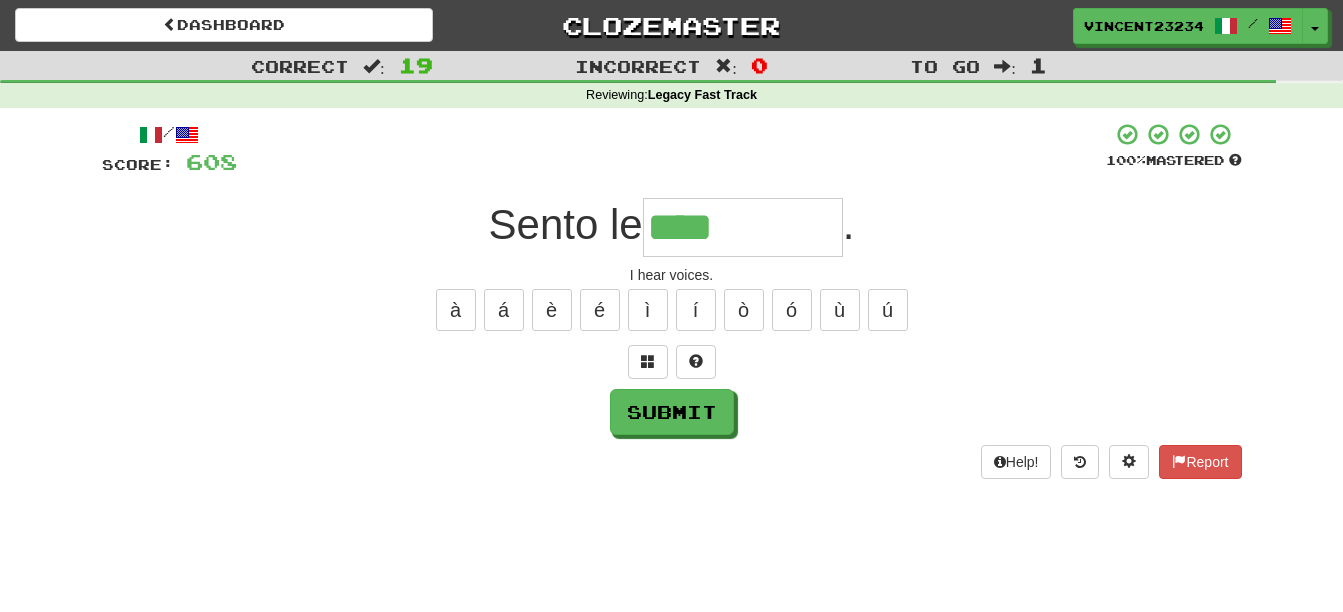 type on "****" 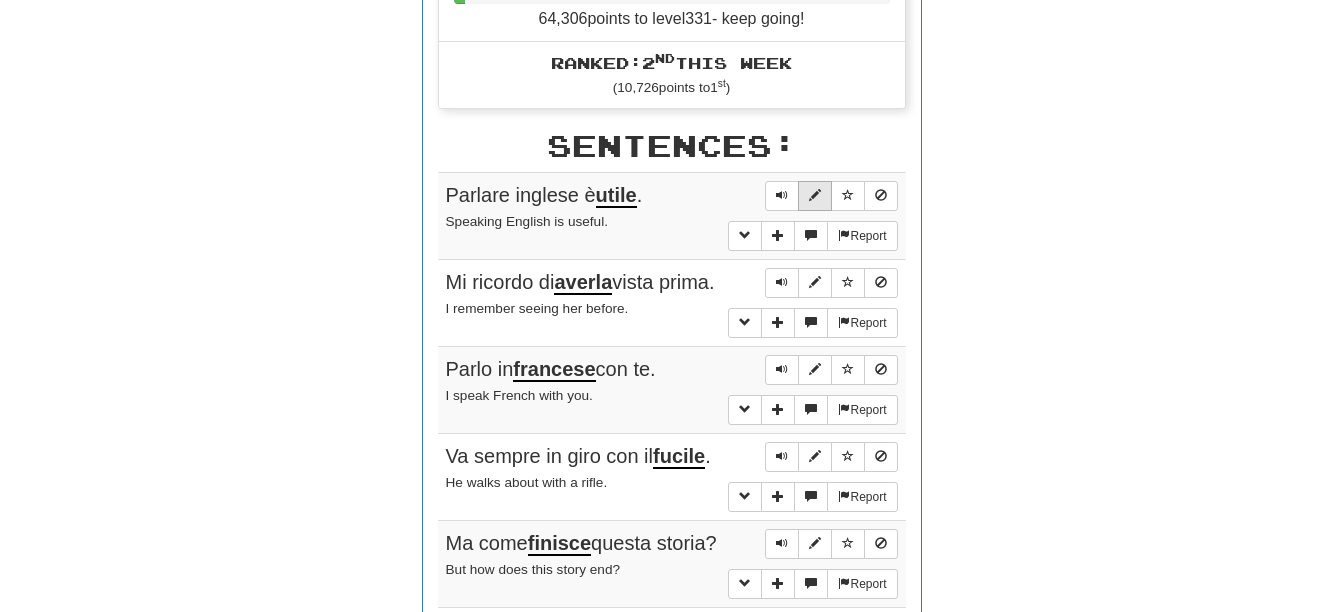 scroll, scrollTop: 1100, scrollLeft: 0, axis: vertical 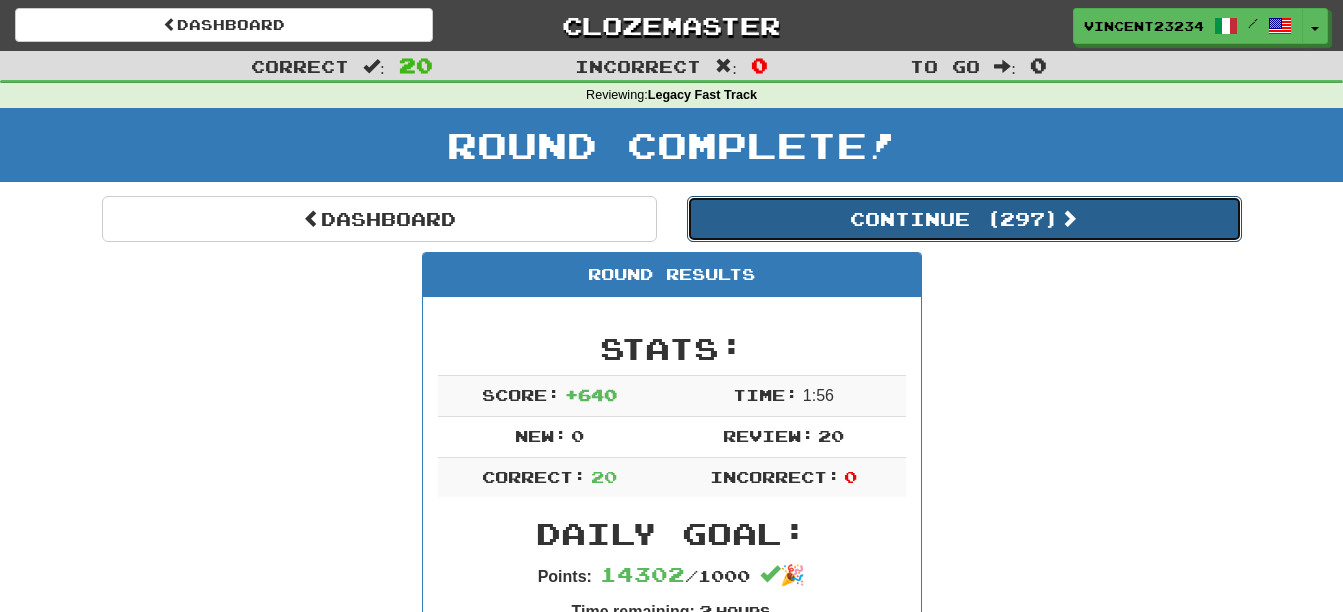 click on "Continue ( 297 )" at bounding box center (964, 219) 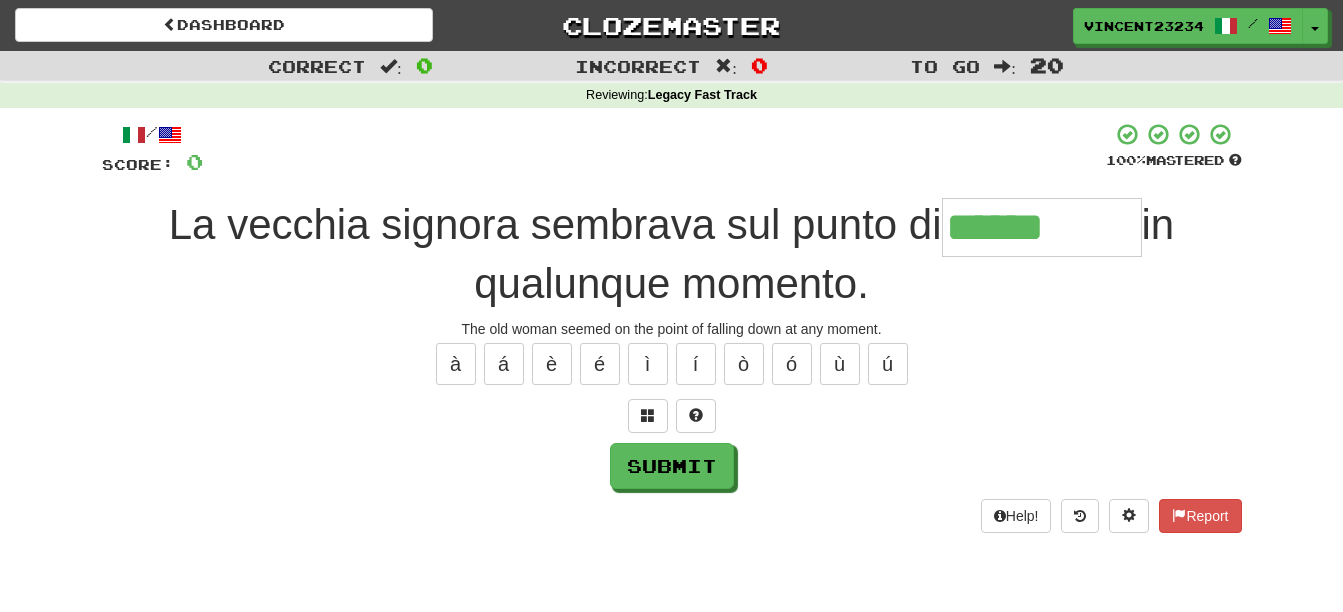 type on "******" 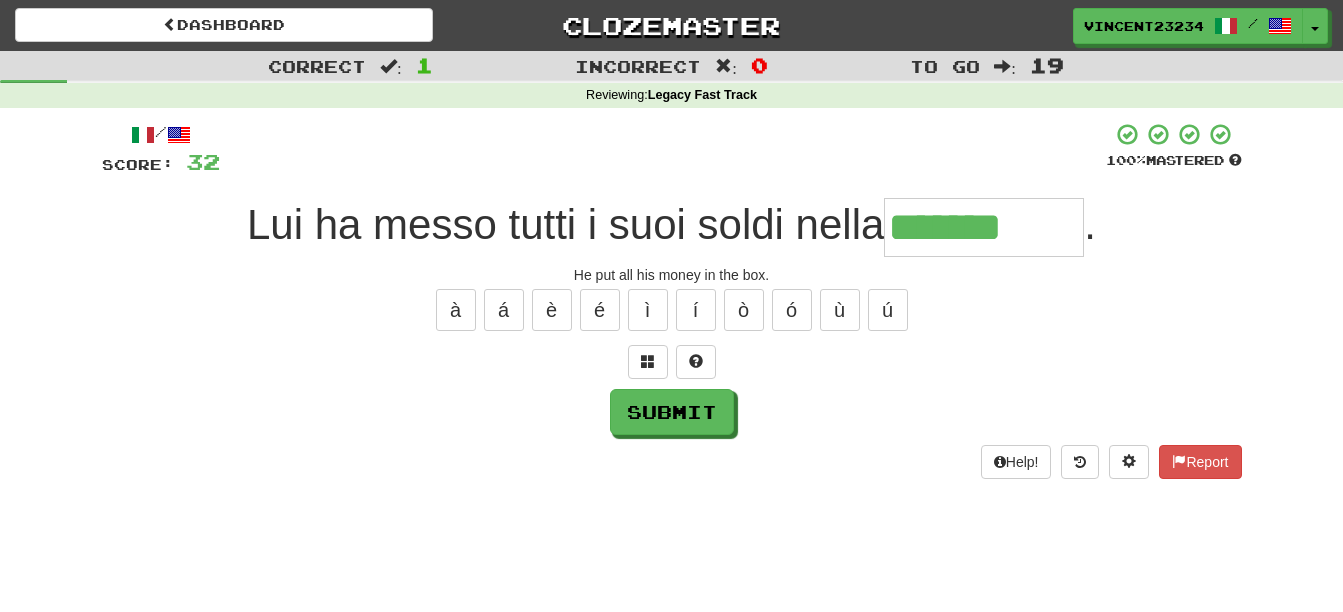 type on "*******" 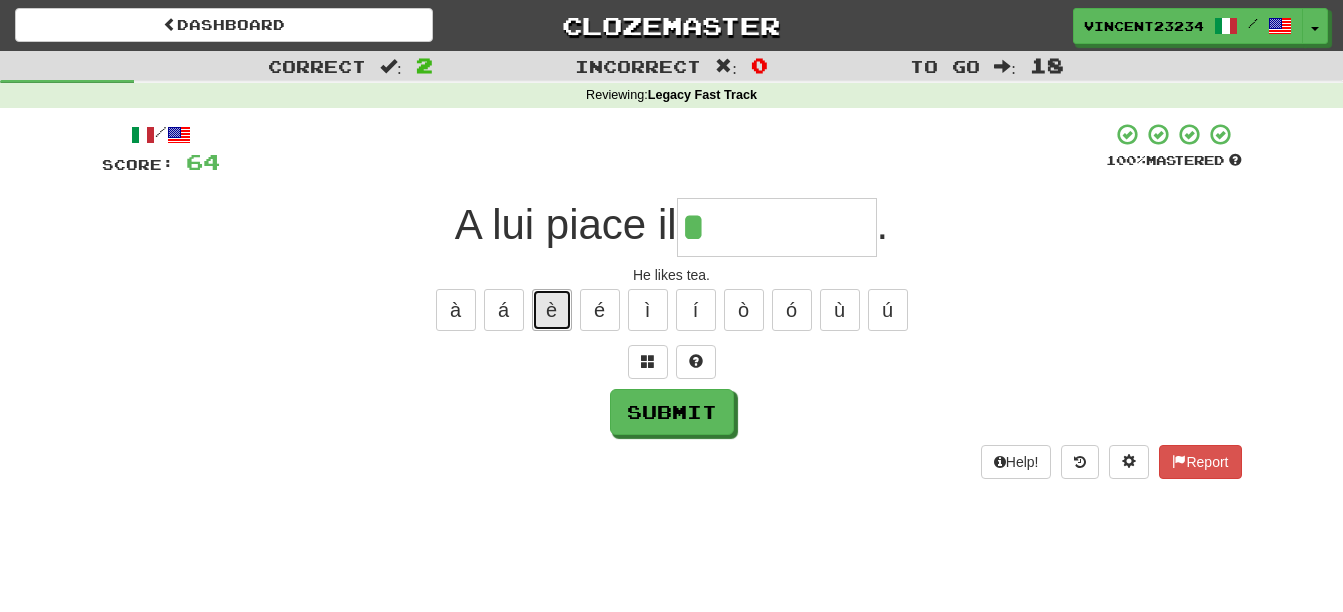 click on "è" at bounding box center (552, 310) 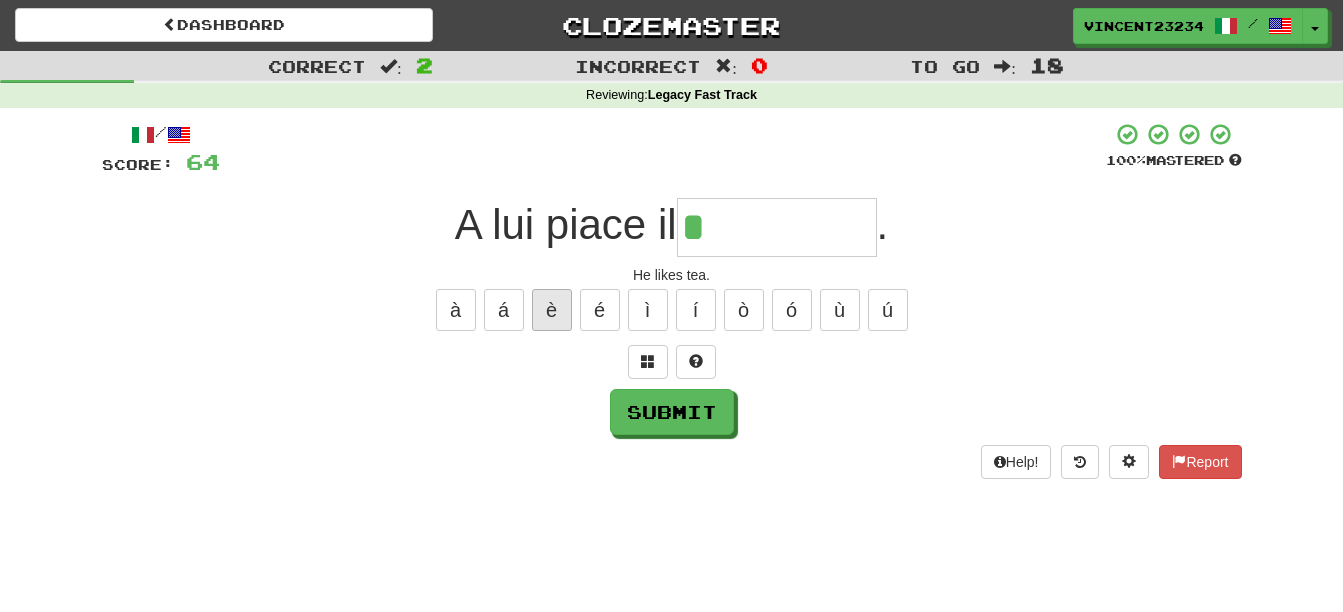 type on "**" 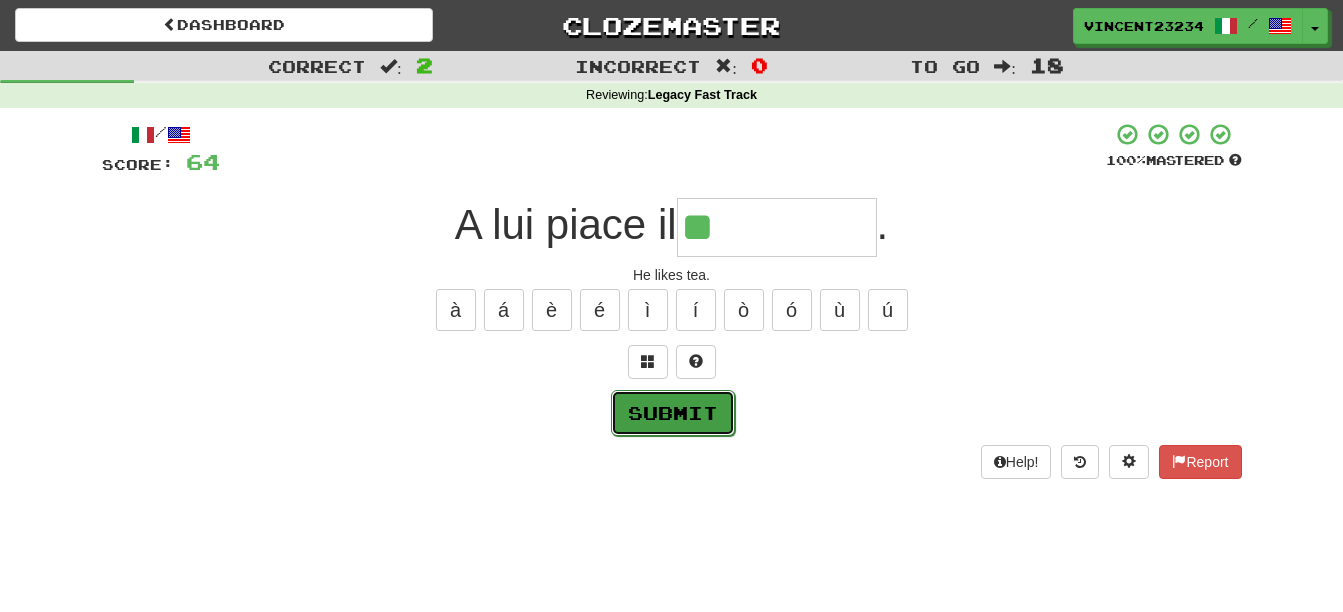 click on "Submit" at bounding box center (673, 413) 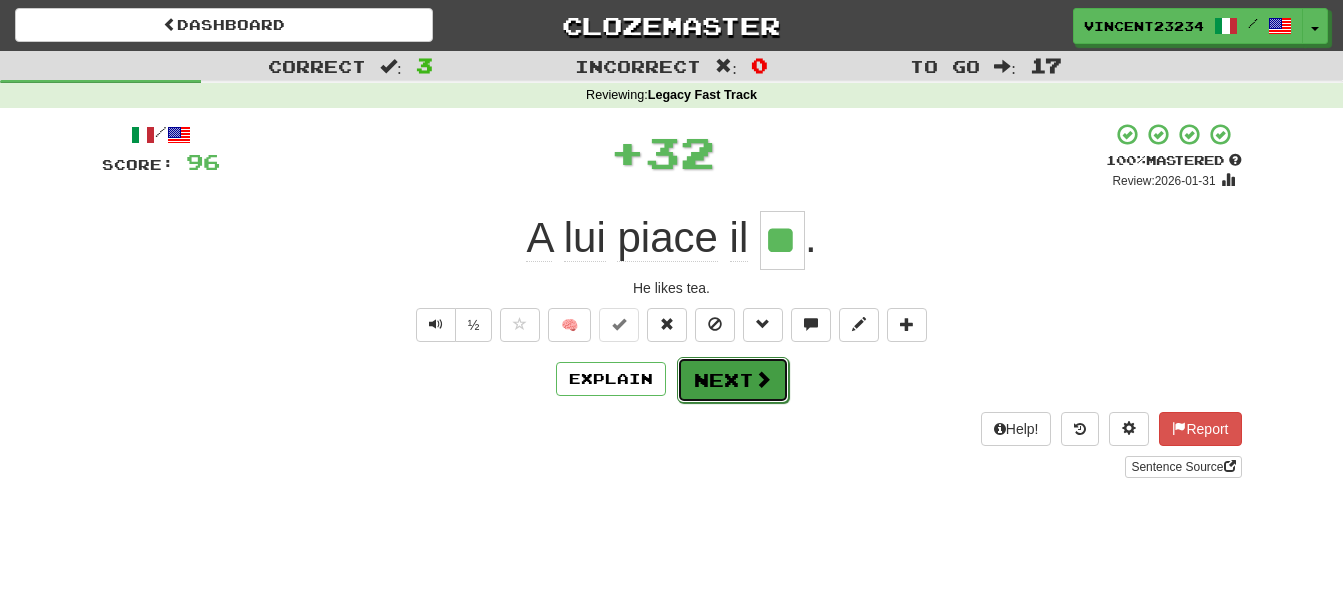 click on "Next" at bounding box center (733, 380) 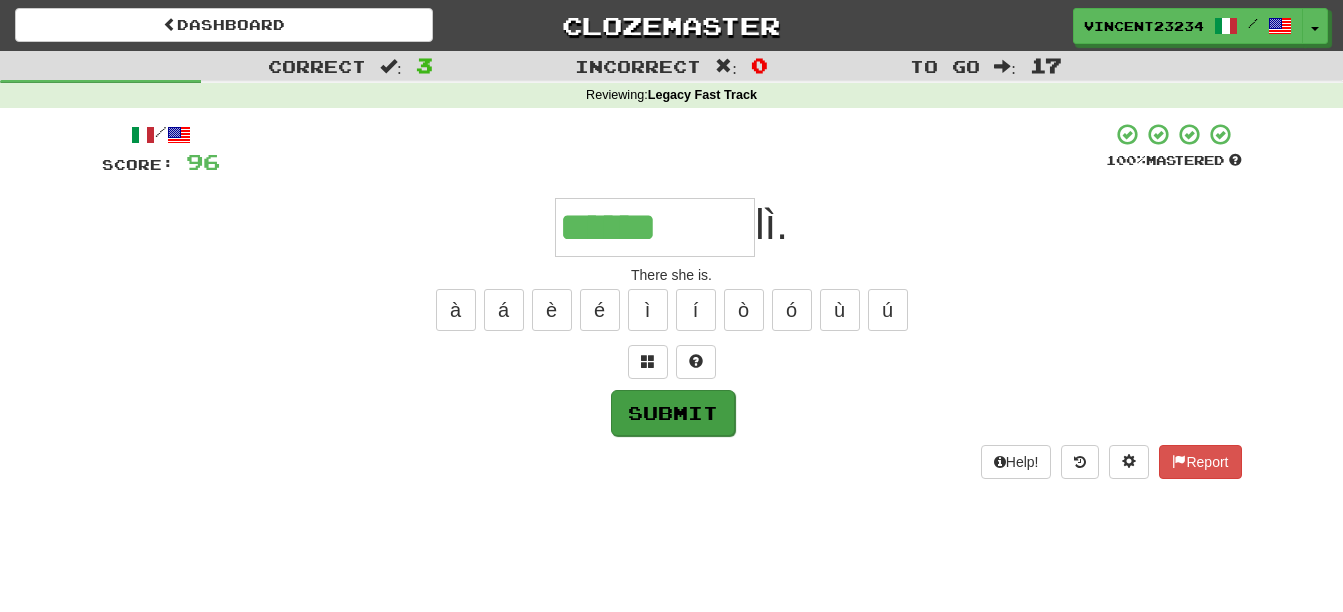 type on "******" 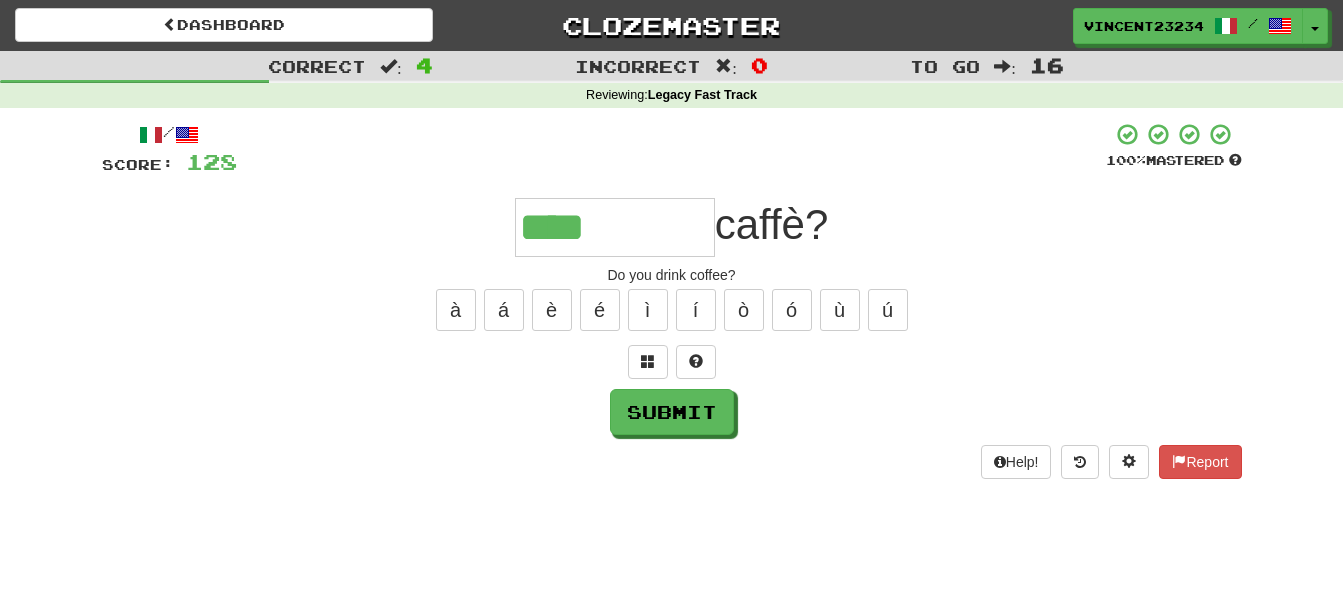 type on "****" 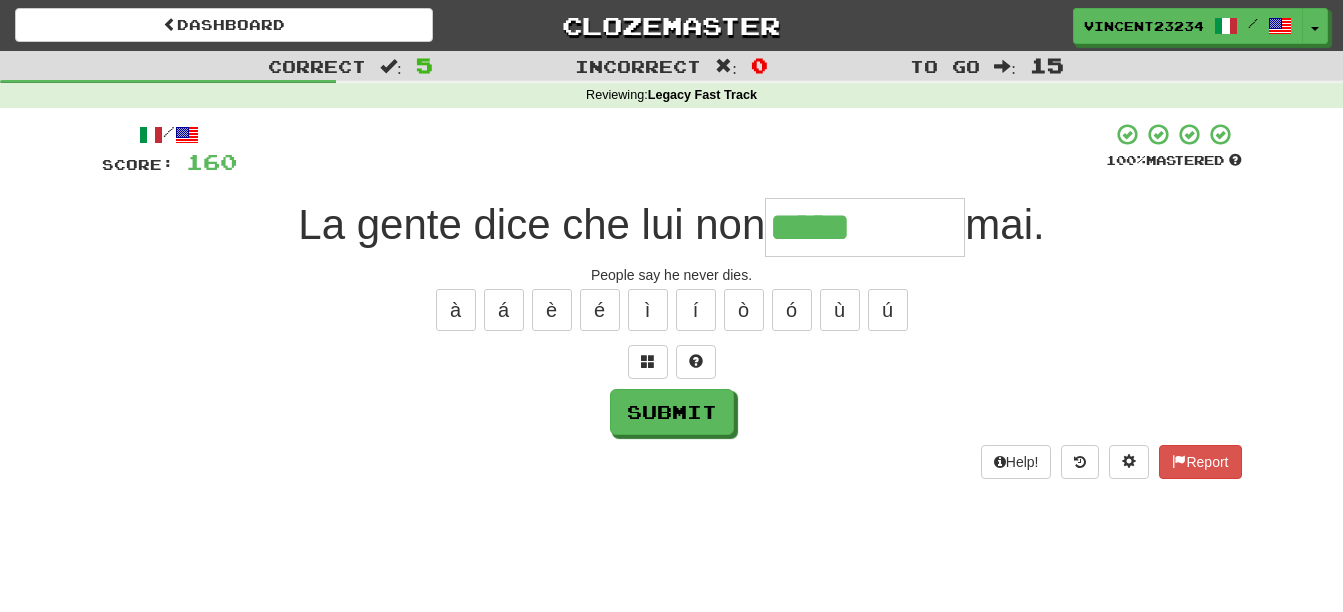 type on "*****" 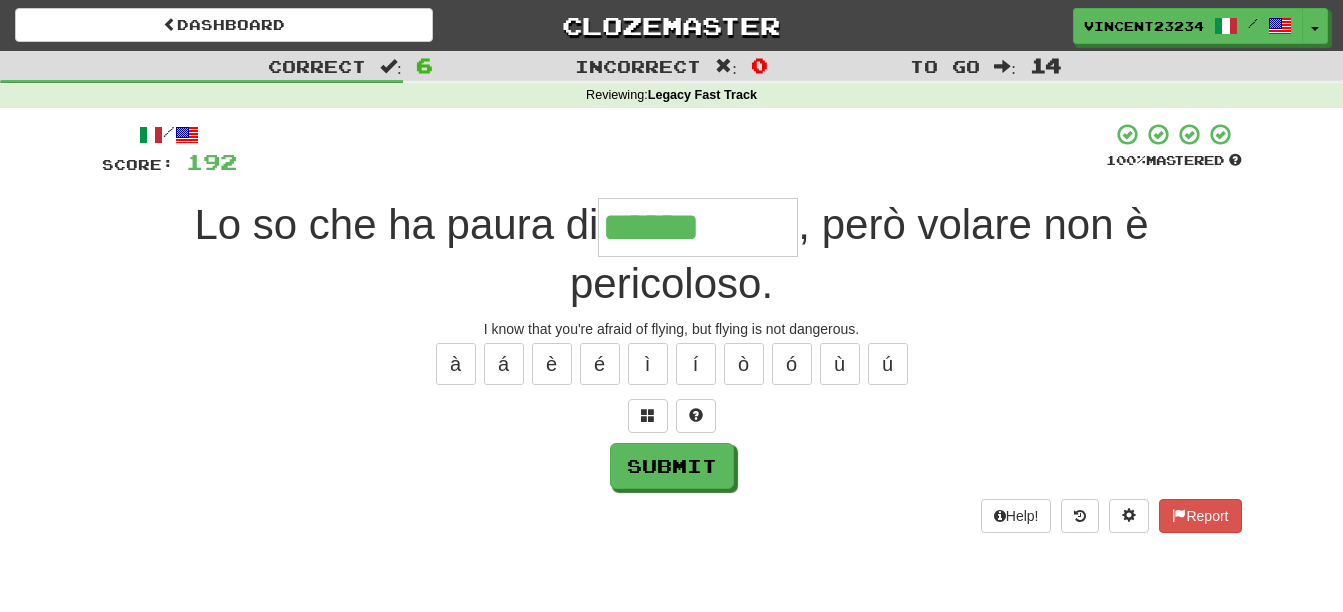 type on "******" 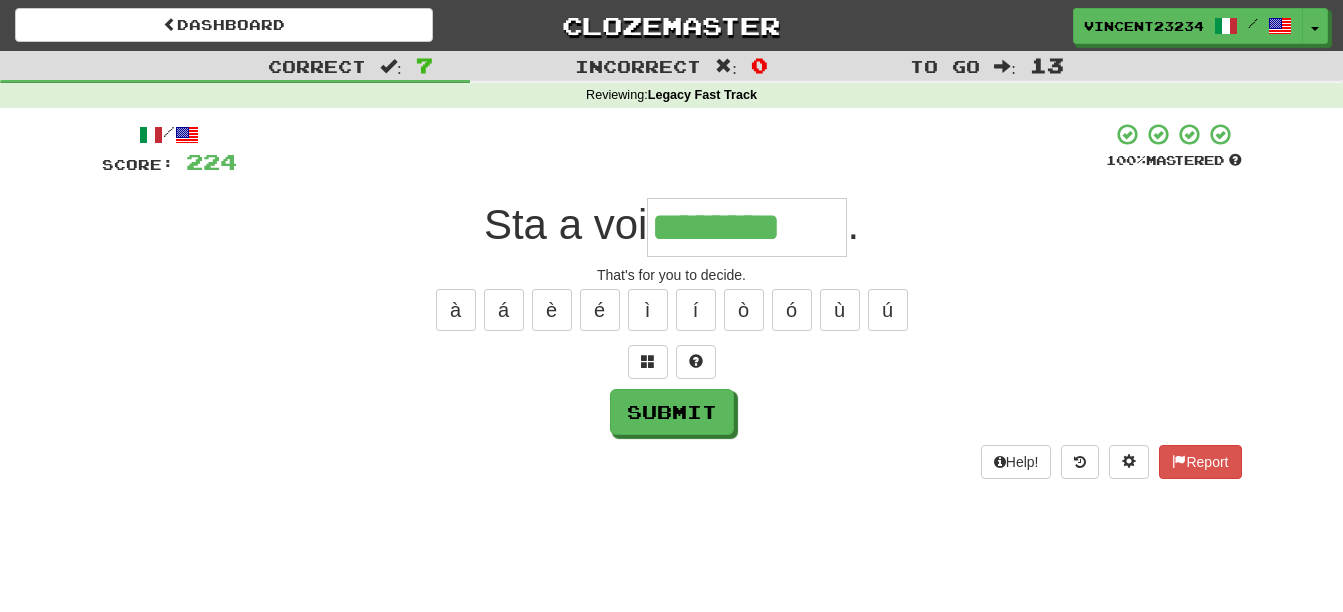 type on "********" 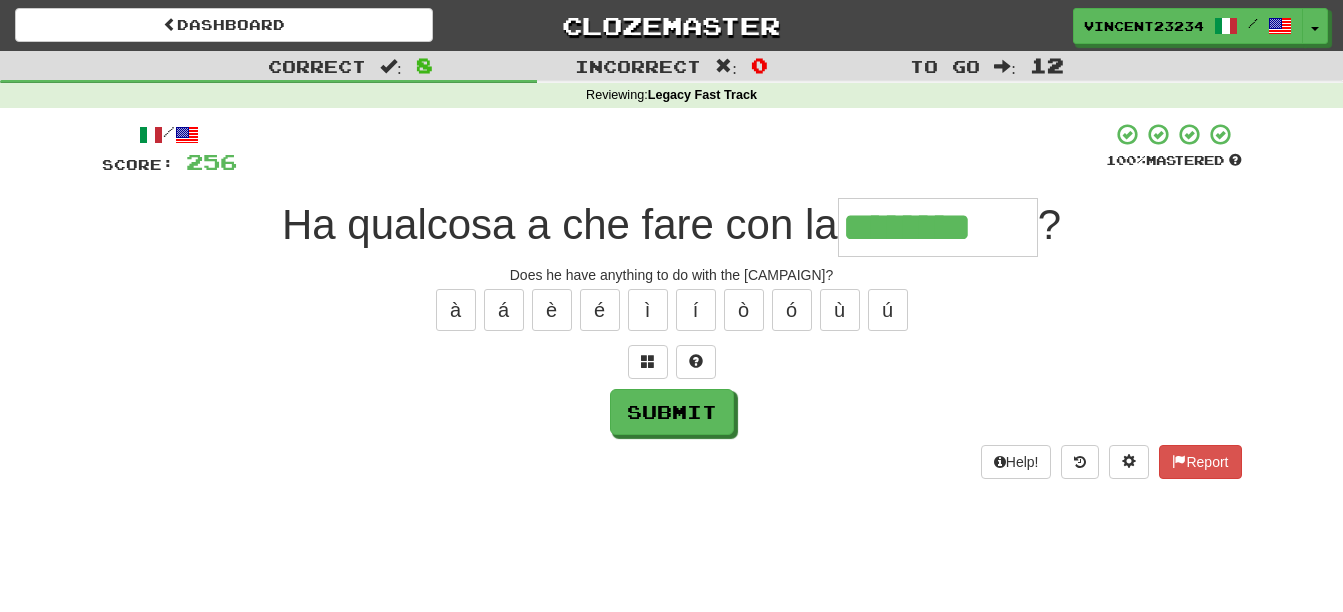 scroll, scrollTop: 0, scrollLeft: 4, axis: horizontal 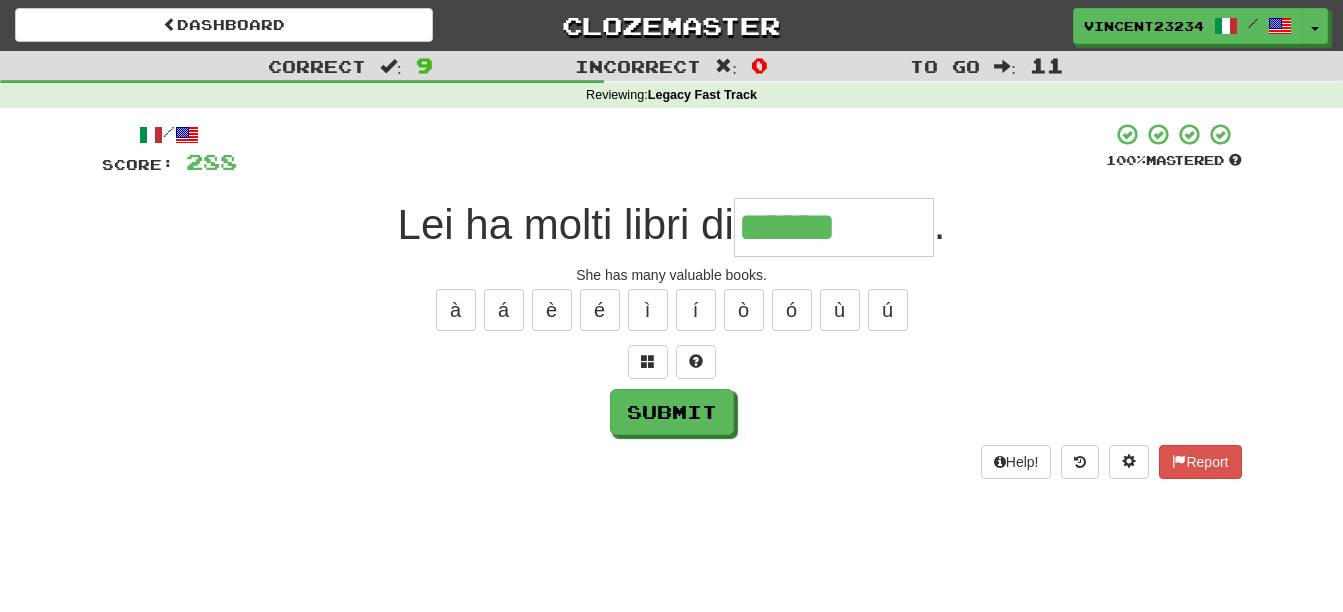 type on "******" 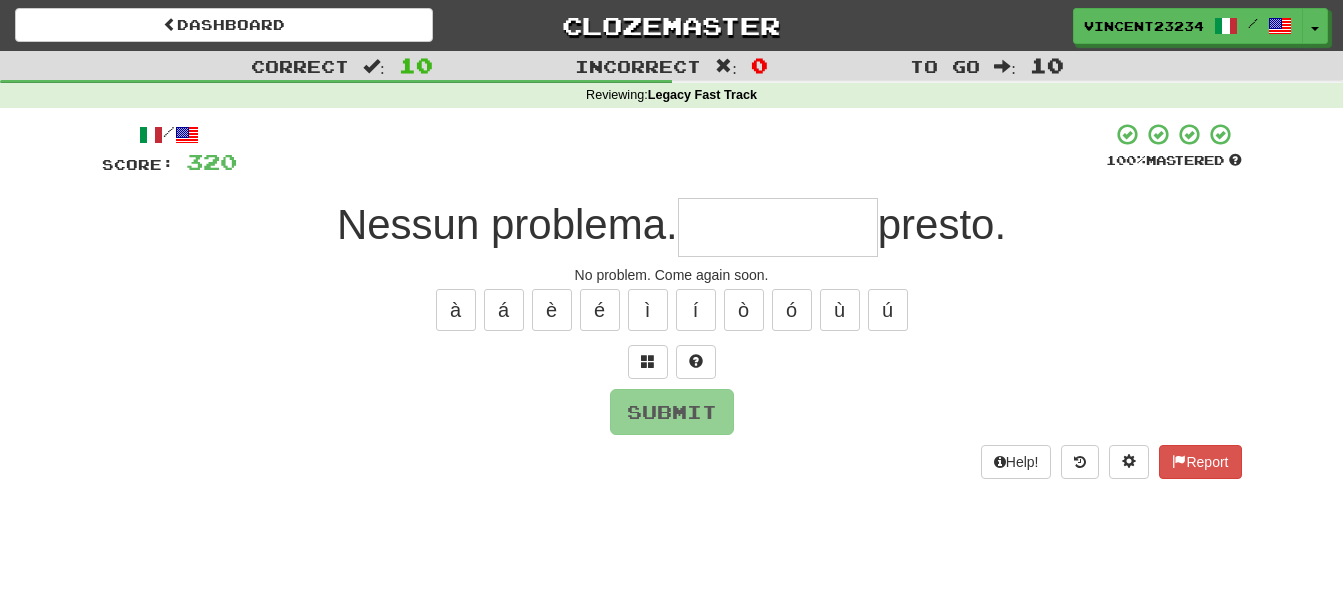 type on "*" 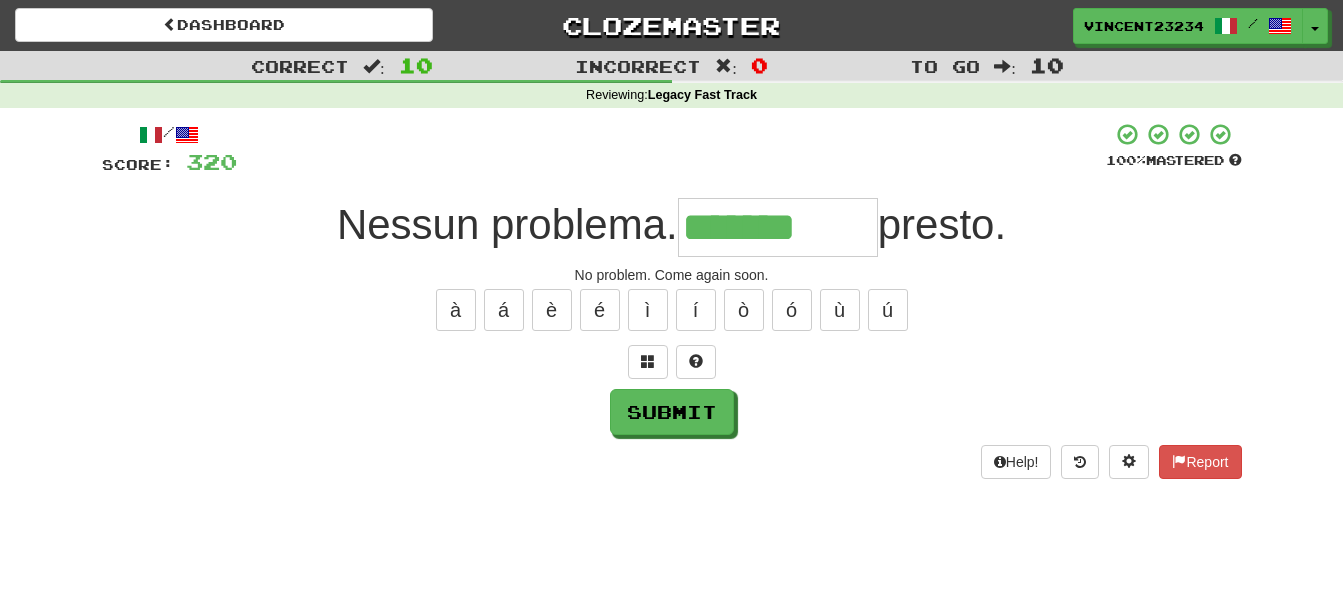 type on "*******" 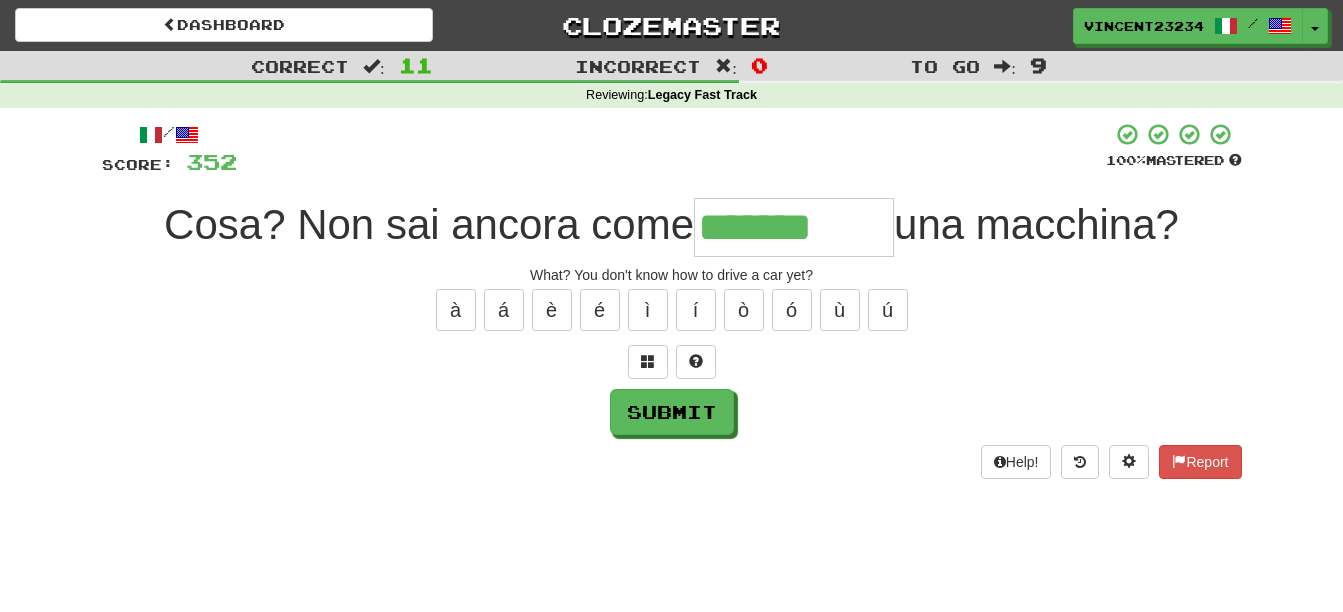 type on "*******" 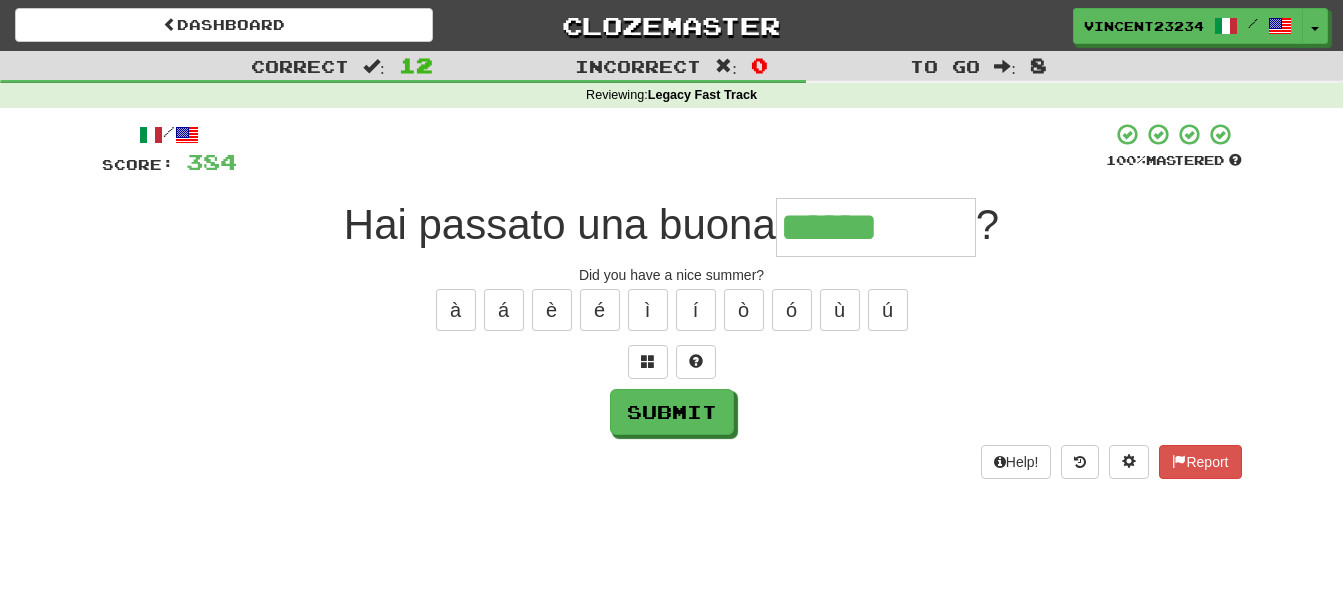 type on "******" 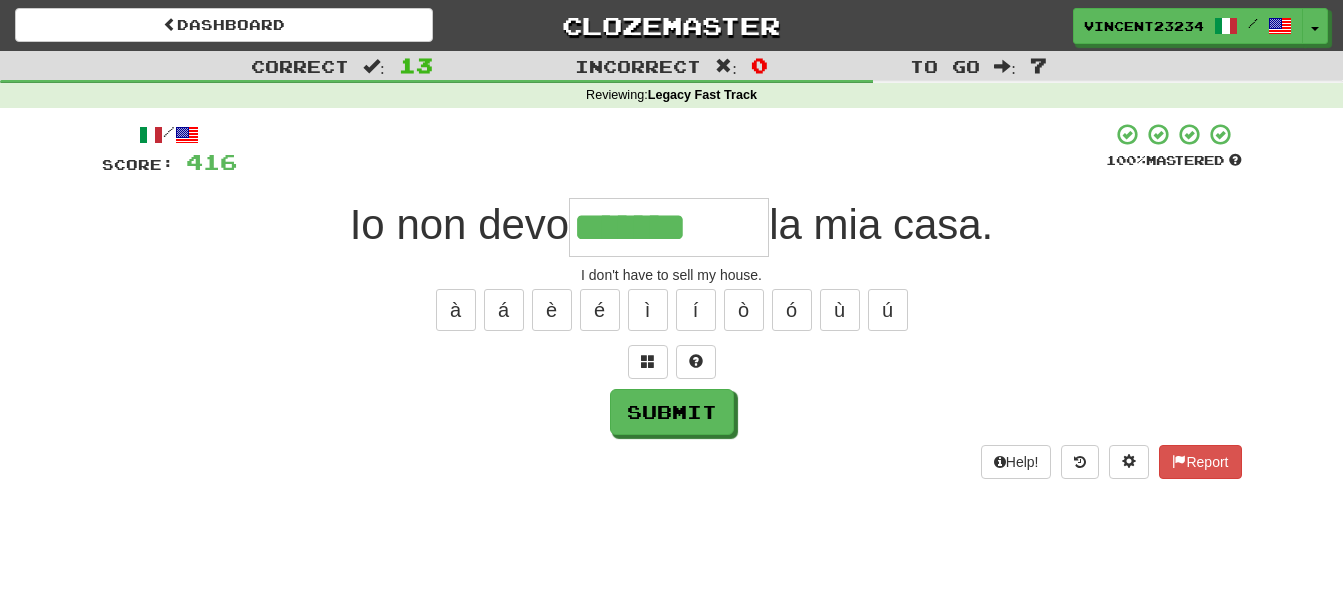 type on "*******" 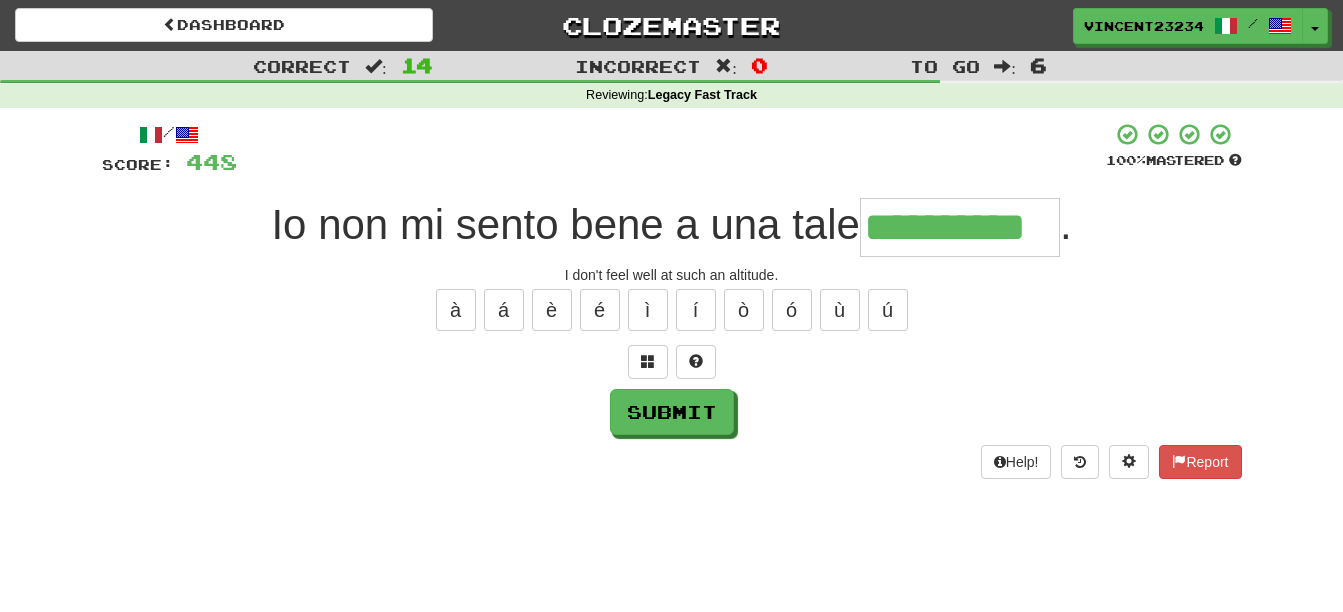 type on "**********" 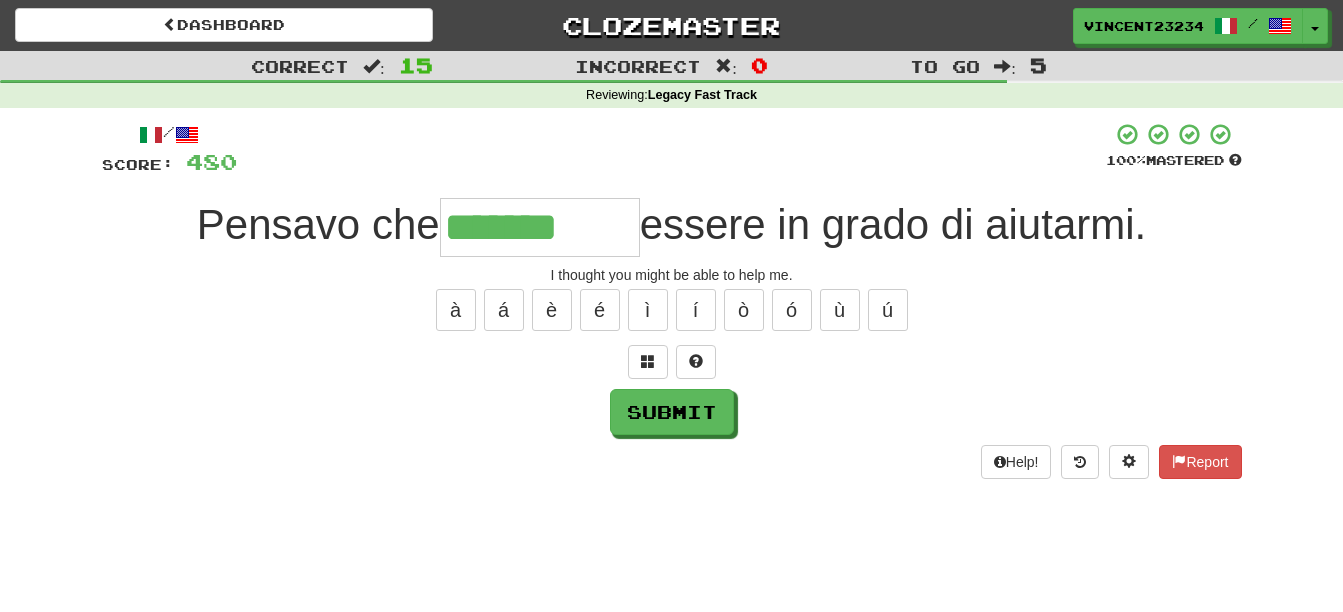type on "*******" 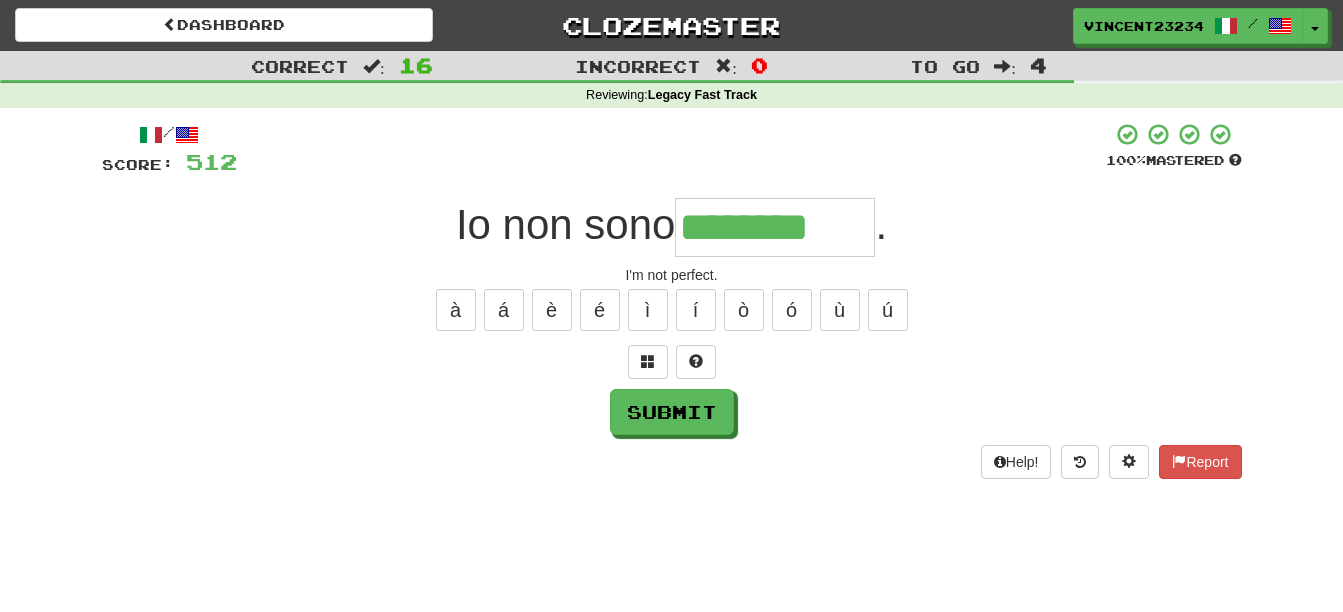 type on "********" 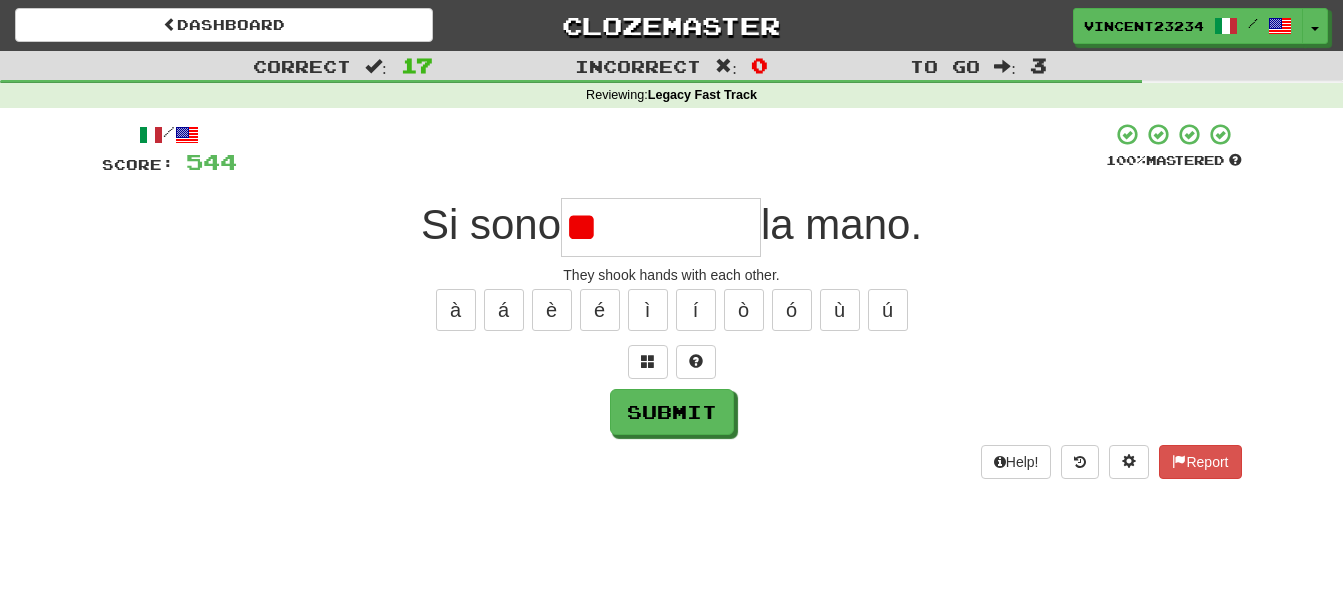 type on "*" 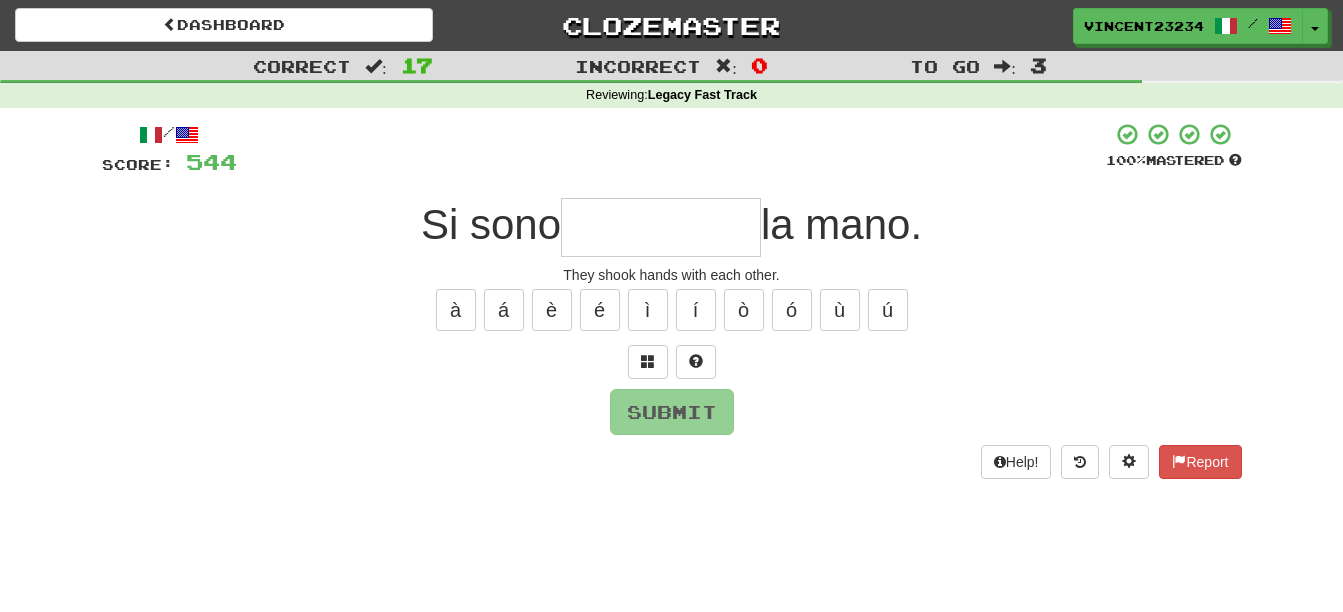 type on "*" 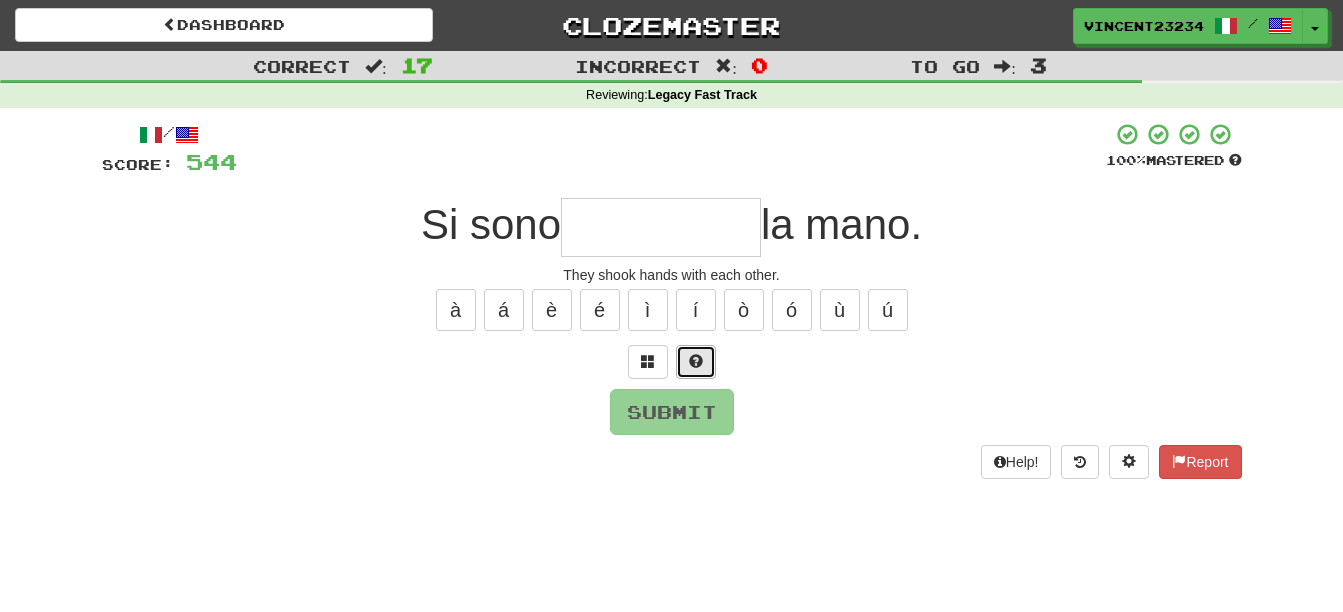 click at bounding box center [696, 361] 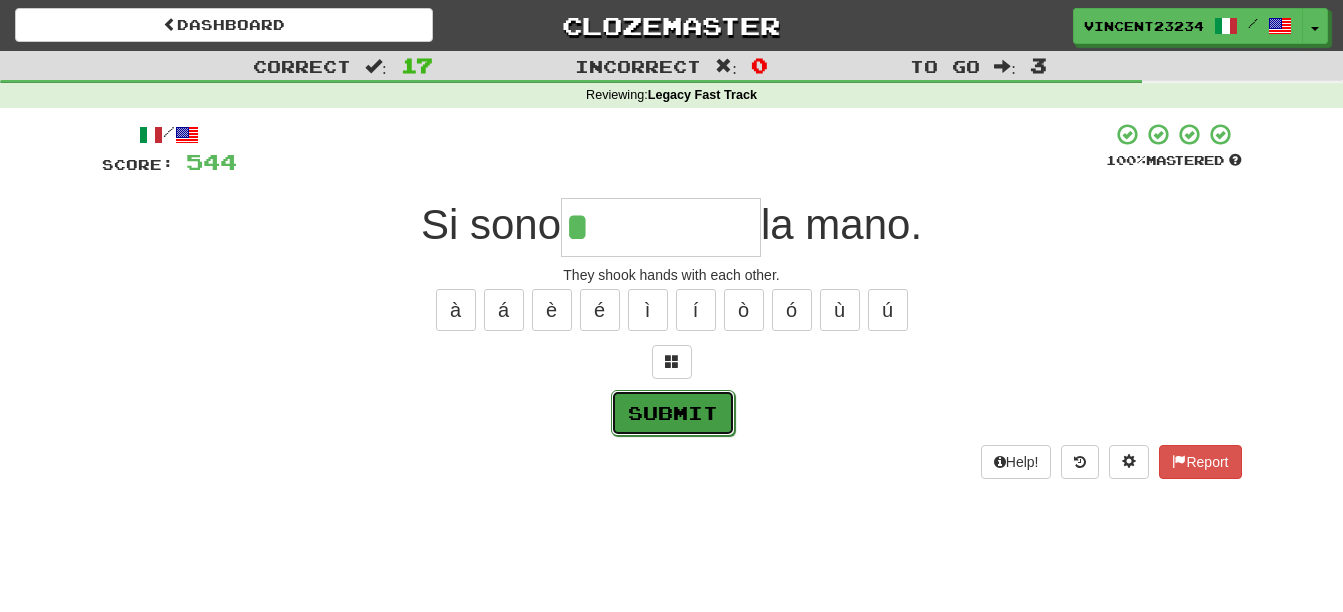 click on "Submit" at bounding box center (673, 413) 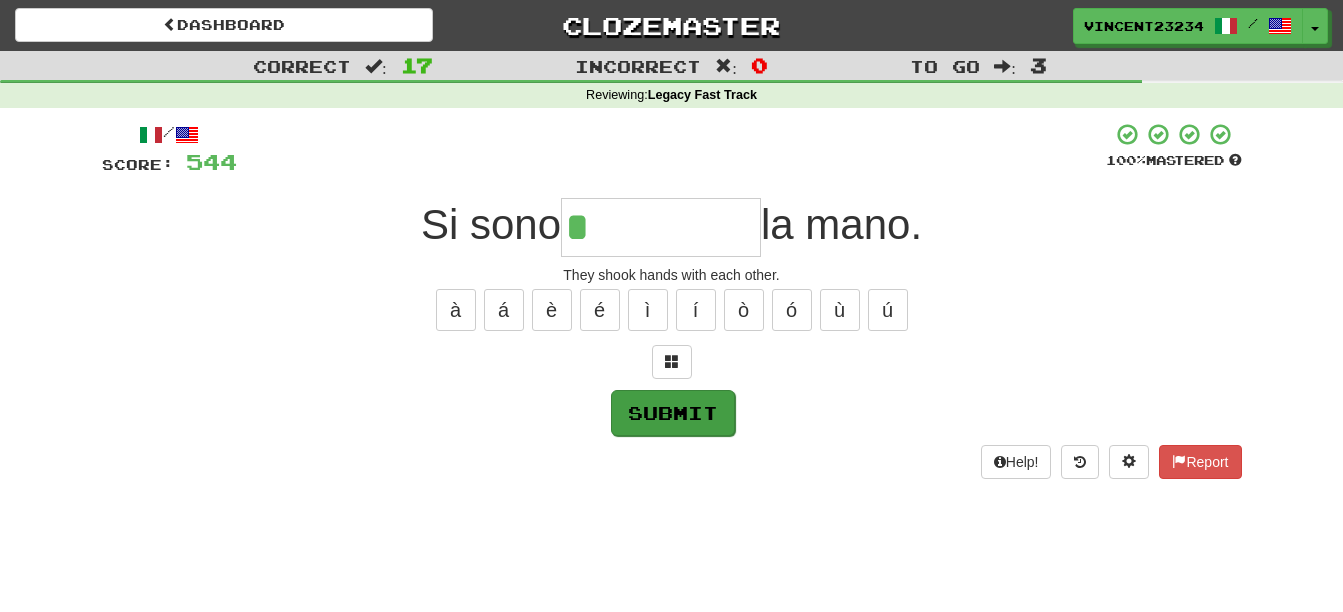 type on "****" 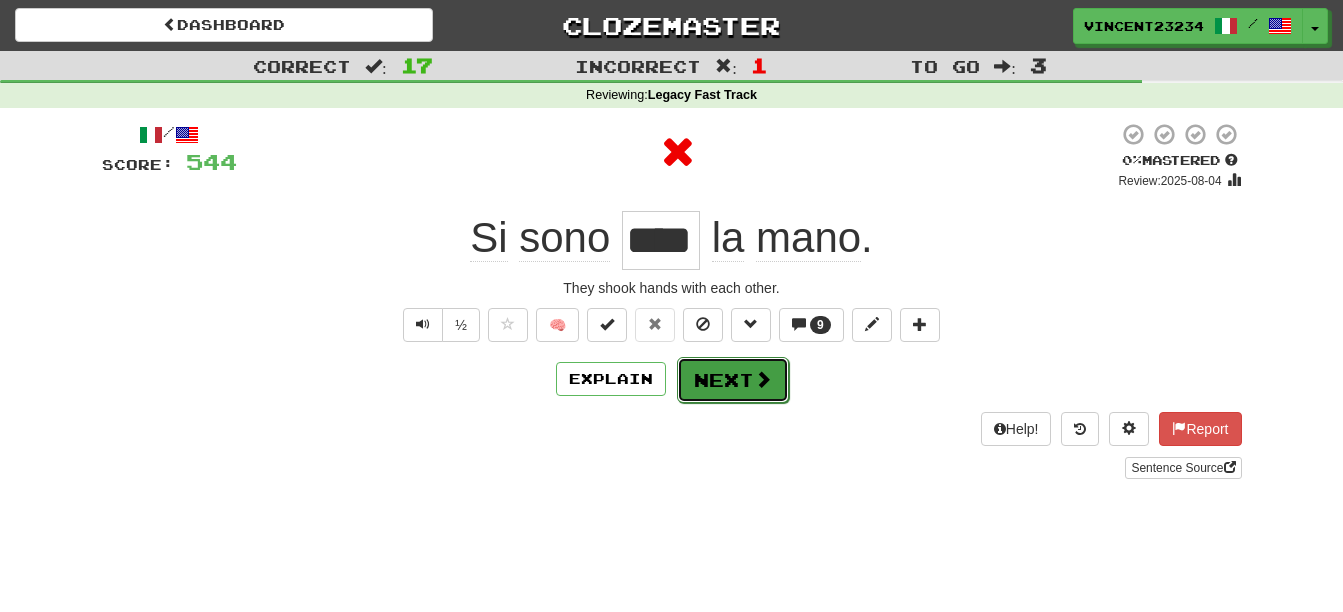 click on "Next" at bounding box center [733, 380] 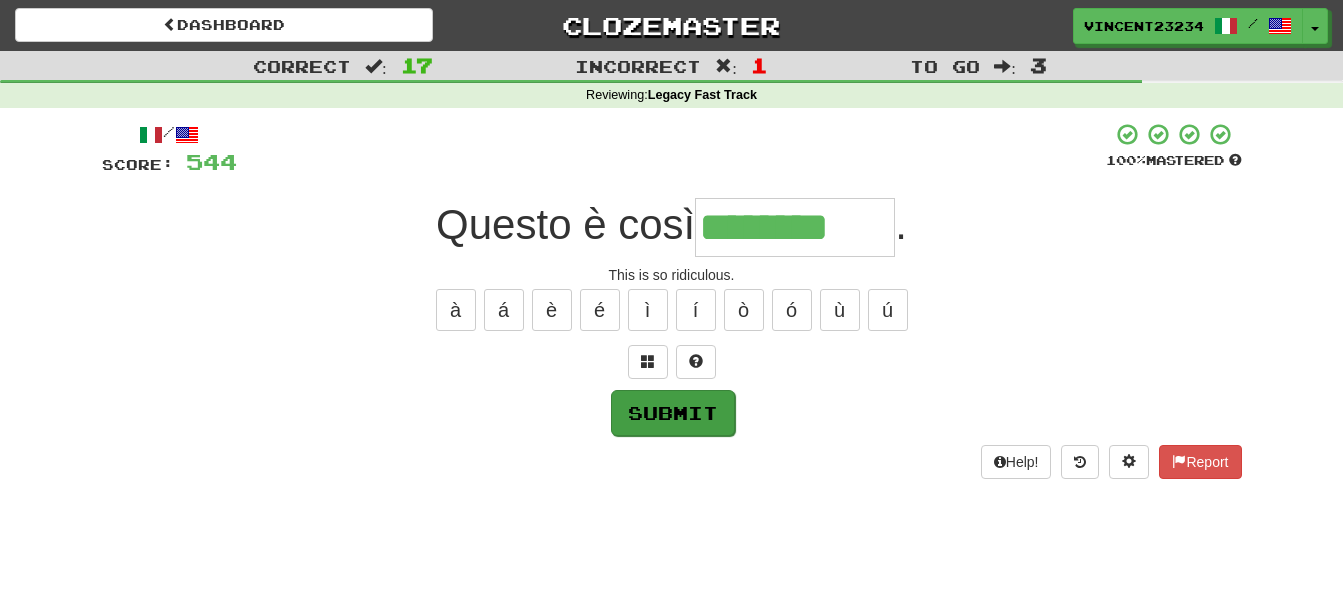 type on "********" 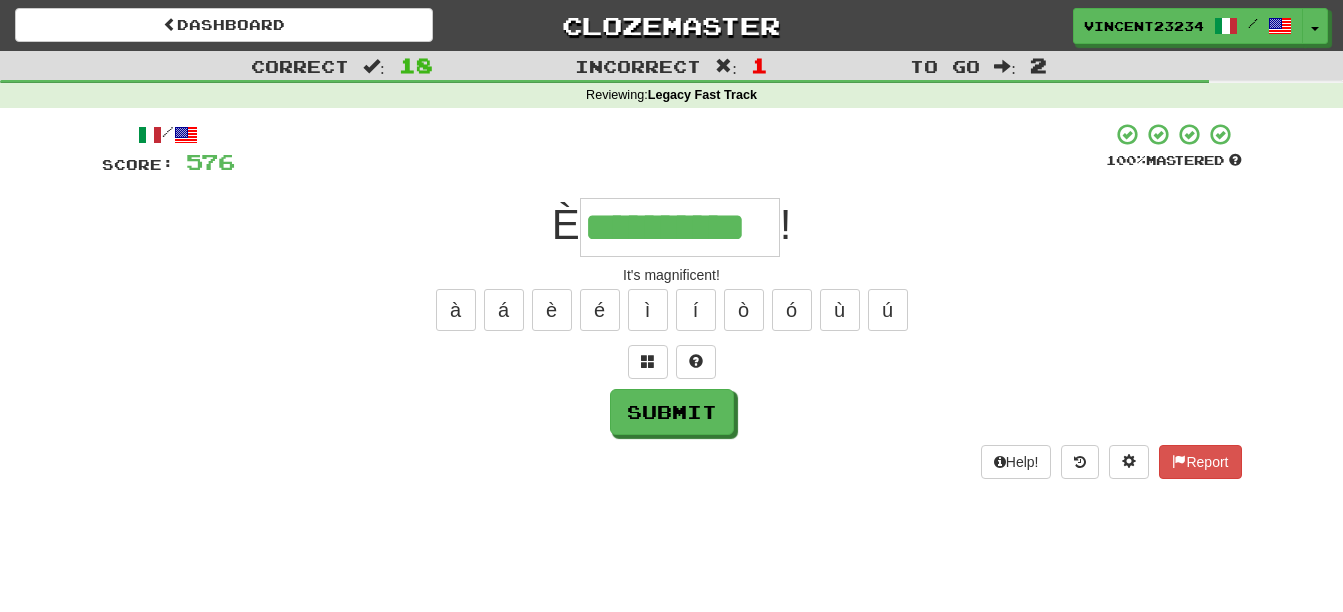 scroll, scrollTop: 0, scrollLeft: 11, axis: horizontal 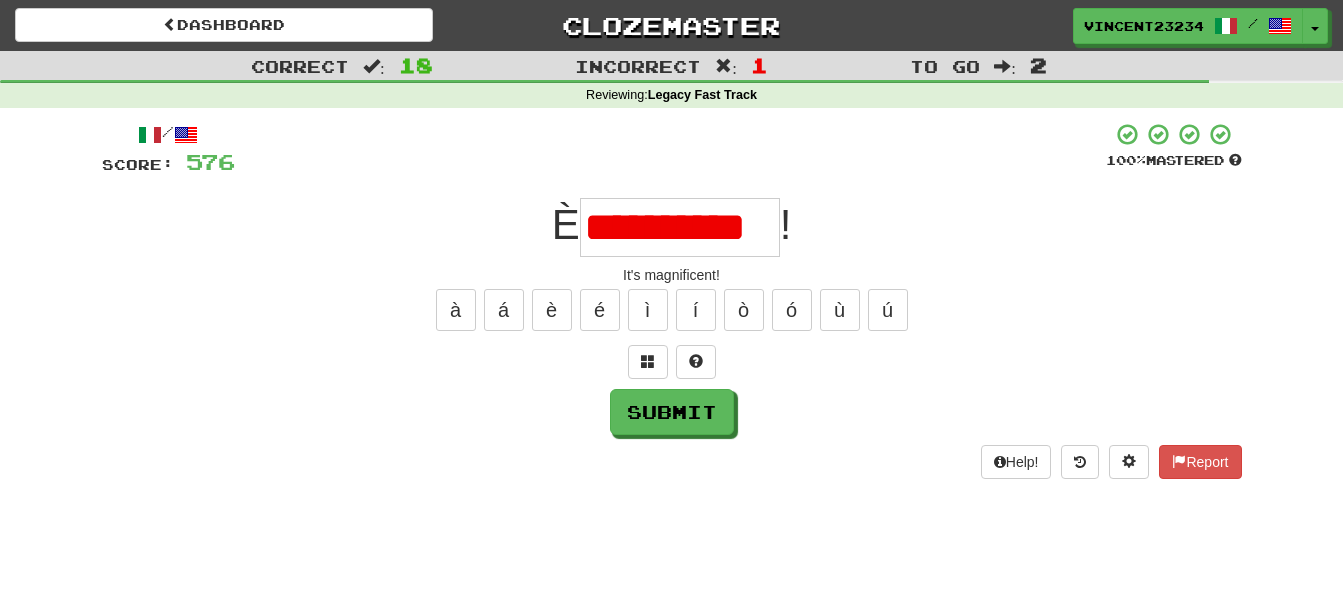 type on "*********" 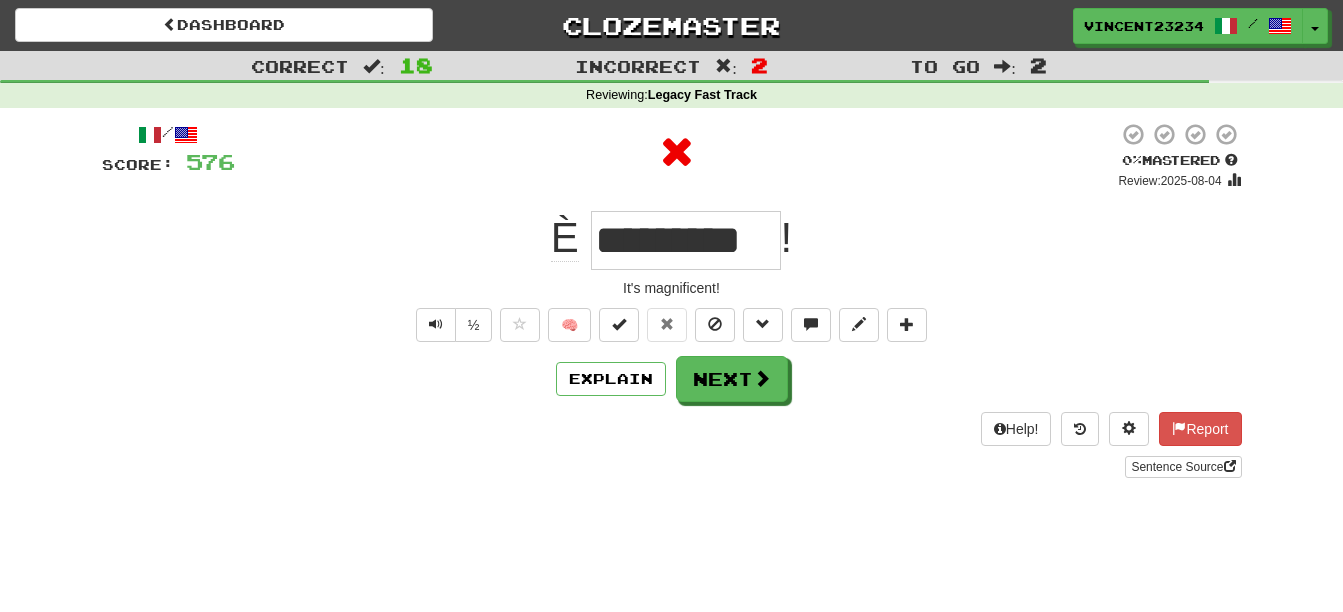 scroll, scrollTop: 0, scrollLeft: 0, axis: both 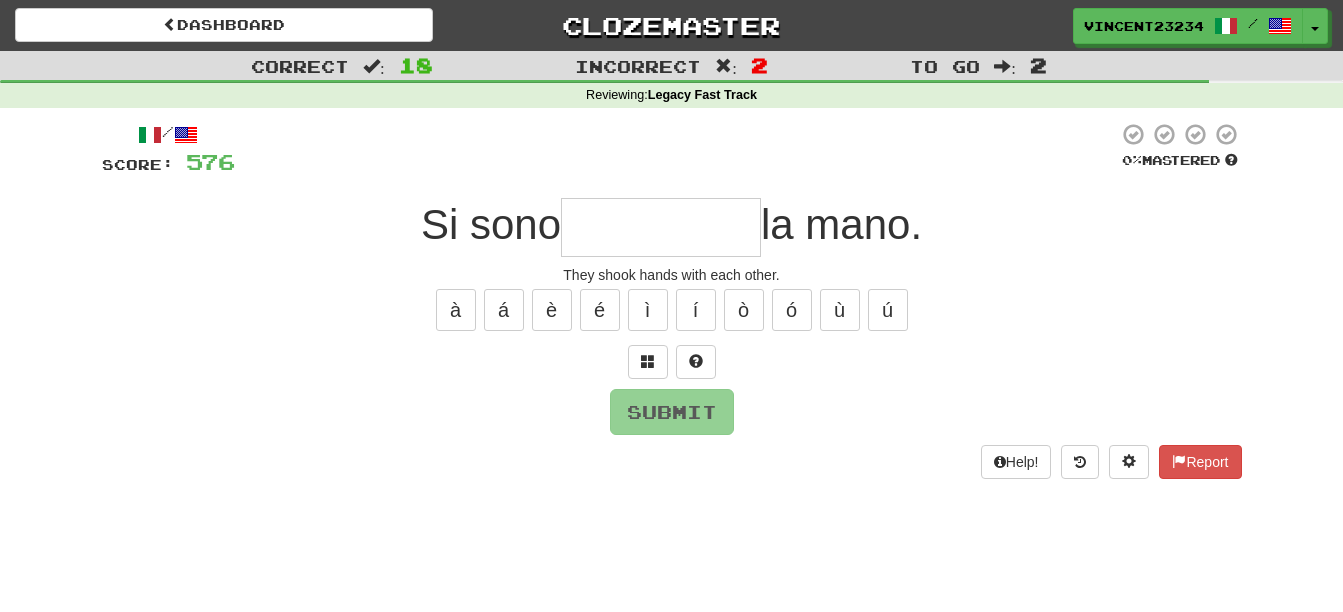 type on "*" 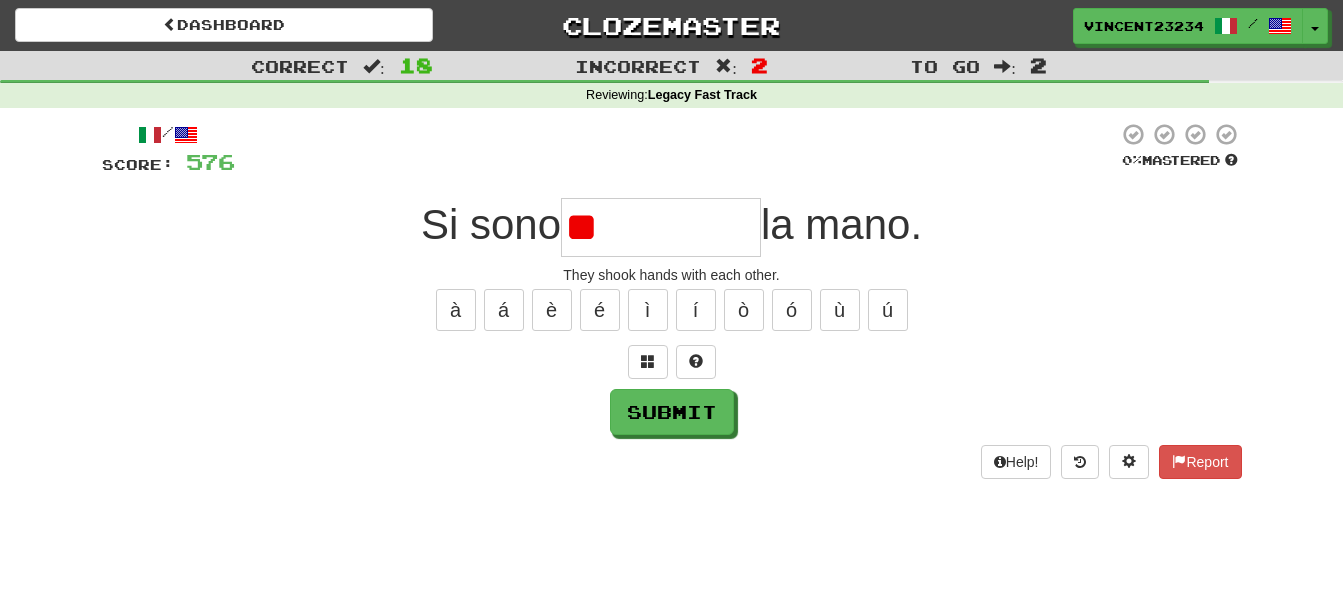 type on "*" 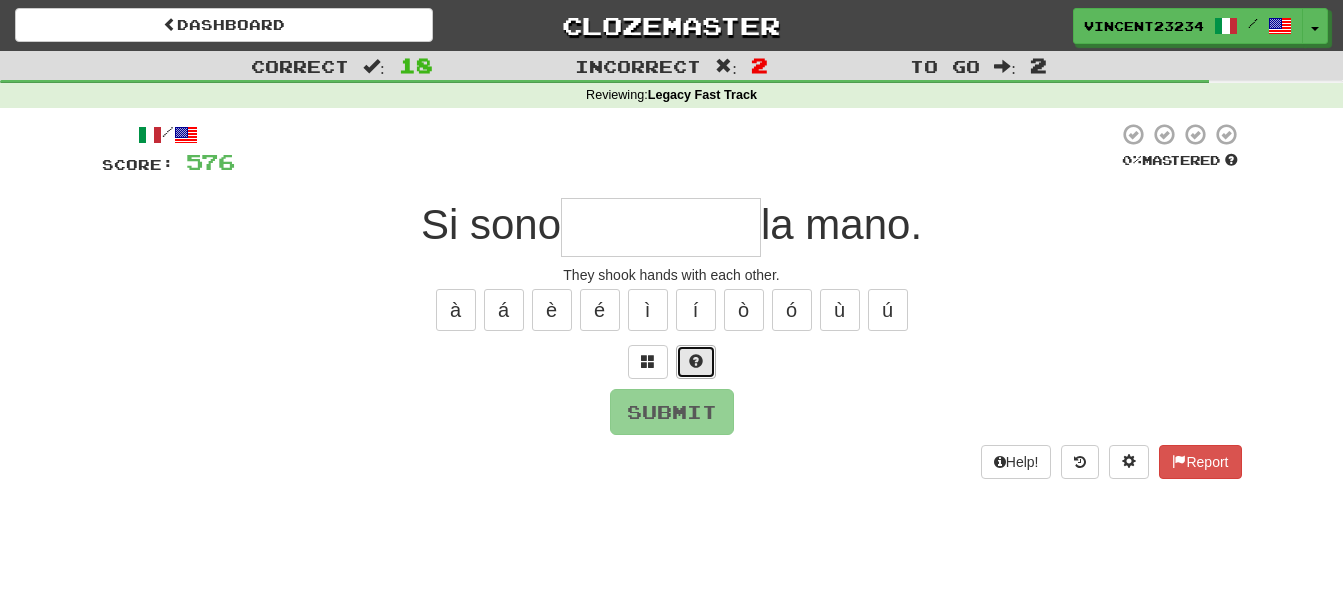 click at bounding box center (696, 361) 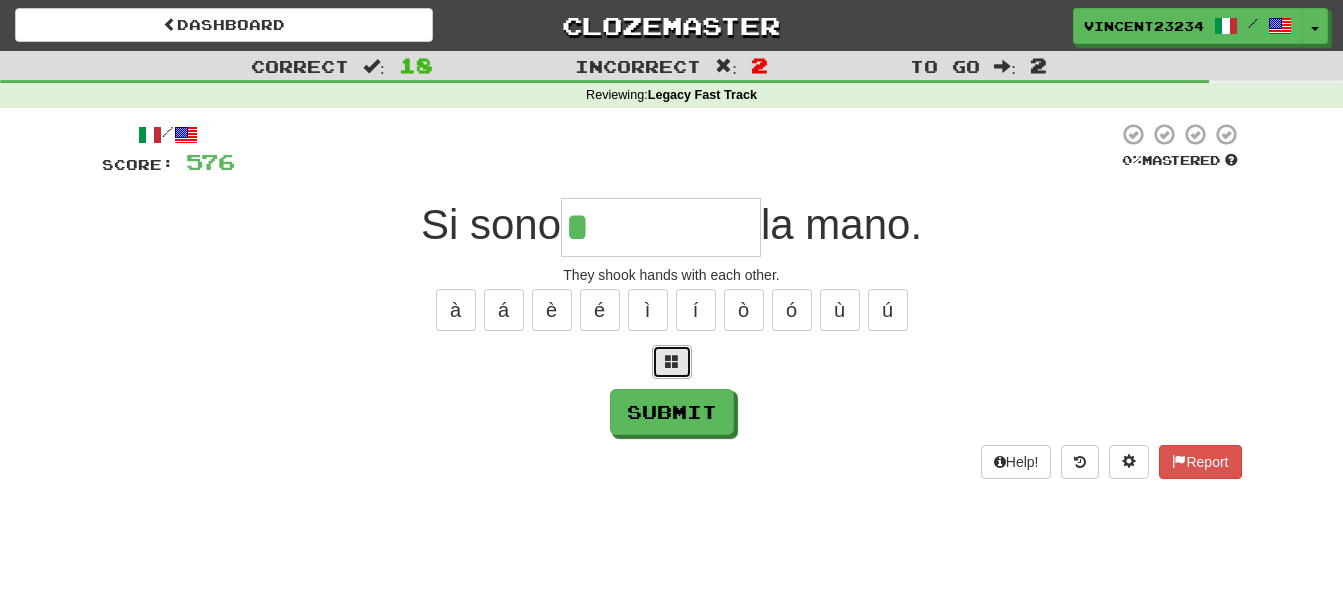 click at bounding box center (672, 362) 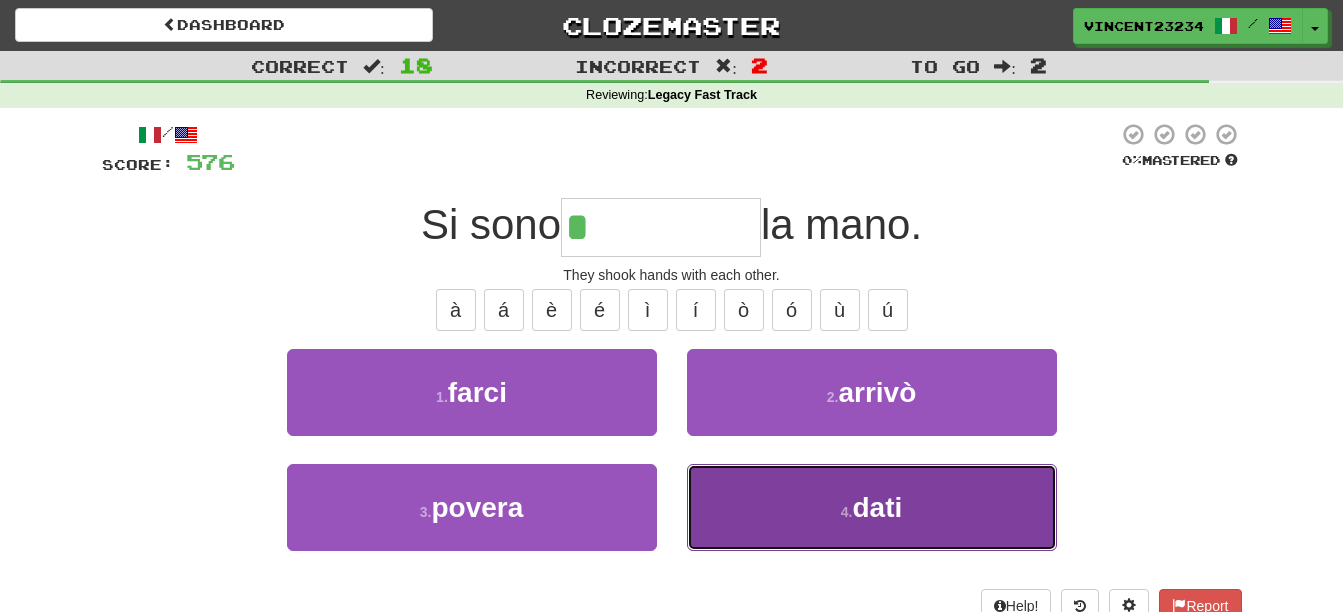 click on "dati" at bounding box center (877, 507) 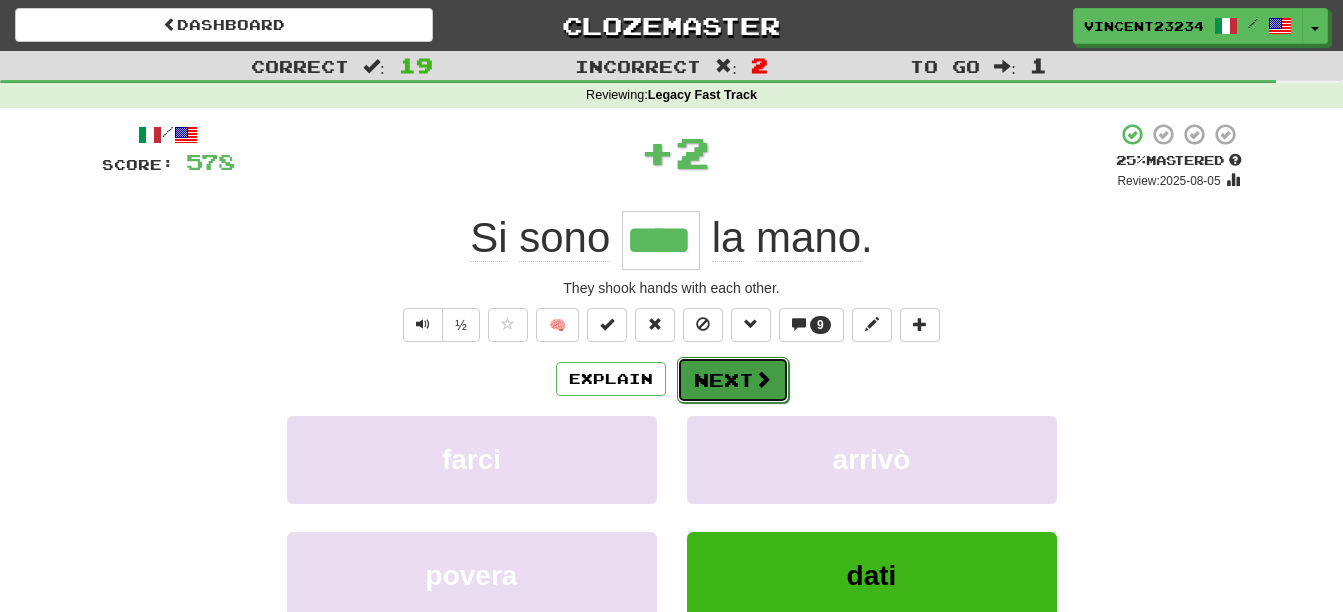 click on "Next" at bounding box center [733, 380] 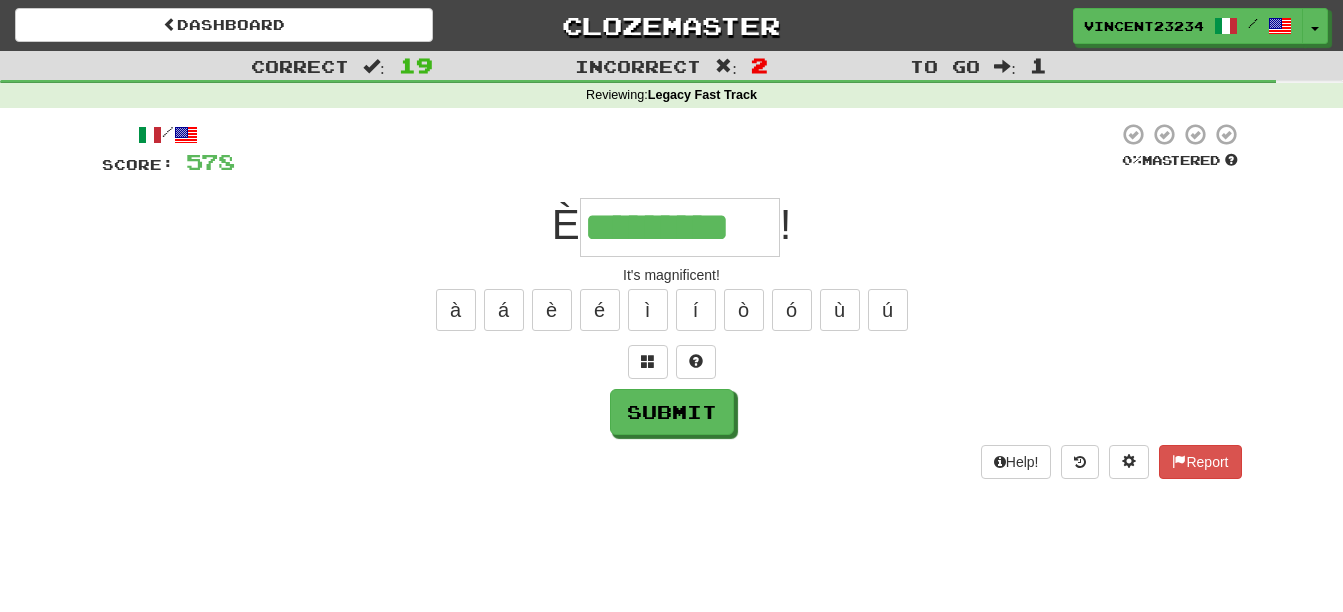 type on "*********" 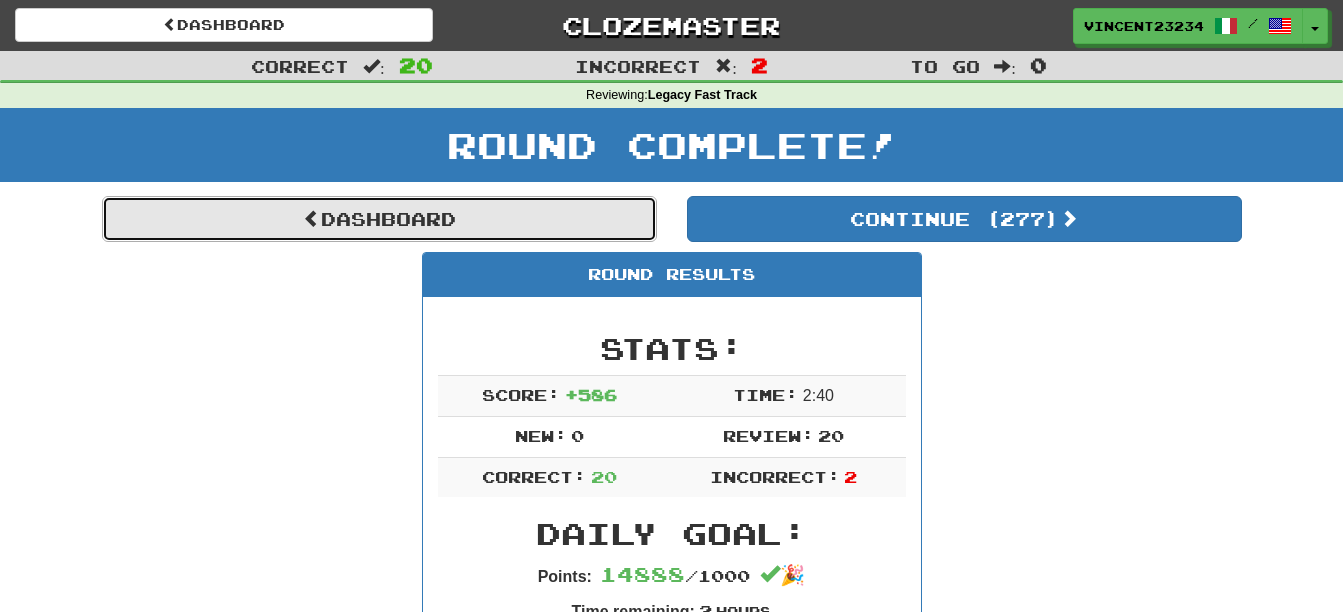 click on "Dashboard" at bounding box center (379, 219) 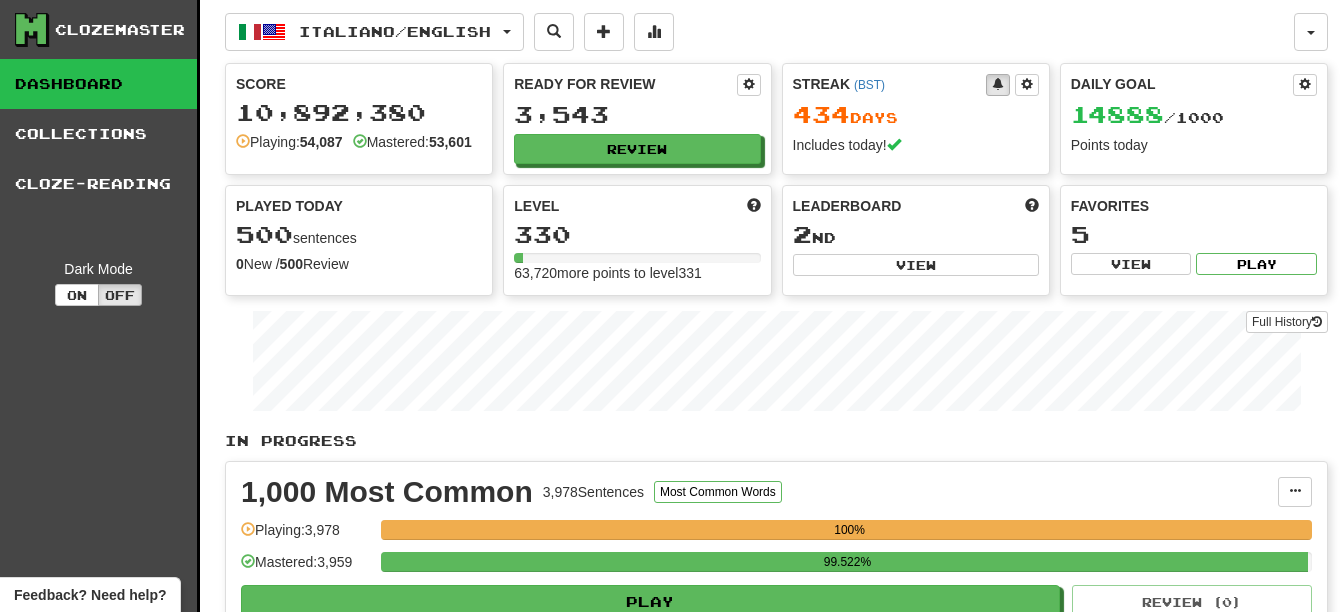 scroll, scrollTop: 0, scrollLeft: 0, axis: both 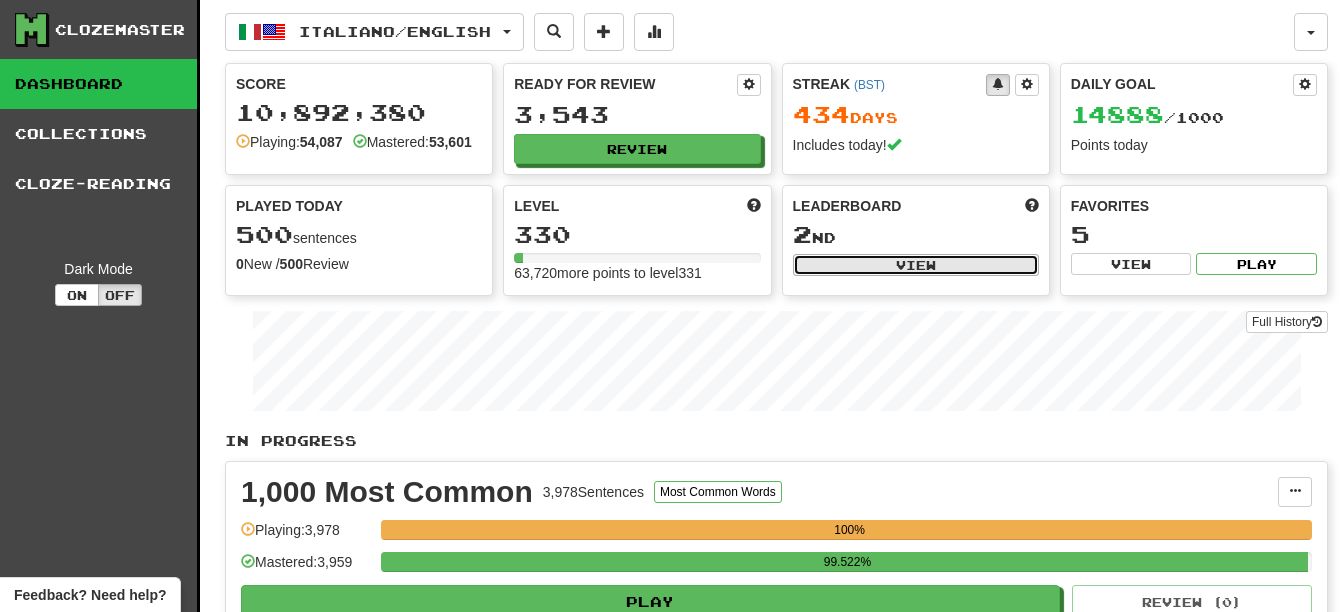 click on "View" at bounding box center (916, 265) 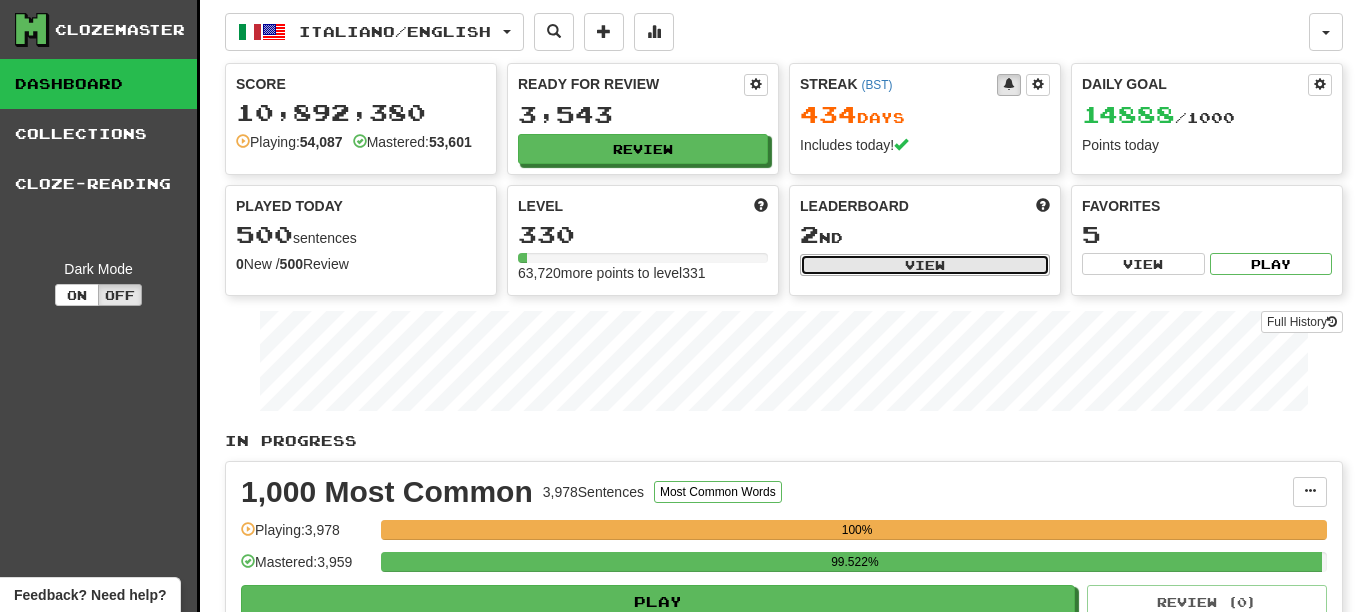 select on "**********" 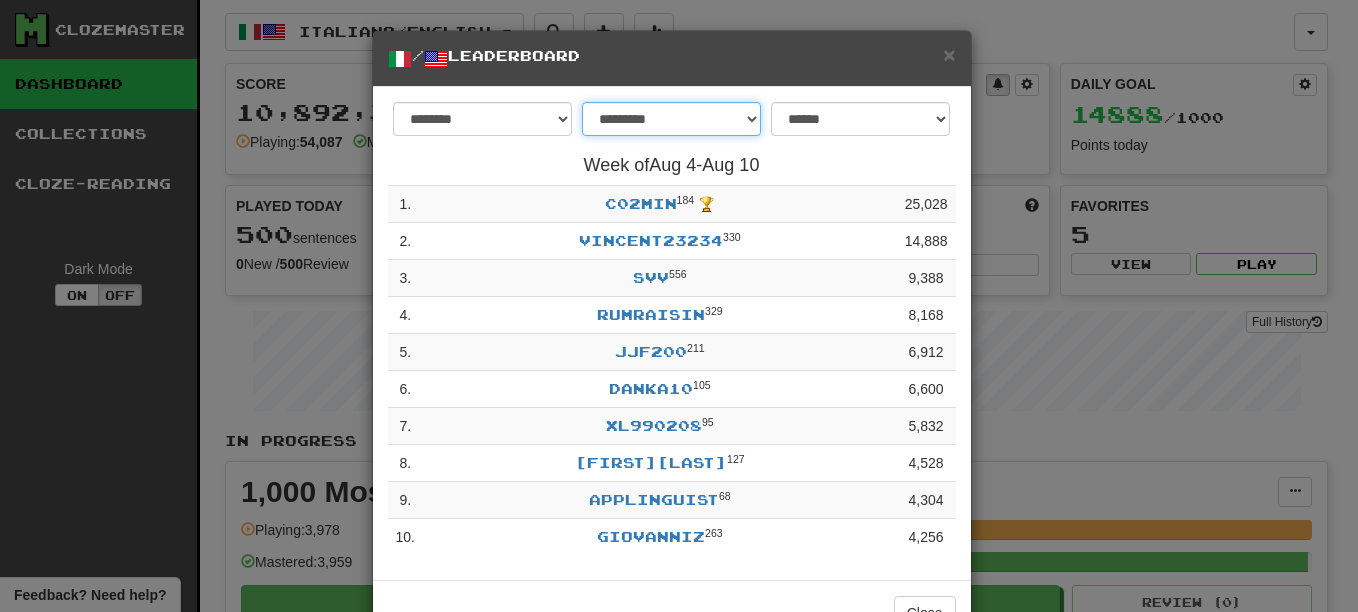click on "**********" at bounding box center [671, 119] 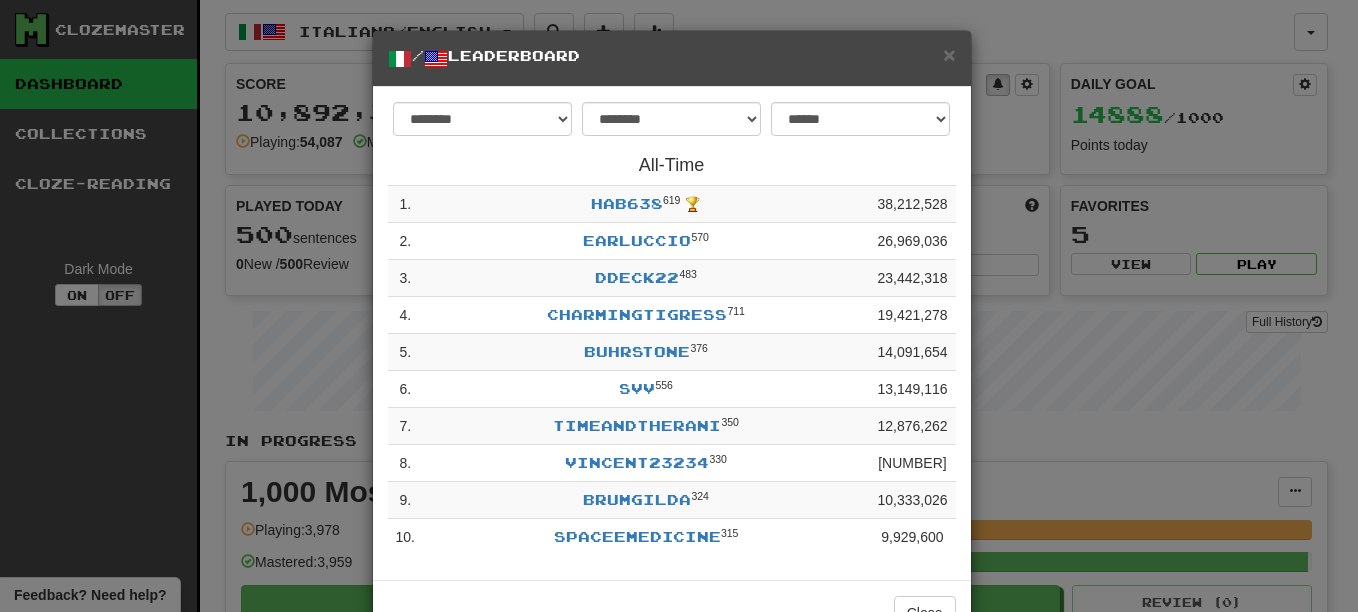 click on "**********" at bounding box center (679, 306) 